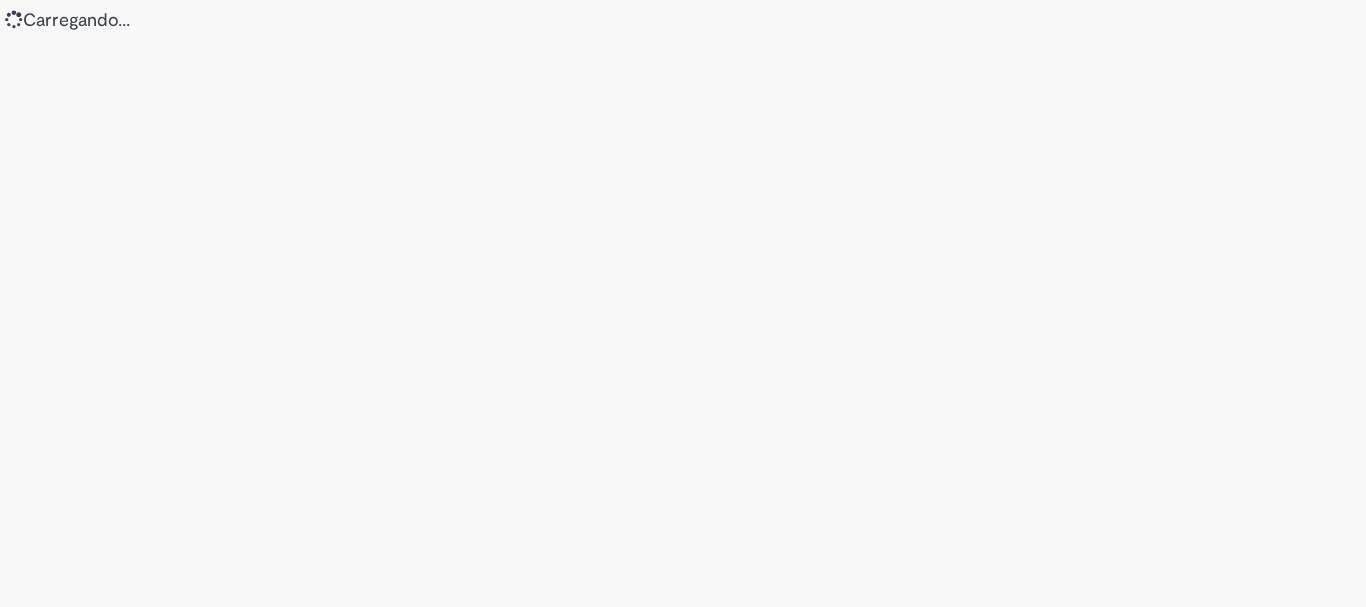 scroll, scrollTop: 0, scrollLeft: 0, axis: both 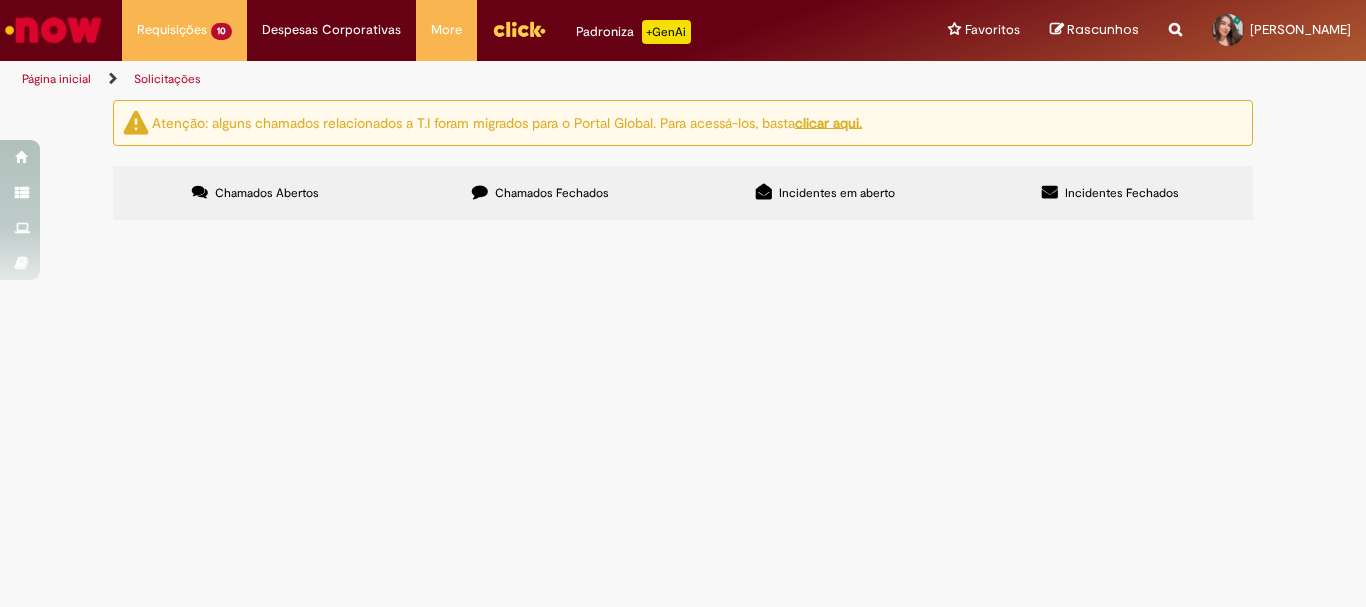 click at bounding box center [53, 30] 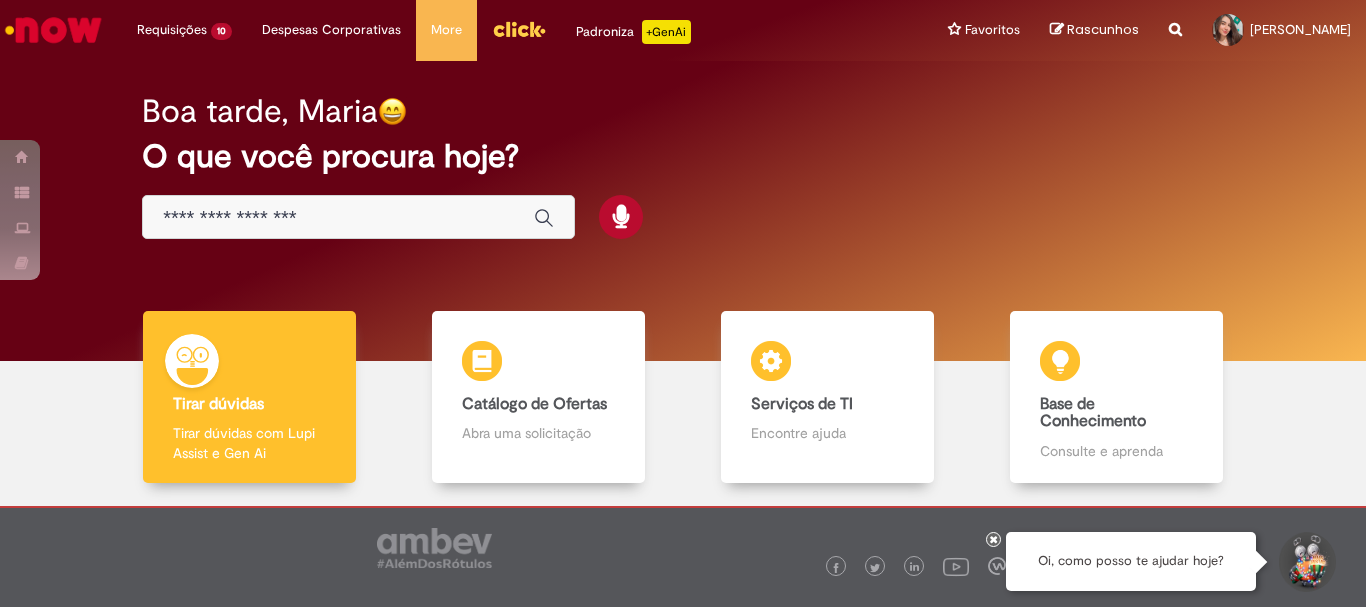 scroll, scrollTop: 0, scrollLeft: 0, axis: both 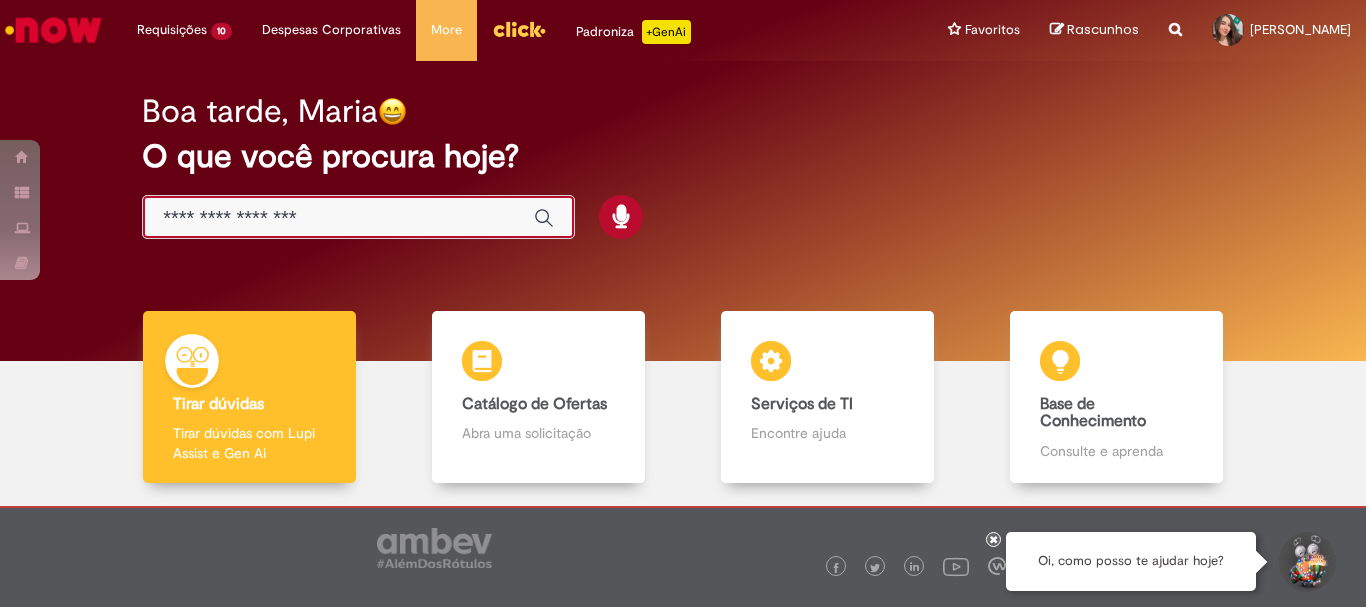 click at bounding box center (338, 218) 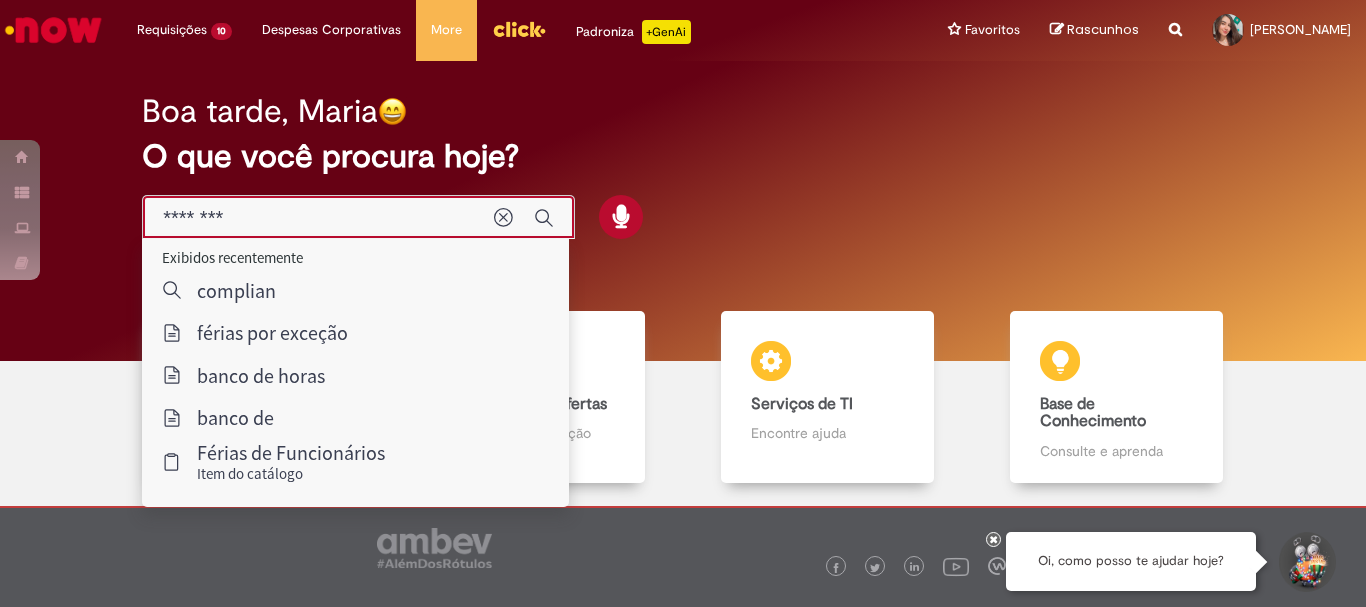 type on "********" 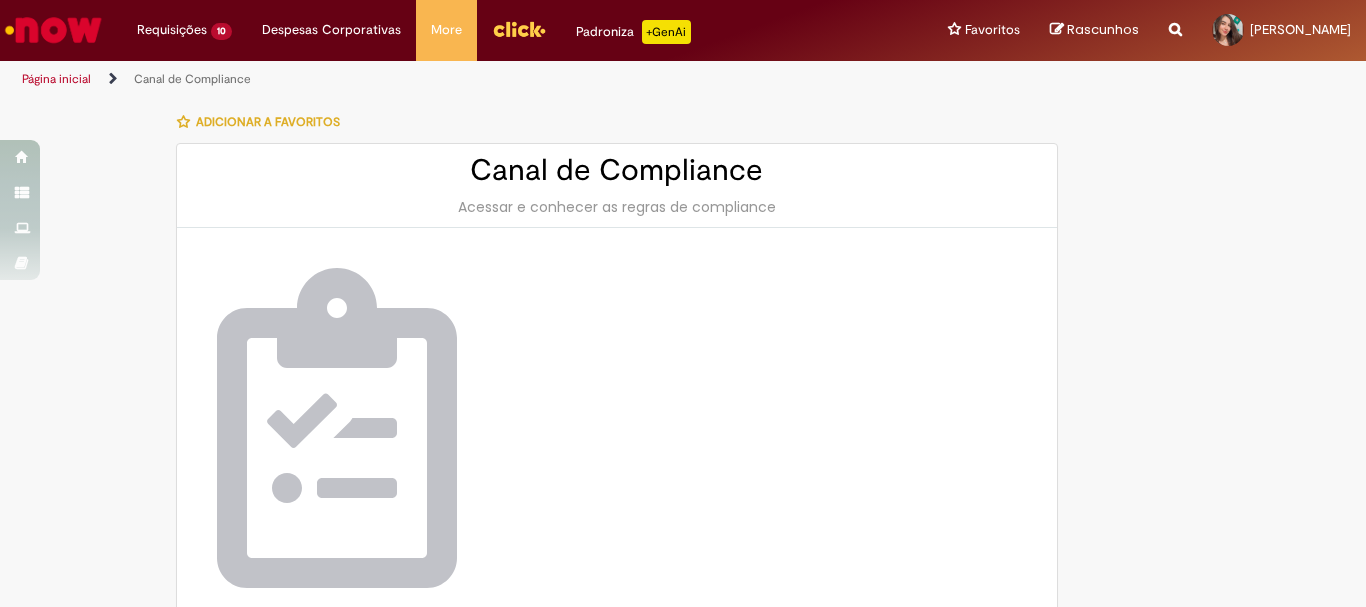 scroll, scrollTop: 146, scrollLeft: 0, axis: vertical 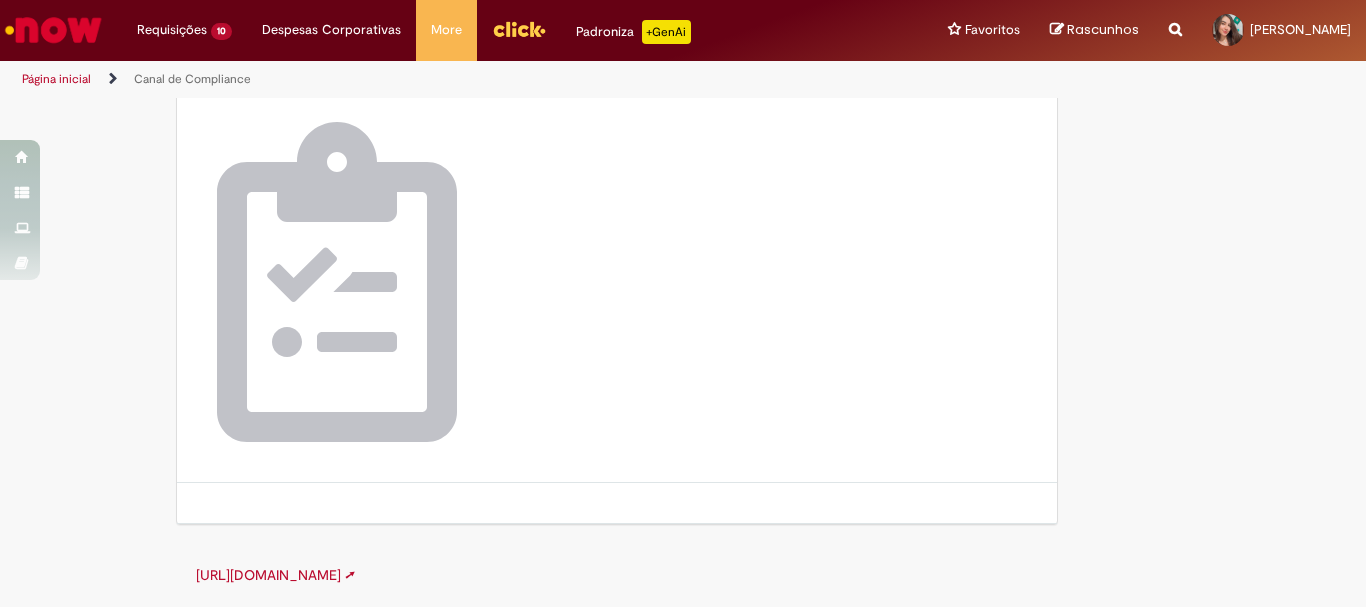click on "https://canalcomplianceambev.aliant.com.br ➚" at bounding box center (275, 575) 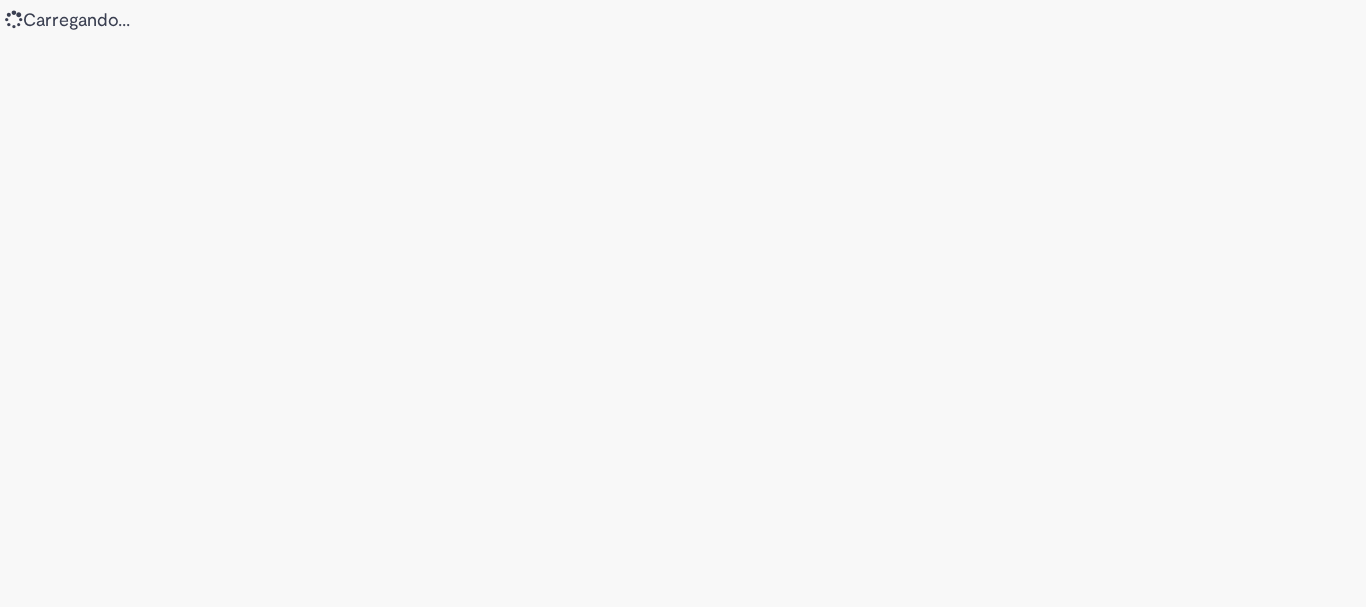 scroll, scrollTop: 0, scrollLeft: 0, axis: both 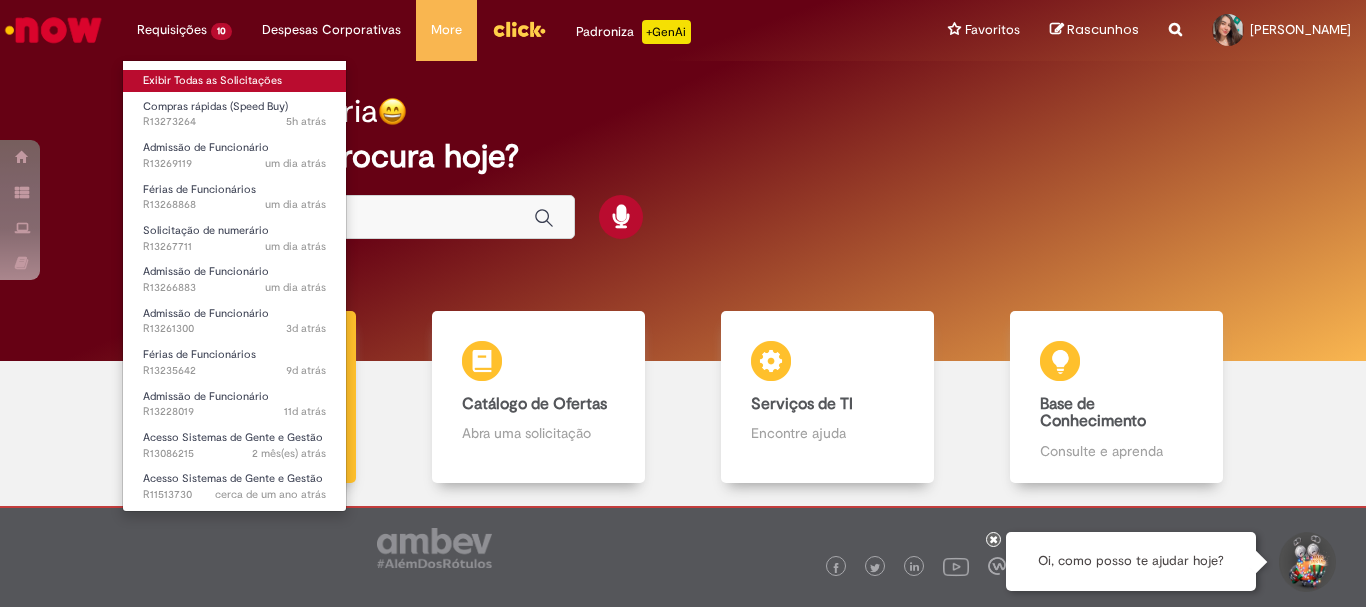 click on "Exibir Todas as Solicitações" at bounding box center (234, 81) 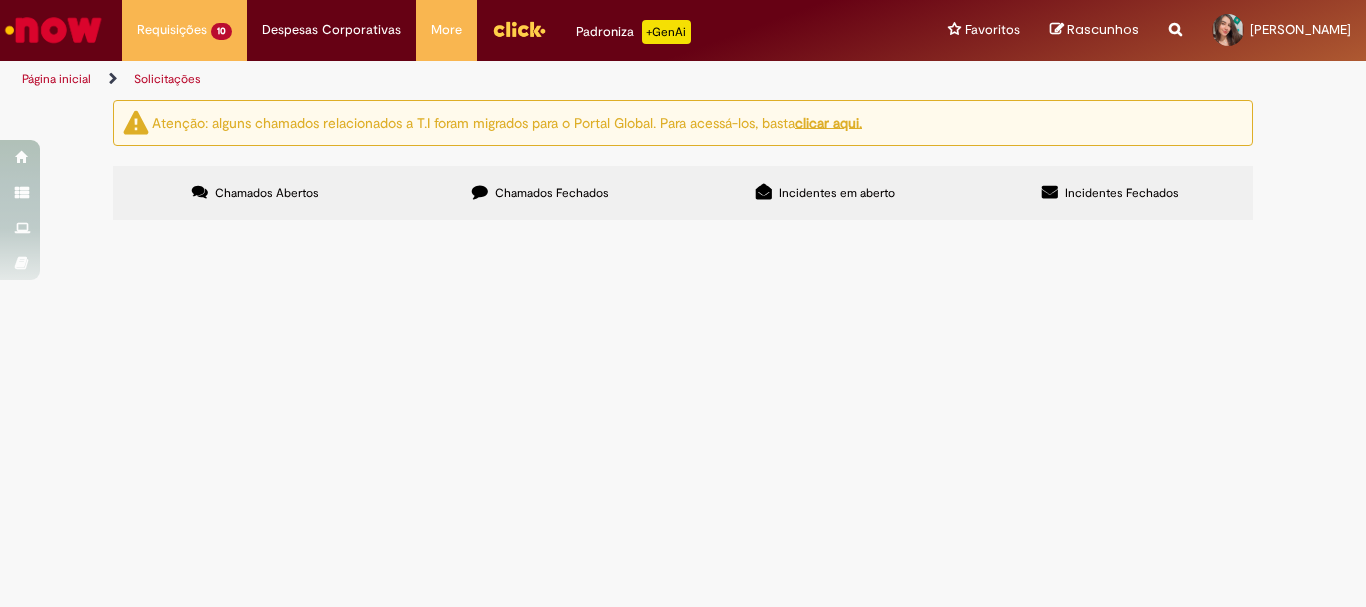 scroll, scrollTop: 200, scrollLeft: 0, axis: vertical 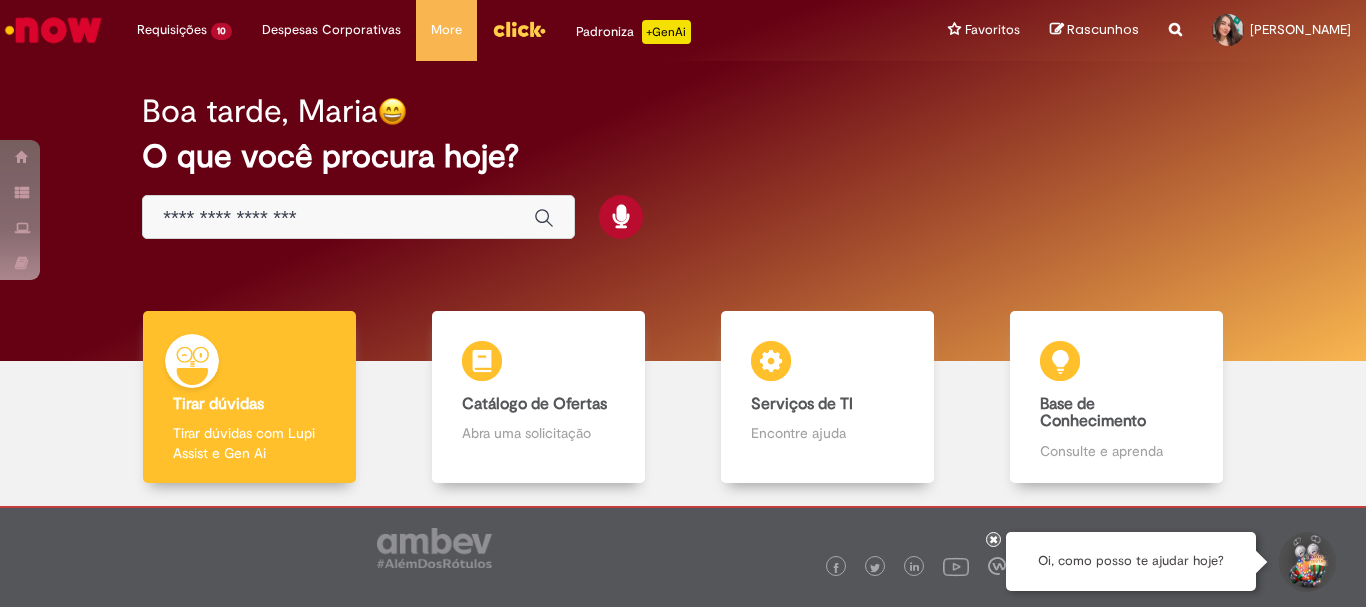 click at bounding box center [338, 218] 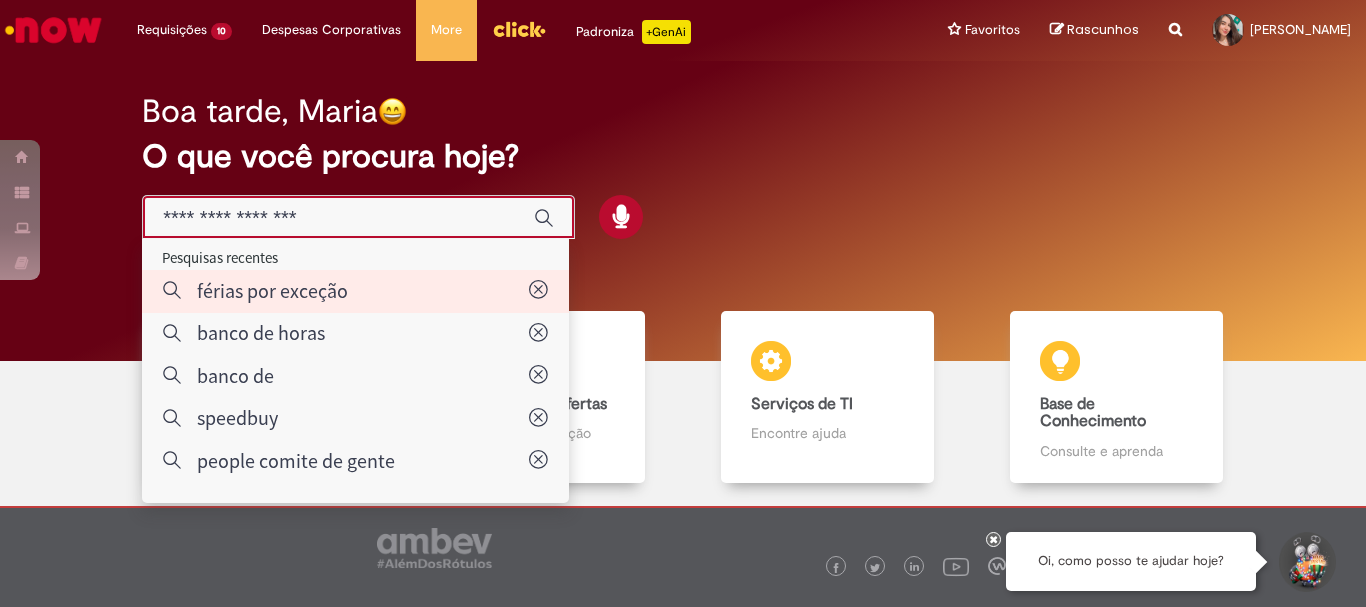 type on "**********" 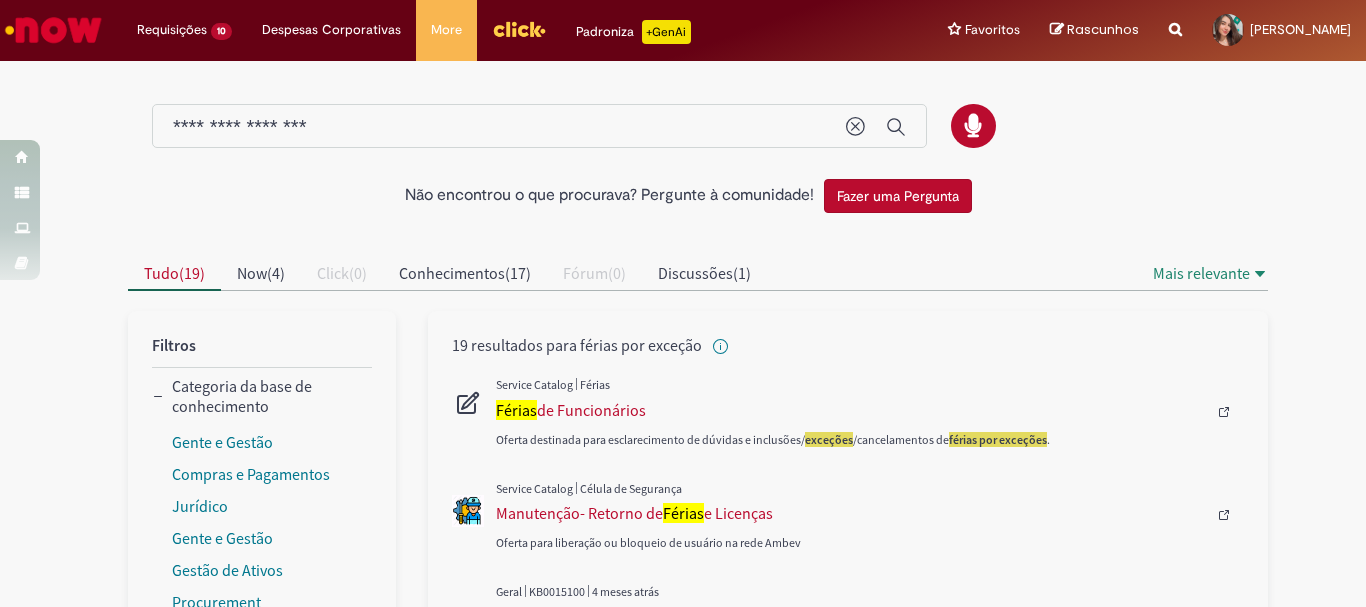 scroll, scrollTop: 200, scrollLeft: 0, axis: vertical 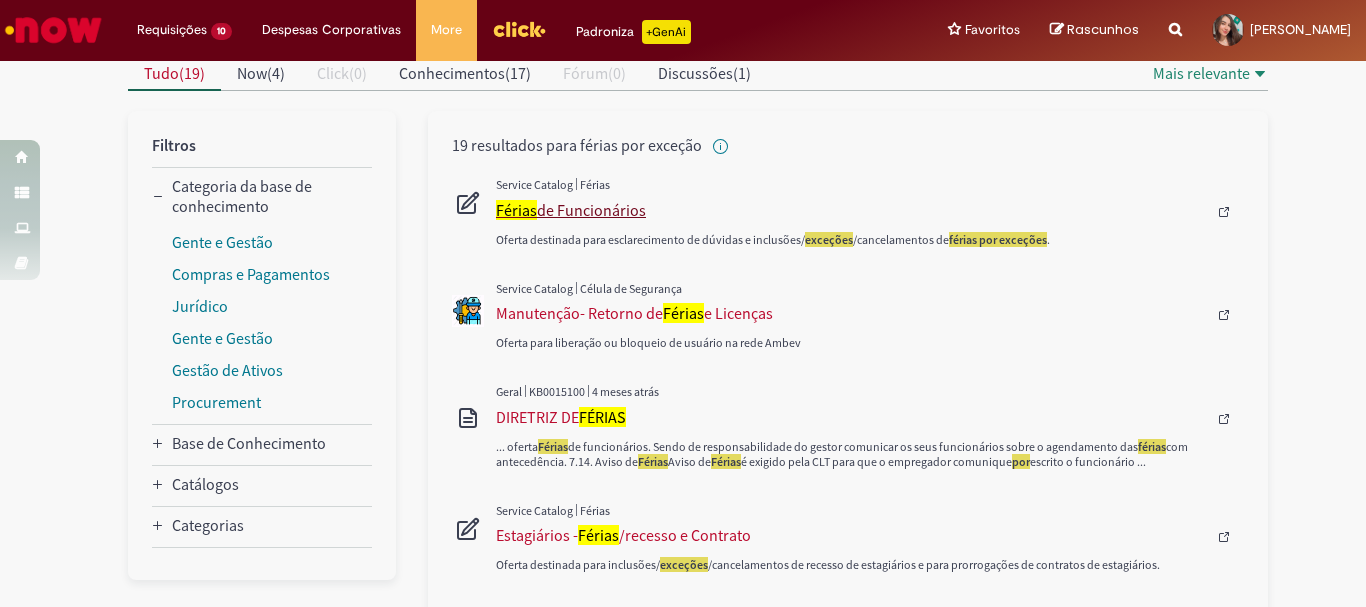 click on "Férias  de Funcionários" at bounding box center (851, 210) 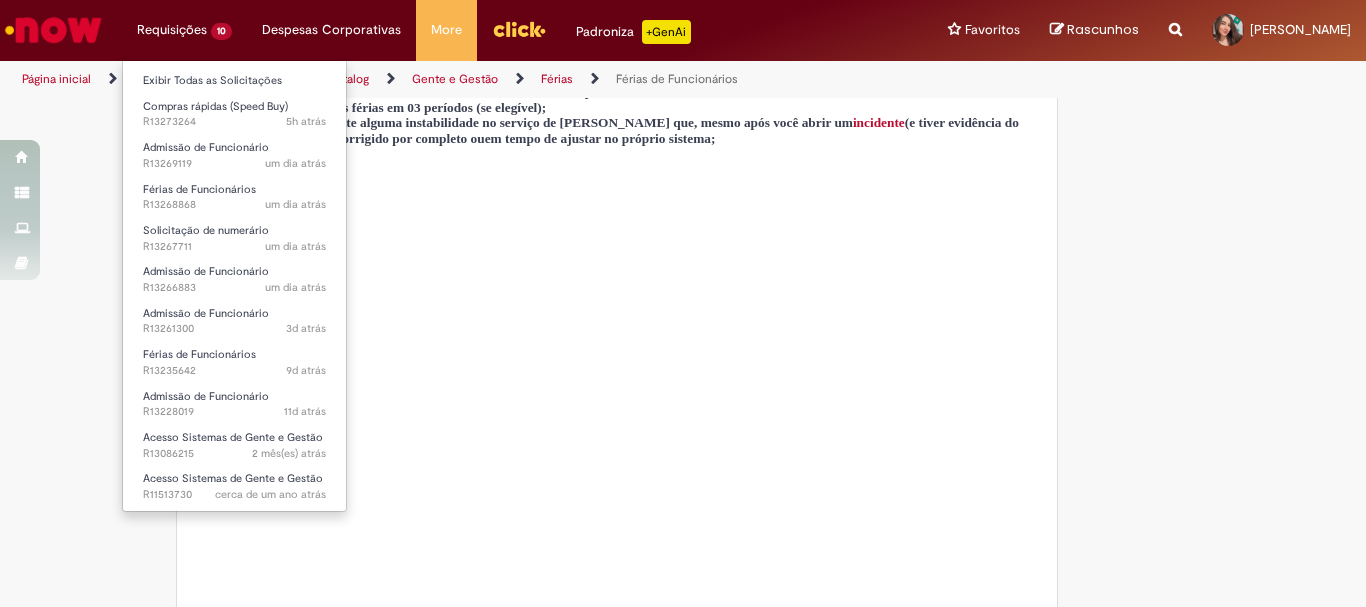 type on "**********" 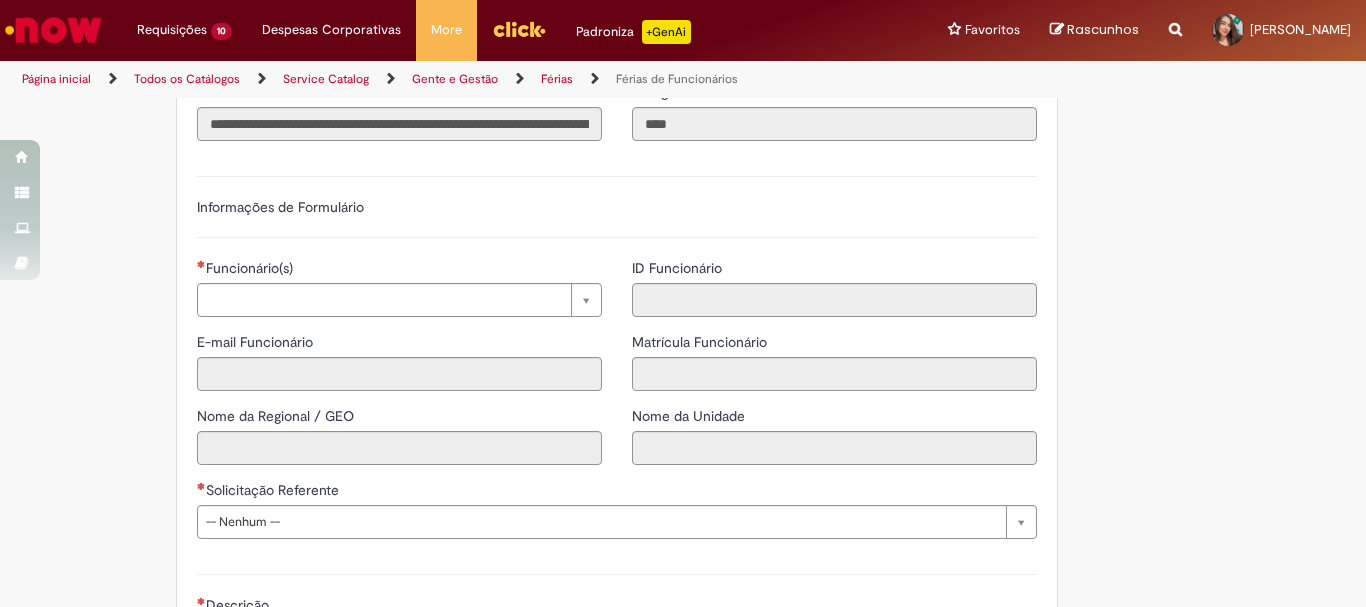 scroll, scrollTop: 1400, scrollLeft: 0, axis: vertical 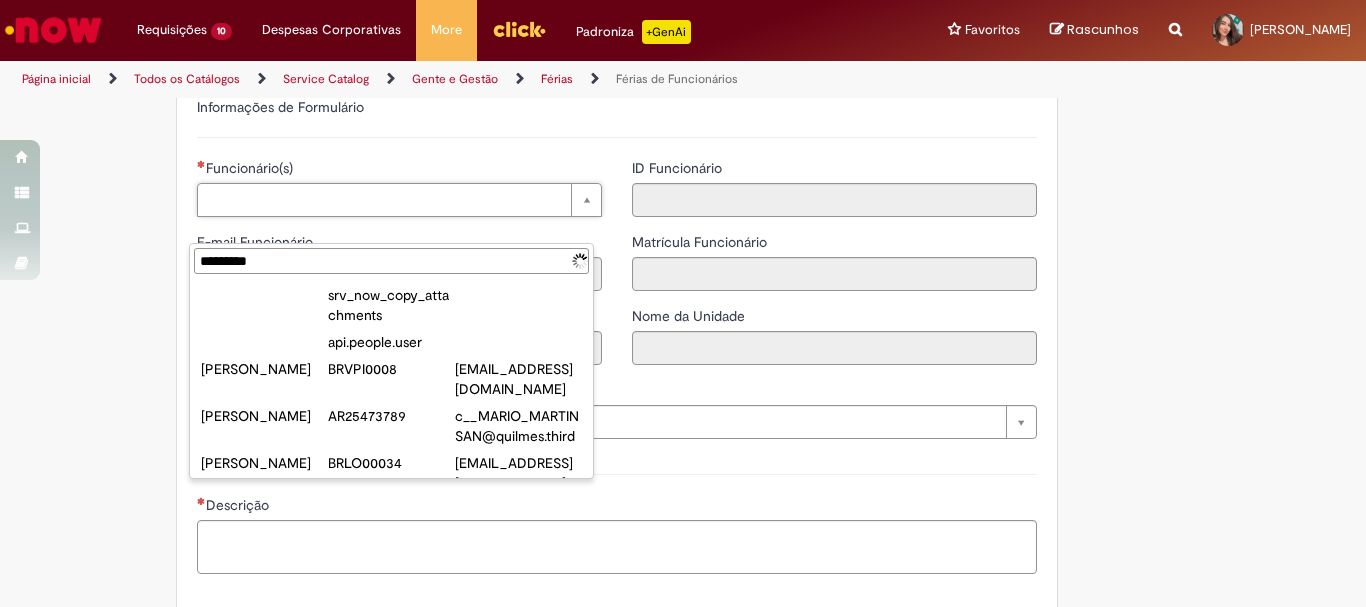 type on "**********" 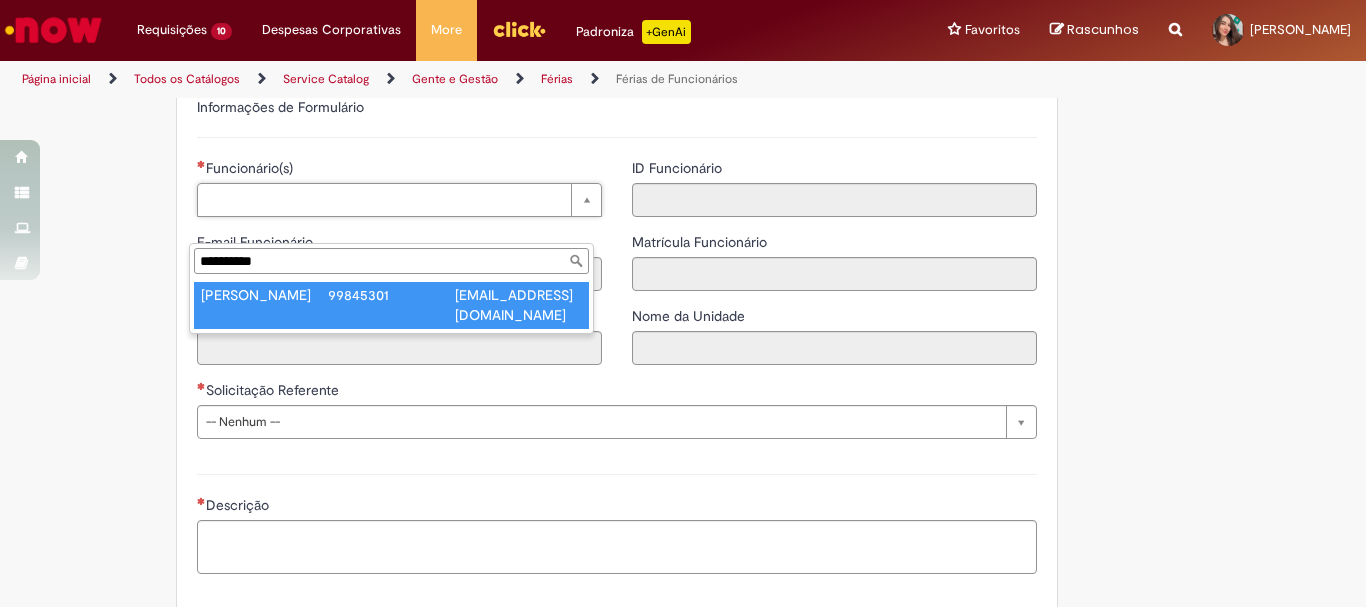 type on "**********" 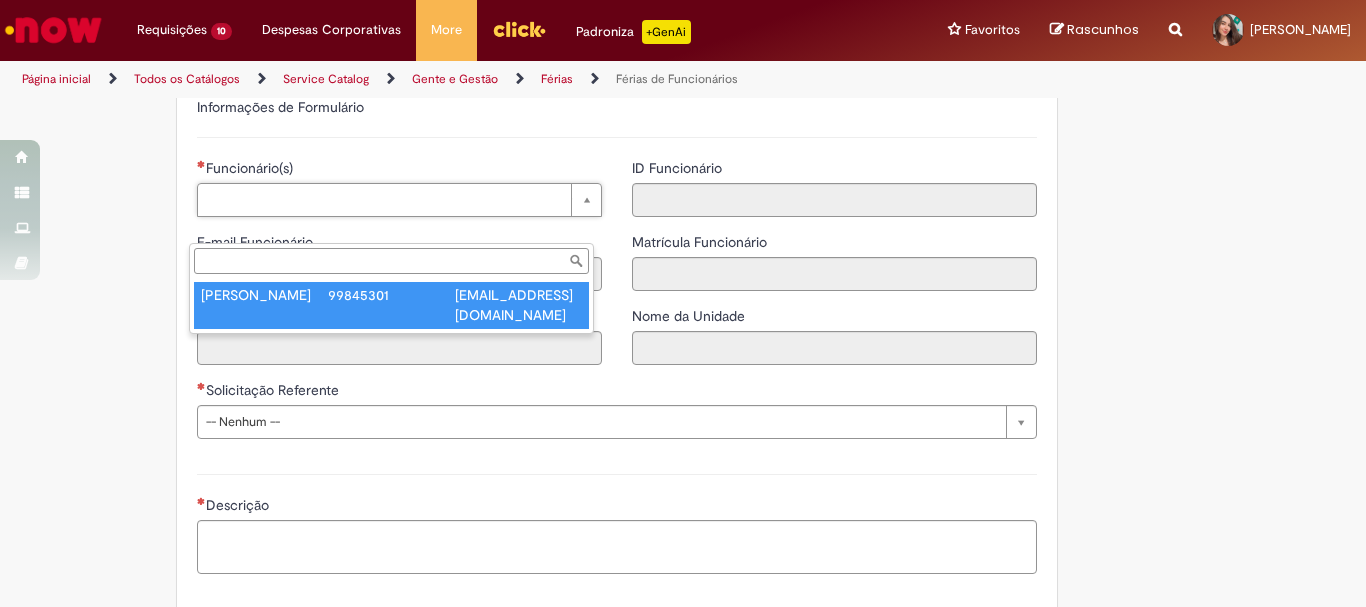 type on "**********" 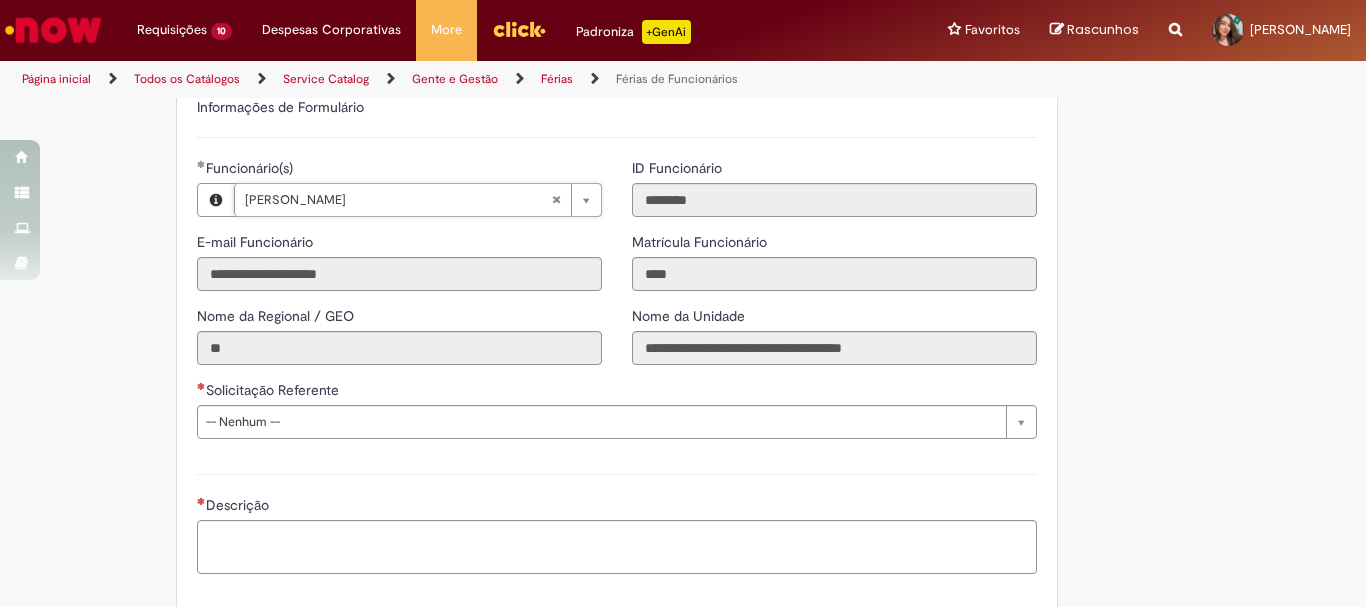 scroll, scrollTop: 1500, scrollLeft: 0, axis: vertical 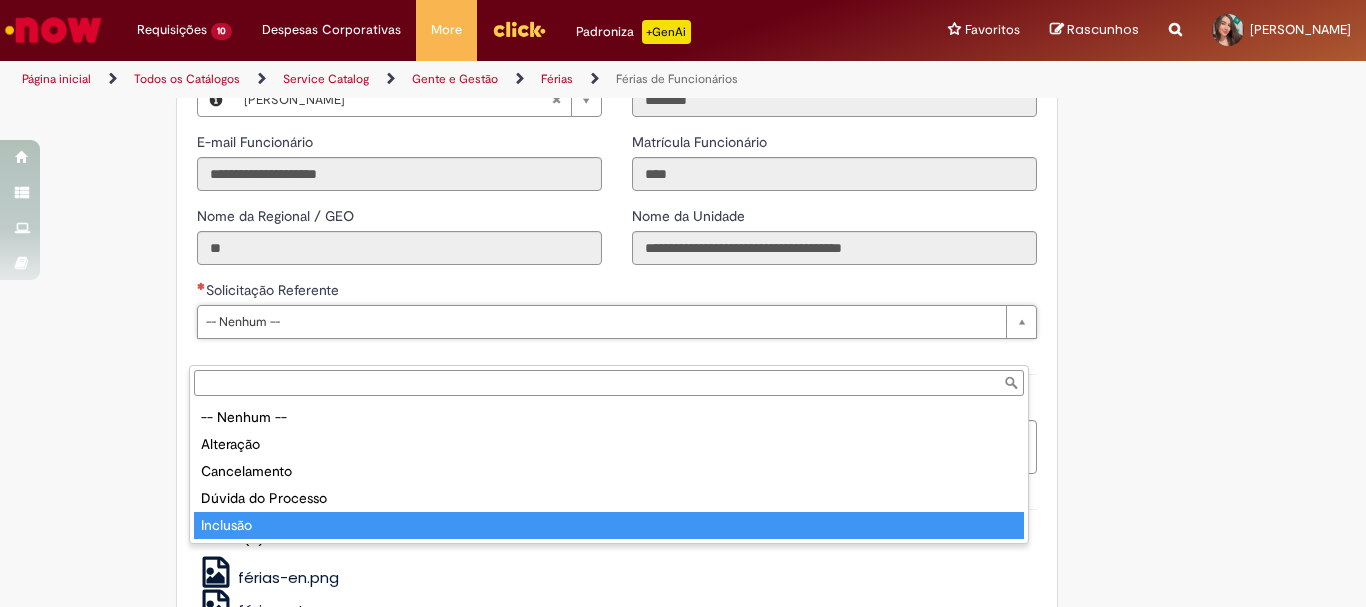 type on "********" 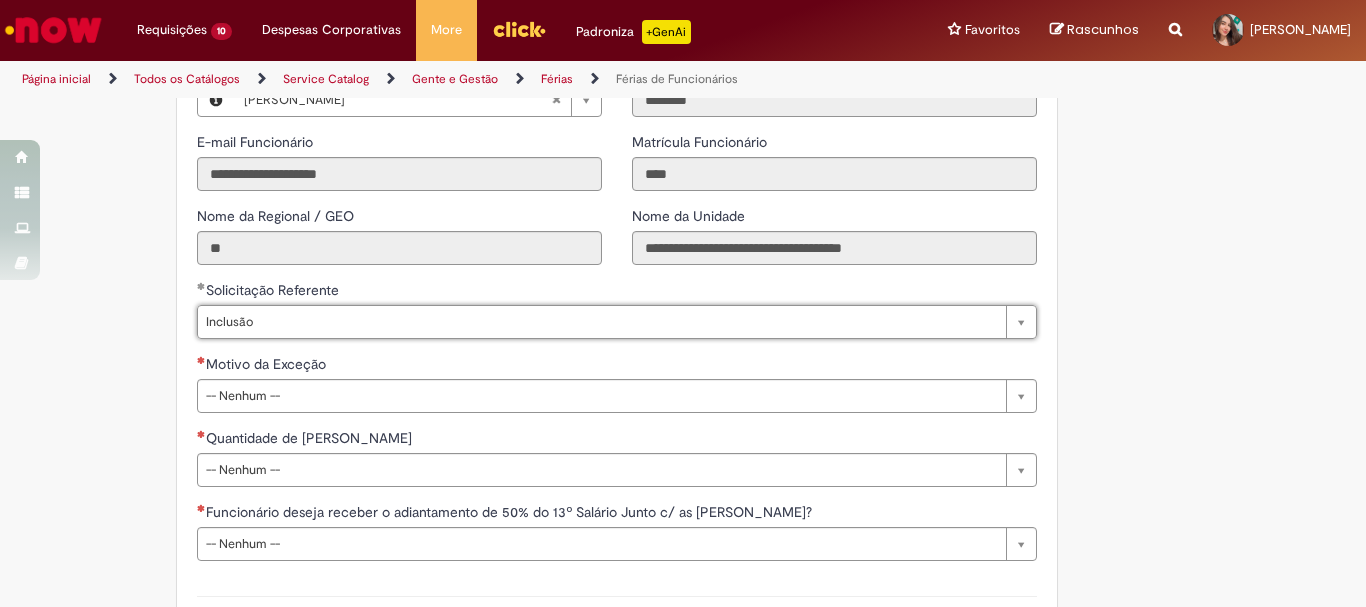 scroll, scrollTop: 1600, scrollLeft: 0, axis: vertical 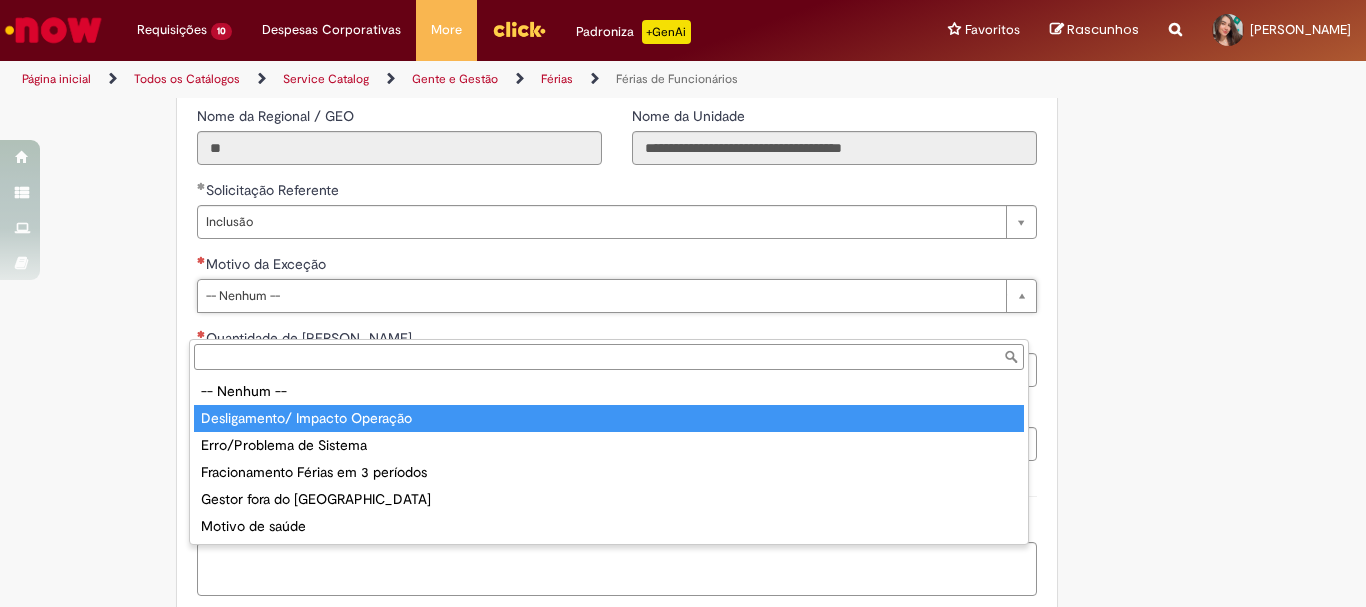 type on "**********" 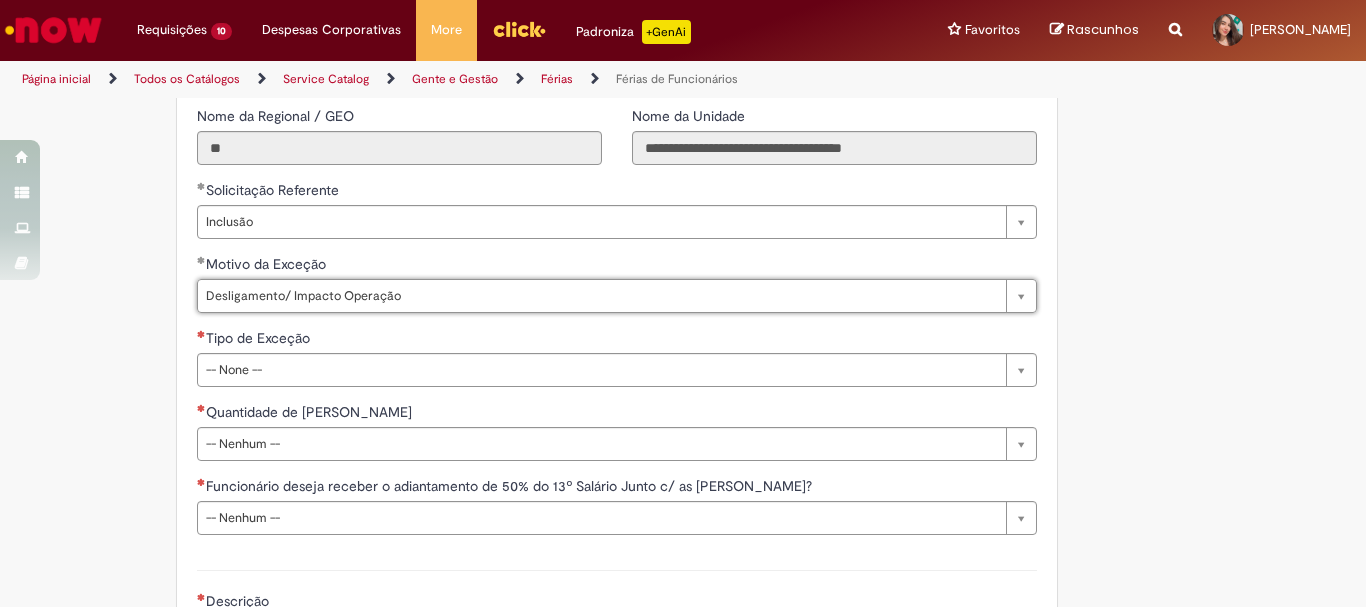 click on "Adicionar a Favoritos
Férias de Funcionários
Oferta destinada para esclarecimento de dúvidas e inclusões/exceções/cancelamentos de férias por exceções.
Utilize esta oferta:
Para ajustar, cancelar ou incluir férias com menos de 35 dias para o início;
Para fracionar suas férias em 03 períodos (se elegível);
Caso Click apresente alguma instabilidade no serviço de Férias que, mesmo após você abrir um  incidente  (e tiver evidência do número), não for corrigido por completo ou  em tempo de ajustar no próprio sistema;
> Para incluir, alterar ou cancelar Férias dentro do prazo de 35 dias de antecedência, é só acessar  Portal Click  > Você > Férias; > Para acessar a Diretriz de Férias, basta  clicar aqui
> Ficou com dúvidas sobre Férias via Termo? É só acessar a   FAQ – Fluxo de alteração de férias por exceção no Click  ou abrir chamado na oferta  ." at bounding box center (585, -216) 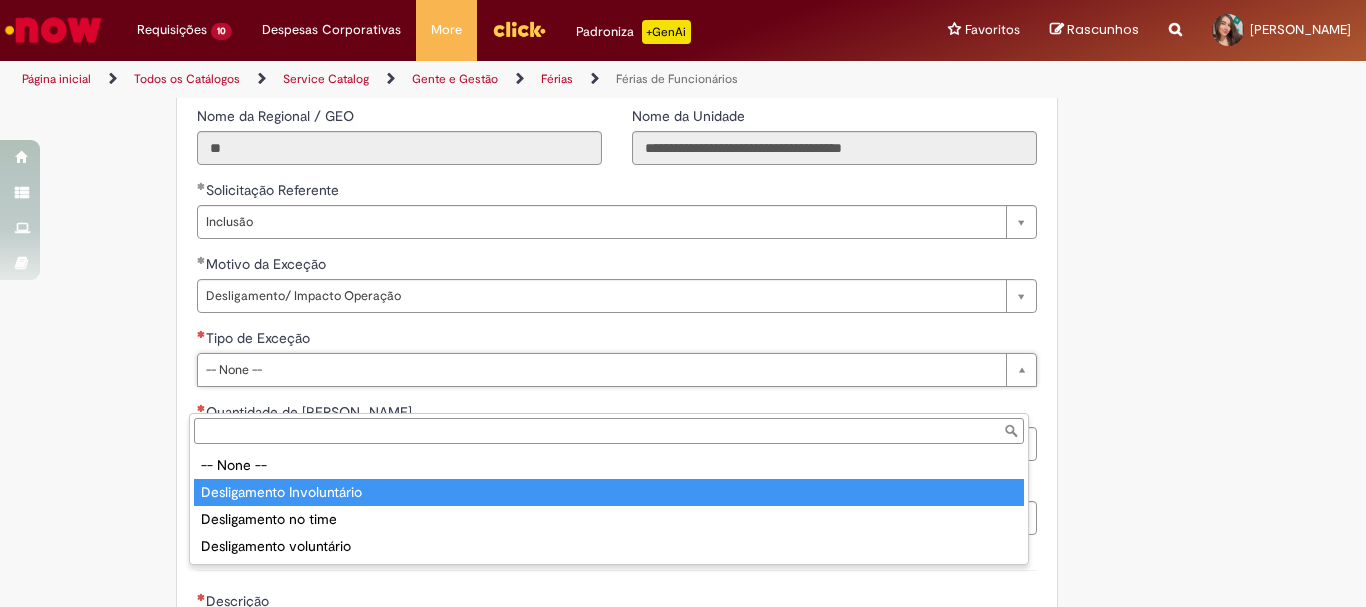 type on "**********" 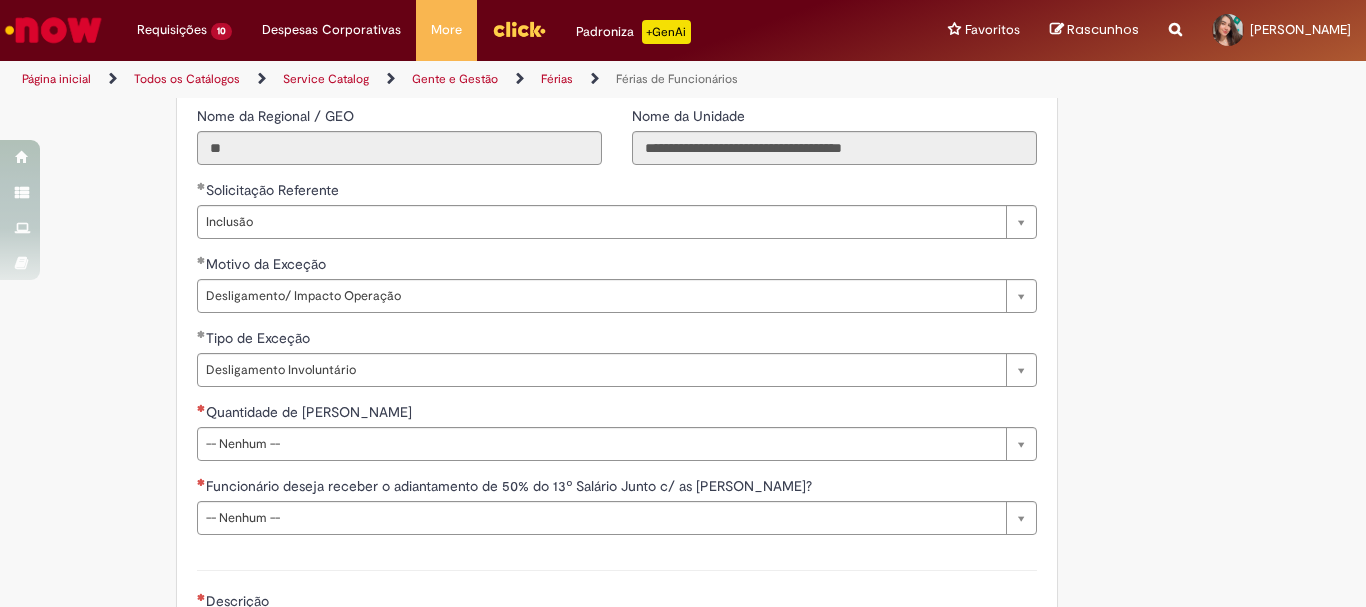 click on "Tire dúvidas com LupiAssist    +GenAI
Oi! Eu sou LupiAssist, uma Inteligência Artificial Generativa em constante aprendizado   Meu conteúdo é monitorado para trazer uma melhor experiência
Dúvidas comuns:
Só mais um instante, estou consultando nossas bases de conhecimento  e escrevendo a melhor resposta pra você!
Title
Lorem ipsum dolor sit amet    Fazer uma nova pergunta
Gerei esta resposta utilizando IA Generativa em conjunto com os nossos padrões. Em caso de divergência, os documentos oficiais prevalecerão.
Saiba mais em:
Ou ligue para:
E aí, te ajudei?
Sim, obrigado!" at bounding box center (683, -215) 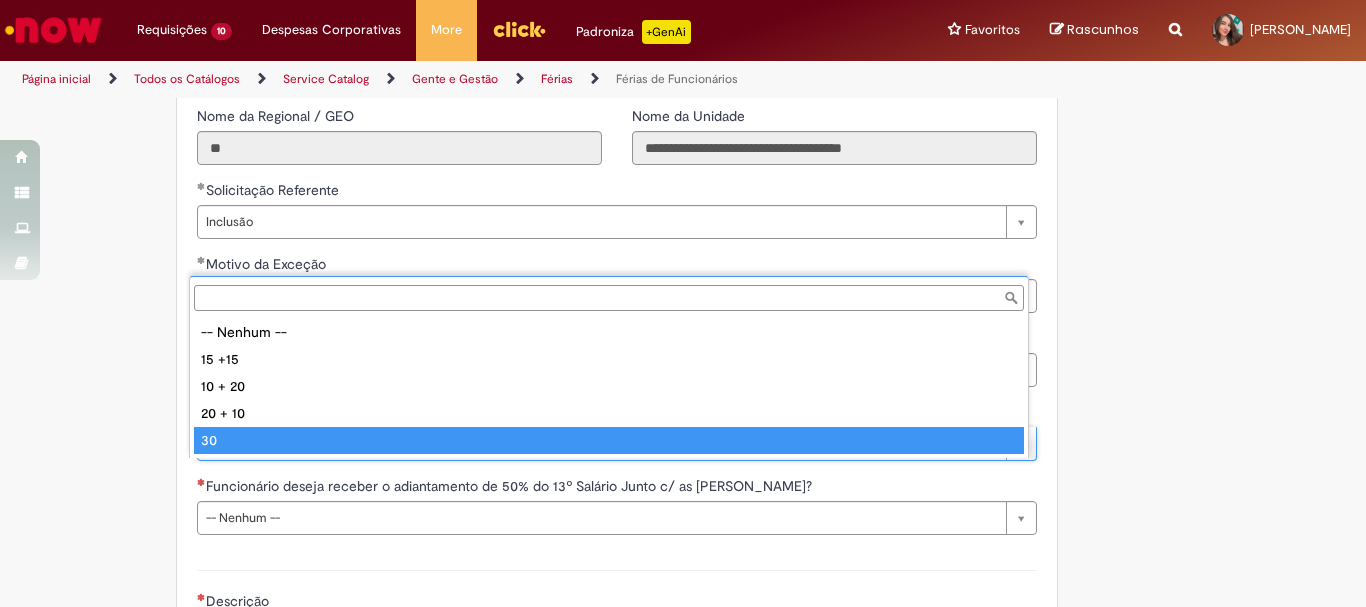 type on "**" 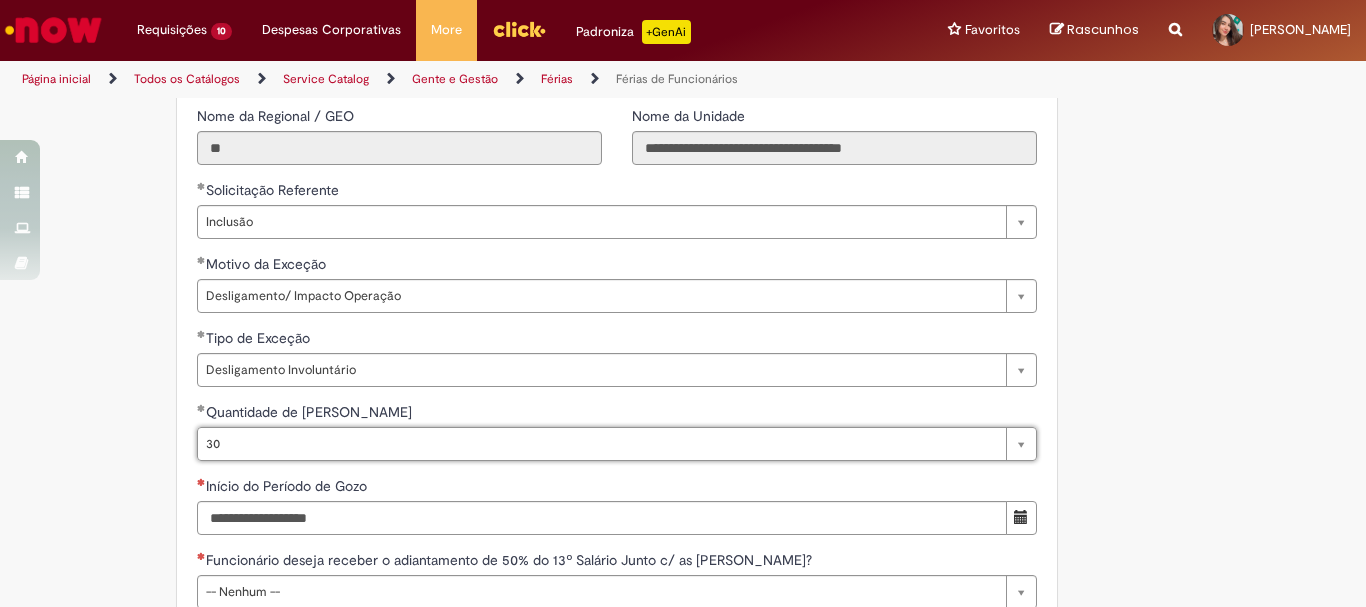 click on "Tire dúvidas com LupiAssist    +GenAI
Oi! Eu sou LupiAssist, uma Inteligência Artificial Generativa em constante aprendizado   Meu conteúdo é monitorado para trazer uma melhor experiência
Dúvidas comuns:
Só mais um instante, estou consultando nossas bases de conhecimento  e escrevendo a melhor resposta pra você!
Title
Lorem ipsum dolor sit amet    Fazer uma nova pergunta
Gerei esta resposta utilizando IA Generativa em conjunto com os nossos padrões. Em caso de divergência, os documentos oficiais prevalecerão.
Saiba mais em:
Ou ligue para:
E aí, te ajudei?
Sim, obrigado!" at bounding box center (683, -178) 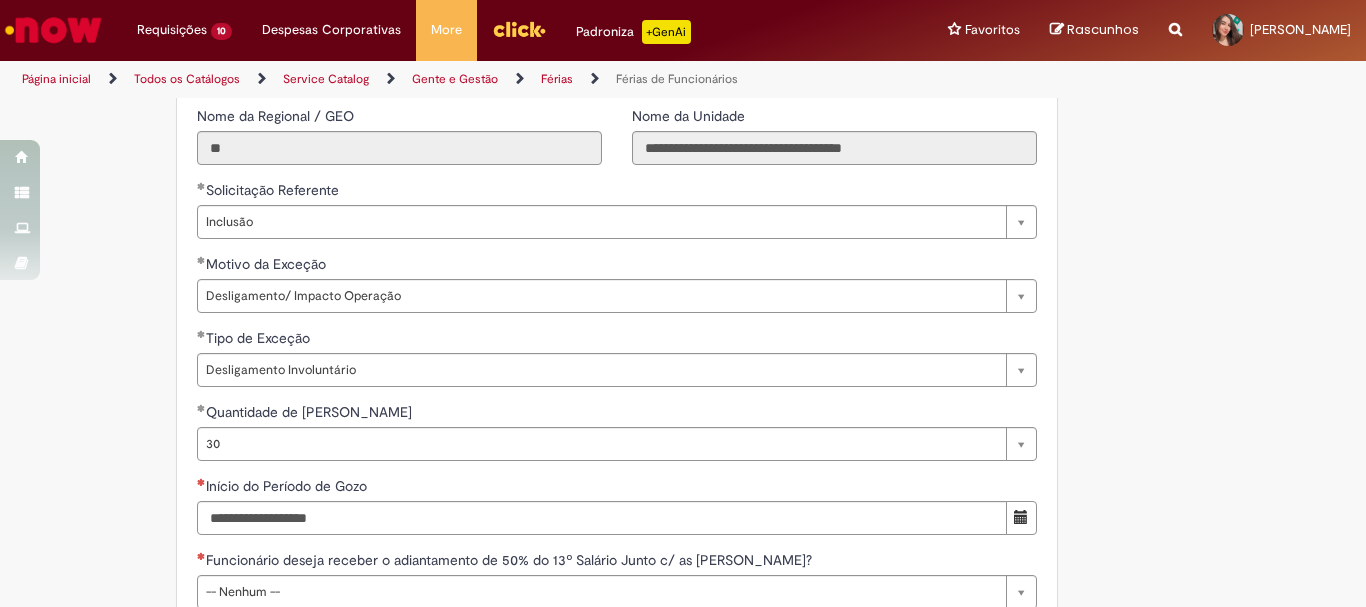 scroll, scrollTop: 1800, scrollLeft: 0, axis: vertical 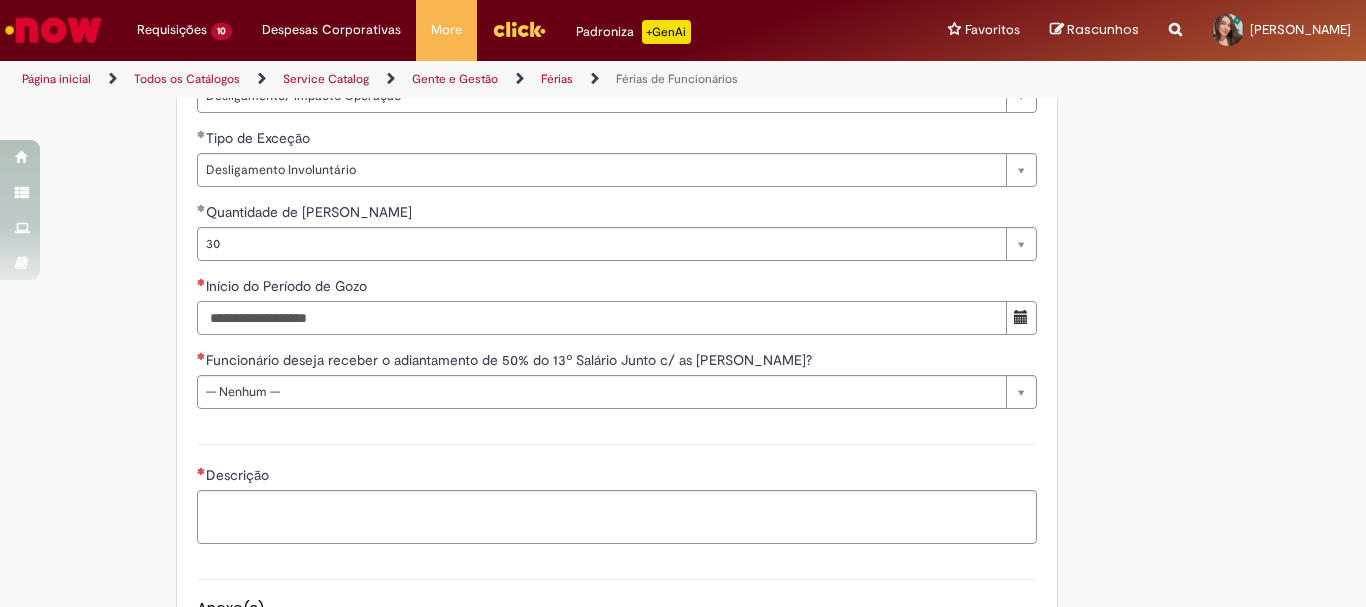 click on "Início do Período de Gozo" at bounding box center [602, 318] 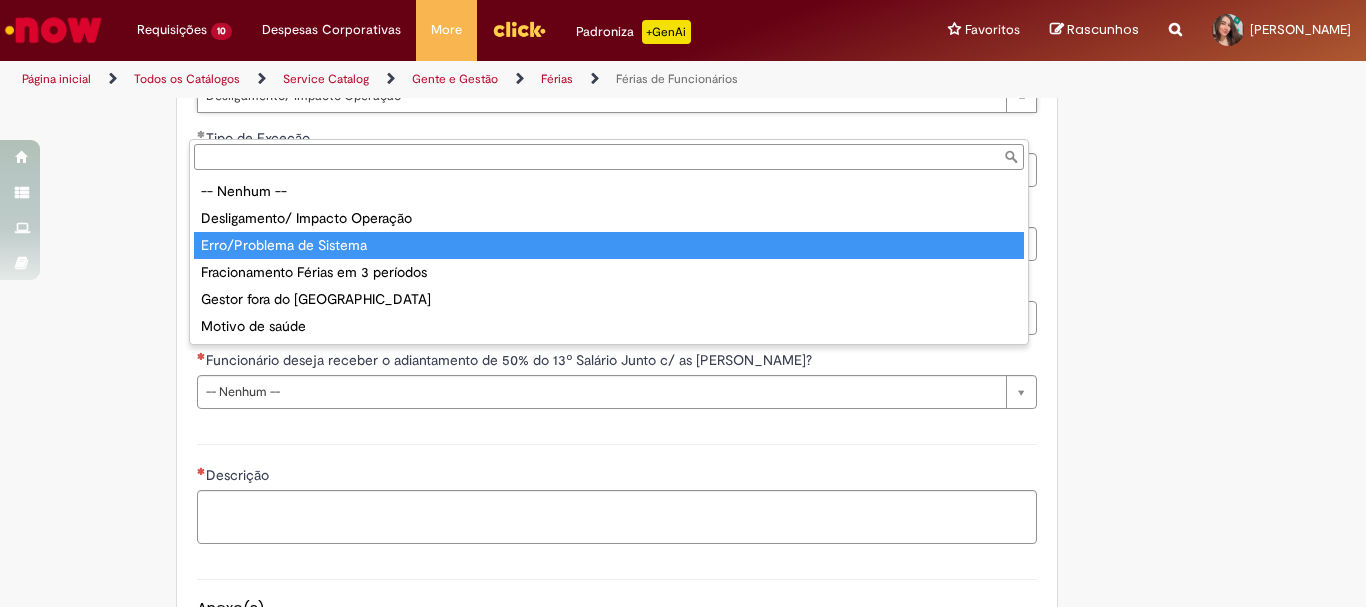 type on "**********" 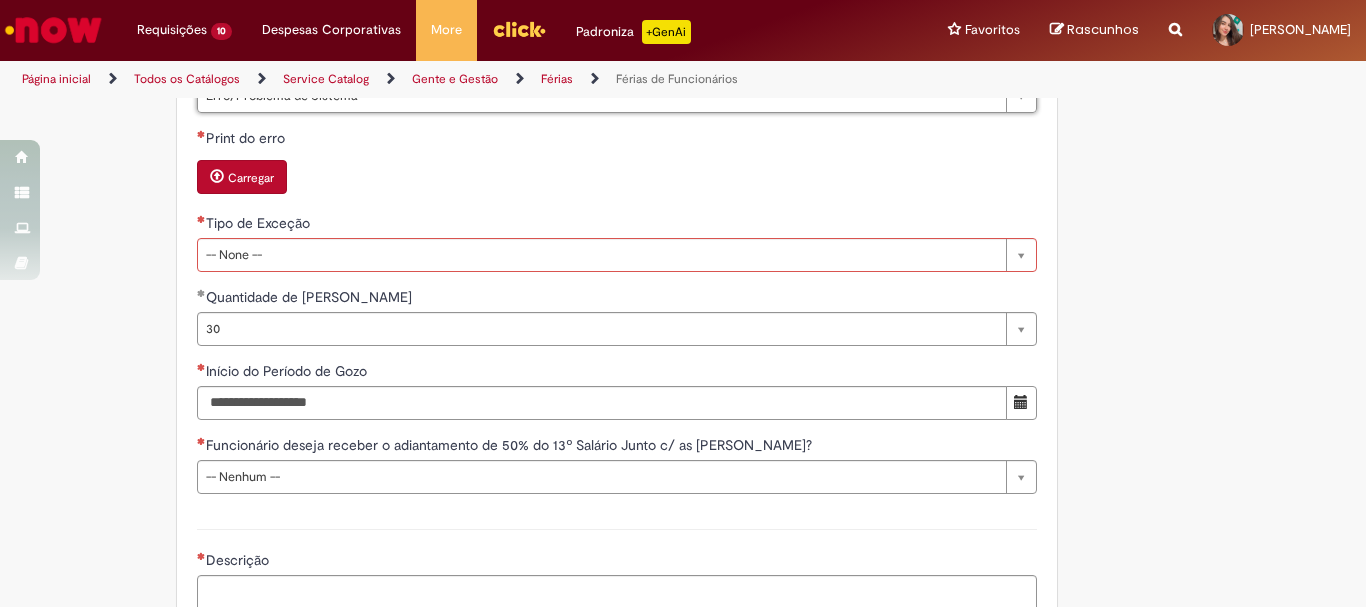 scroll, scrollTop: 1600, scrollLeft: 0, axis: vertical 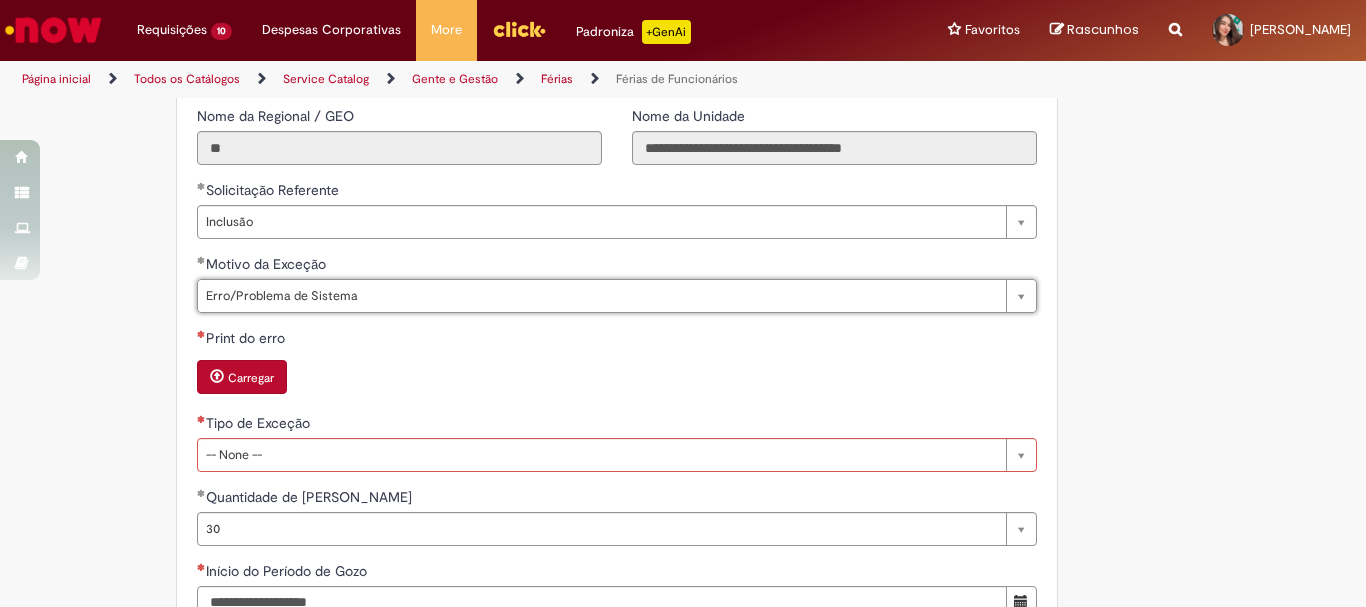 click on "Carregar" at bounding box center [251, 378] 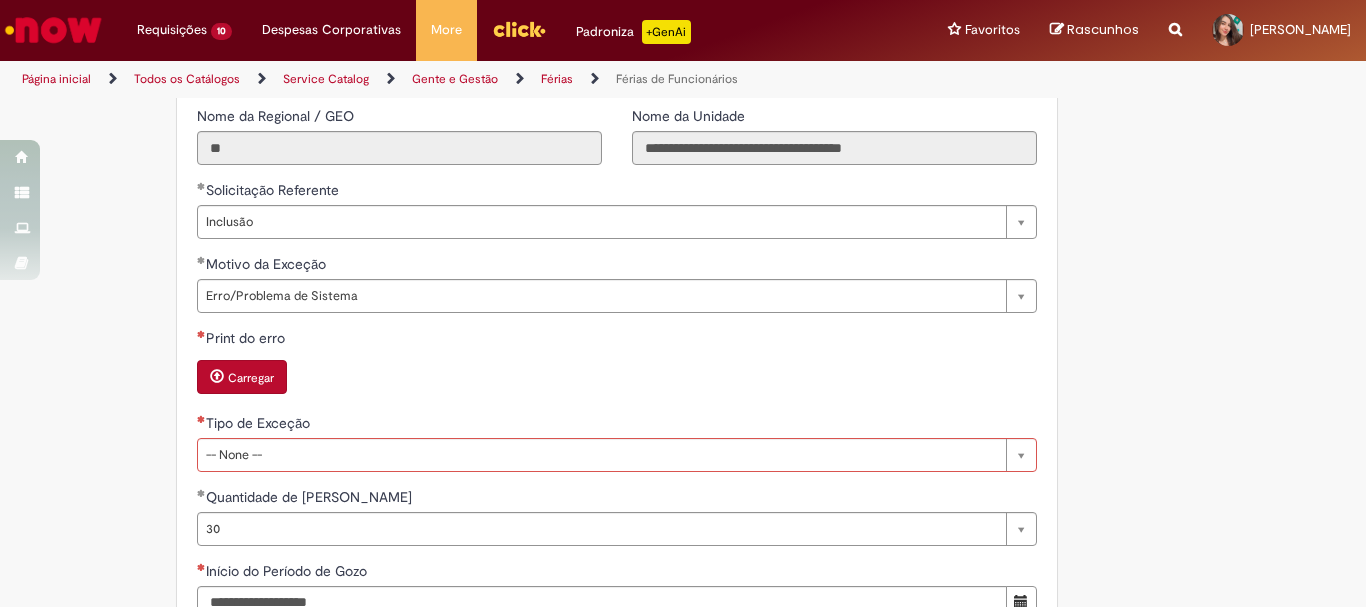 scroll, scrollTop: 0, scrollLeft: 0, axis: both 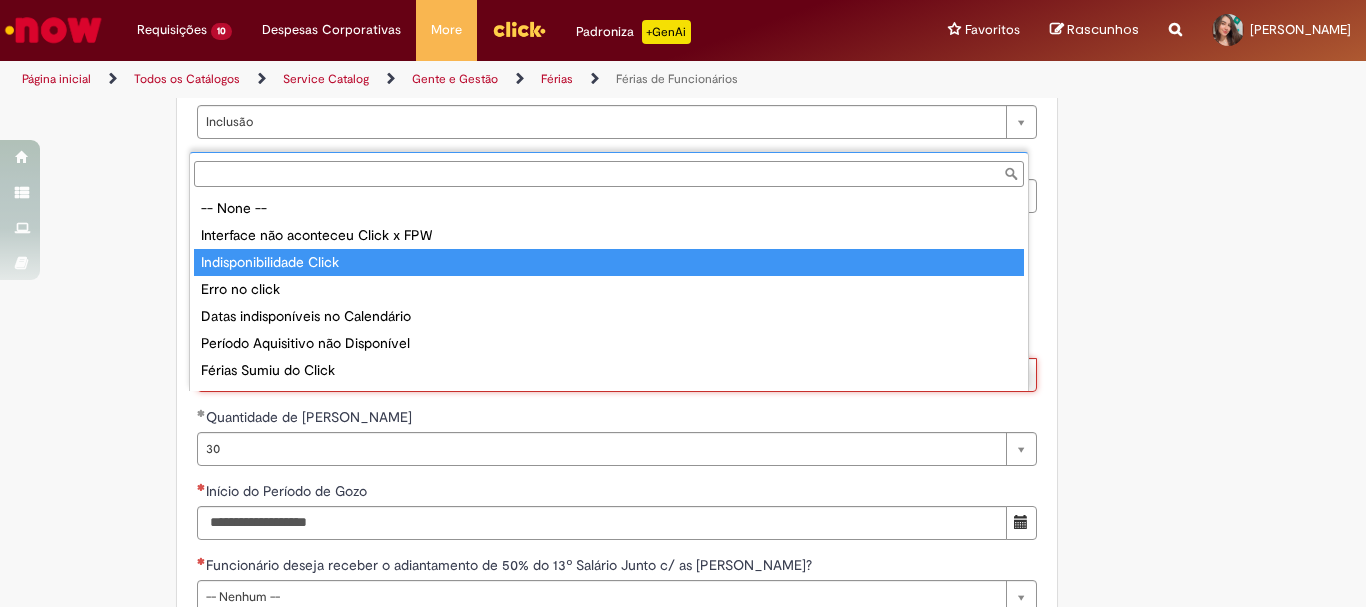 type on "**********" 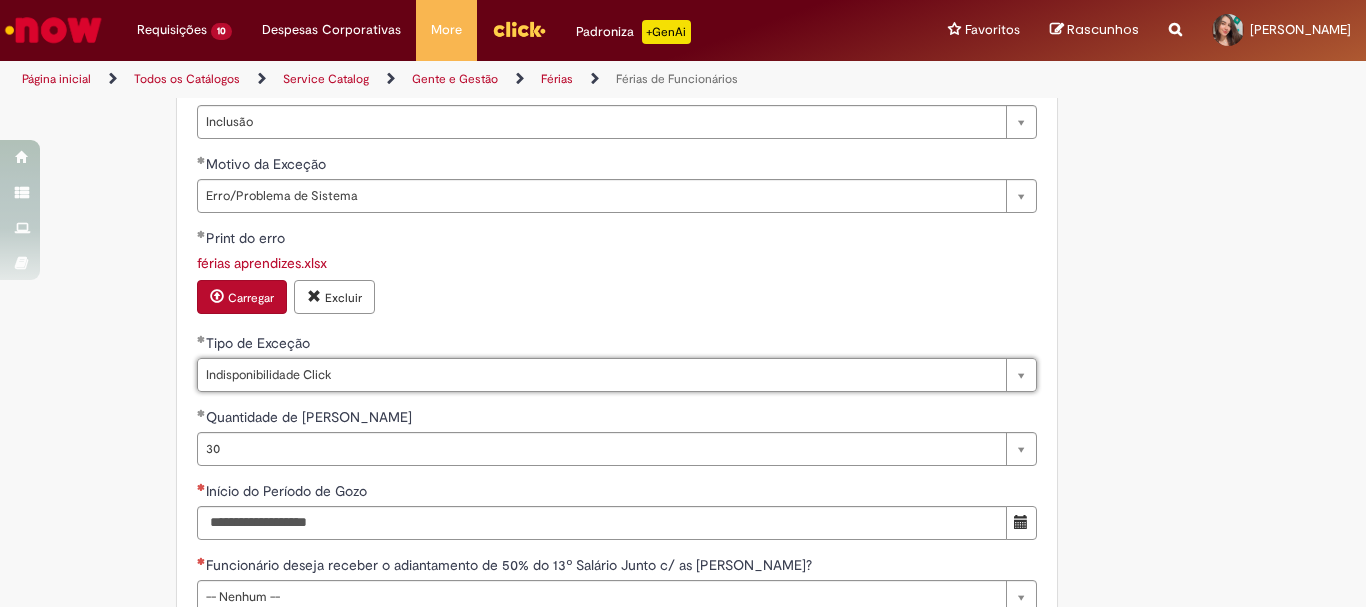 scroll, scrollTop: 0, scrollLeft: 63, axis: horizontal 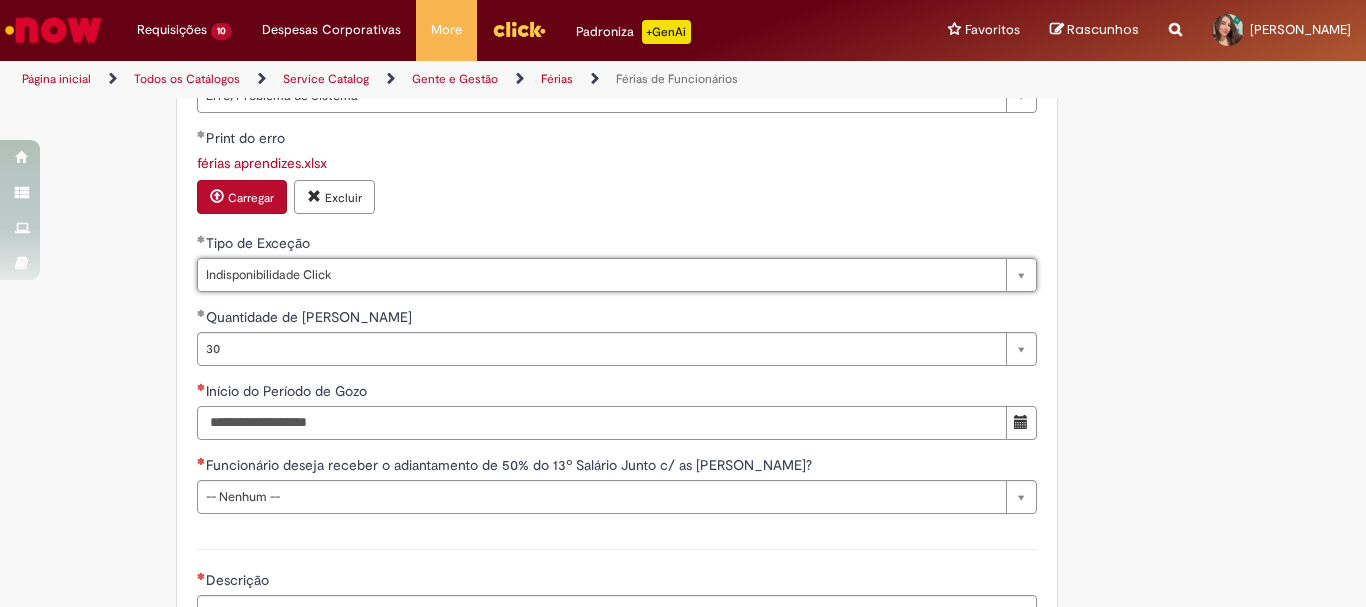 click on "Início do Período de Gozo" at bounding box center [602, 423] 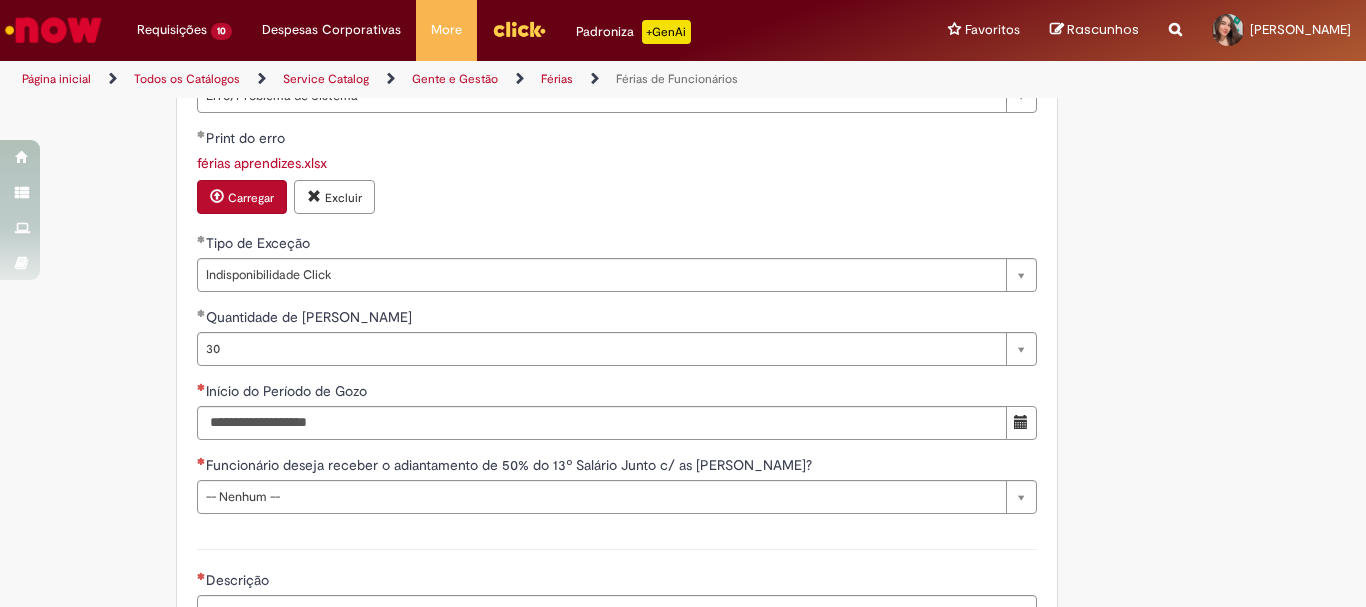 click on "Adicionar a Favoritos
Férias de Funcionários
Oferta destinada para esclarecimento de dúvidas e inclusões/exceções/cancelamentos de férias por exceções.
Utilize esta oferta:
Para ajustar, cancelar ou incluir férias com menos de 35 dias para o início;
Para fracionar suas férias em 03 períodos (se elegível);
Caso Click apresente alguma instabilidade no serviço de Férias que, mesmo após você abrir um  incidente  (e tiver evidência do número), não for corrigido por completo ou  em tempo de ajustar no próprio sistema;
> Para incluir, alterar ou cancelar Férias dentro do prazo de 35 dias de antecedência, é só acessar  Portal Click  > Você > Férias; > Para acessar a Diretriz de Férias, basta  clicar aqui
> Ficou com dúvidas sobre Férias via Termo? É só acessar a   FAQ – Fluxo de alteração de férias por exceção no Click  ou abrir chamado na oferta  ." at bounding box center (585, -326) 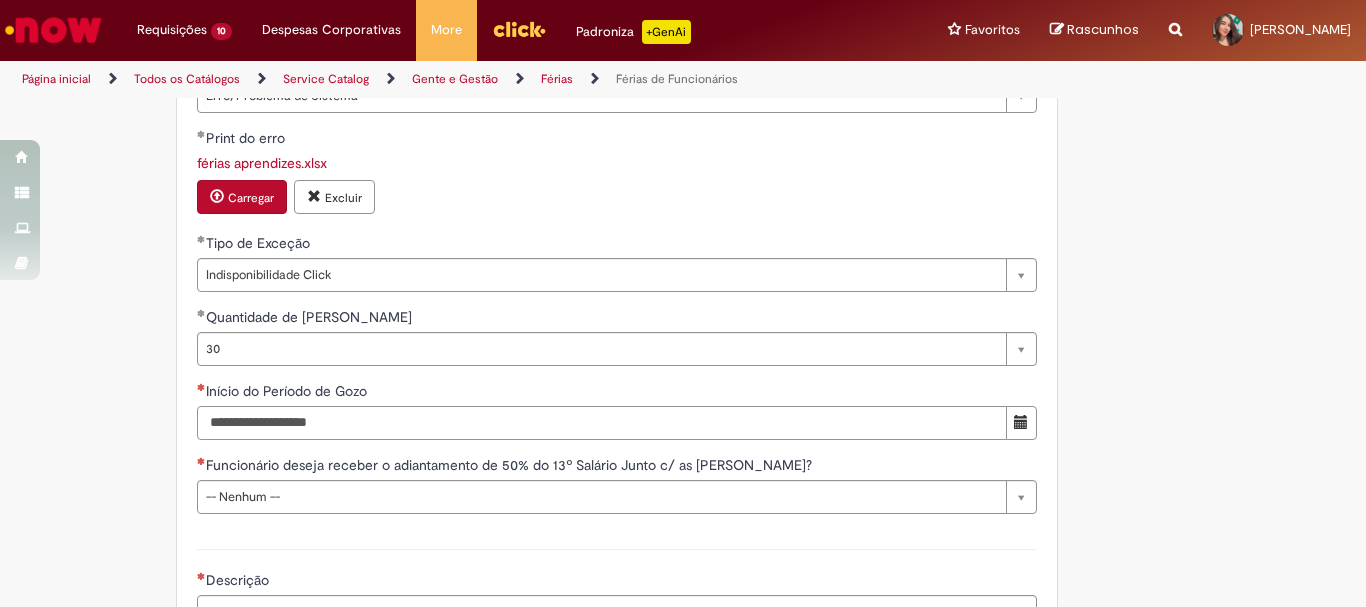 click on "Início do Período de Gozo" at bounding box center (602, 423) 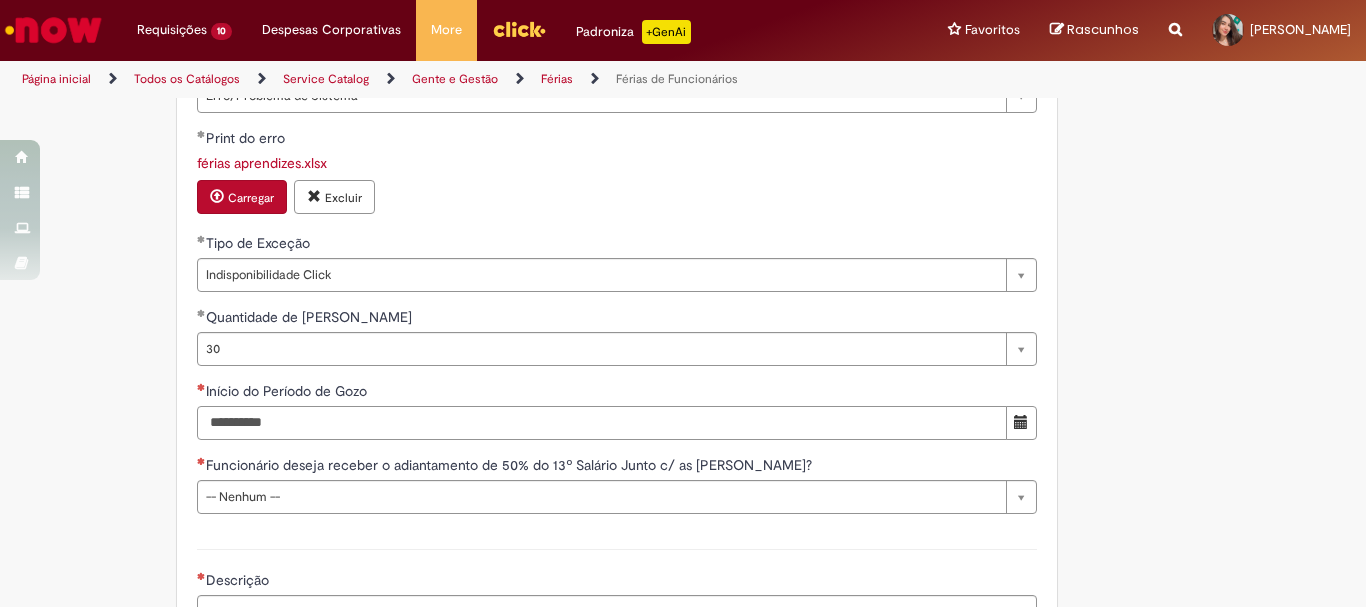 type on "**********" 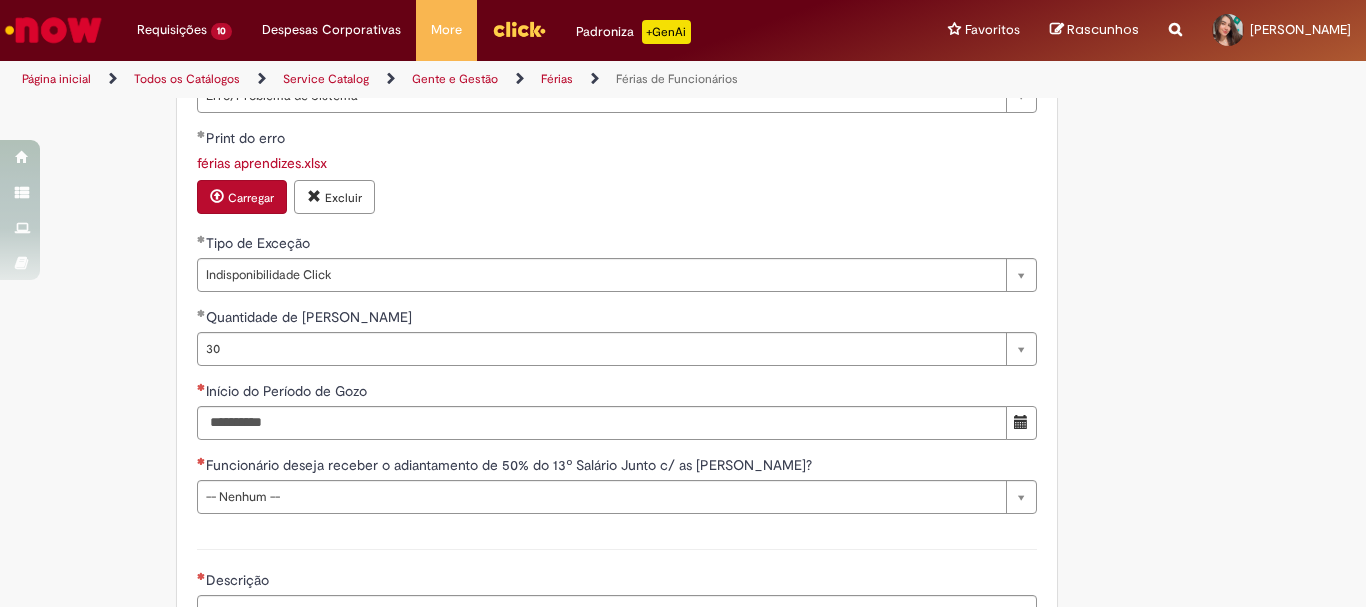 type on "***" 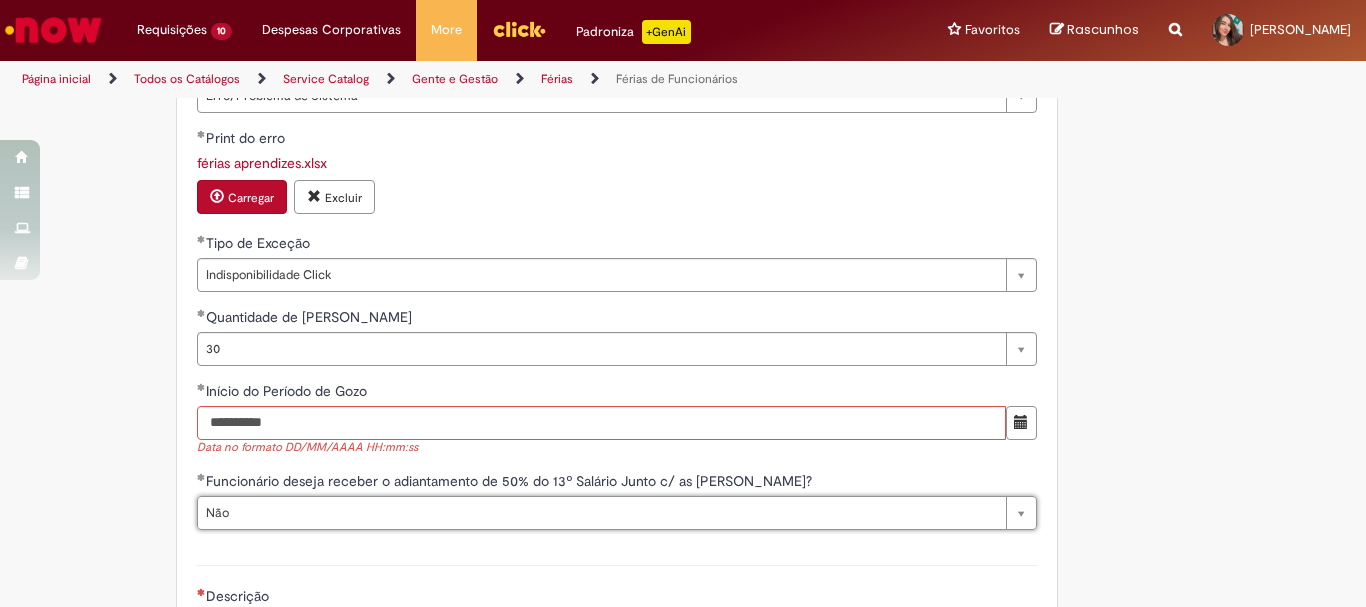 click on "Adicionar a Favoritos
Férias de Funcionários
Oferta destinada para esclarecimento de dúvidas e inclusões/exceções/cancelamentos de férias por exceções.
Utilize esta oferta:
Para ajustar, cancelar ou incluir férias com menos de 35 dias para o início;
Para fracionar suas férias em 03 períodos (se elegível);
Caso Click apresente alguma instabilidade no serviço de Férias que, mesmo após você abrir um  incidente  (e tiver evidência do número), não for corrigido por completo ou  em tempo de ajustar no próprio sistema;
> Para incluir, alterar ou cancelar Férias dentro do prazo de 35 dias de antecedência, é só acessar  Portal Click  > Você > Férias; > Para acessar a Diretriz de Férias, basta  clicar aqui
> Ficou com dúvidas sobre Férias via Termo? É só acessar a   FAQ – Fluxo de alteração de férias por exceção no Click  ou abrir chamado na oferta  ." at bounding box center [585, -318] 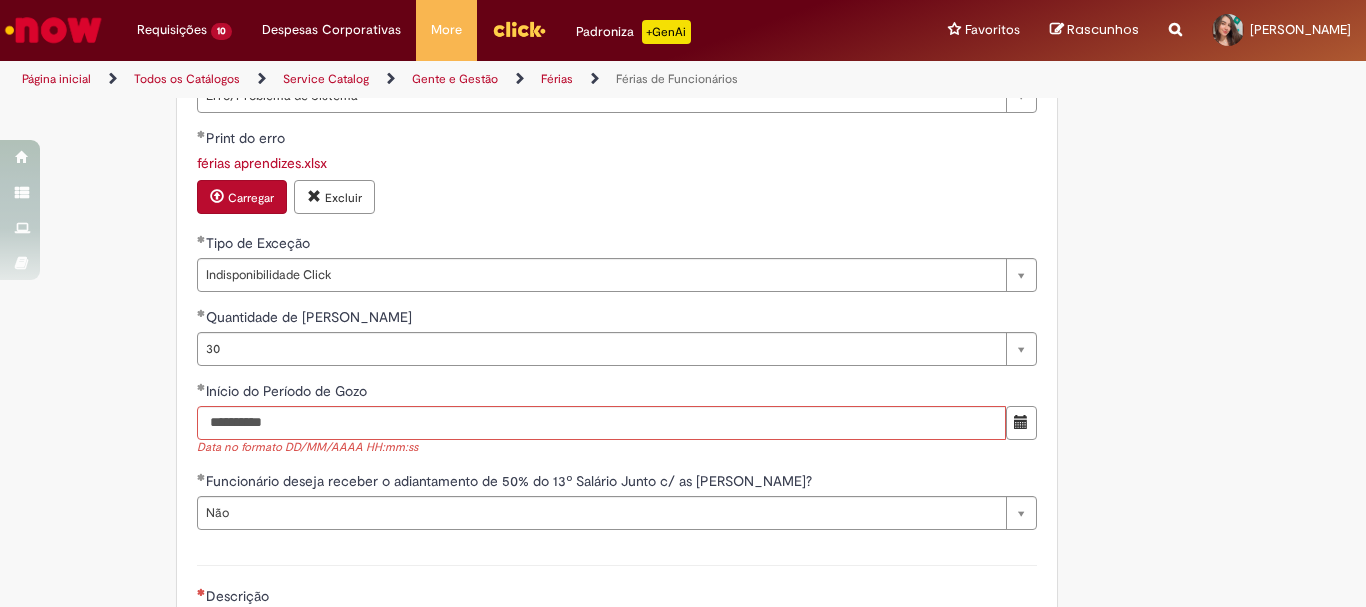 scroll, scrollTop: 2000, scrollLeft: 0, axis: vertical 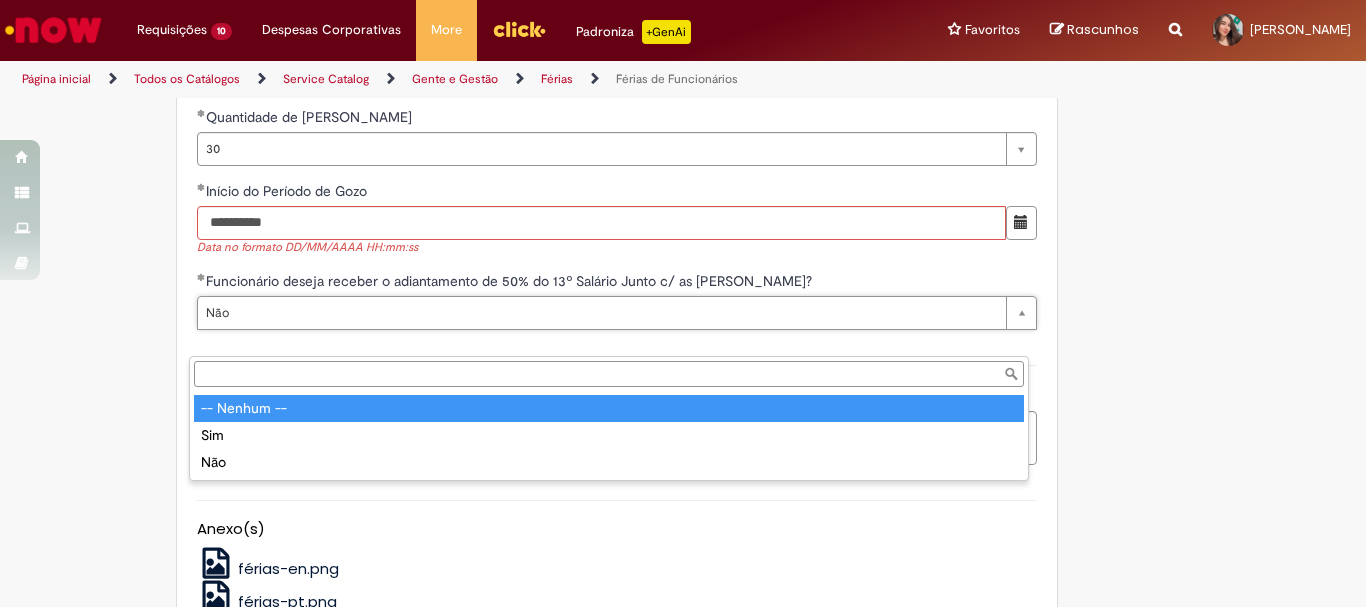 type on "***" 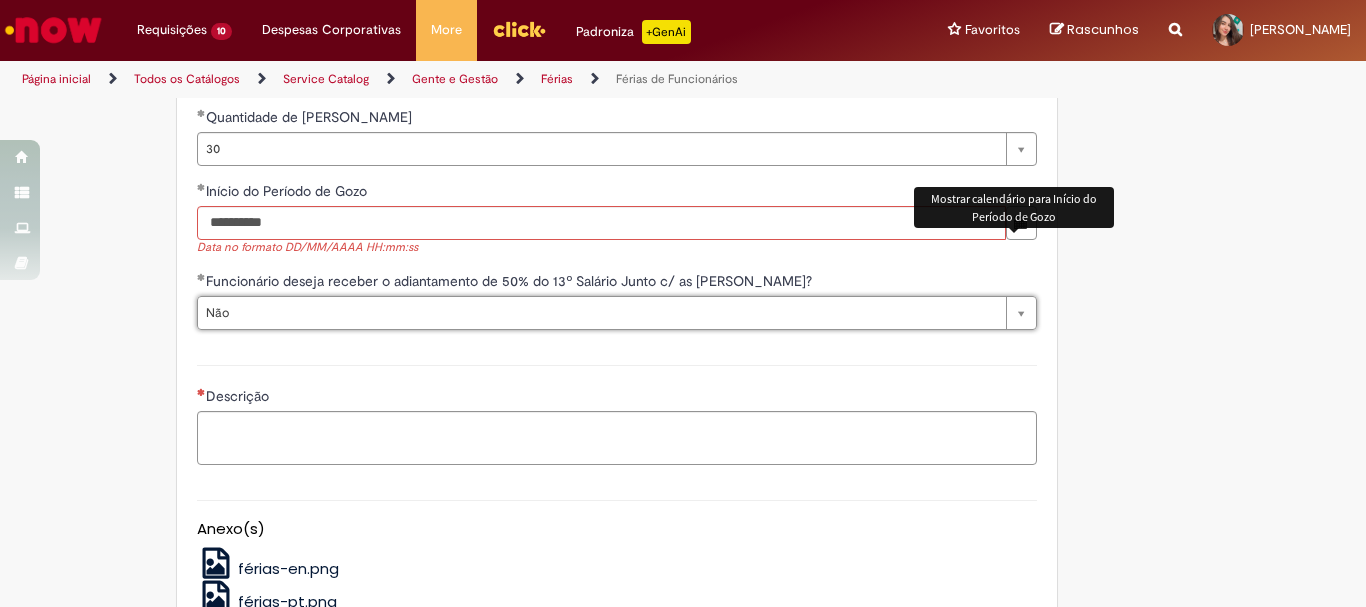 scroll, scrollTop: 0, scrollLeft: 24, axis: horizontal 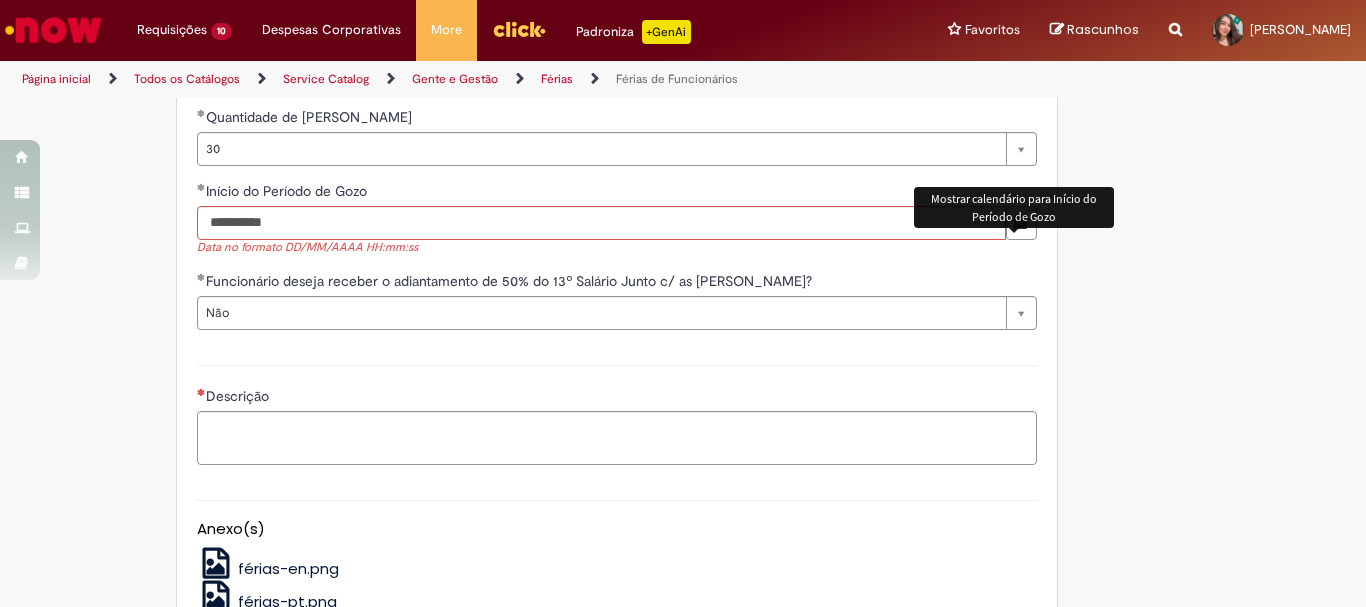 click at bounding box center (1021, 222) 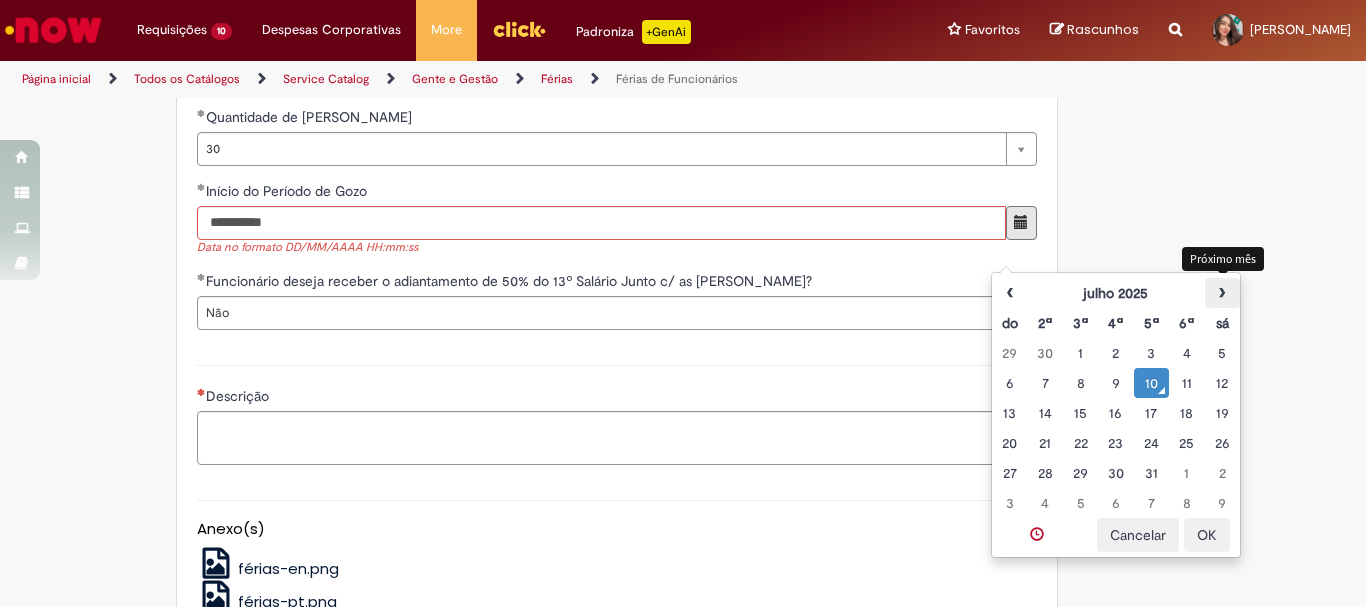 click on "›" at bounding box center (1222, 293) 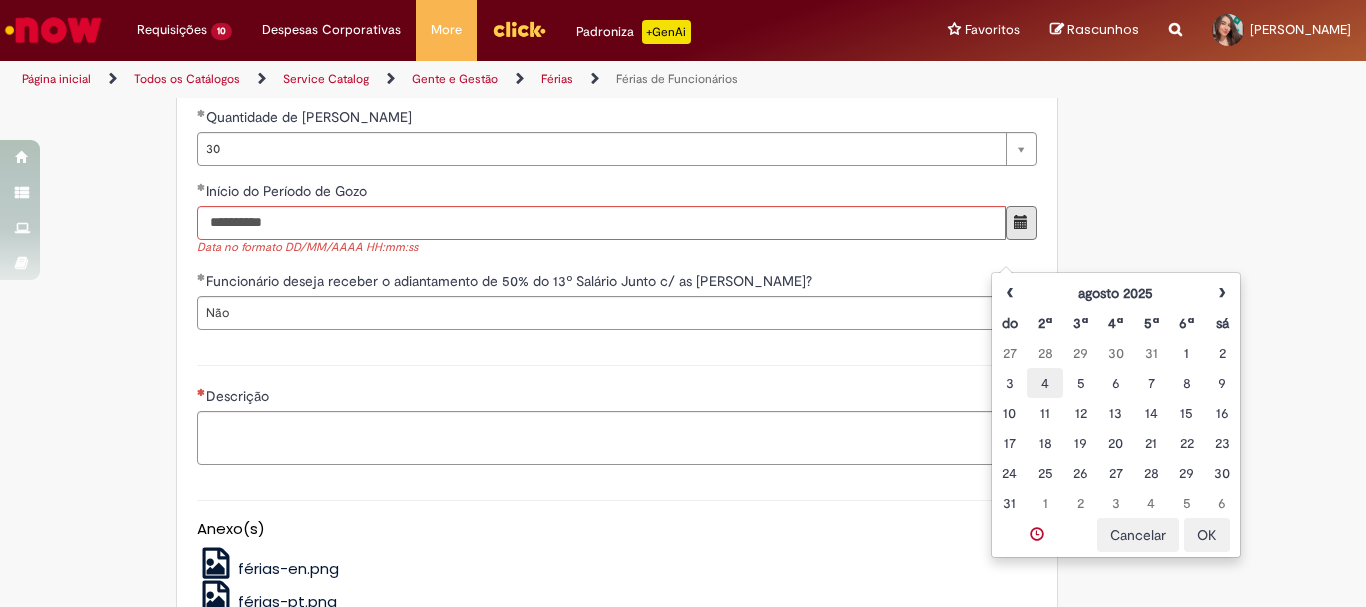 click on "4" at bounding box center [1044, 383] 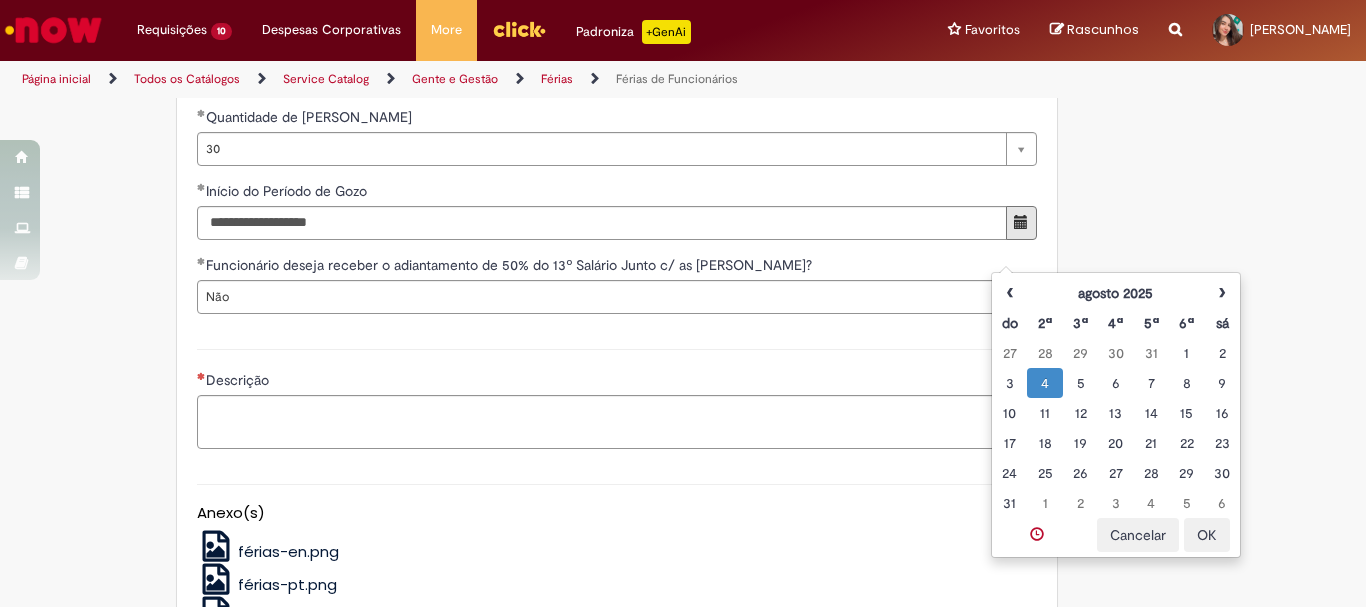 click on "Adicionar a Favoritos
Férias de Funcionários
Oferta destinada para esclarecimento de dúvidas e inclusões/exceções/cancelamentos de férias por exceções.
Utilize esta oferta:
Para ajustar, cancelar ou incluir férias com menos de 35 dias para o início;
Para fracionar suas férias em 03 períodos (se elegível);
Caso Click apresente alguma instabilidade no serviço de Férias que, mesmo após você abrir um  incidente  (e tiver evidência do número), não for corrigido por completo ou  em tempo de ajustar no próprio sistema;
> Para incluir, alterar ou cancelar Férias dentro do prazo de 35 dias de antecedência, é só acessar  Portal Click  > Você > Férias; > Para acessar a Diretriz de Férias, basta  clicar aqui
> Ficou com dúvidas sobre Férias via Termo? É só acessar a   FAQ – Fluxo de alteração de férias por exceção no Click  ou abrir chamado na oferta  ." at bounding box center (585, -526) 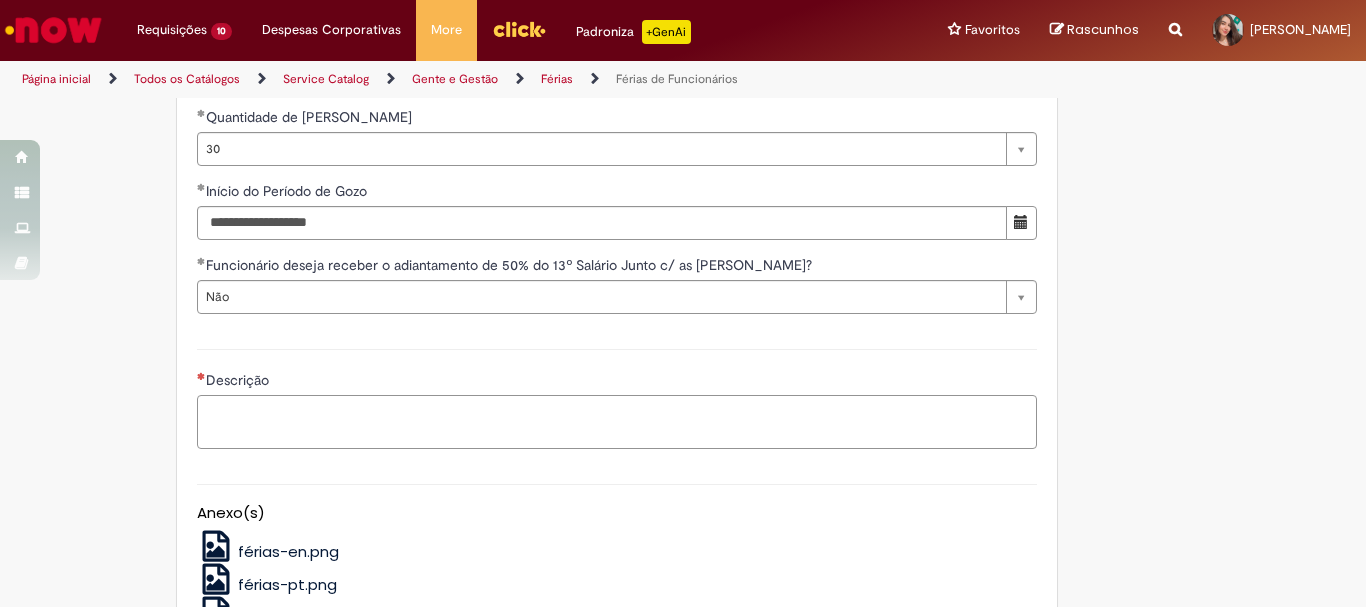 click on "Descrição" at bounding box center (617, 422) 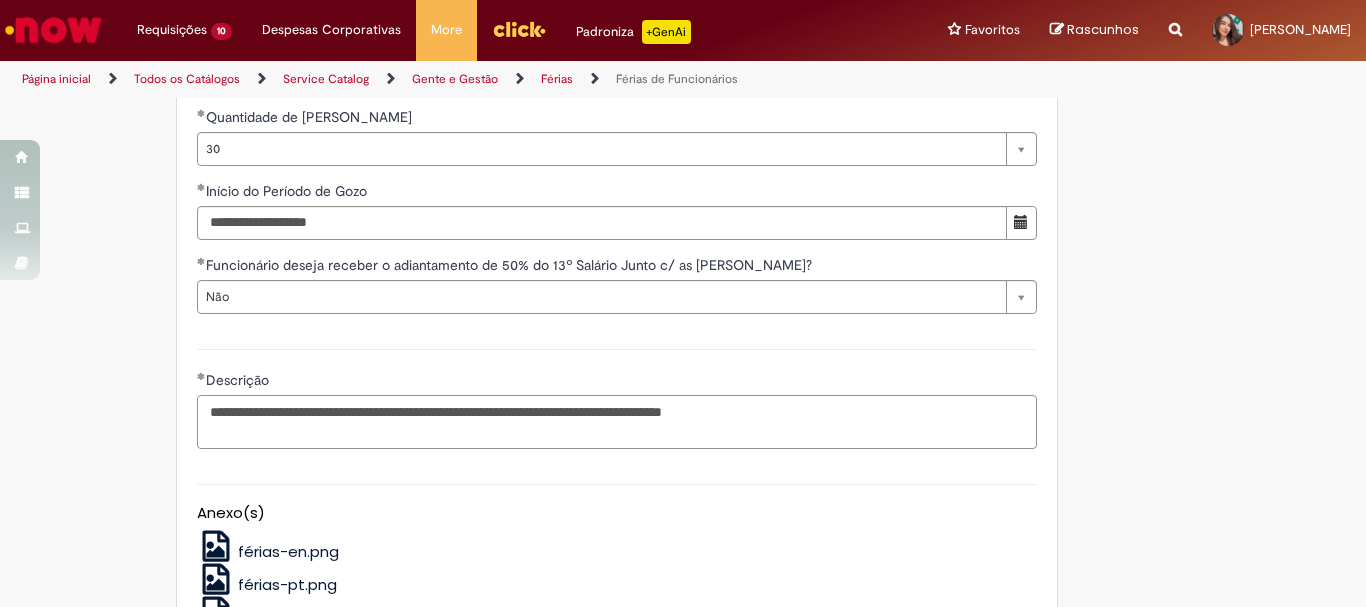 scroll, scrollTop: 2271, scrollLeft: 0, axis: vertical 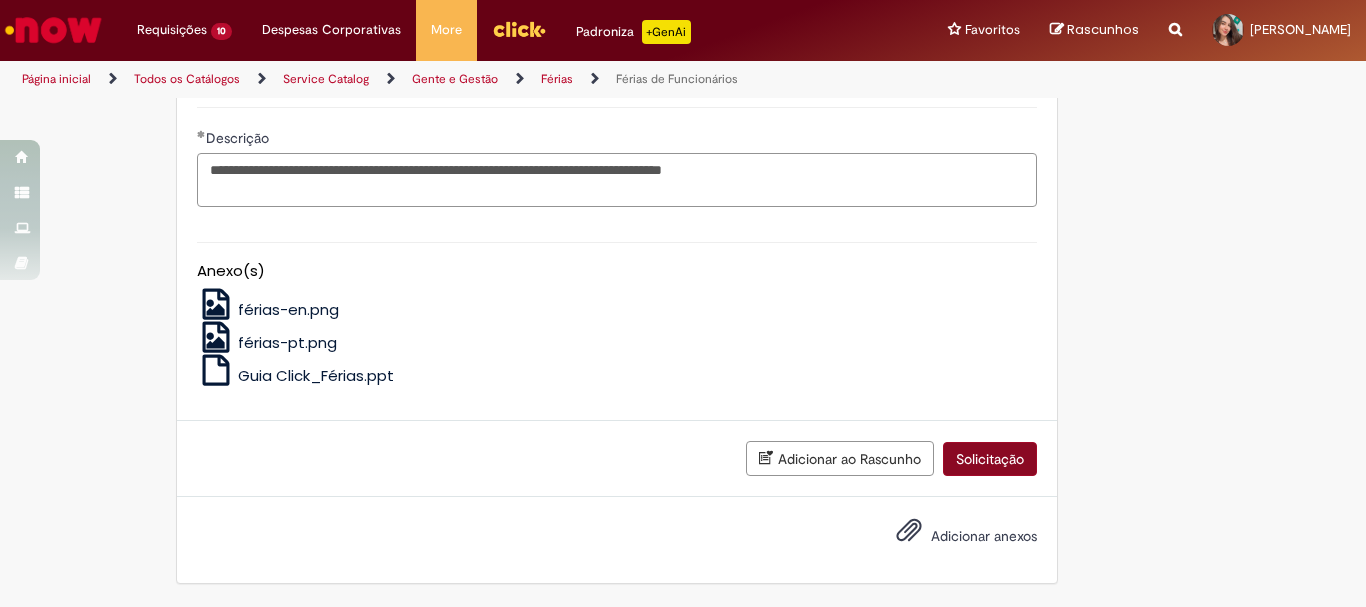 type on "**********" 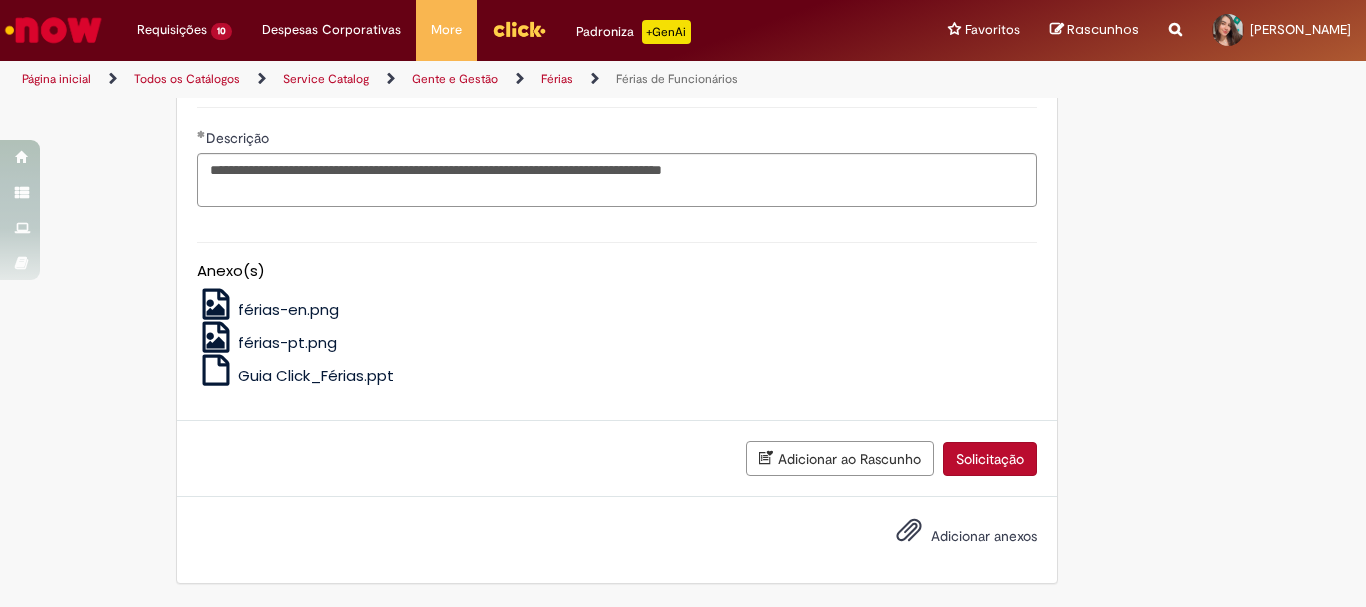 click on "Solicitação" at bounding box center (990, 459) 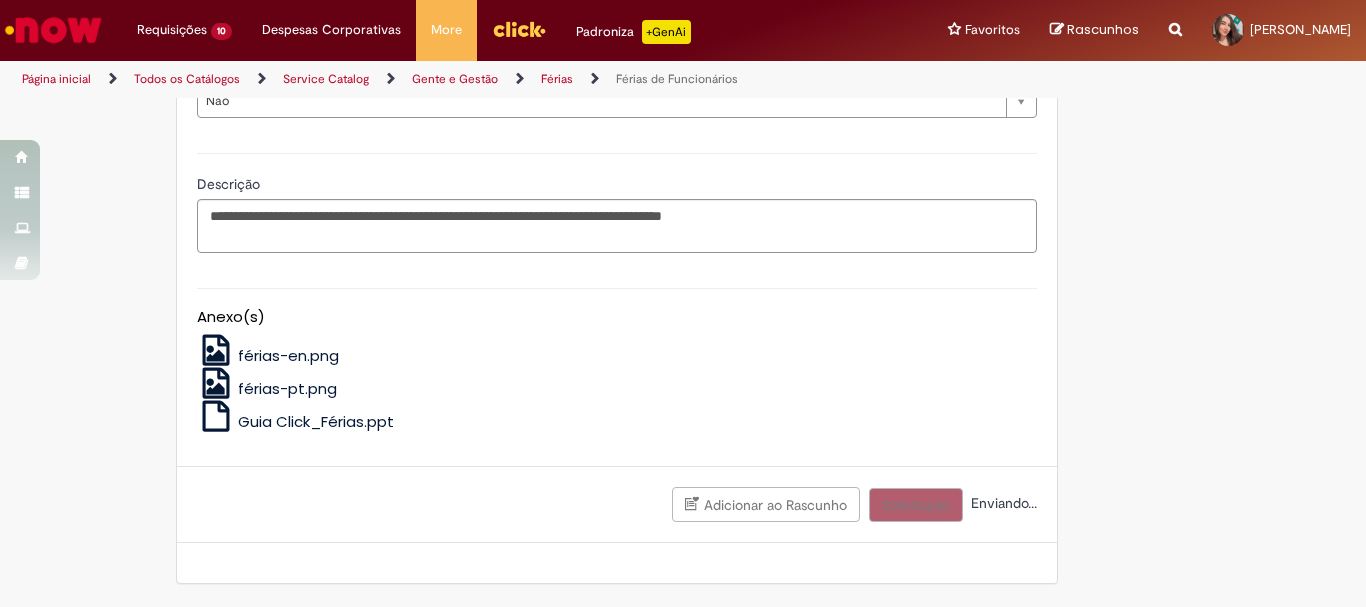 scroll, scrollTop: 2225, scrollLeft: 0, axis: vertical 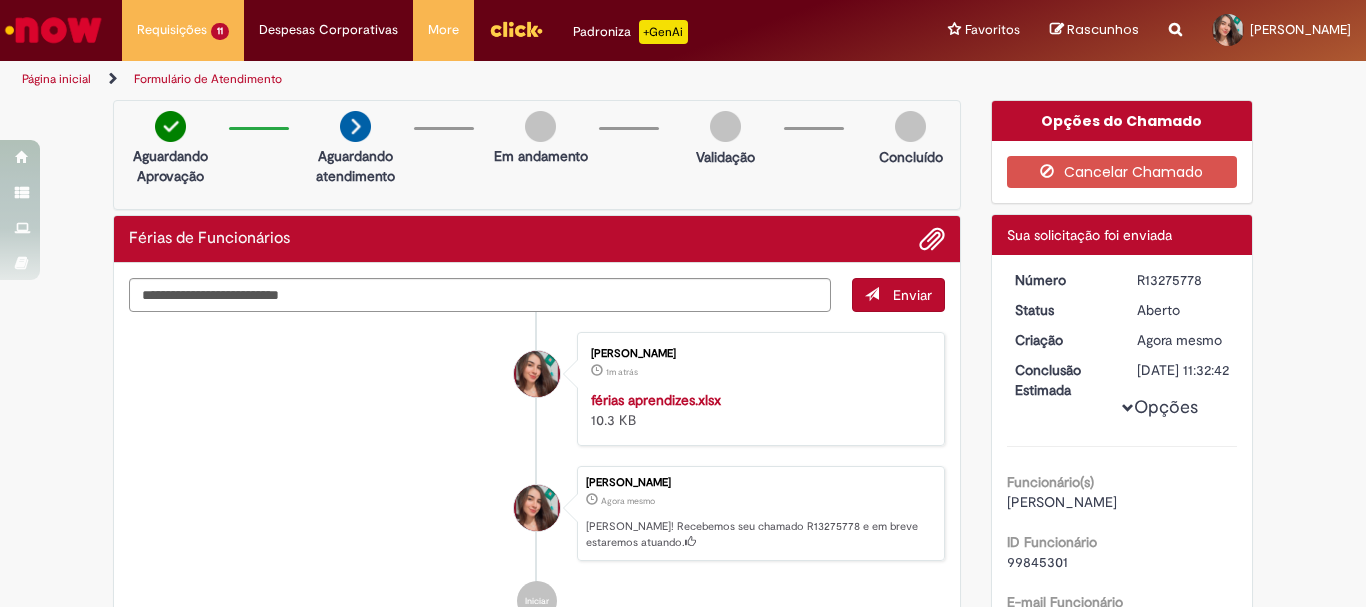 click at bounding box center [53, 30] 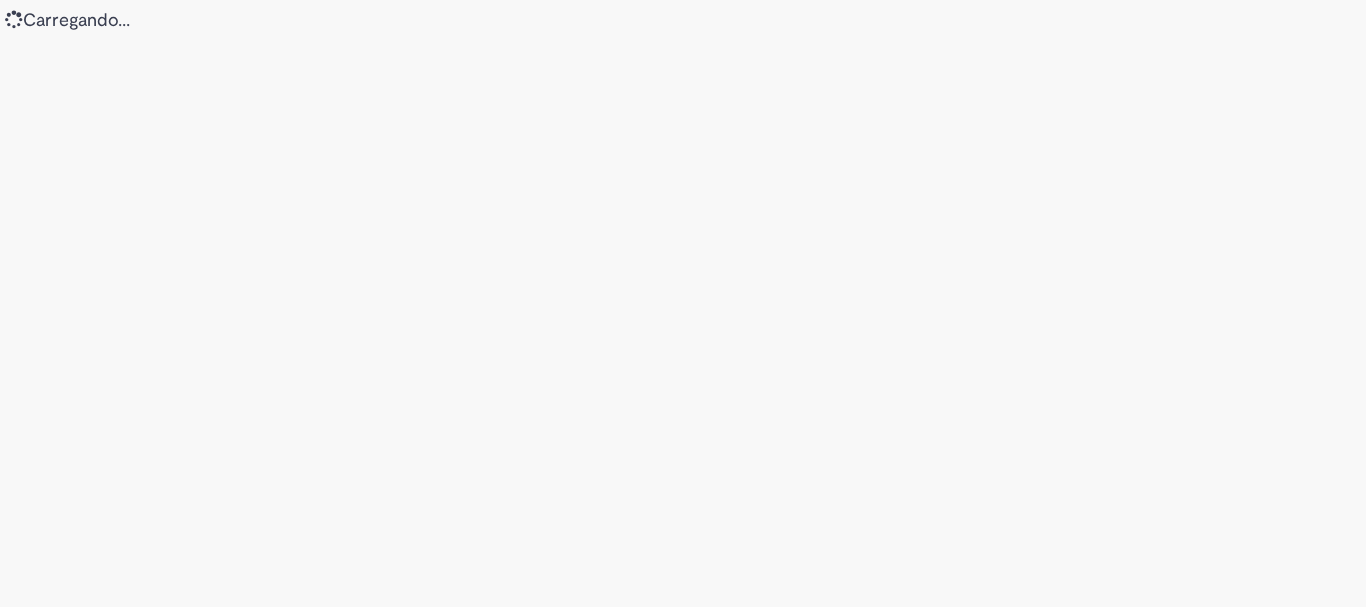 scroll, scrollTop: 0, scrollLeft: 0, axis: both 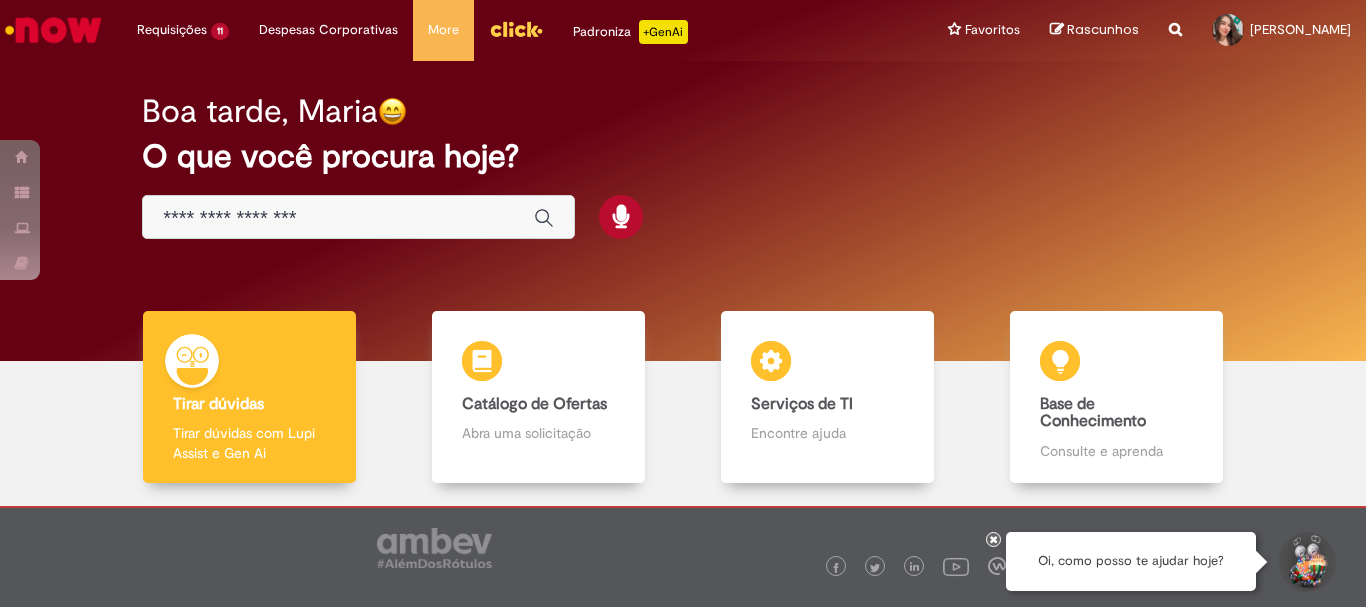 click at bounding box center (338, 218) 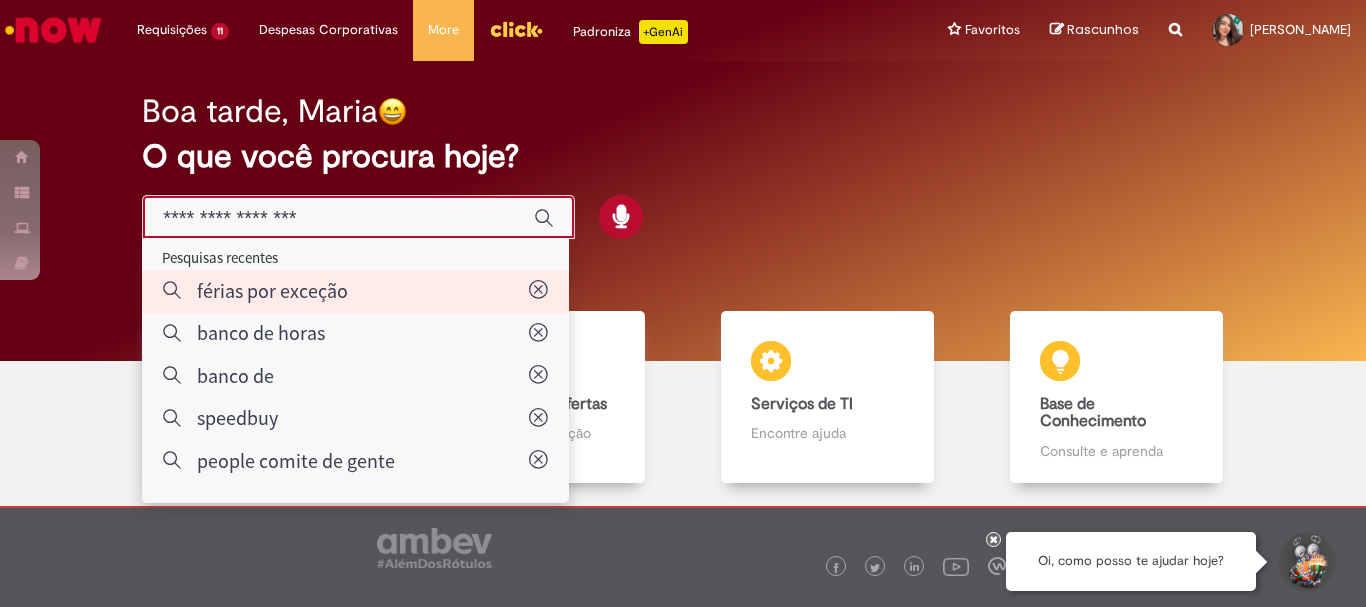 type on "**********" 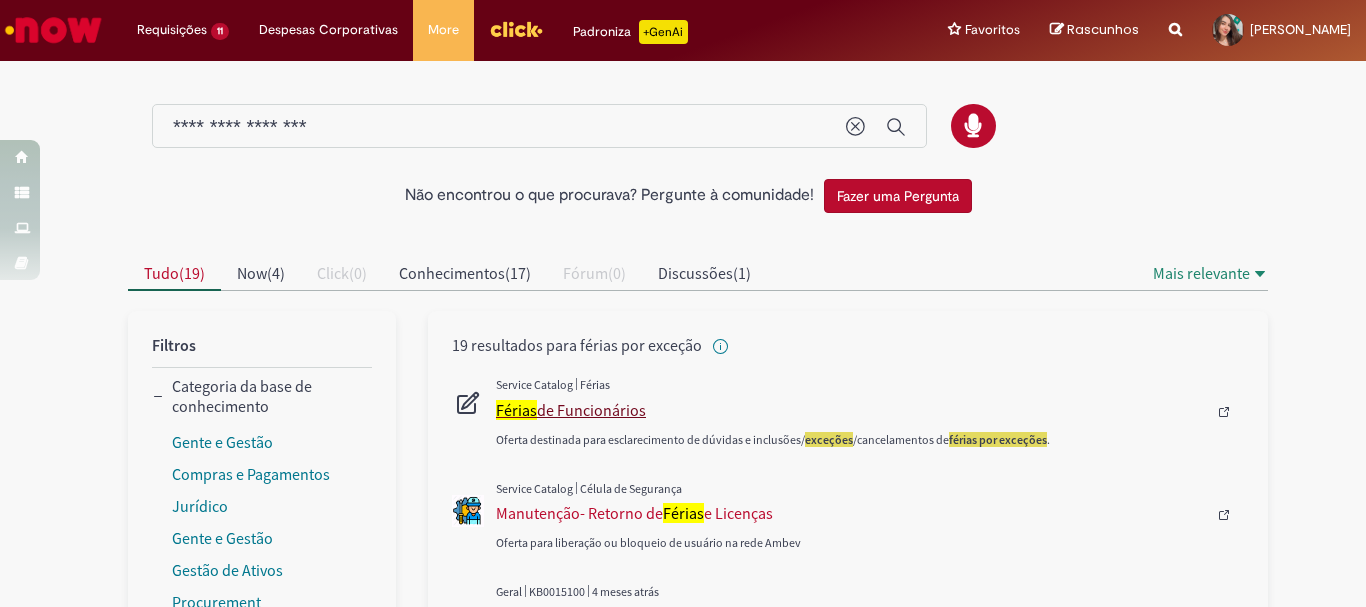 click on "Férias  de Funcionários" at bounding box center (851, 410) 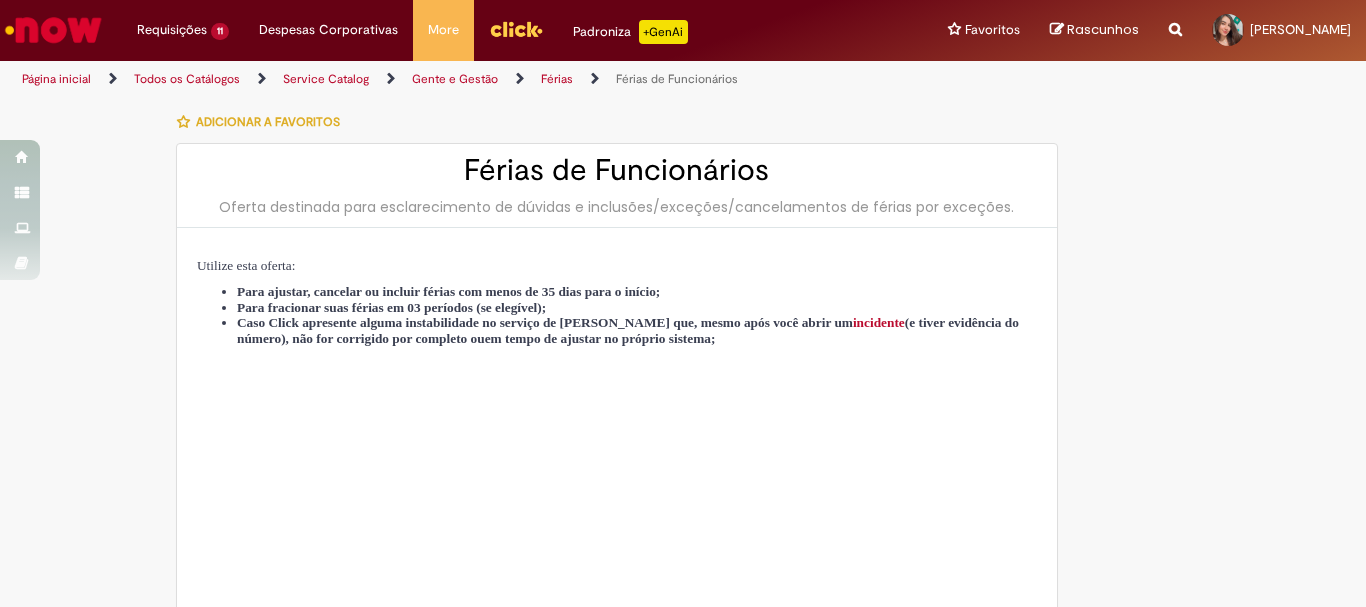 type on "**********" 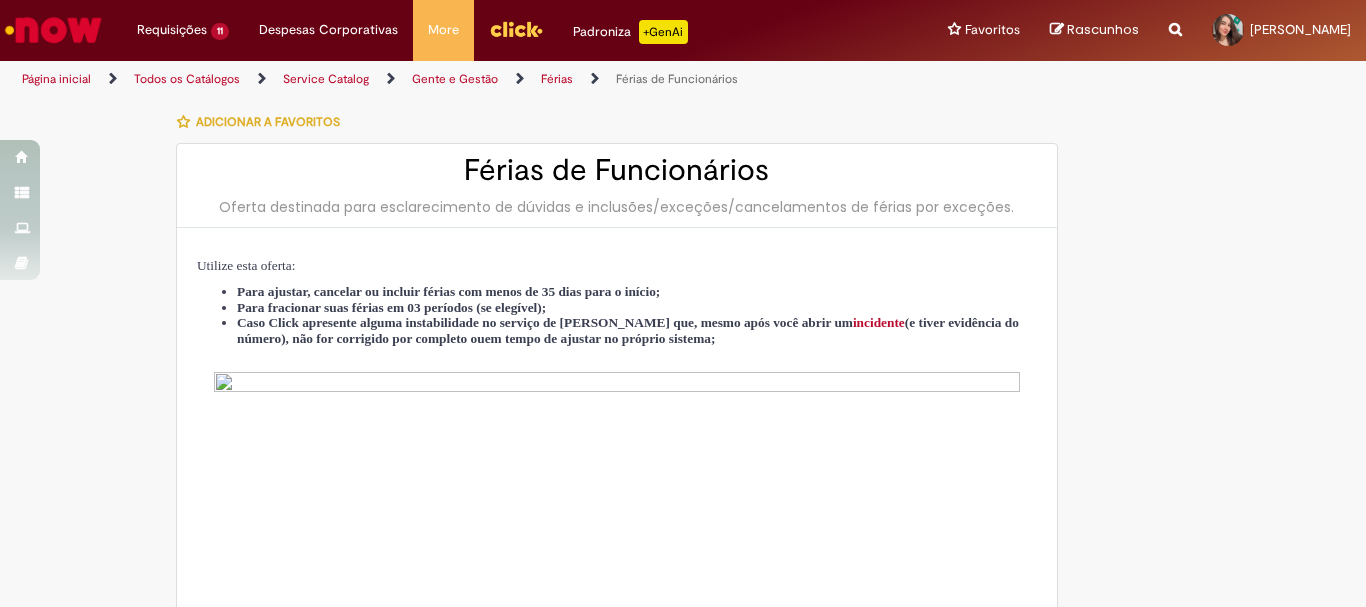 type on "**********" 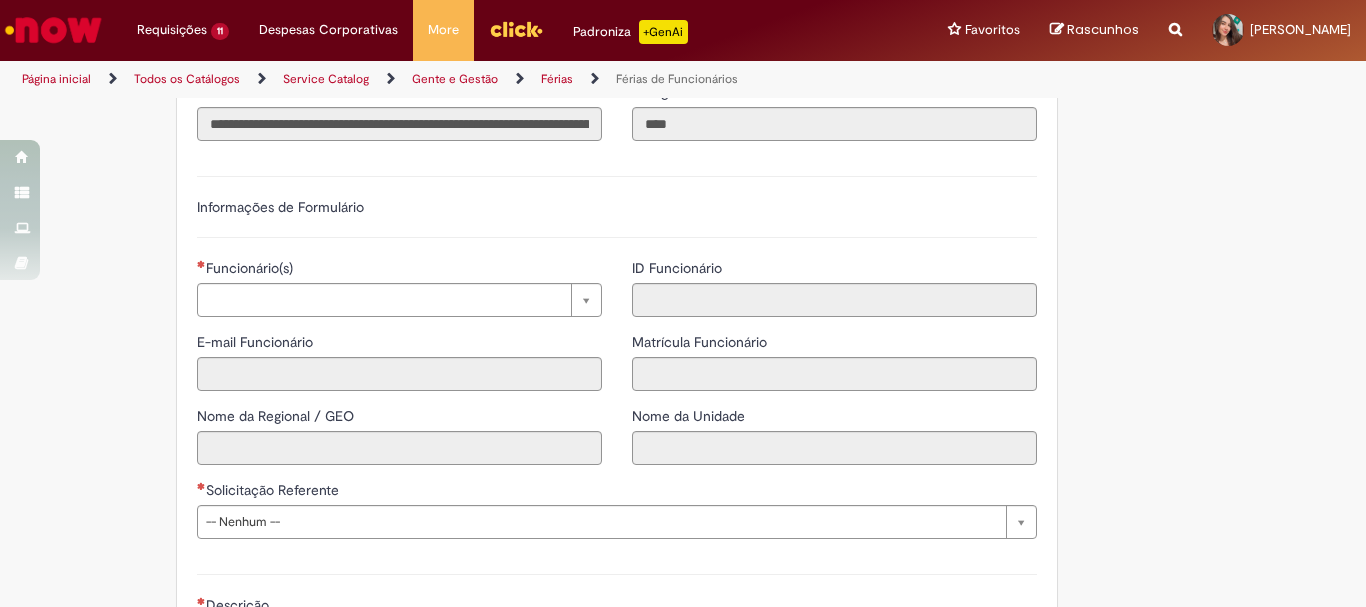 scroll, scrollTop: 1400, scrollLeft: 0, axis: vertical 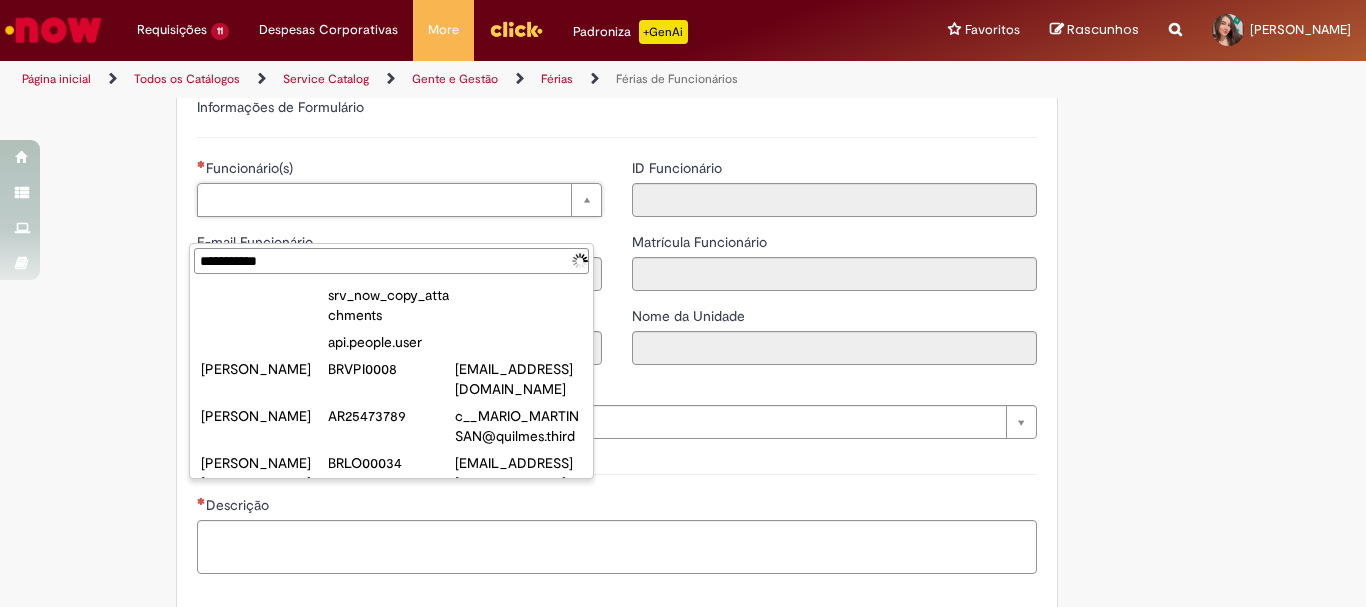 type on "**********" 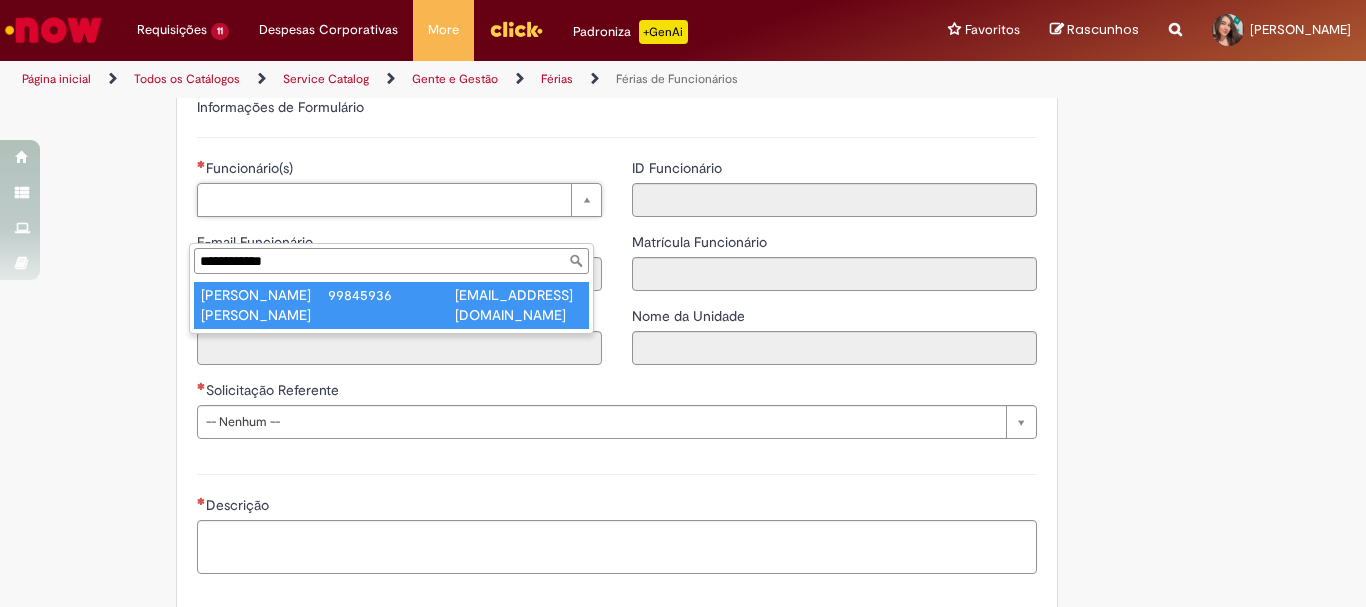 type on "**********" 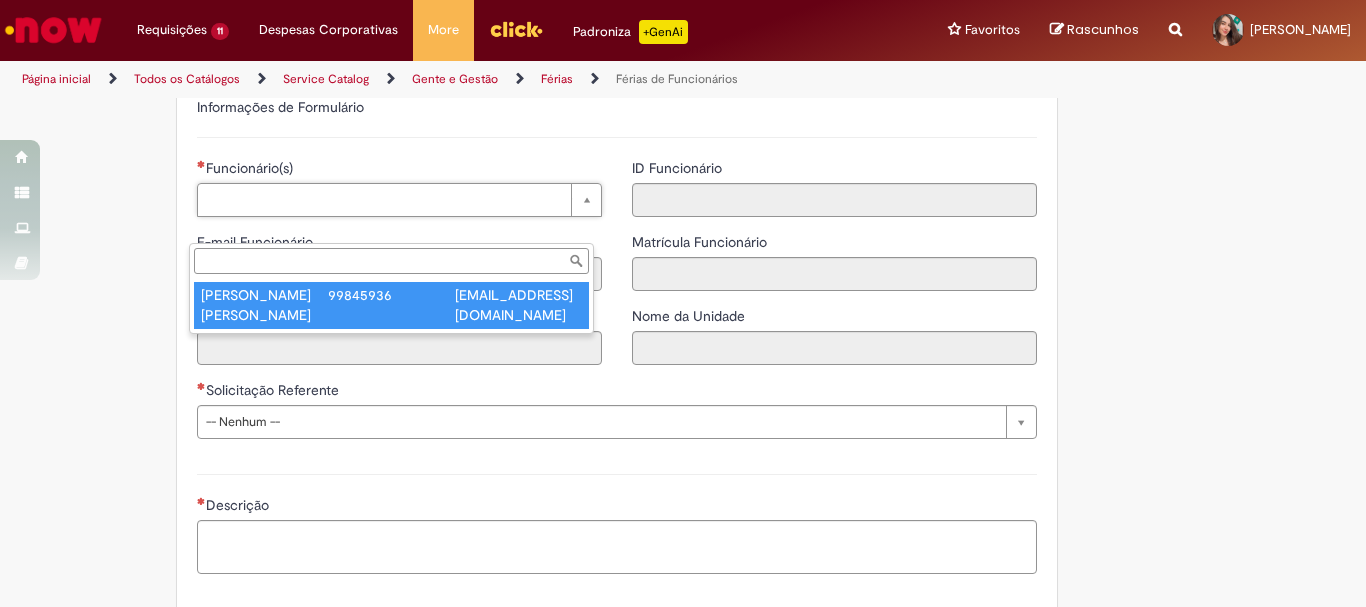 type on "**********" 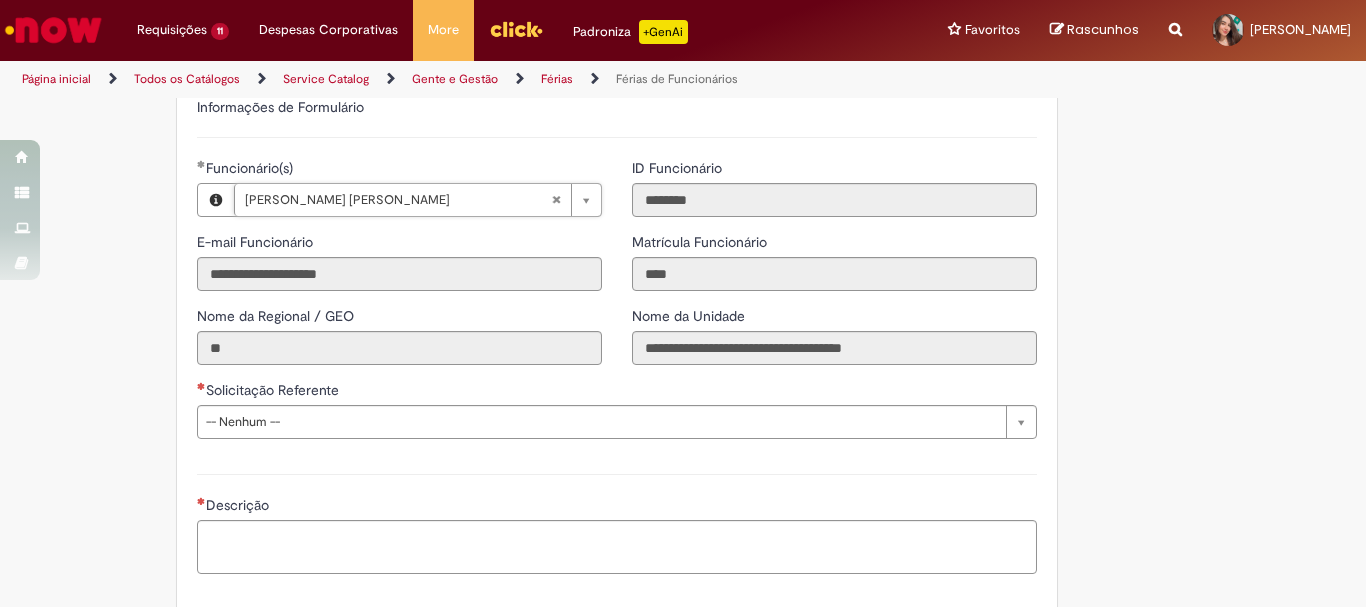 scroll, scrollTop: 1600, scrollLeft: 0, axis: vertical 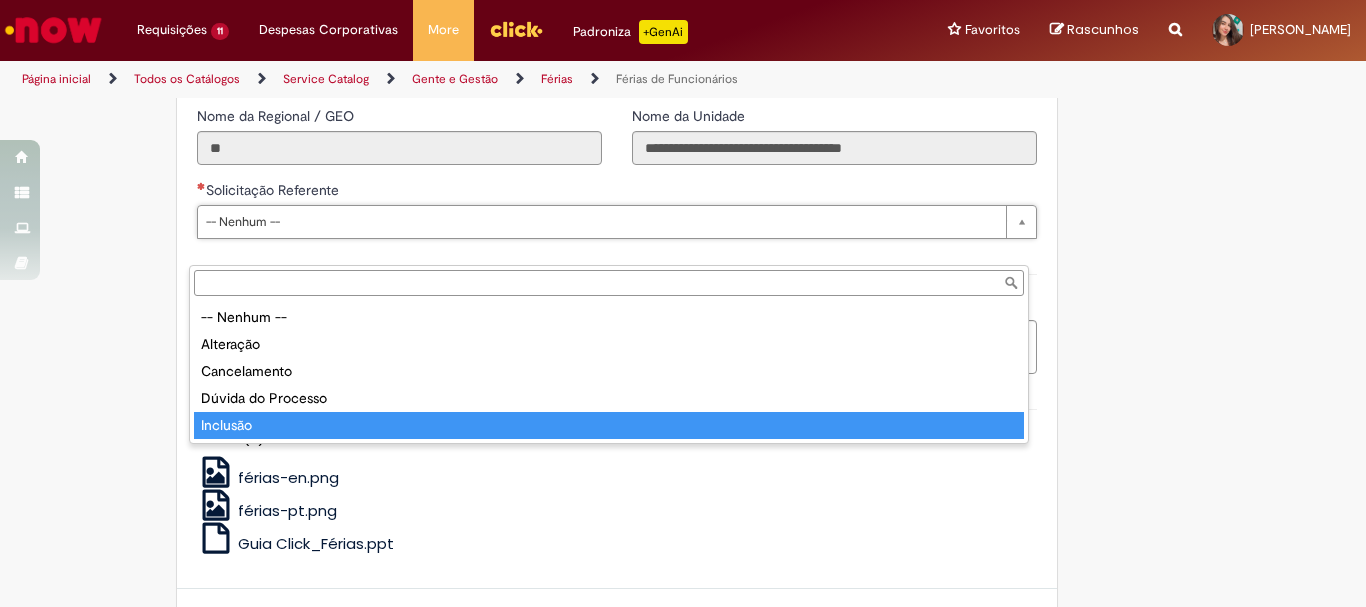 type on "********" 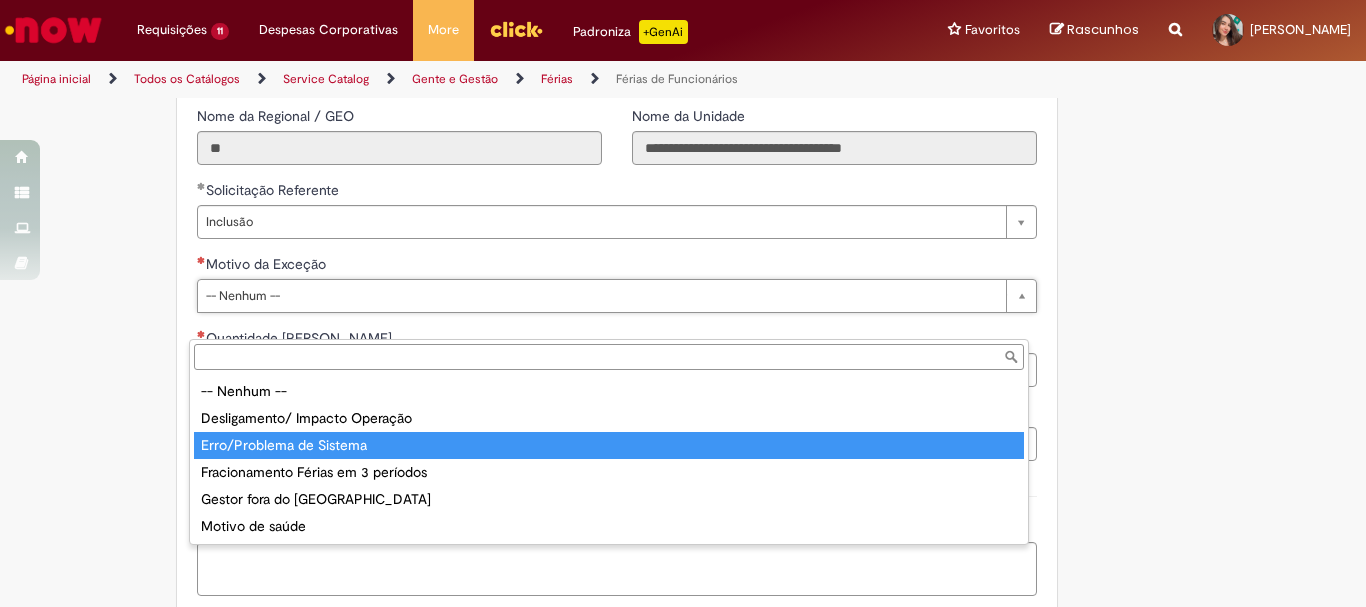 type on "**********" 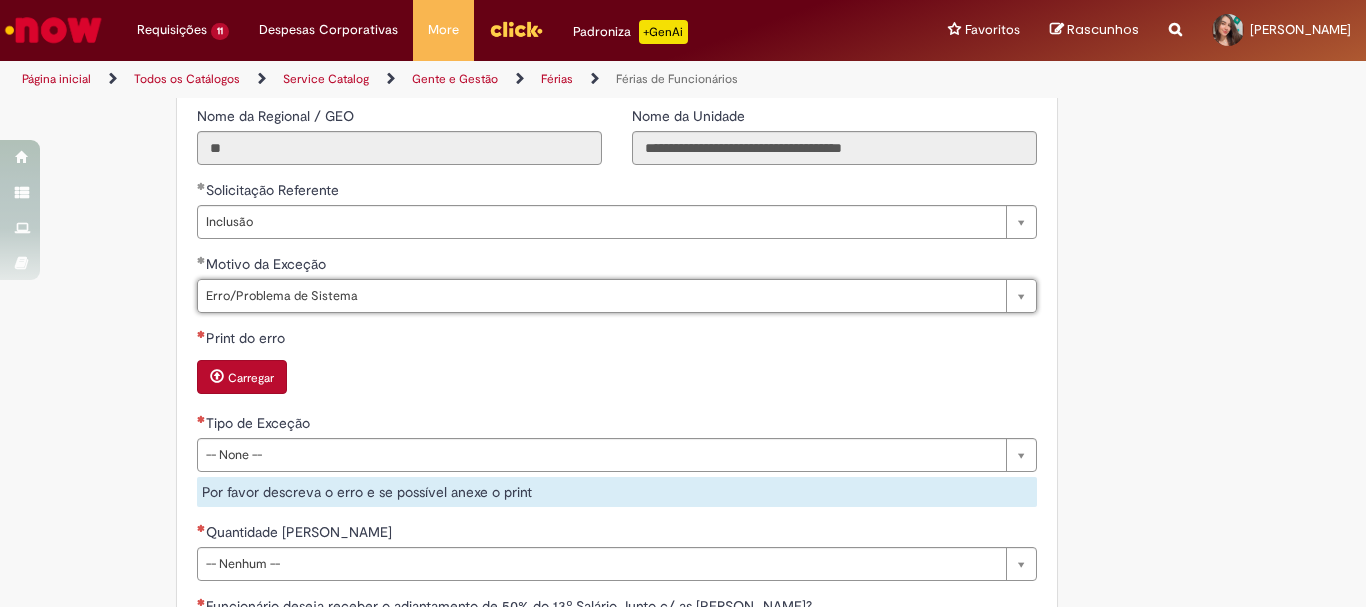 click on "Carregar" at bounding box center [617, 379] 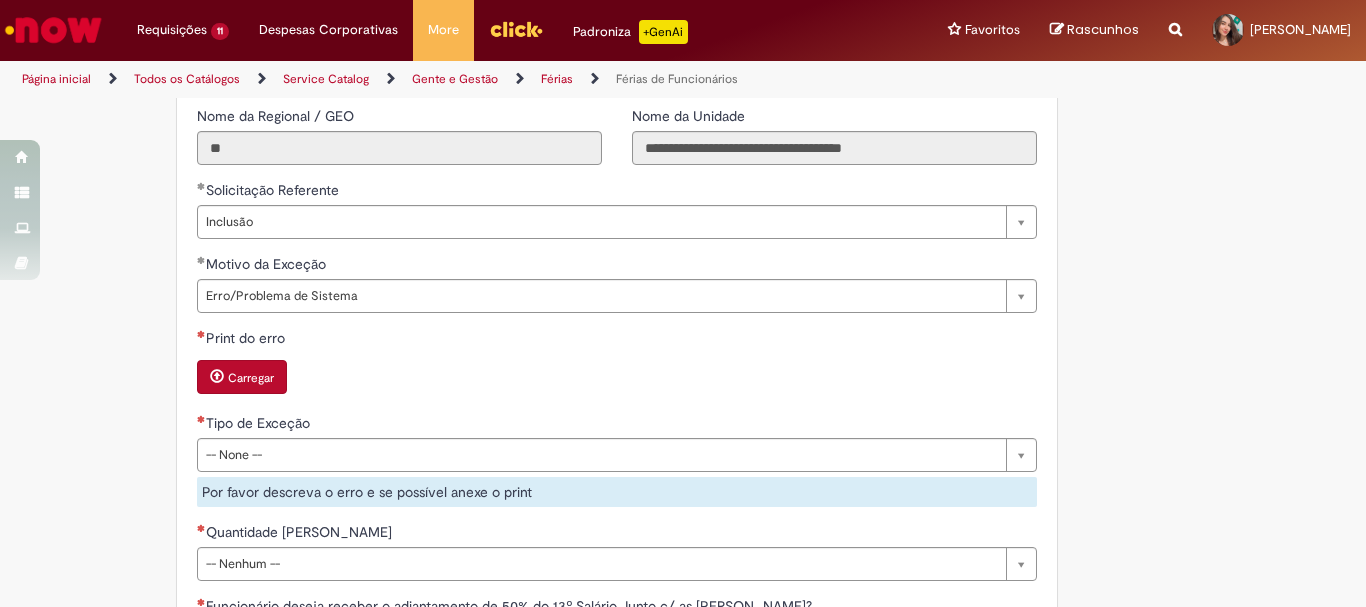 click at bounding box center [217, 376] 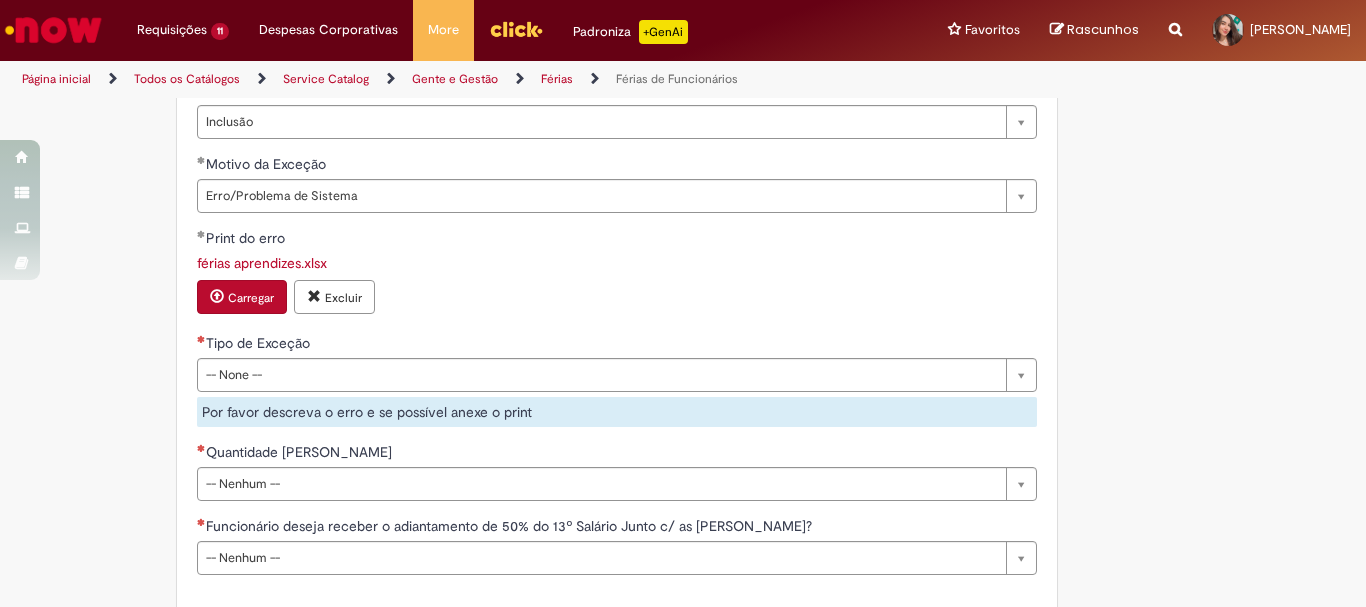 scroll, scrollTop: 1800, scrollLeft: 0, axis: vertical 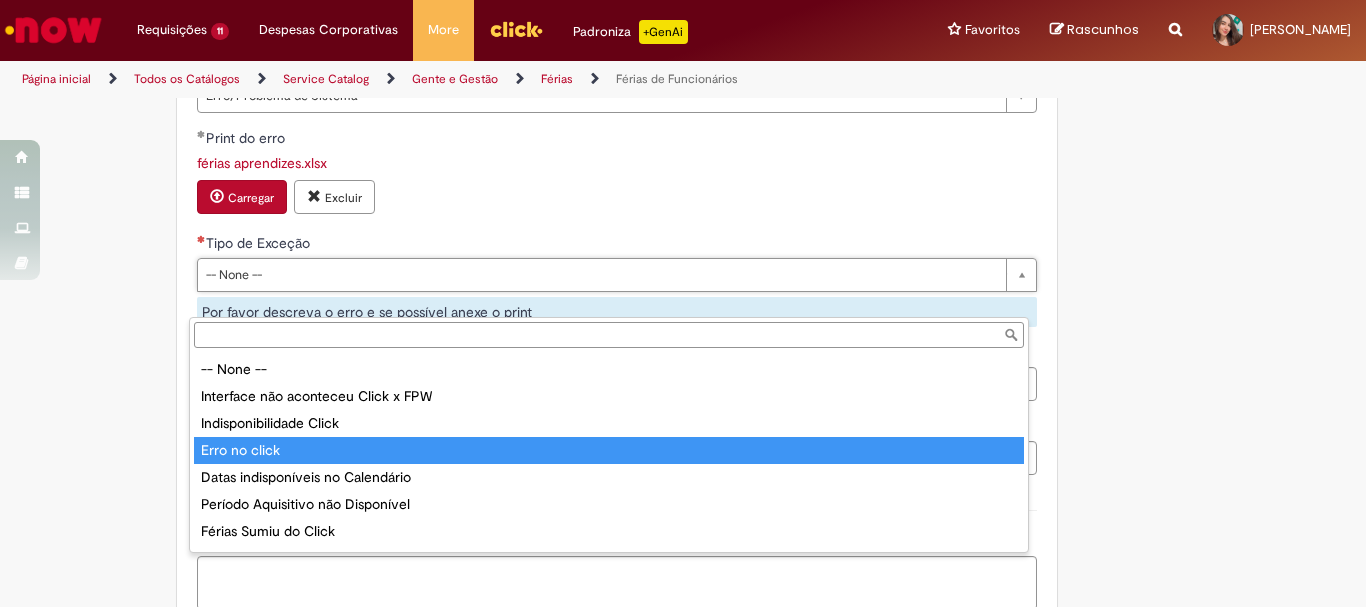 type on "**********" 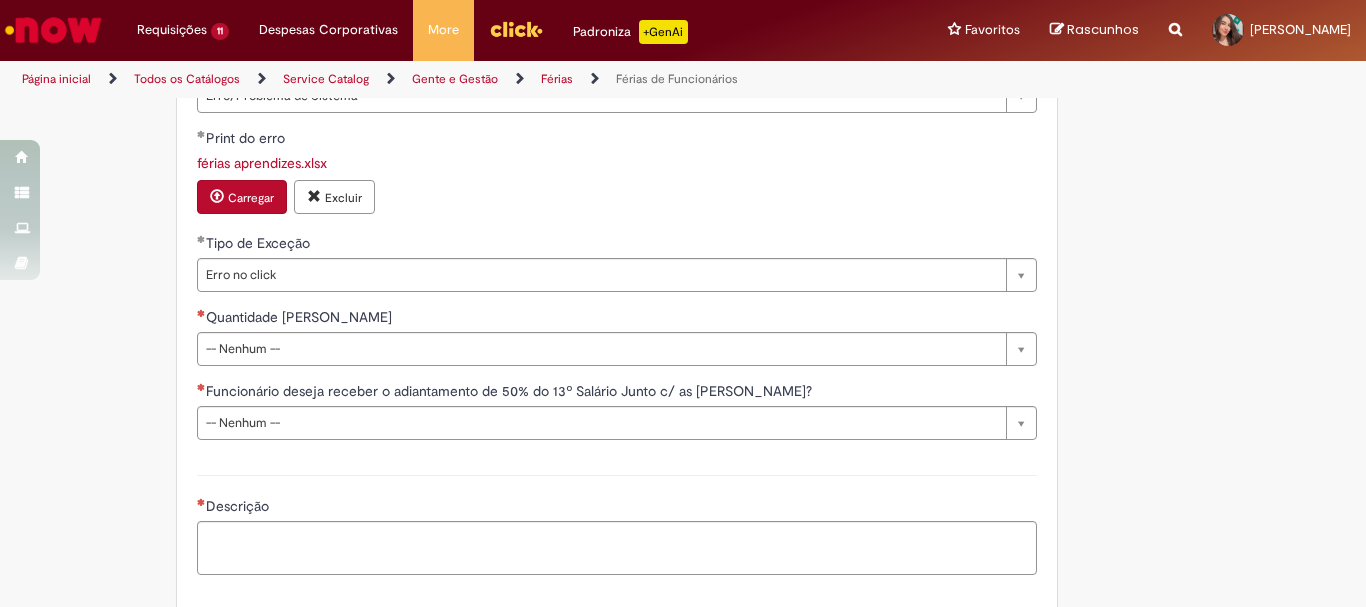 click on "Tire dúvidas com LupiAssist    +GenAI
Oi! Eu sou LupiAssist, uma Inteligência Artificial Generativa em constante aprendizado   Meu conteúdo é monitorado para trazer uma melhor experiência
Dúvidas comuns:
Só mais um instante, estou consultando nossas bases de conhecimento  e escrevendo a melhor resposta pra você!
Title
Lorem ipsum dolor sit amet    Fazer uma nova pergunta
Gerei esta resposta utilizando IA Generativa em conjunto com os nossos padrões. Em caso de divergência, os documentos oficiais prevalecerão.
Saiba mais em:
Ou ligue para:
E aí, te ajudei?
Sim, obrigado!" at bounding box center [683, -363] 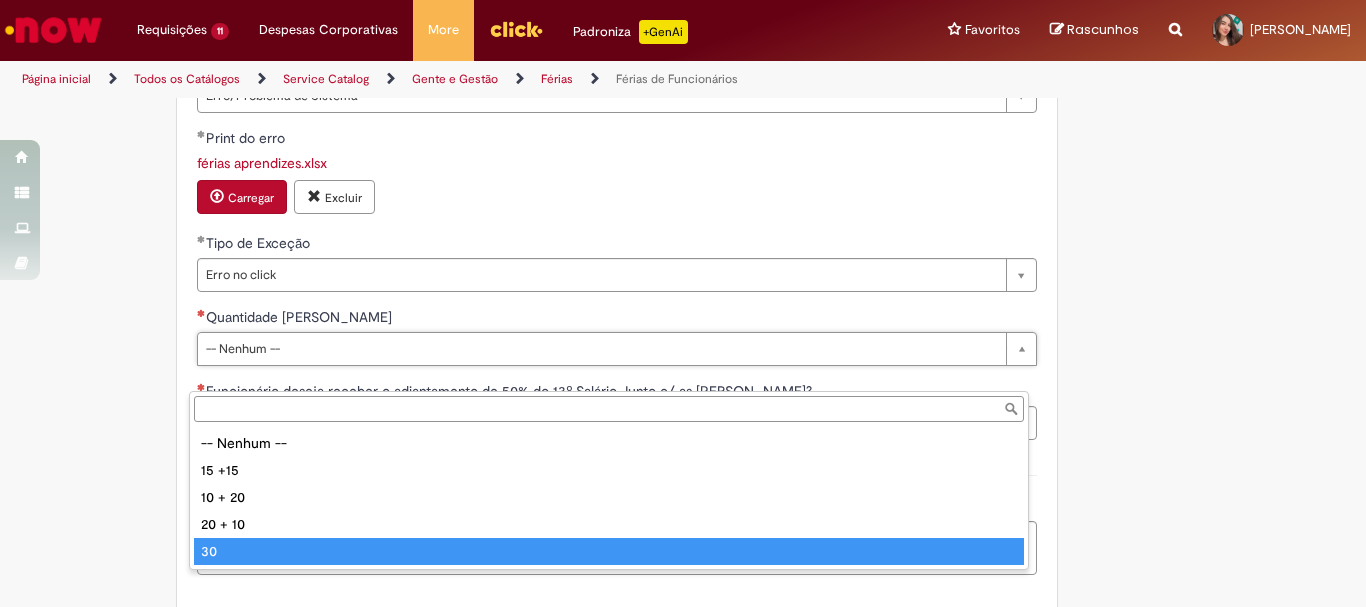 type on "**" 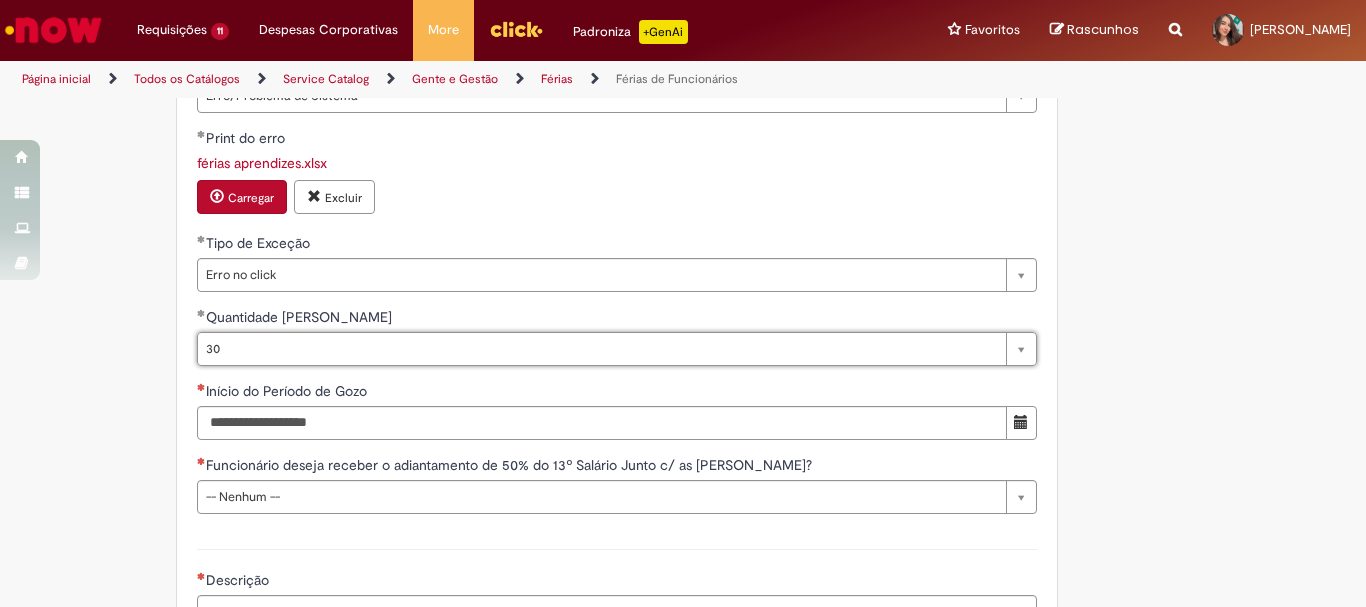 click on "Tire dúvidas com LupiAssist    +GenAI
Oi! Eu sou LupiAssist, uma Inteligência Artificial Generativa em constante aprendizado   Meu conteúdo é monitorado para trazer uma melhor experiência
Dúvidas comuns:
Só mais um instante, estou consultando nossas bases de conhecimento  e escrevendo a melhor resposta pra você!
Title
Lorem ipsum dolor sit amet    Fazer uma nova pergunta
Gerei esta resposta utilizando IA Generativa em conjunto com os nossos padrões. Em caso de divergência, os documentos oficiais prevalecerão.
Saiba mais em:
Ou ligue para:
E aí, te ajudei?
Sim, obrigado!" at bounding box center [683, -326] 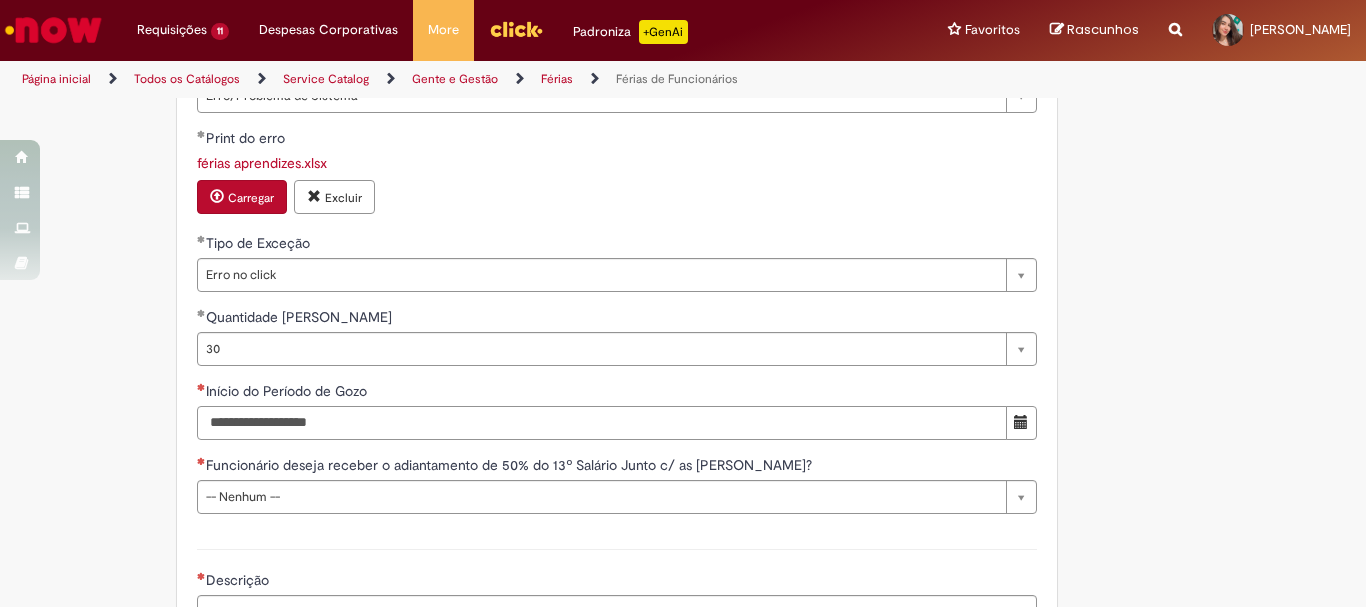 click on "Início do Período de Gozo" at bounding box center [602, 423] 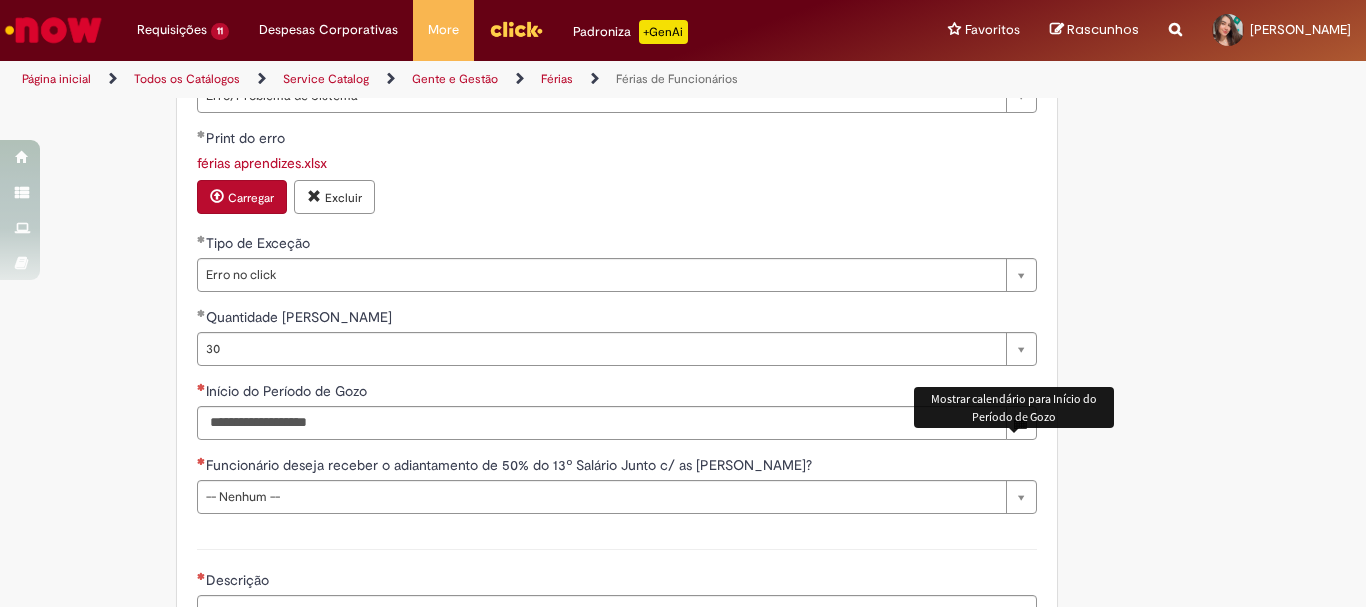 click at bounding box center [1021, 422] 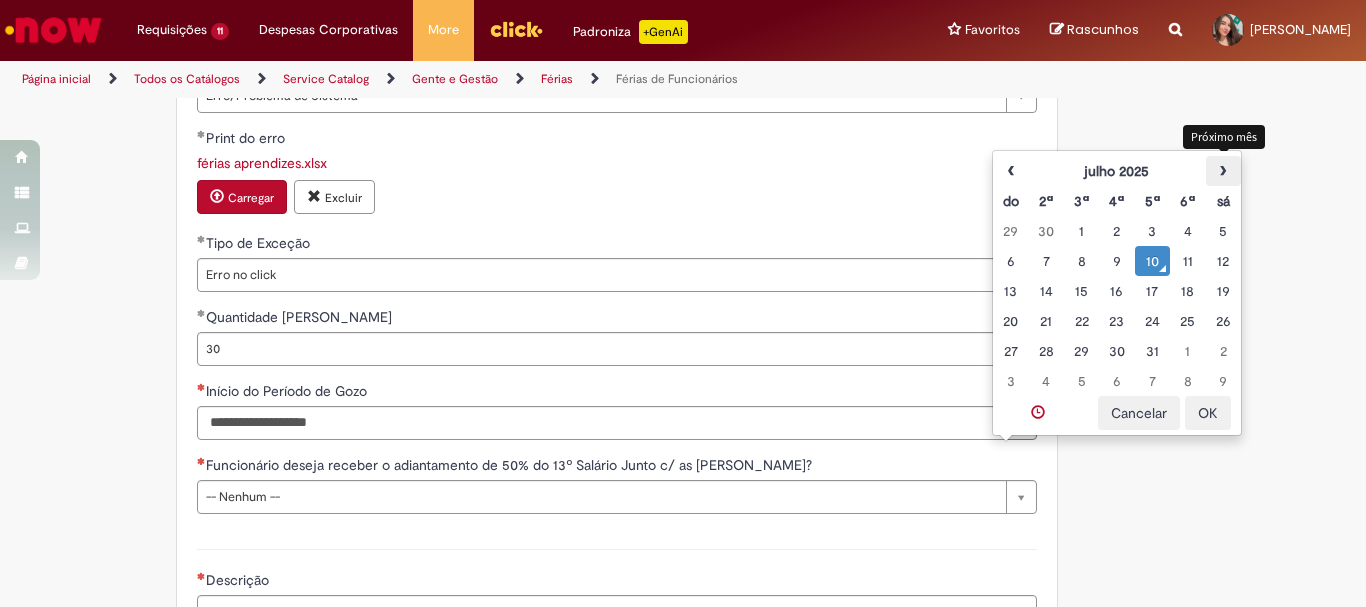 click on "›" at bounding box center (1223, 171) 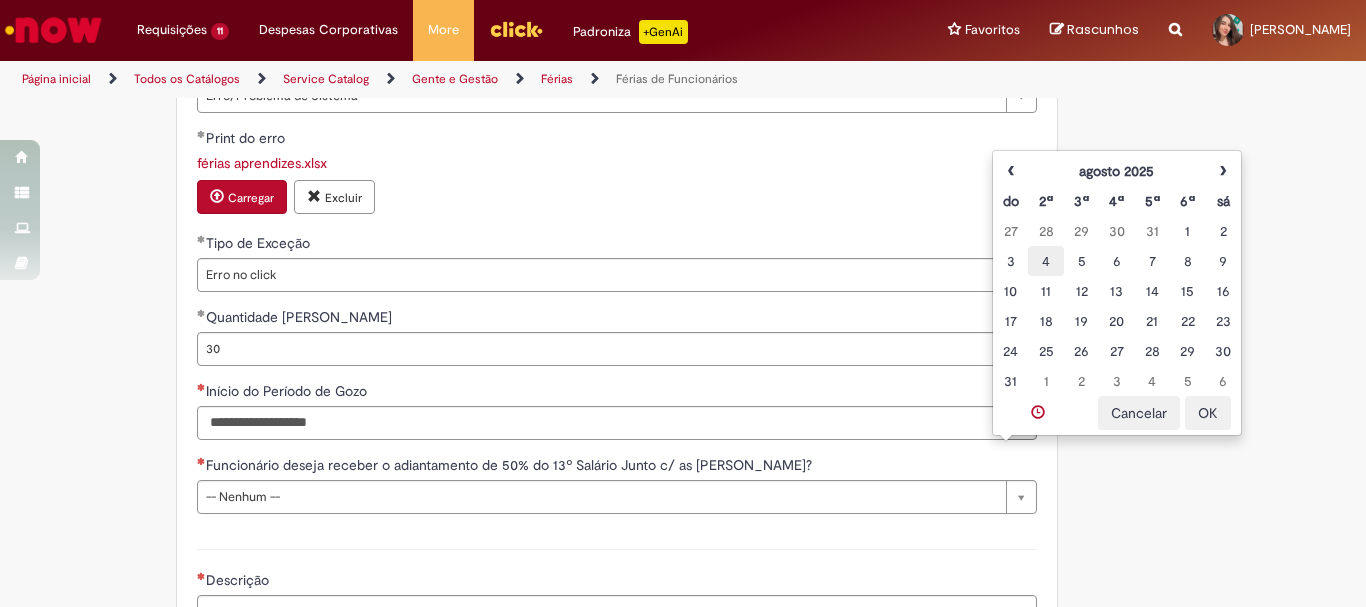 click on "4" at bounding box center (1045, 261) 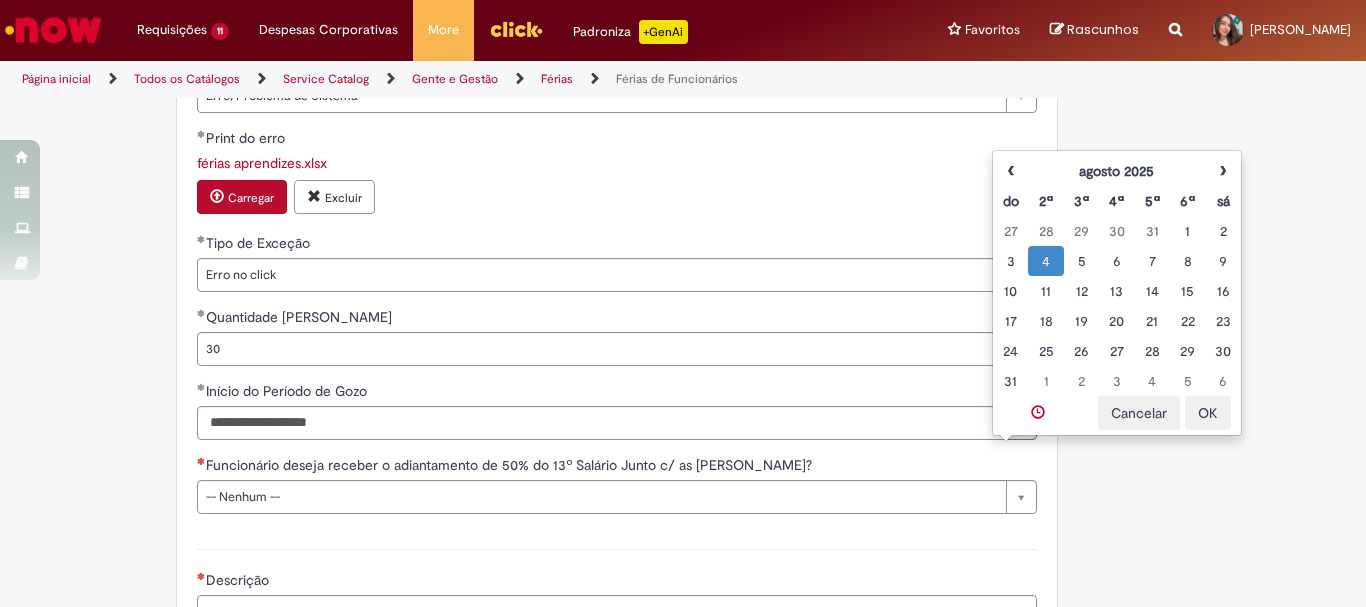 click on "OK" at bounding box center [1208, 413] 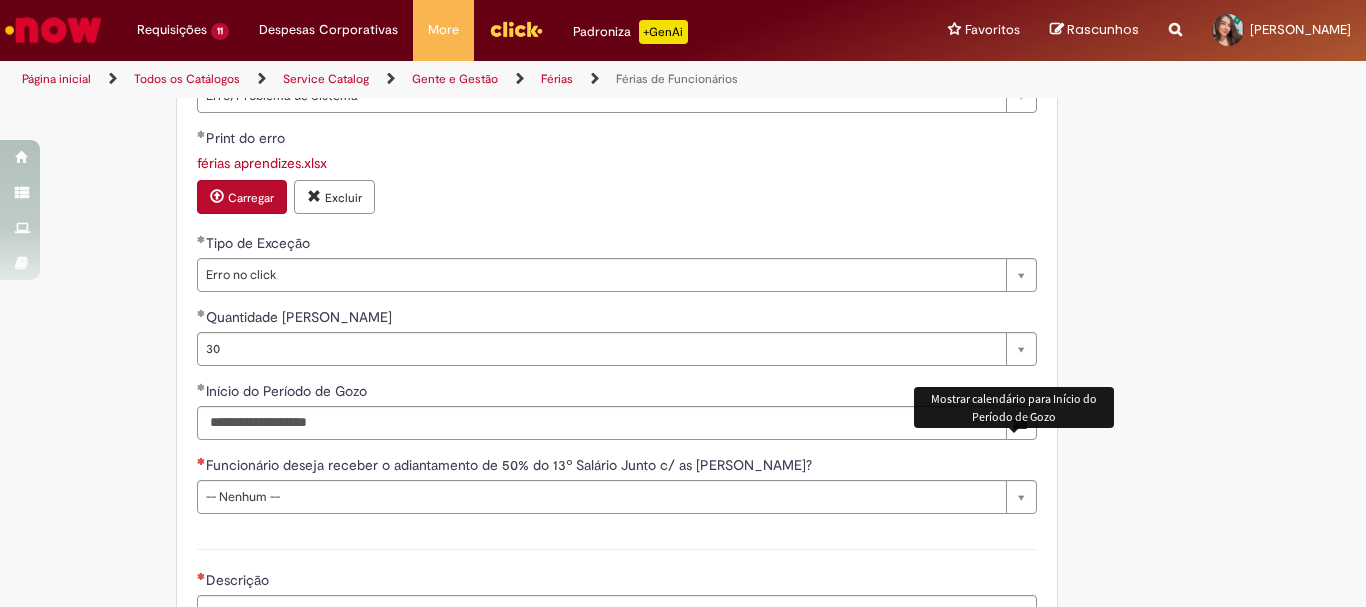 scroll, scrollTop: 2000, scrollLeft: 0, axis: vertical 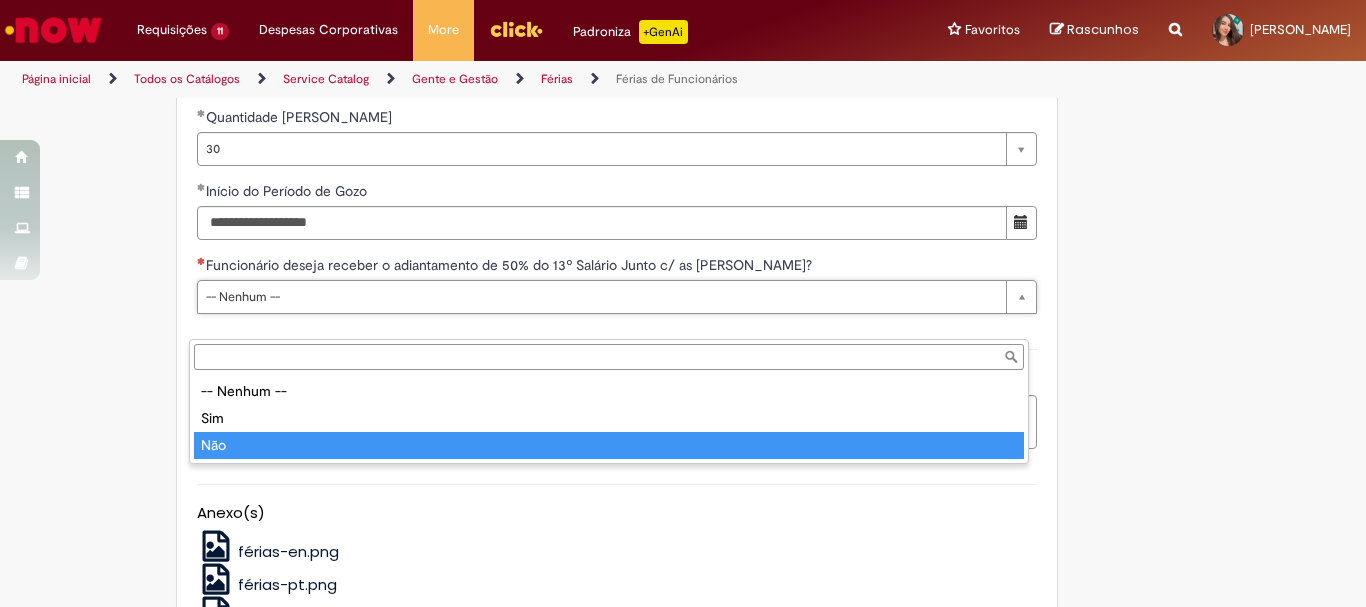 type on "***" 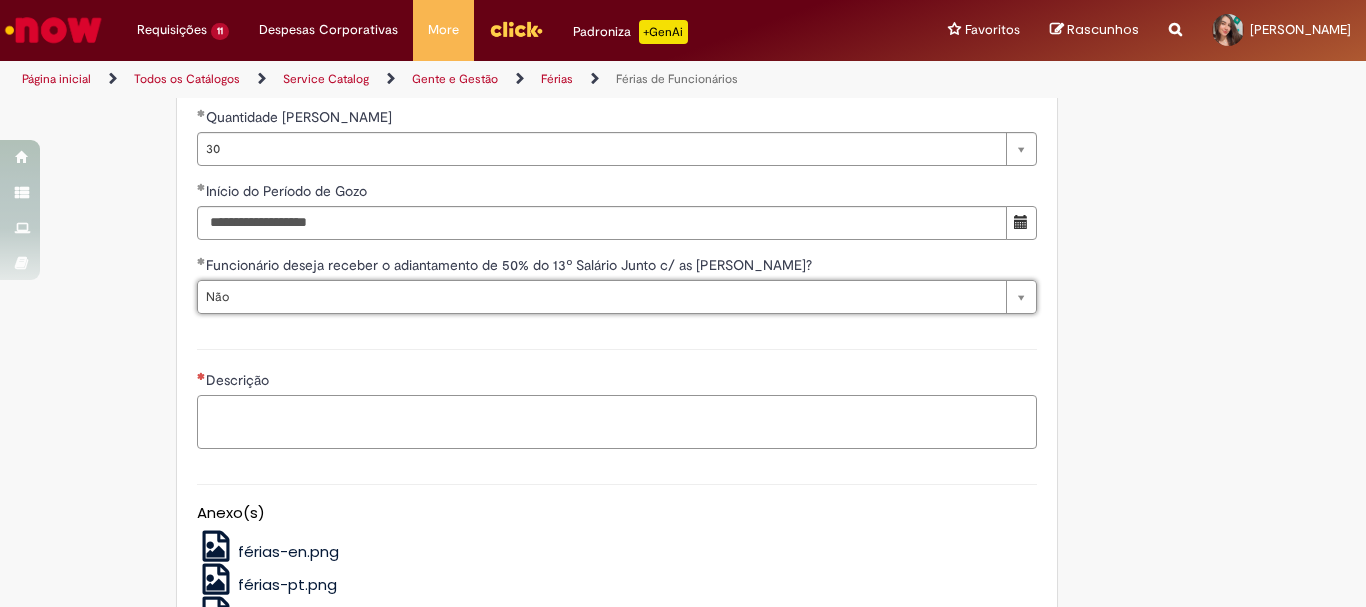 click on "Descrição" at bounding box center (617, 422) 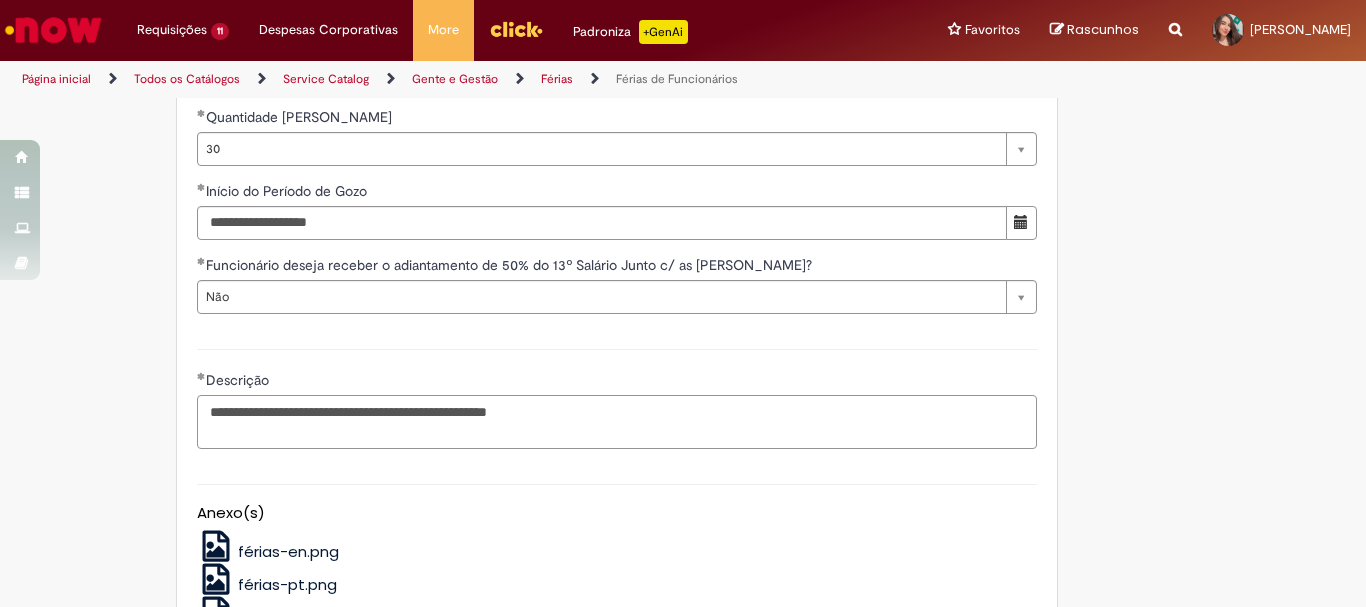 scroll, scrollTop: 2271, scrollLeft: 0, axis: vertical 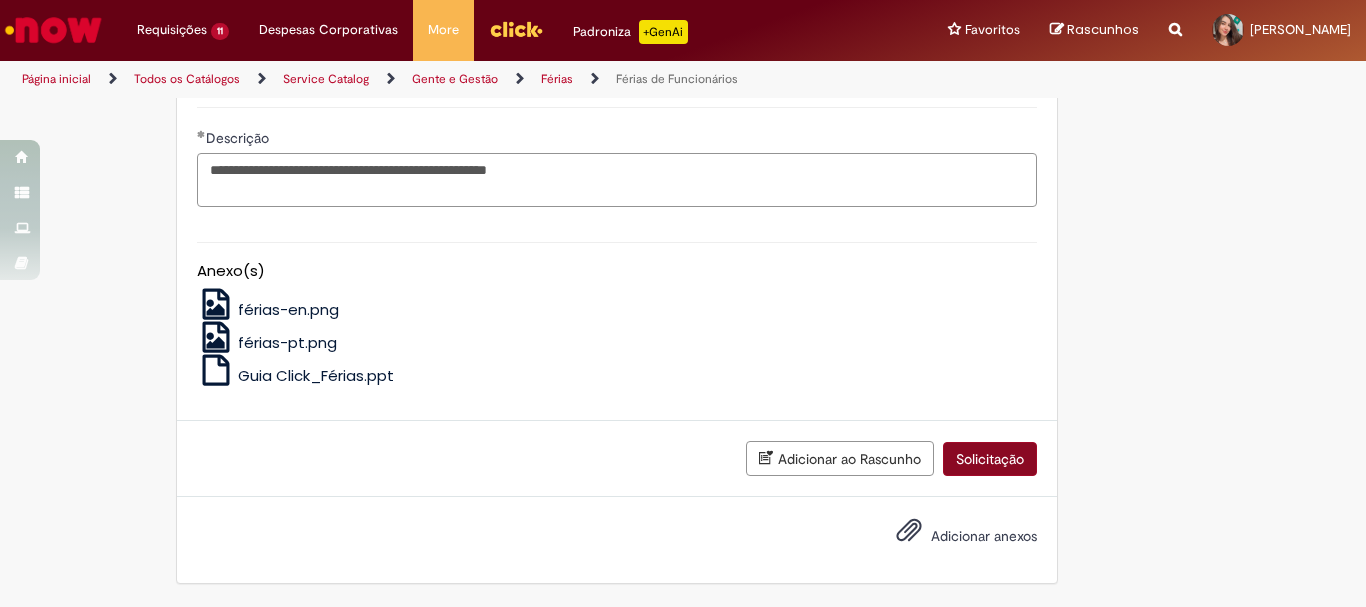 type on "**********" 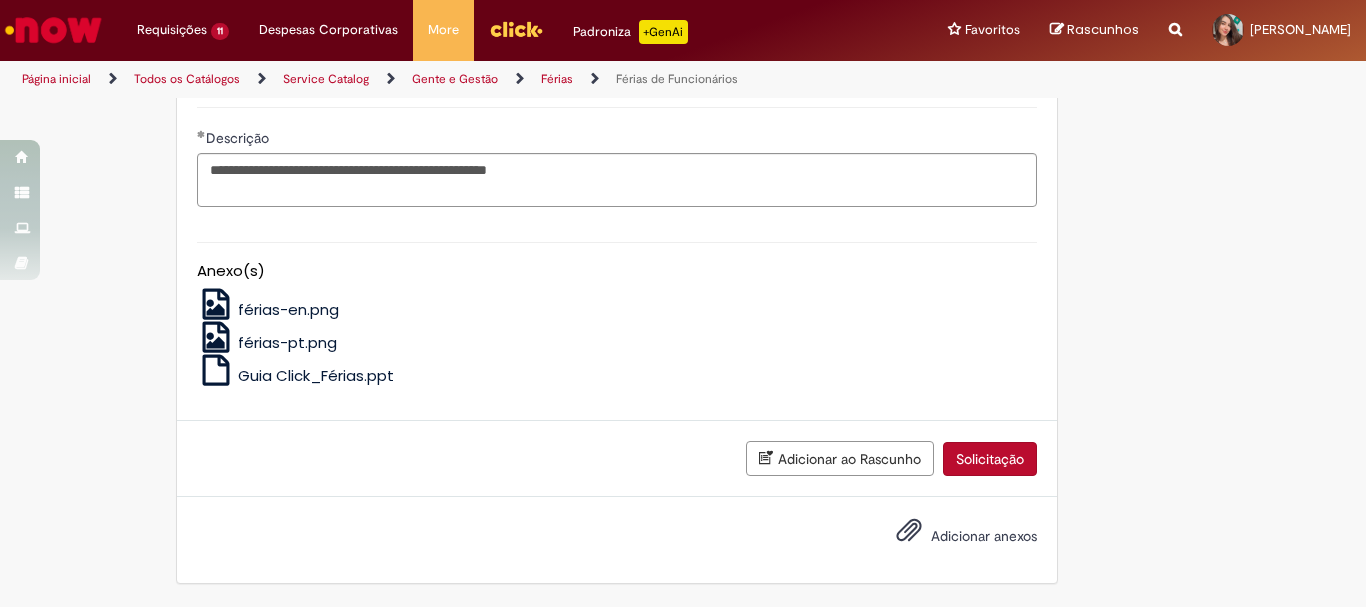 click on "Solicitação" at bounding box center (990, 459) 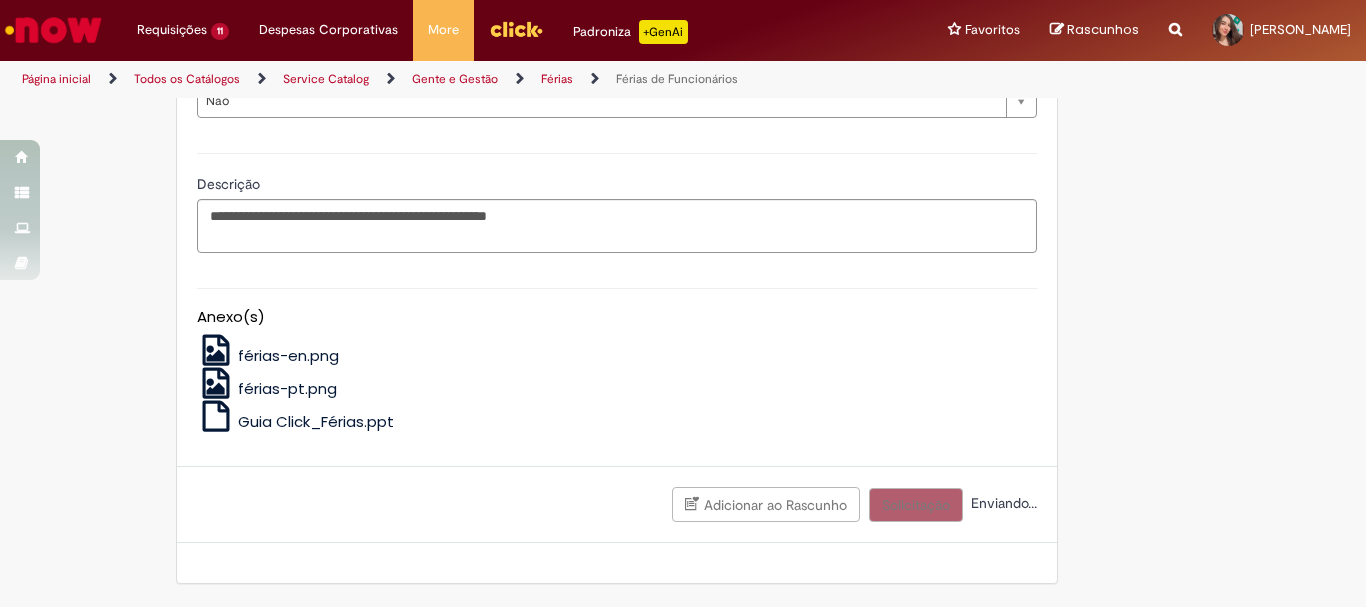 scroll, scrollTop: 2225, scrollLeft: 0, axis: vertical 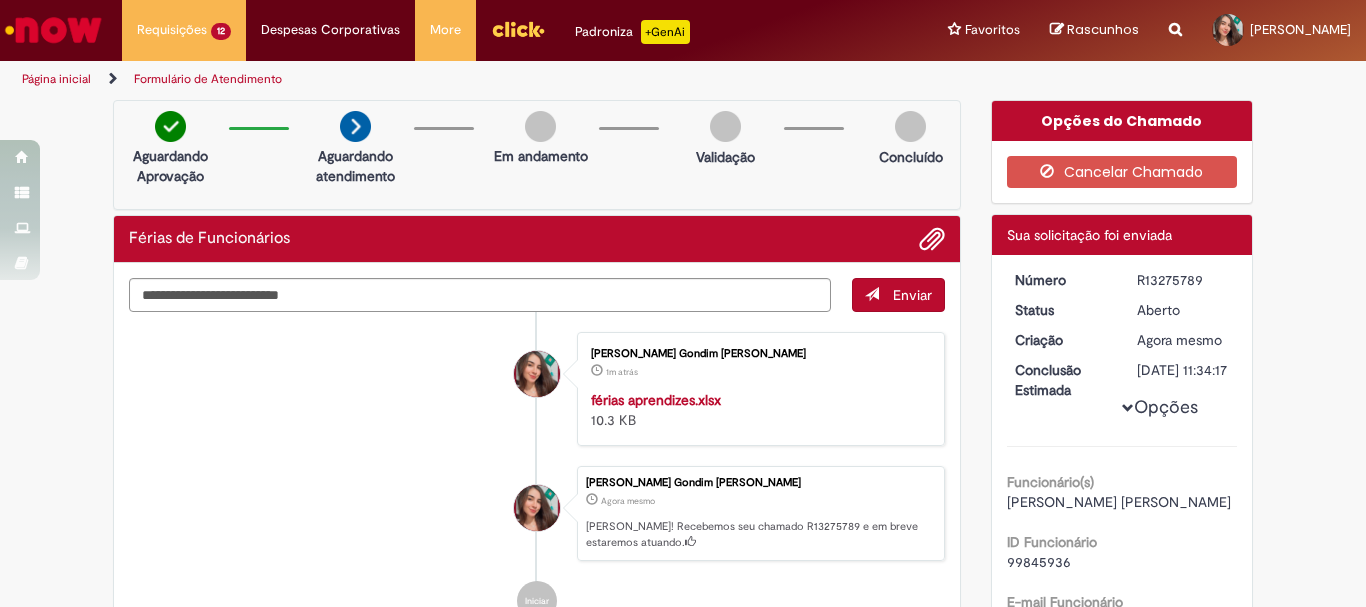 click at bounding box center (53, 30) 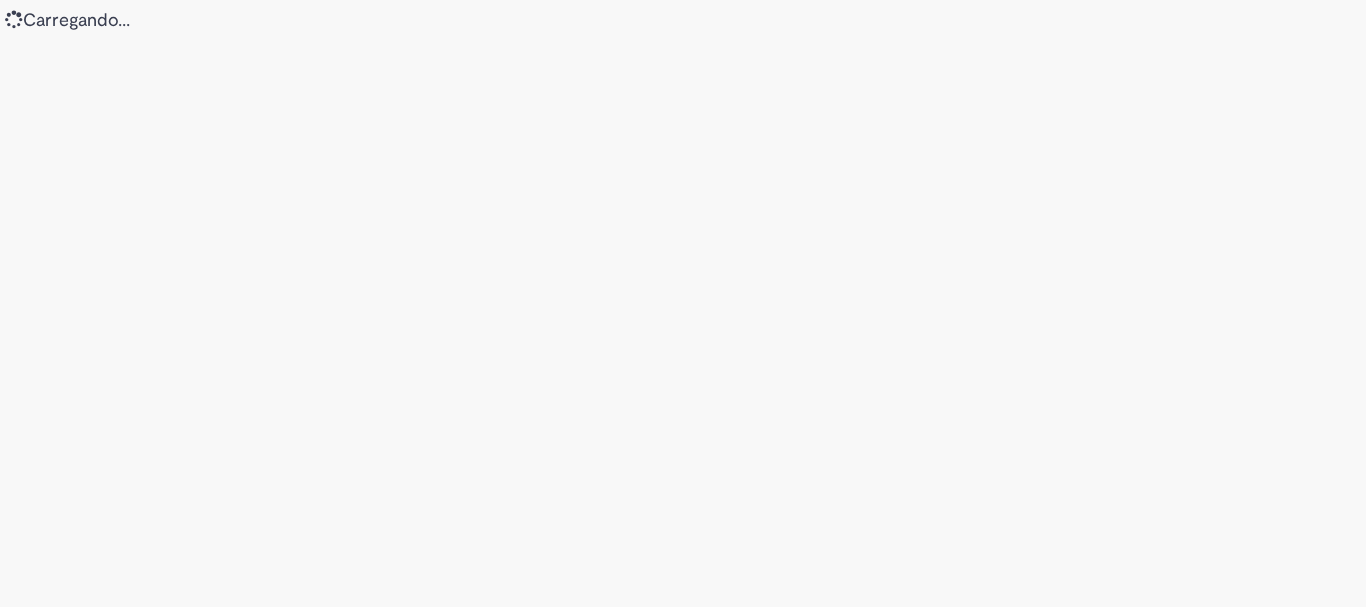 scroll, scrollTop: 0, scrollLeft: 0, axis: both 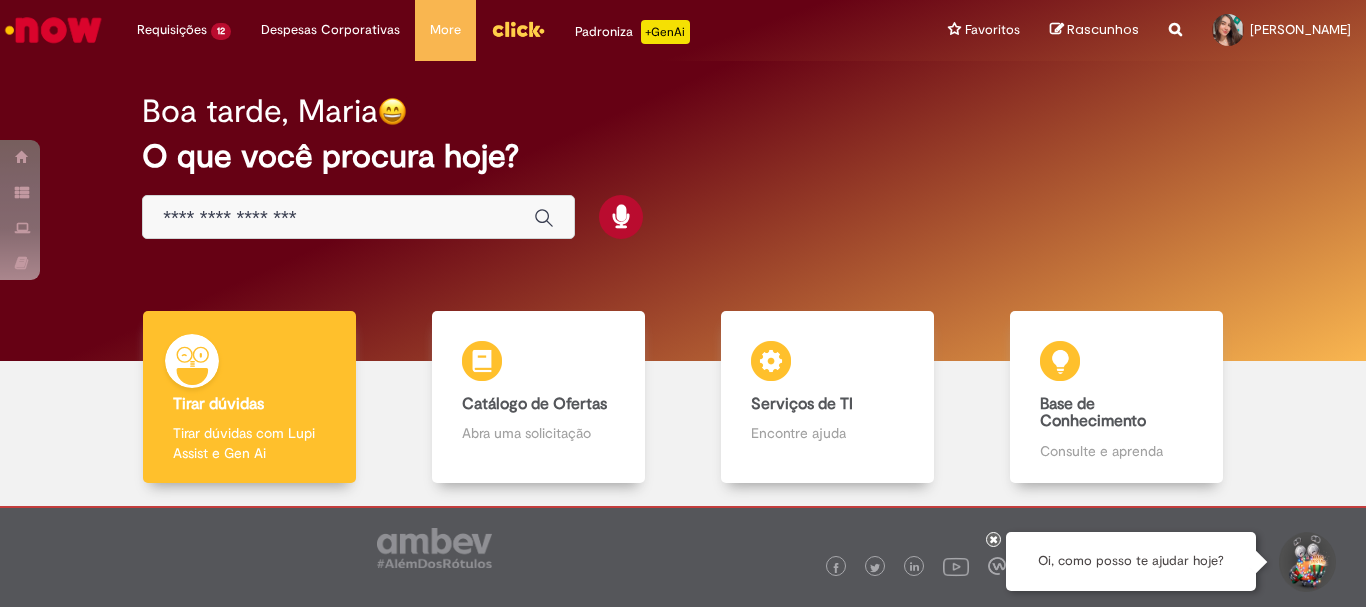 click at bounding box center (338, 218) 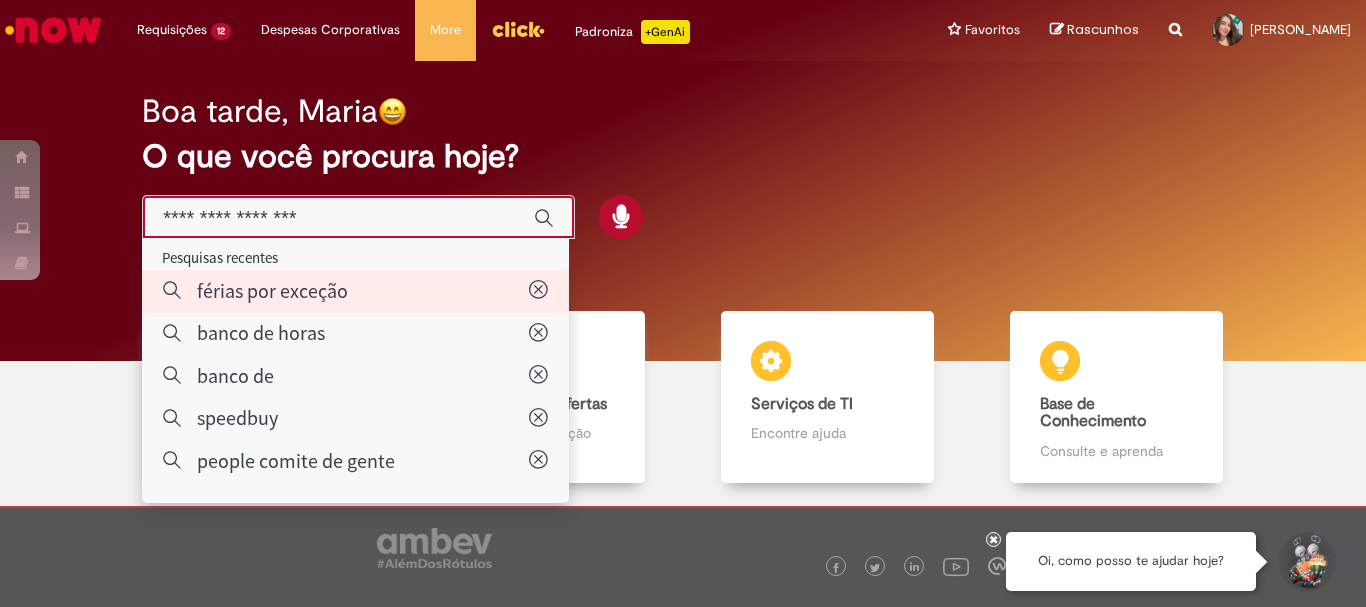 type on "**********" 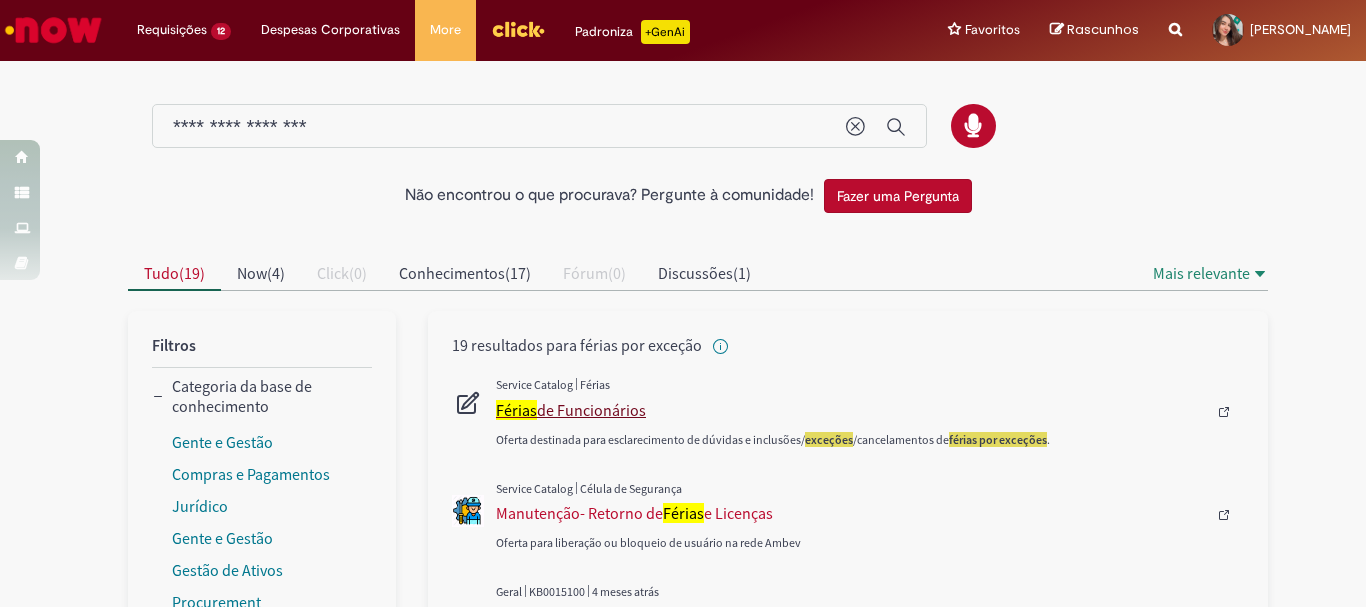 click on "Férias  de Funcionários" at bounding box center [851, 410] 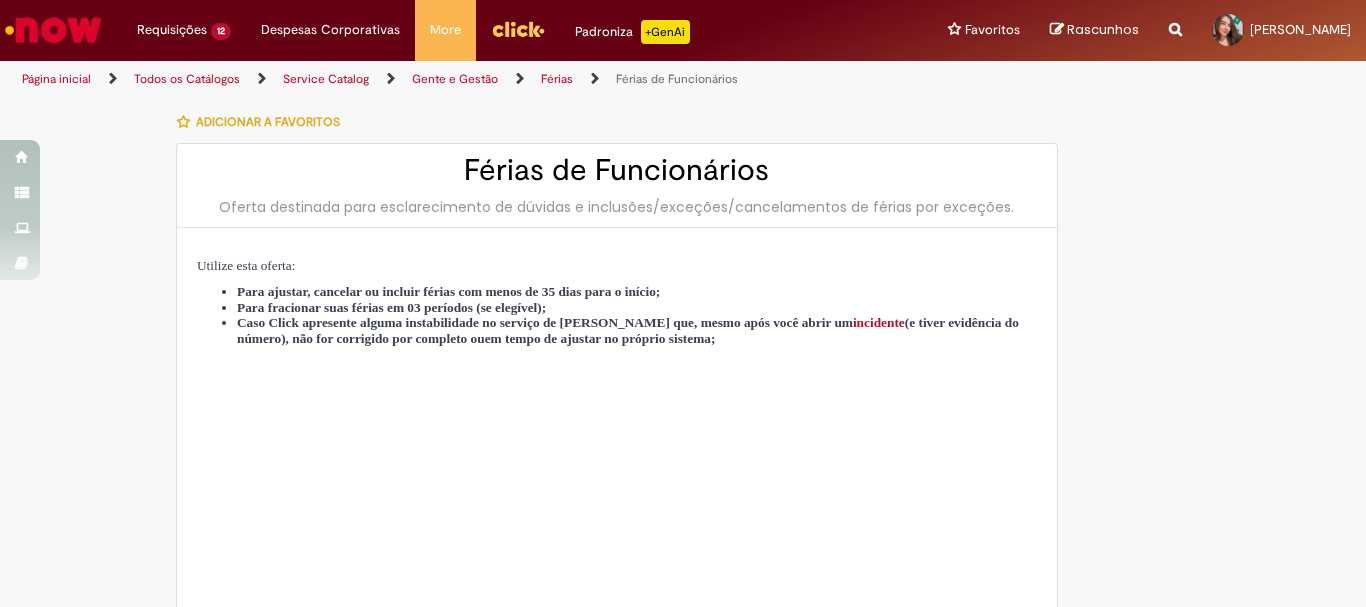 type on "********" 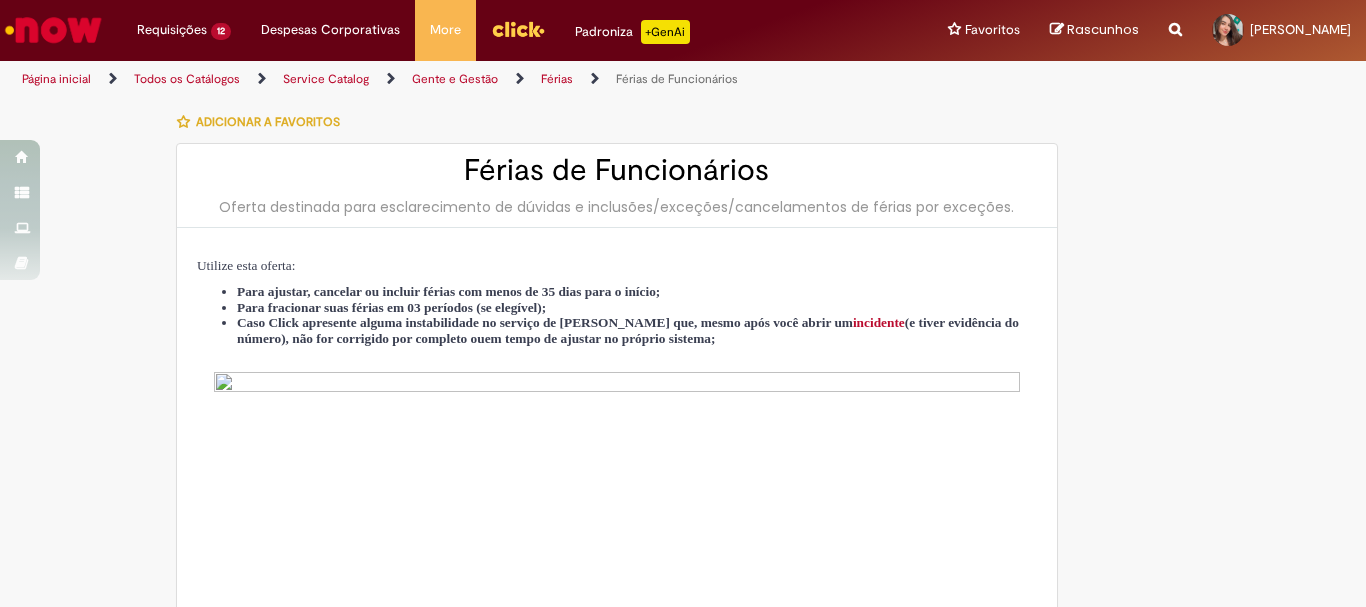 type on "**********" 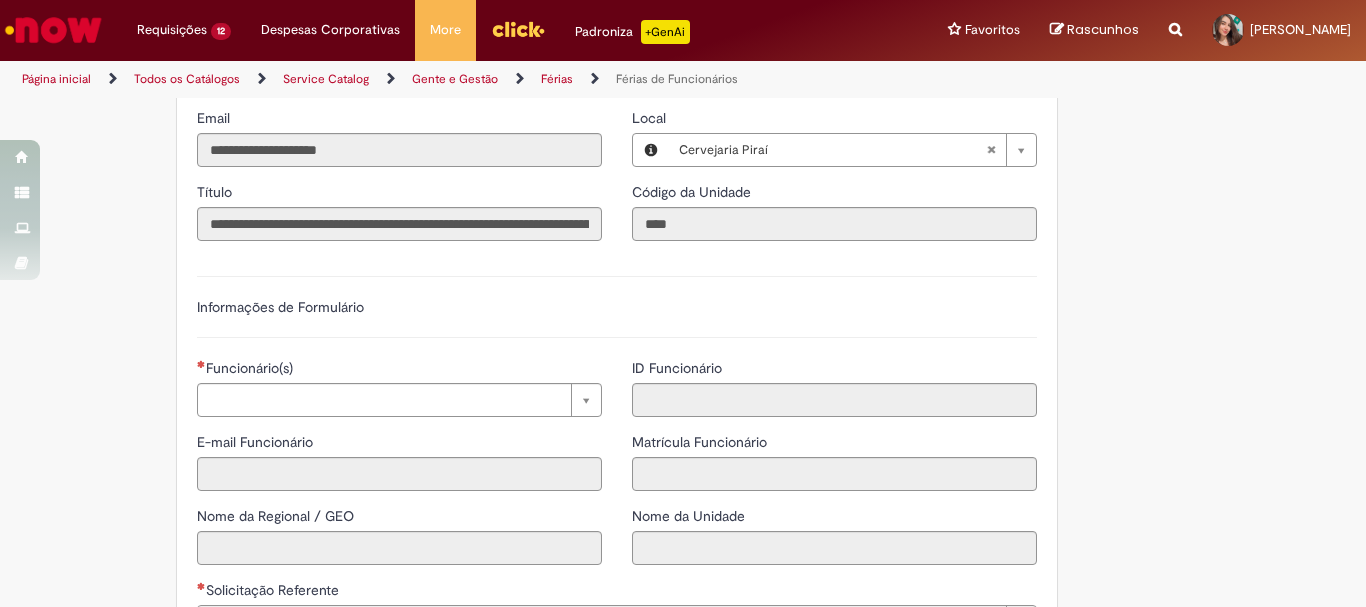 scroll, scrollTop: 1400, scrollLeft: 0, axis: vertical 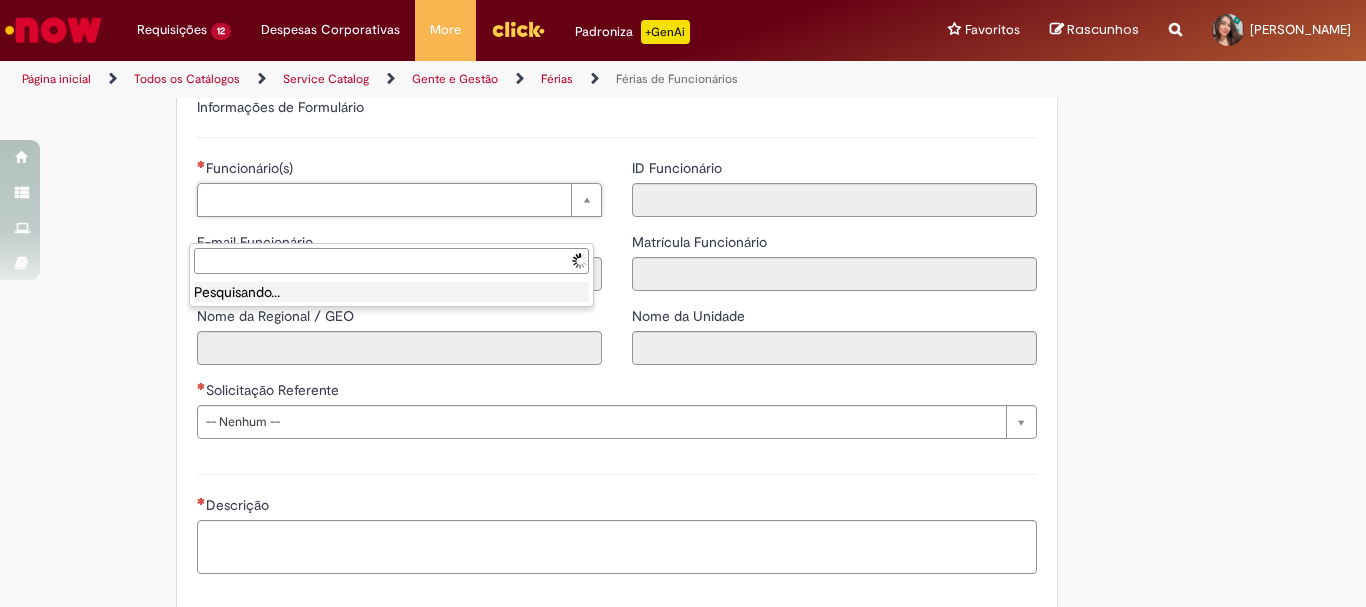 type on "**********" 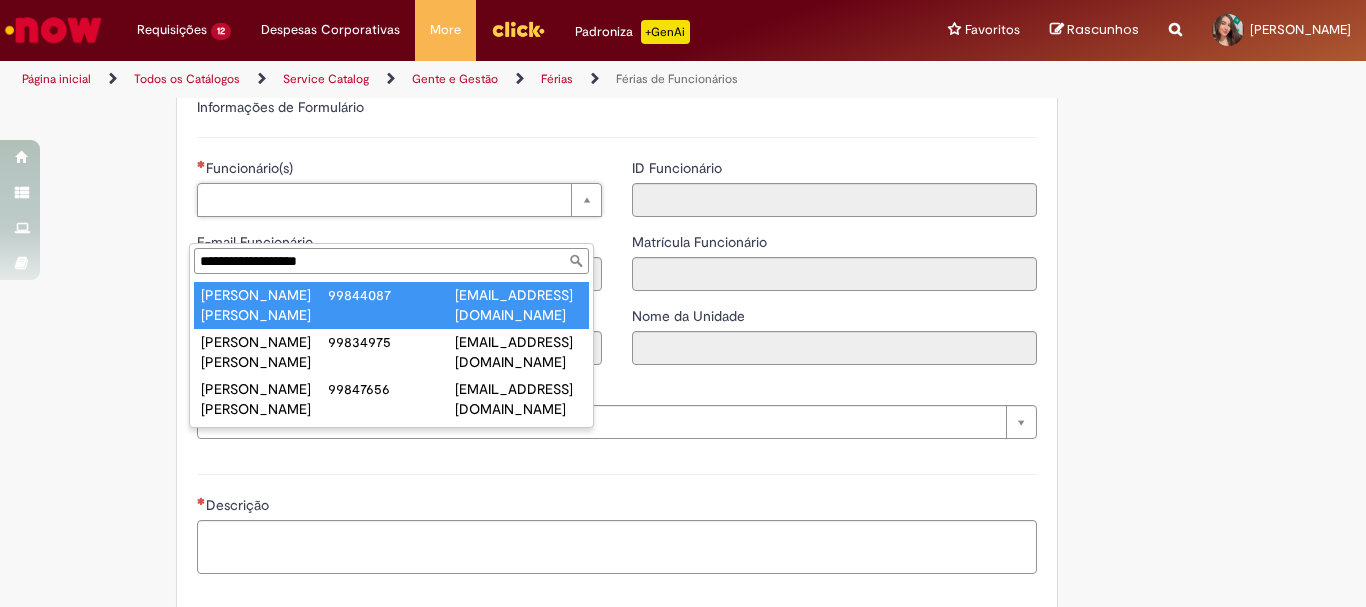 type on "**********" 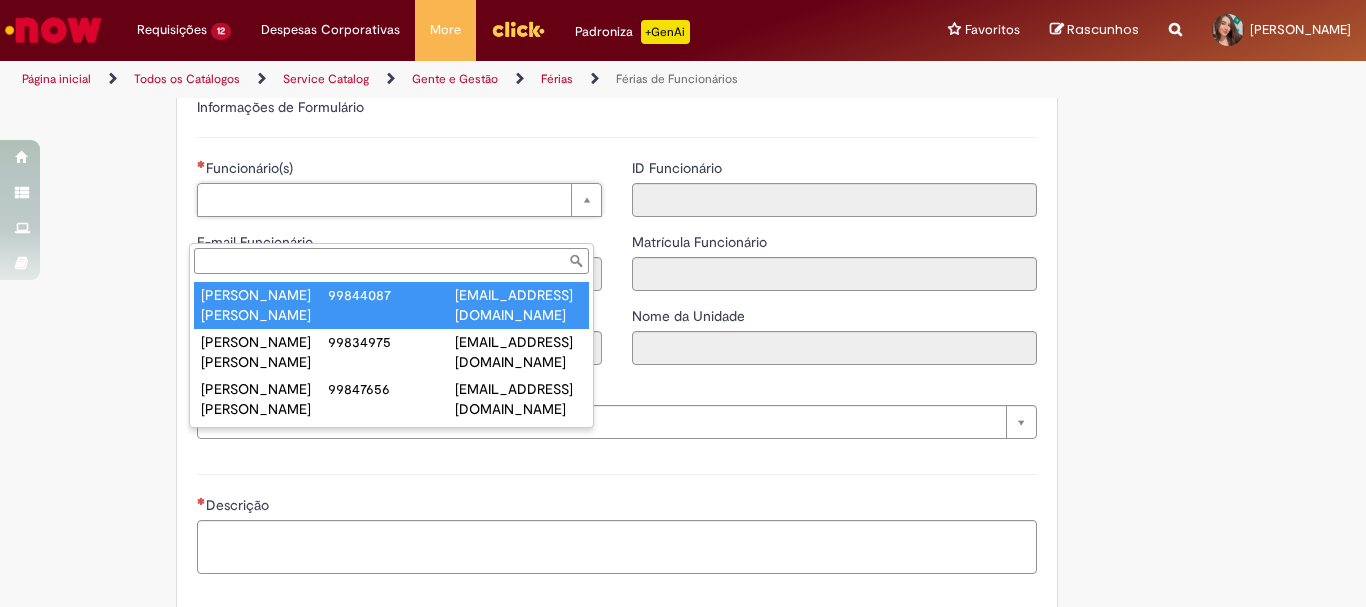 type on "**********" 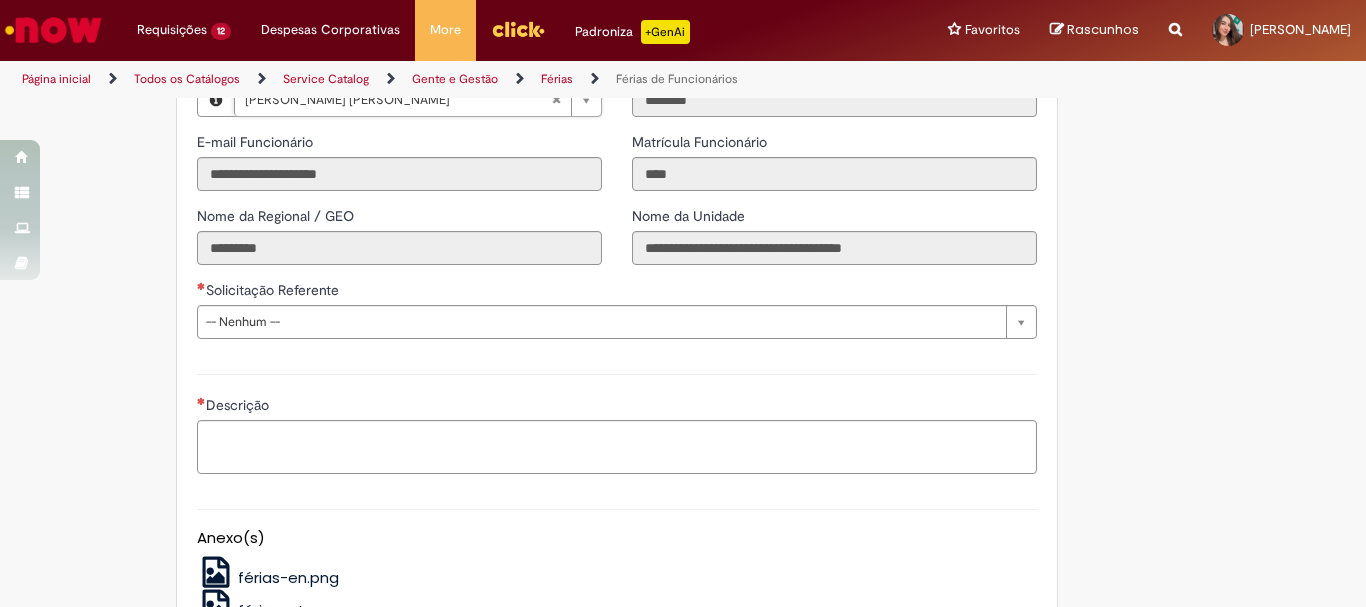 scroll, scrollTop: 1400, scrollLeft: 0, axis: vertical 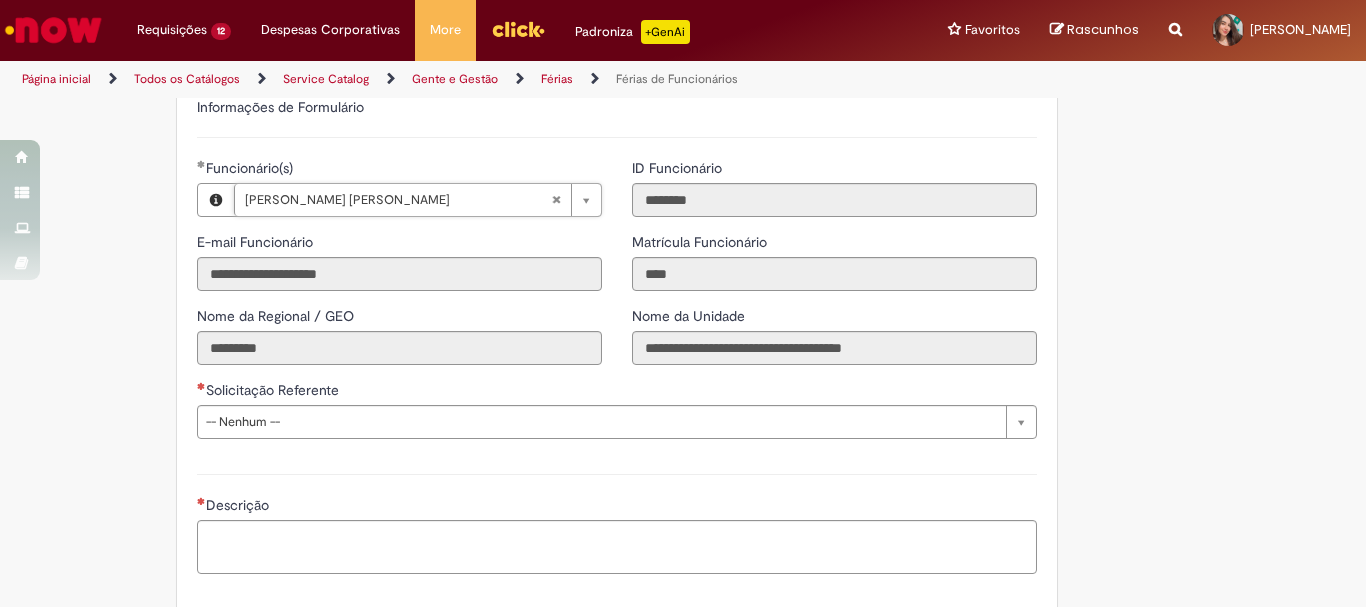type 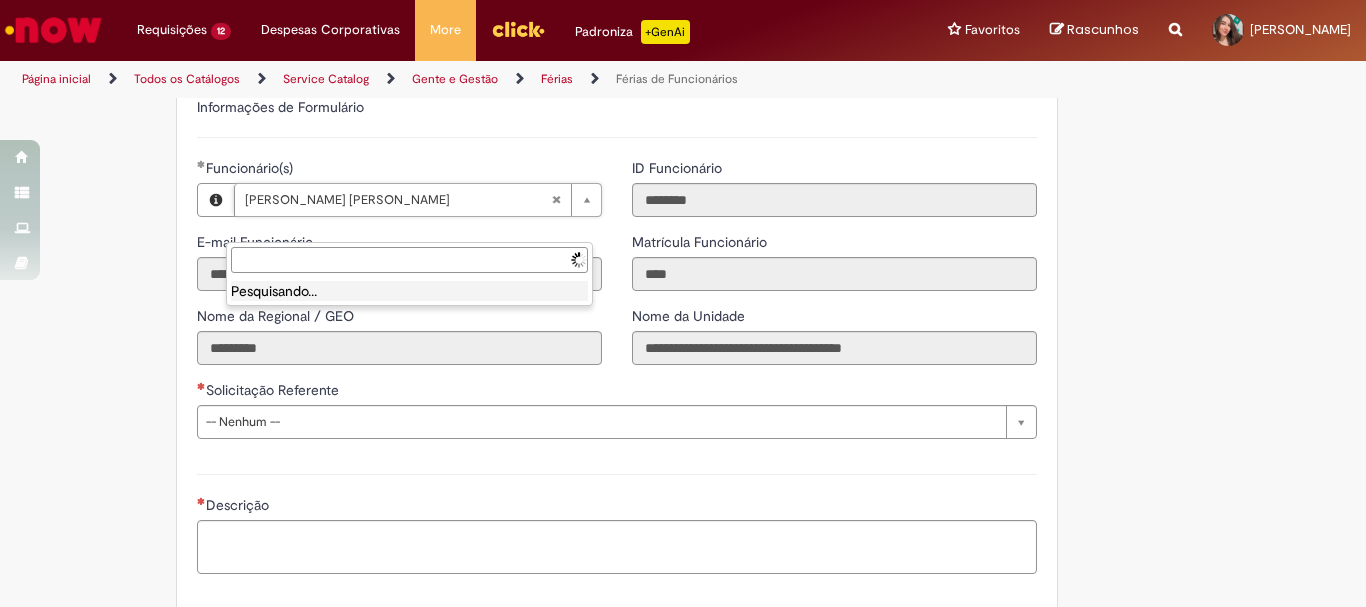 paste on "********" 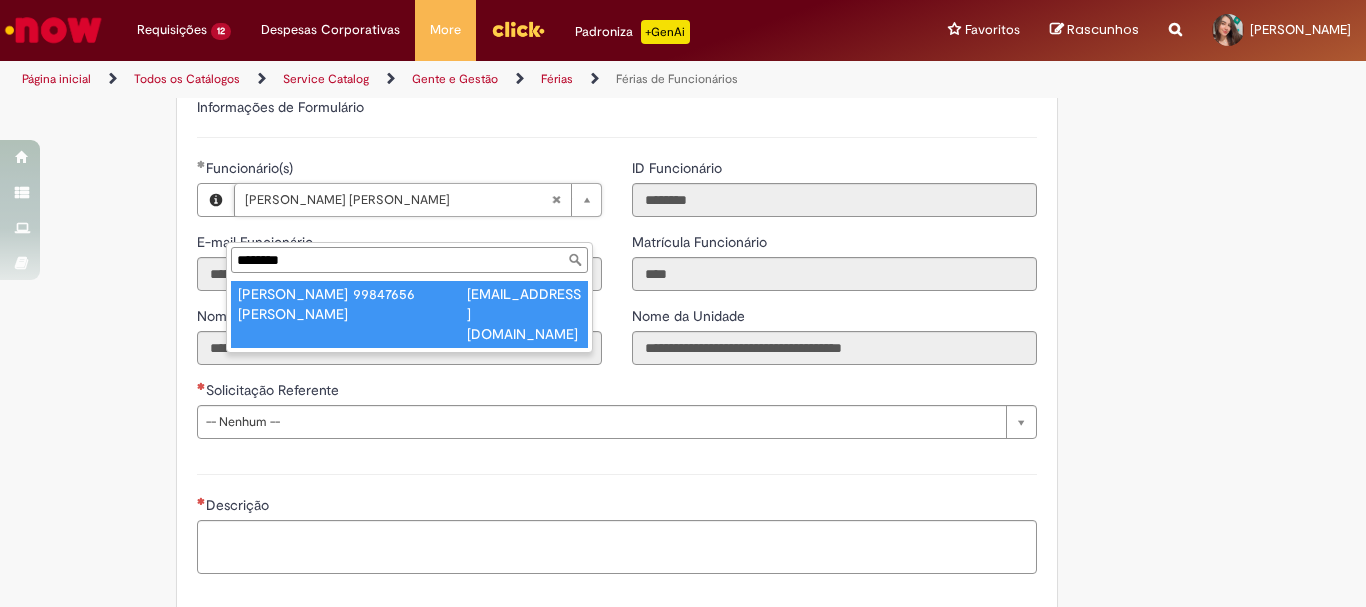 type on "********" 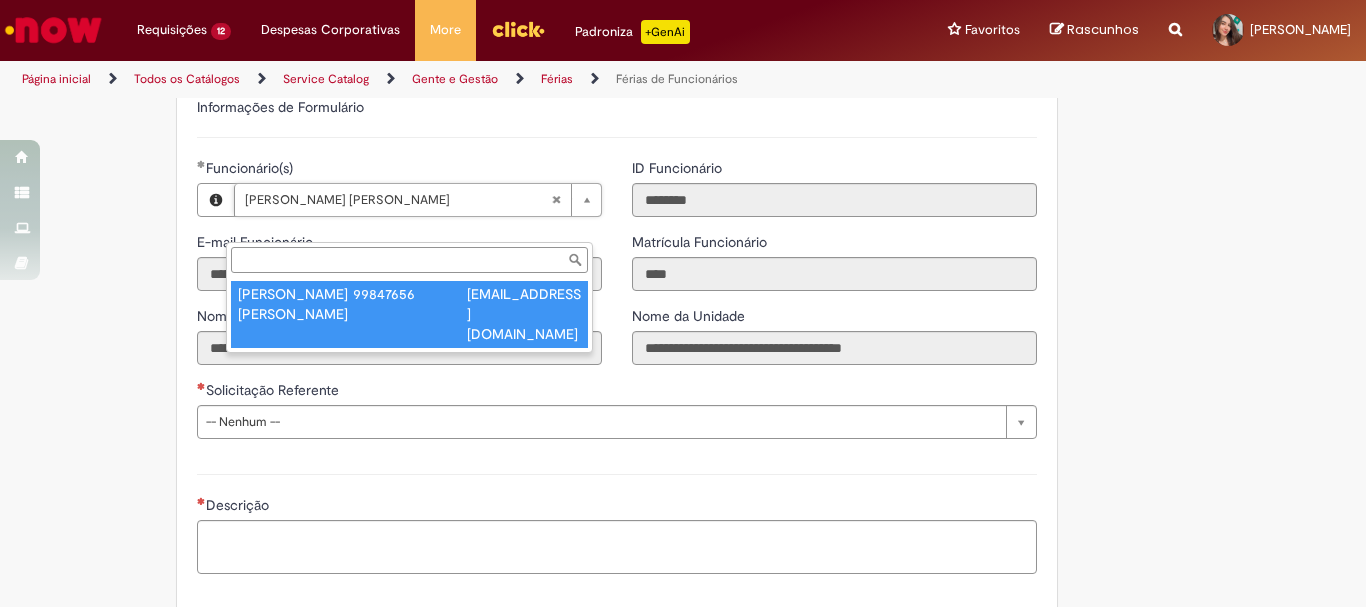 type on "**********" 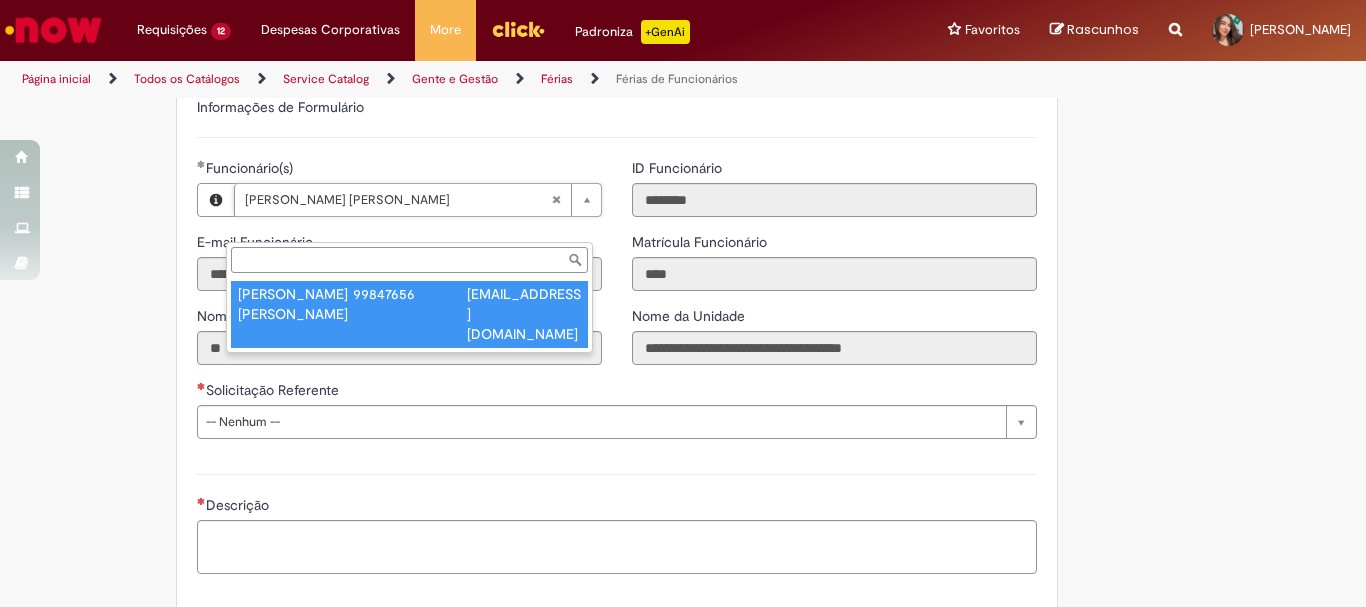 scroll, scrollTop: 0, scrollLeft: 116, axis: horizontal 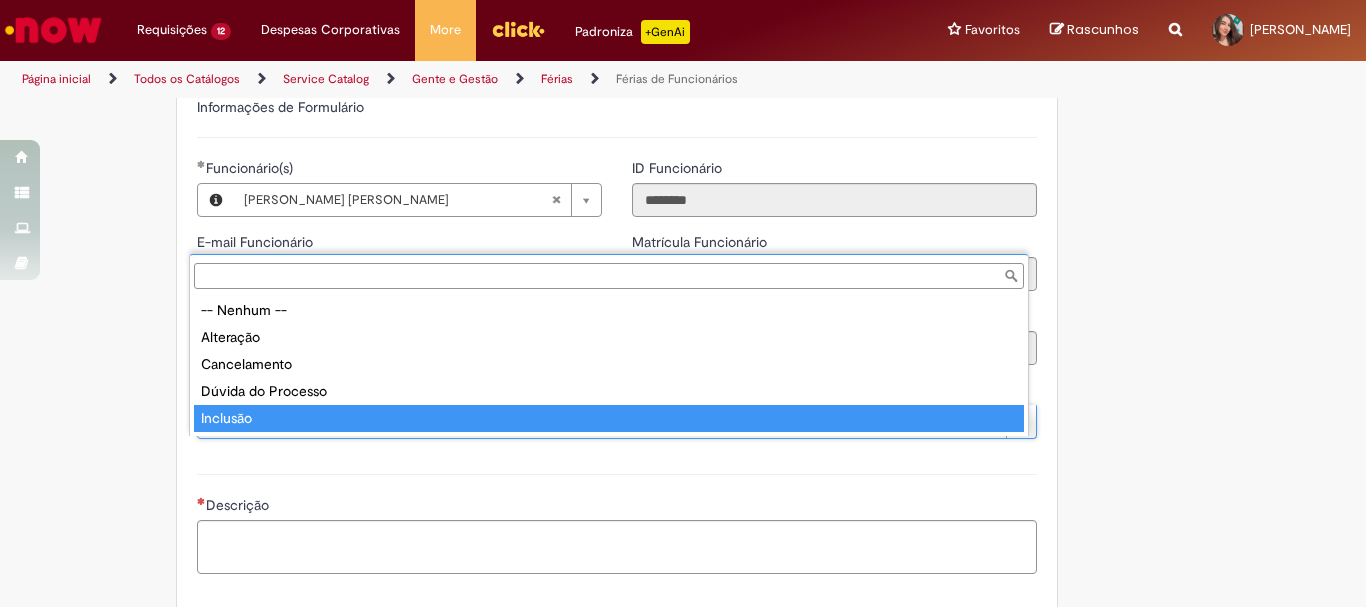 type on "********" 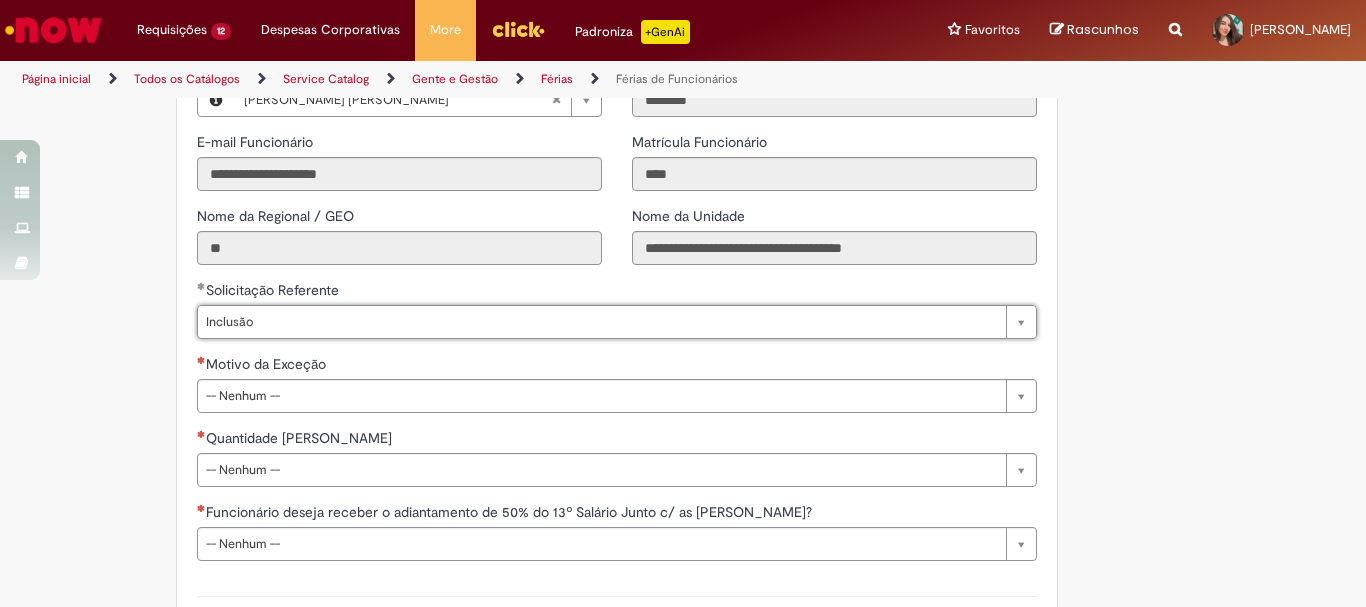 scroll, scrollTop: 1600, scrollLeft: 0, axis: vertical 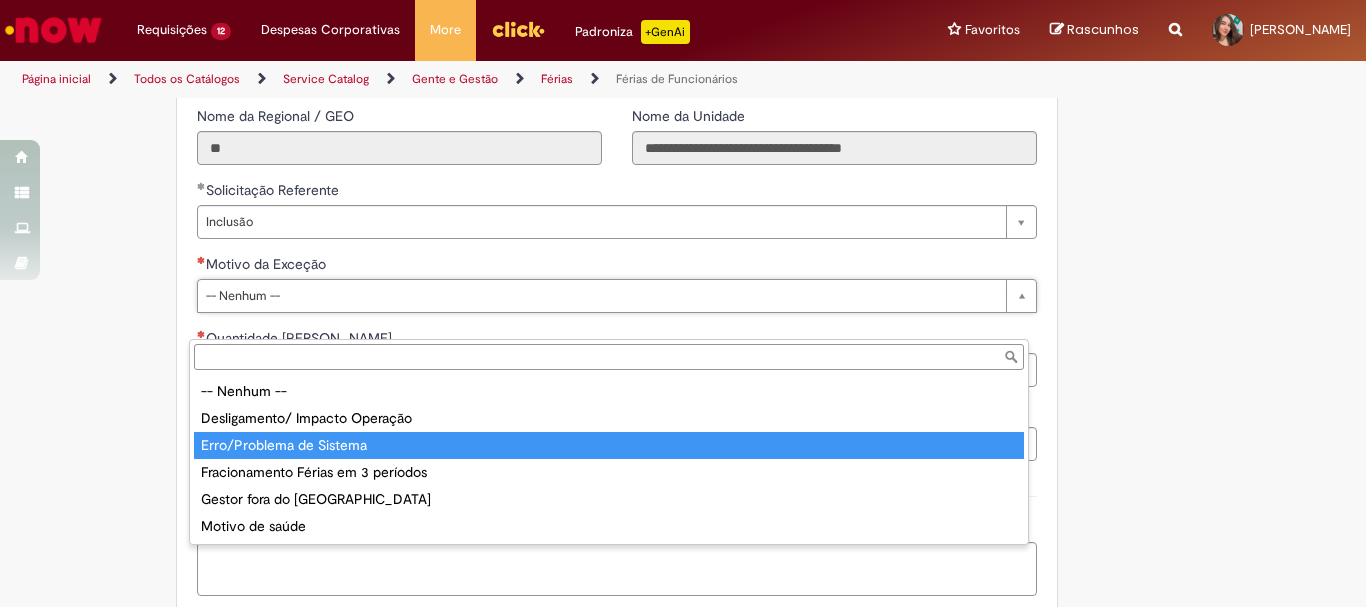 type on "**********" 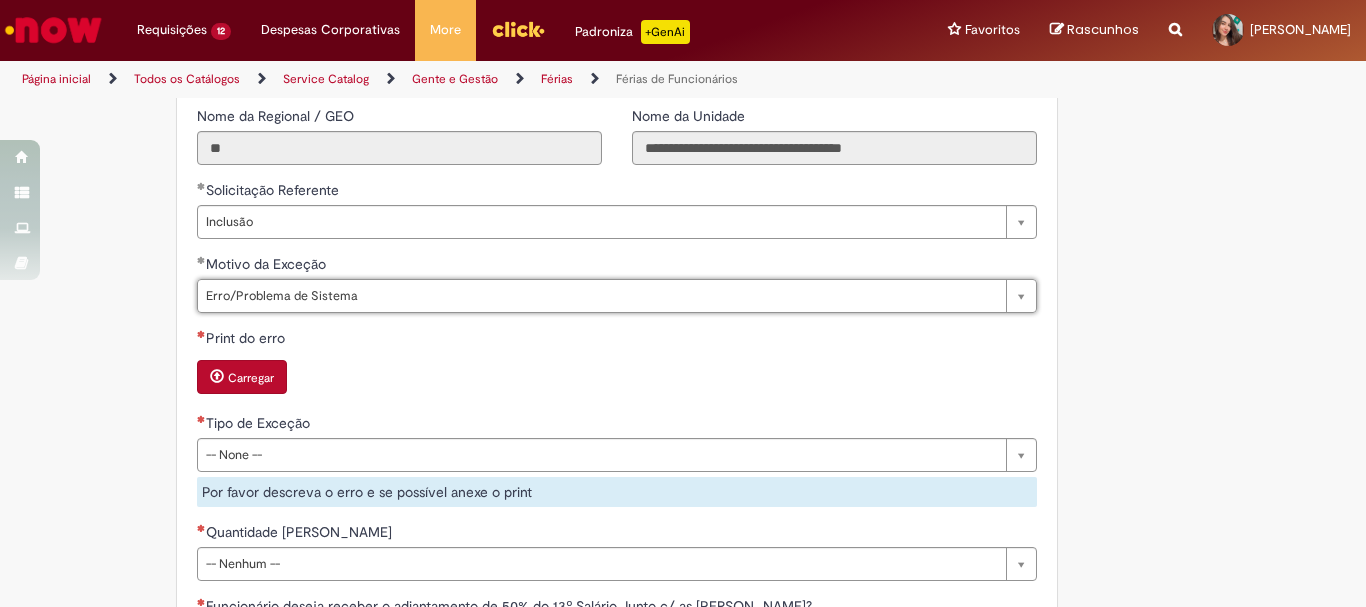click on "Print do erro
Carregar" at bounding box center [617, 363] 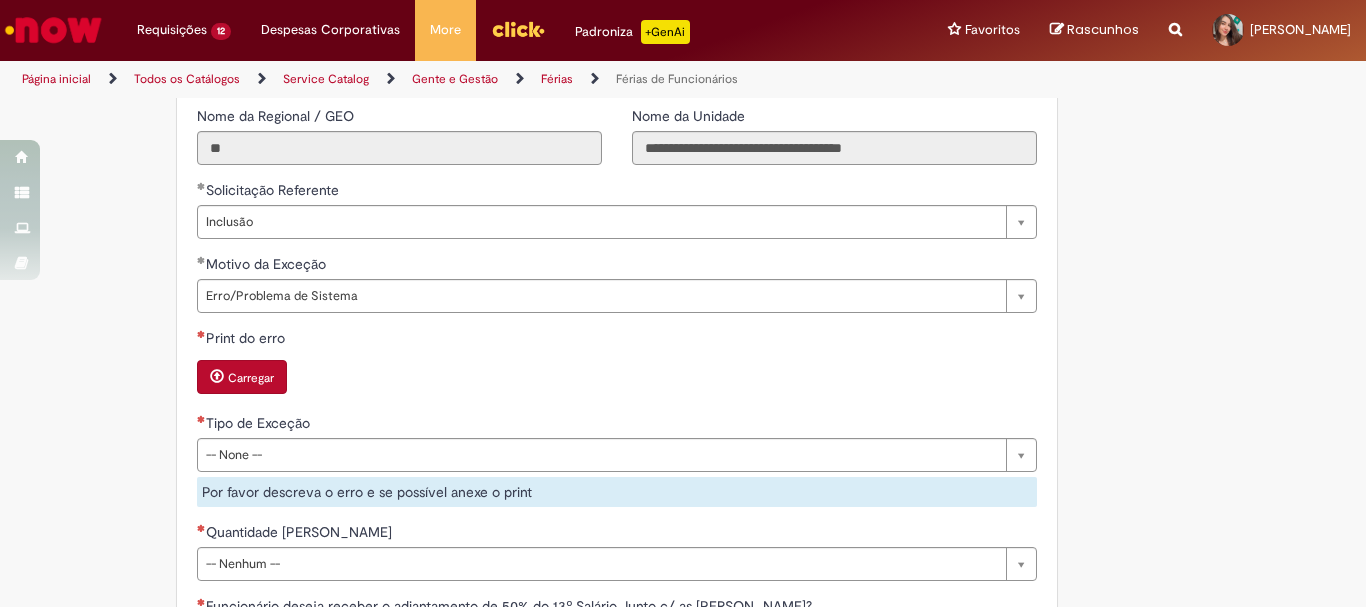 click on "Carregar" at bounding box center (251, 378) 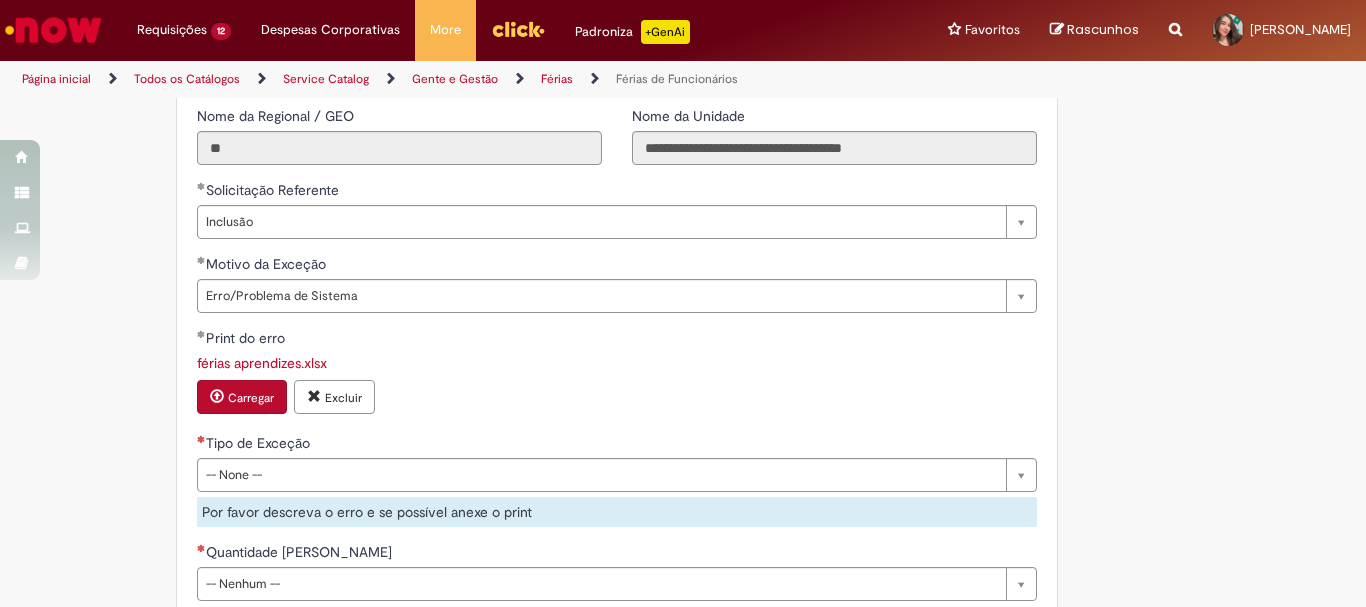 scroll, scrollTop: 1700, scrollLeft: 0, axis: vertical 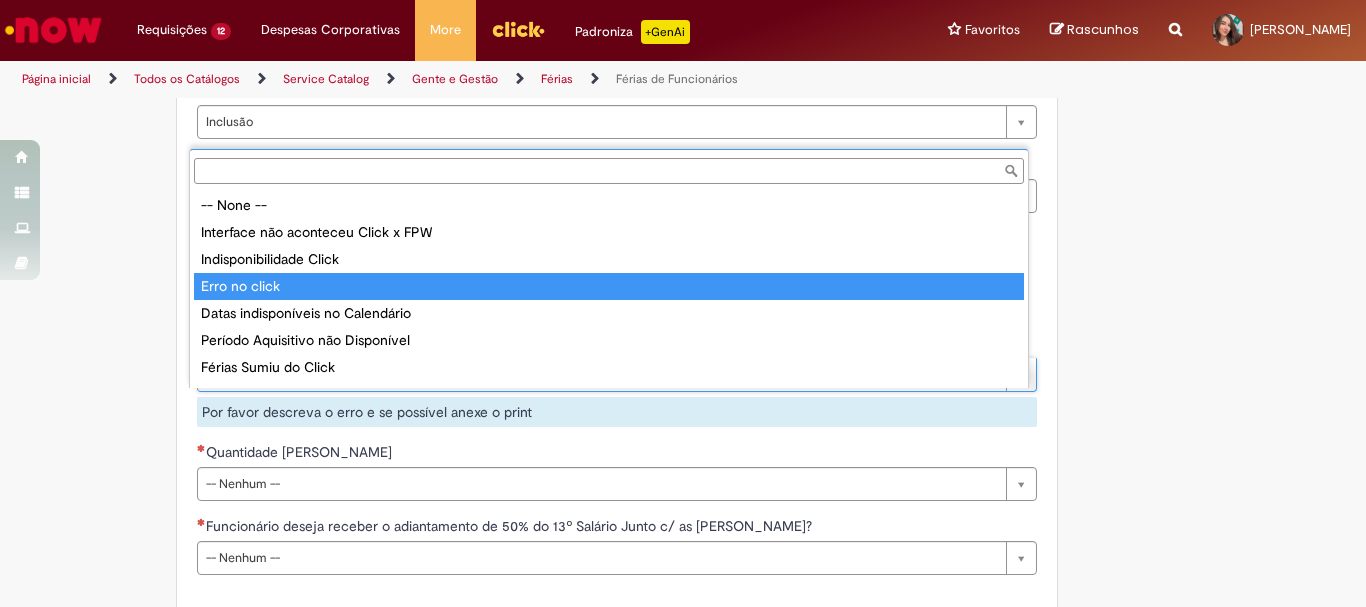 type on "**********" 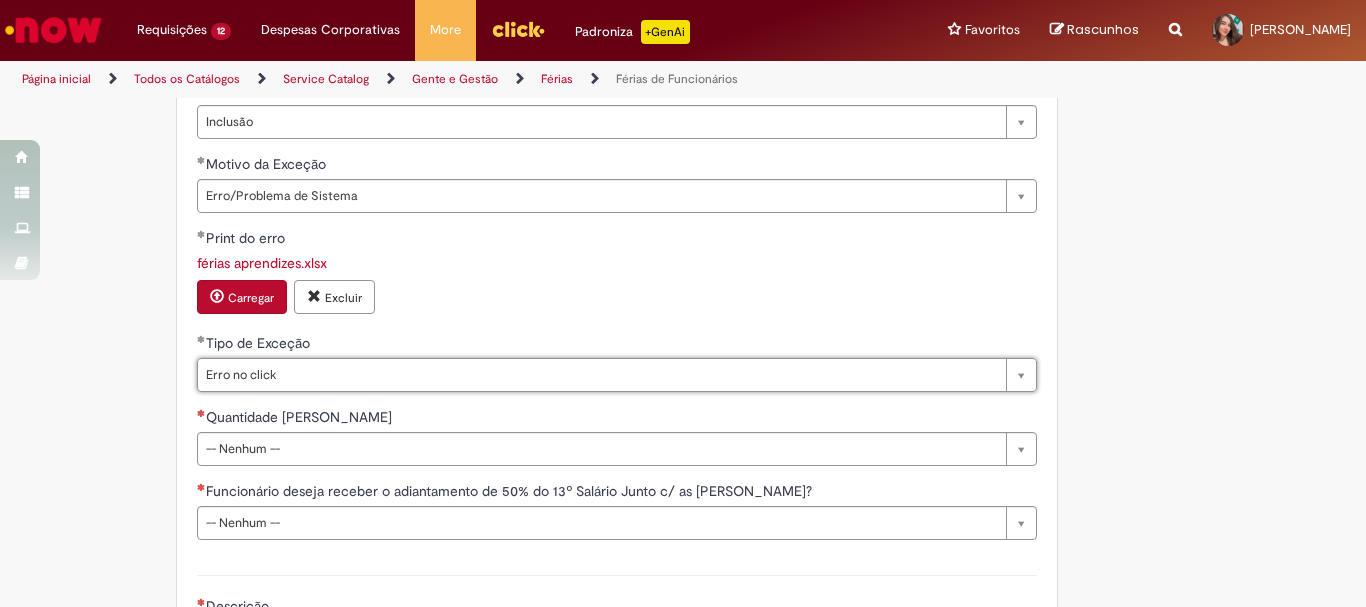 click on "Adicionar a Favoritos
Férias de Funcionários
Oferta destinada para esclarecimento de dúvidas e inclusões/exceções/cancelamentos de férias por exceções.
Utilize esta oferta:
Para ajustar, cancelar ou incluir férias com menos de 35 dias para o início;
Para fracionar suas férias em 03 períodos (se elegível);
Caso Click apresente alguma instabilidade no serviço de Férias que, mesmo após você abrir um  incidente  (e tiver evidência do número), não for corrigido por completo ou  em tempo de ajustar no próprio sistema;
> Para incluir, alterar ou cancelar Férias dentro do prazo de 35 dias de antecedência, é só acessar  Portal Click  > Você > Férias; > Para acessar a Diretriz de Férias, basta  clicar aqui
> Ficou com dúvidas sobre Férias via Termo? É só acessar a   FAQ – Fluxo de alteração de férias por exceção no Click  ou abrir chamado na oferta  ." at bounding box center (585, -263) 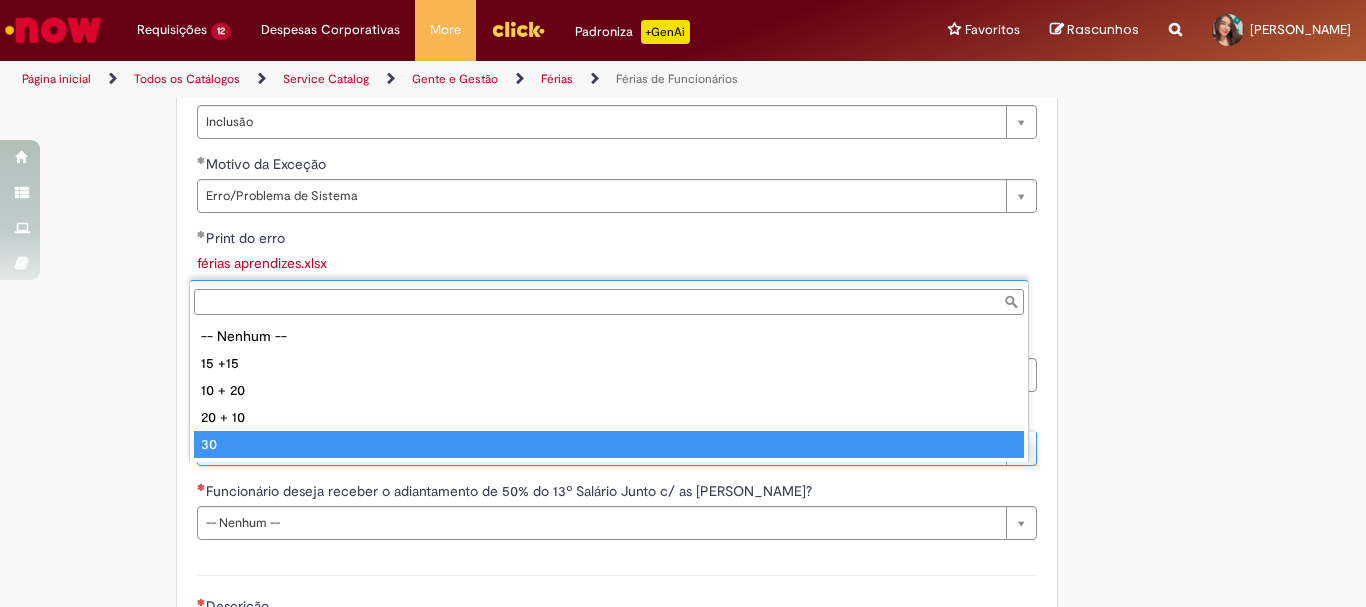 type on "**" 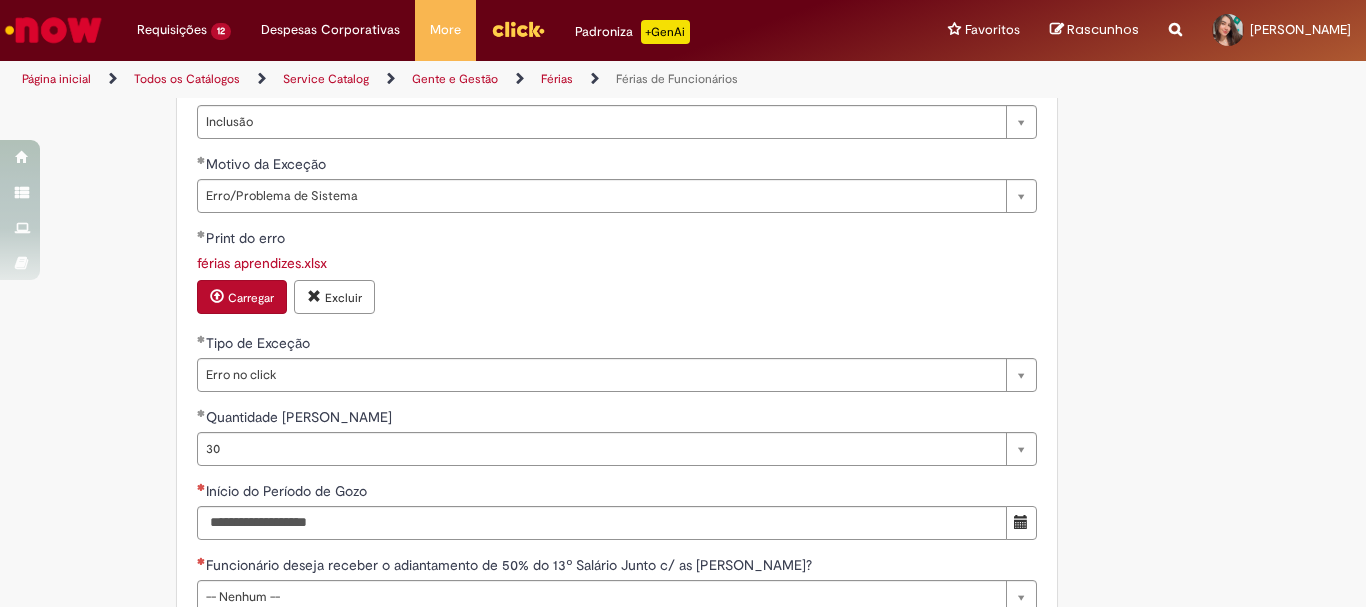 click on "Tire dúvidas com LupiAssist    +GenAI
Oi! Eu sou LupiAssist, uma Inteligência Artificial Generativa em constante aprendizado   Meu conteúdo é monitorado para trazer uma melhor experiência
Dúvidas comuns:
Só mais um instante, estou consultando nossas bases de conhecimento  e escrevendo a melhor resposta pra você!
Title
Lorem ipsum dolor sit amet    Fazer uma nova pergunta
Gerei esta resposta utilizando IA Generativa em conjunto com os nossos padrões. Em caso de divergência, os documentos oficiais prevalecerão.
Saiba mais em:
Ou ligue para:
E aí, te ajudei?
Sim, obrigado!" at bounding box center (683, -226) 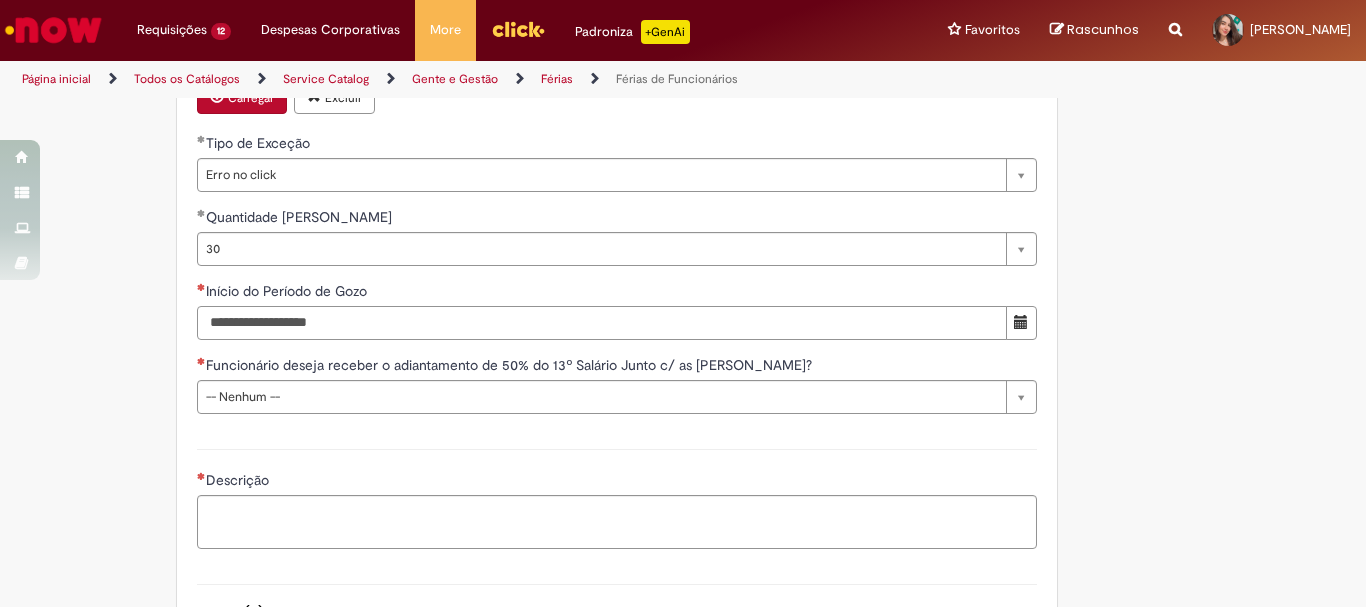 click on "Início do Período de Gozo" at bounding box center [602, 323] 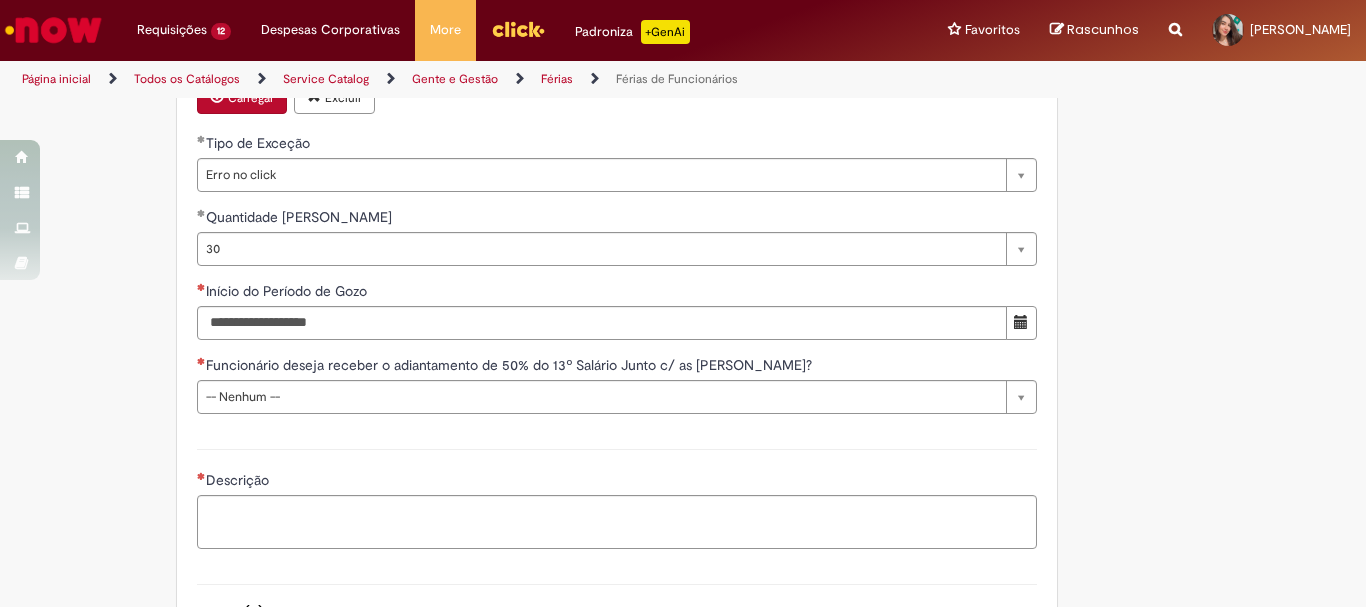 click at bounding box center (1021, 323) 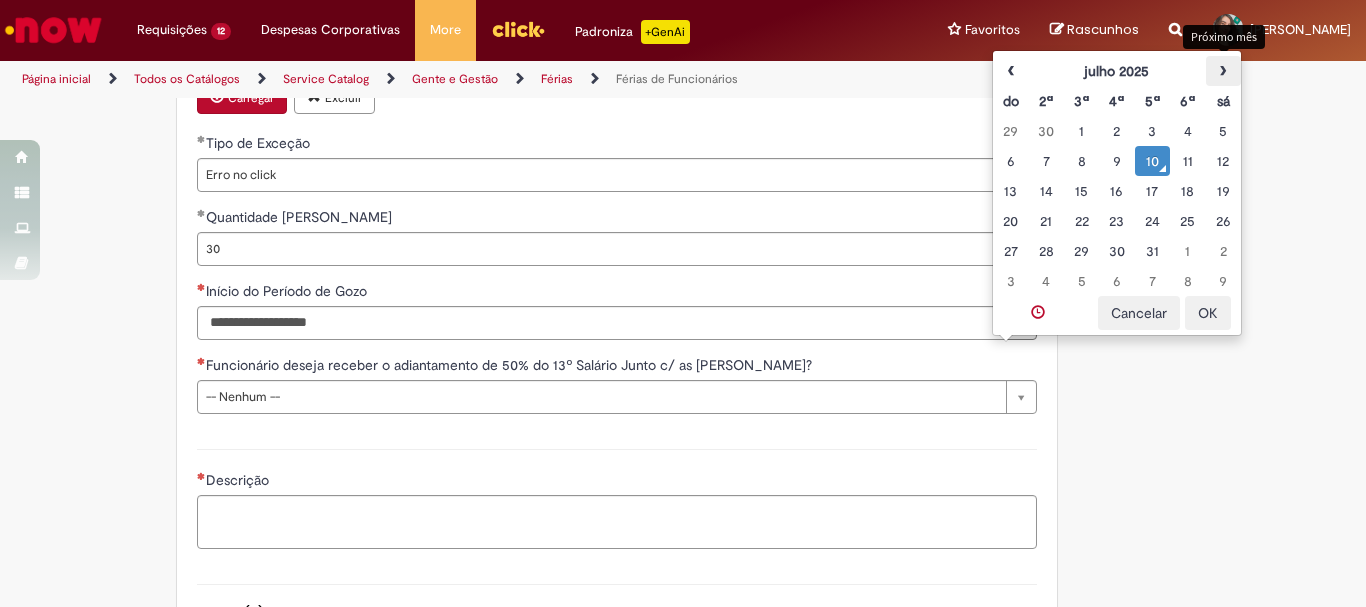 click on "›" at bounding box center (1223, 71) 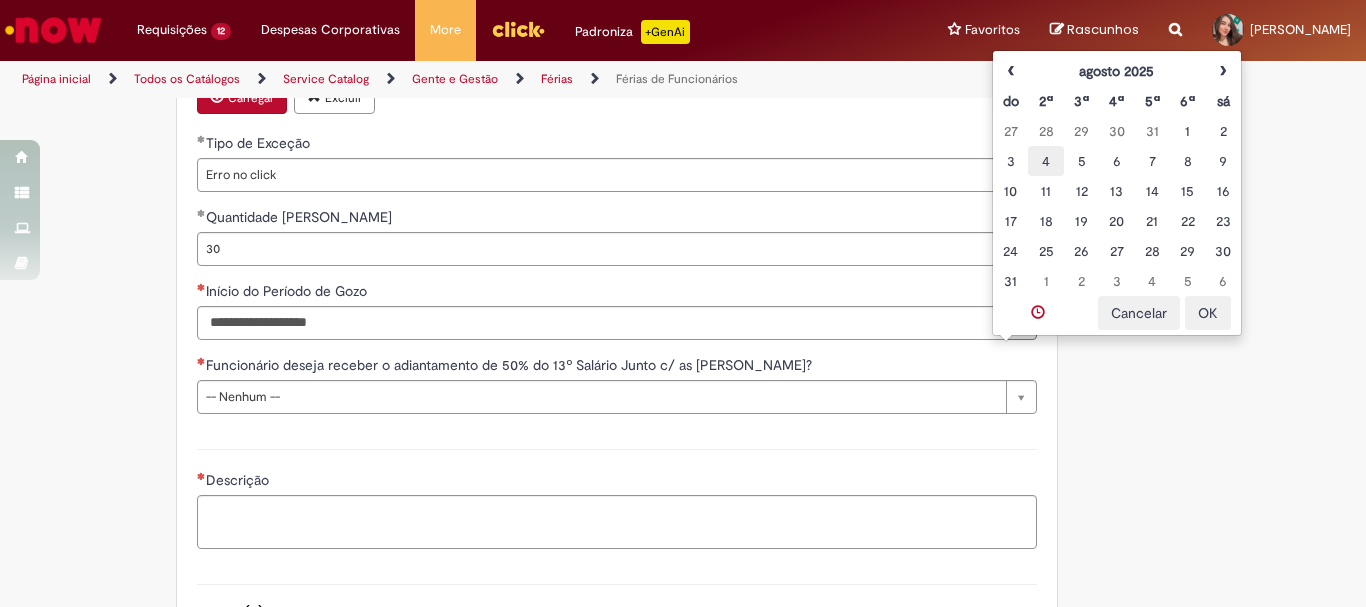 click on "4" at bounding box center [1045, 161] 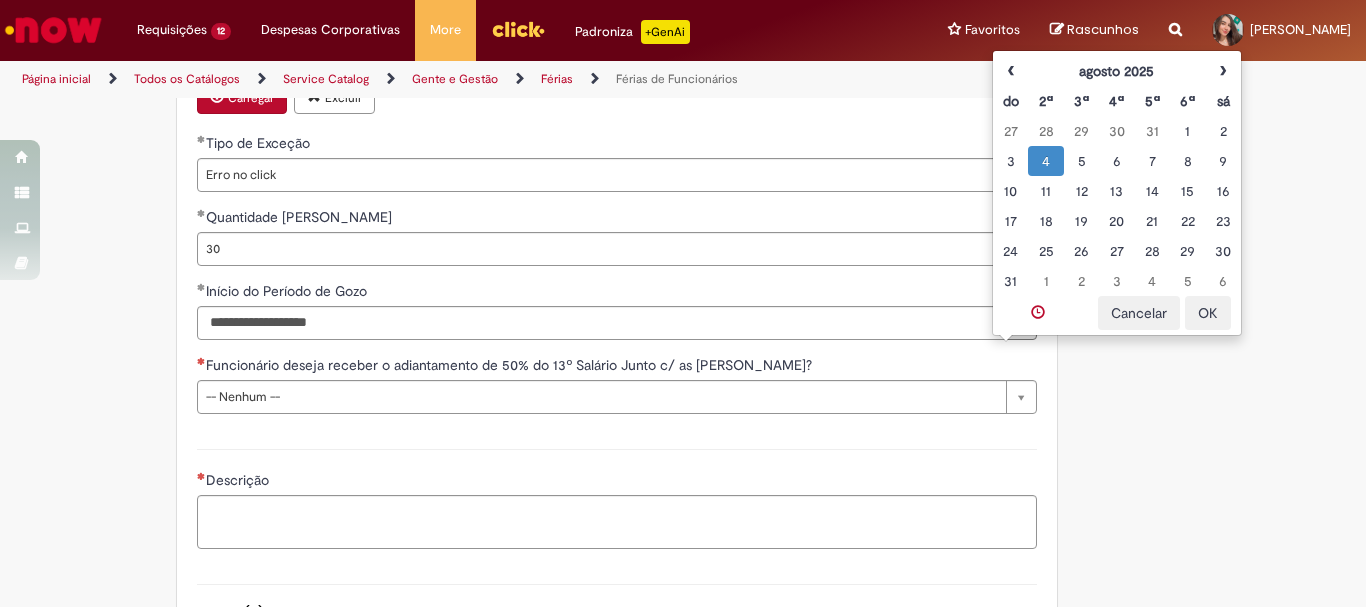 click on "OK" at bounding box center [1208, 313] 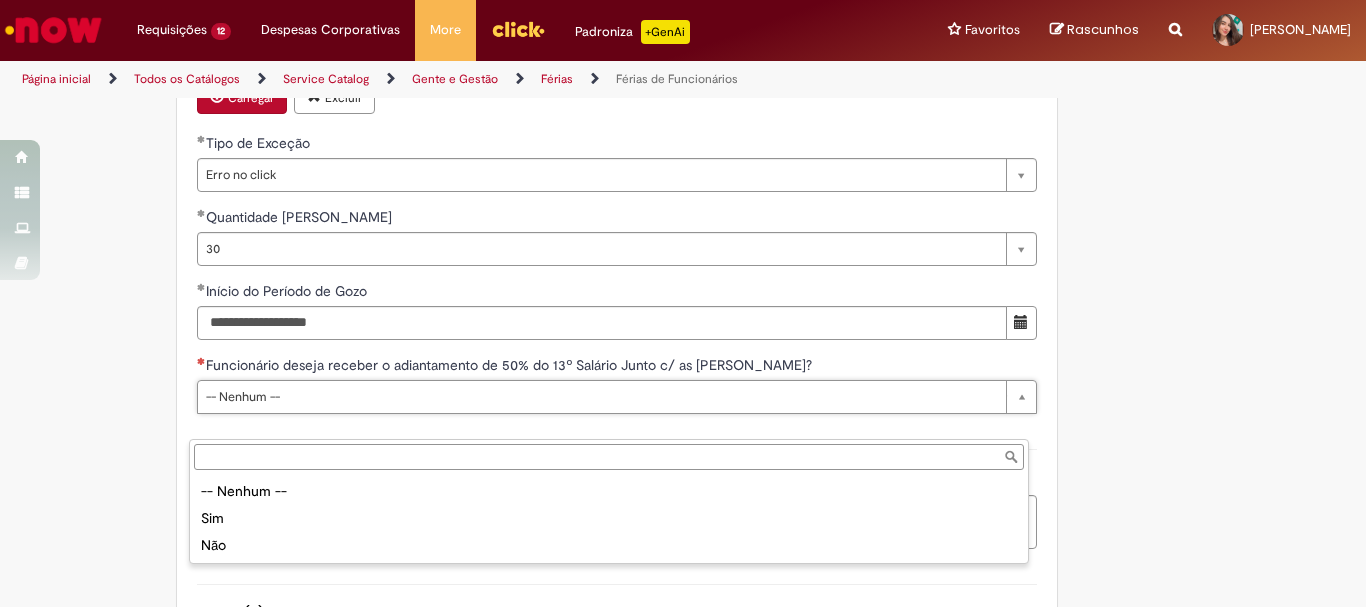 click on "-- Nenhum -- Sim Não" at bounding box center (609, 518) 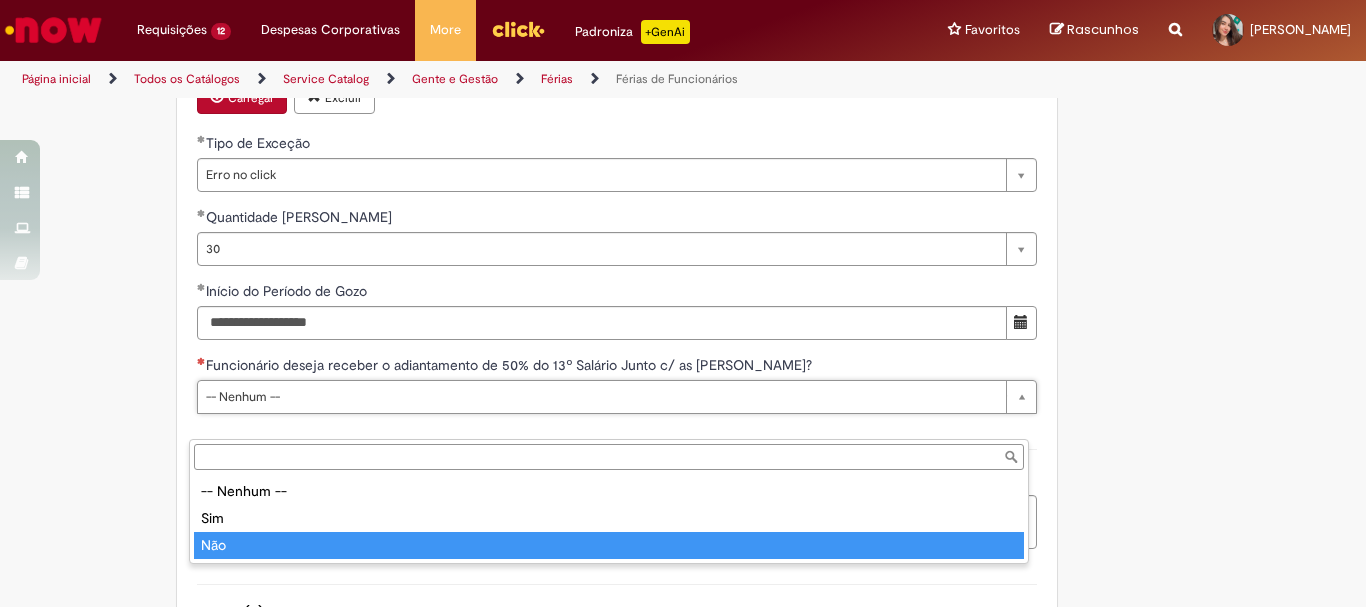 type on "***" 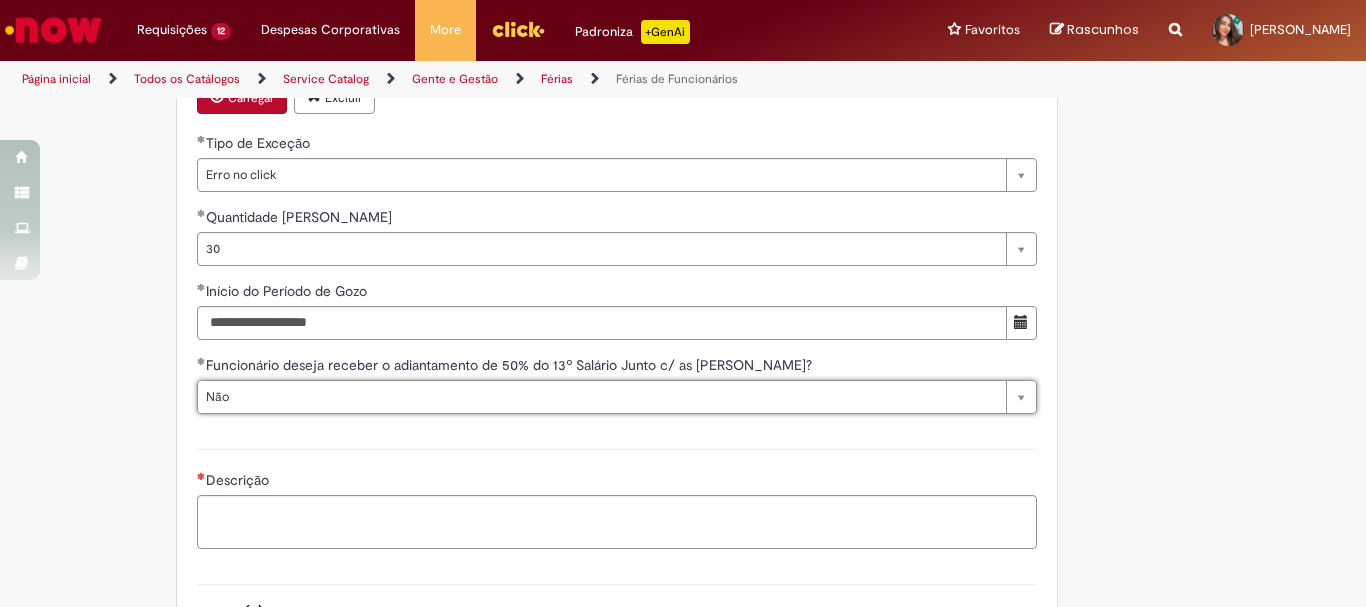 scroll, scrollTop: 2100, scrollLeft: 0, axis: vertical 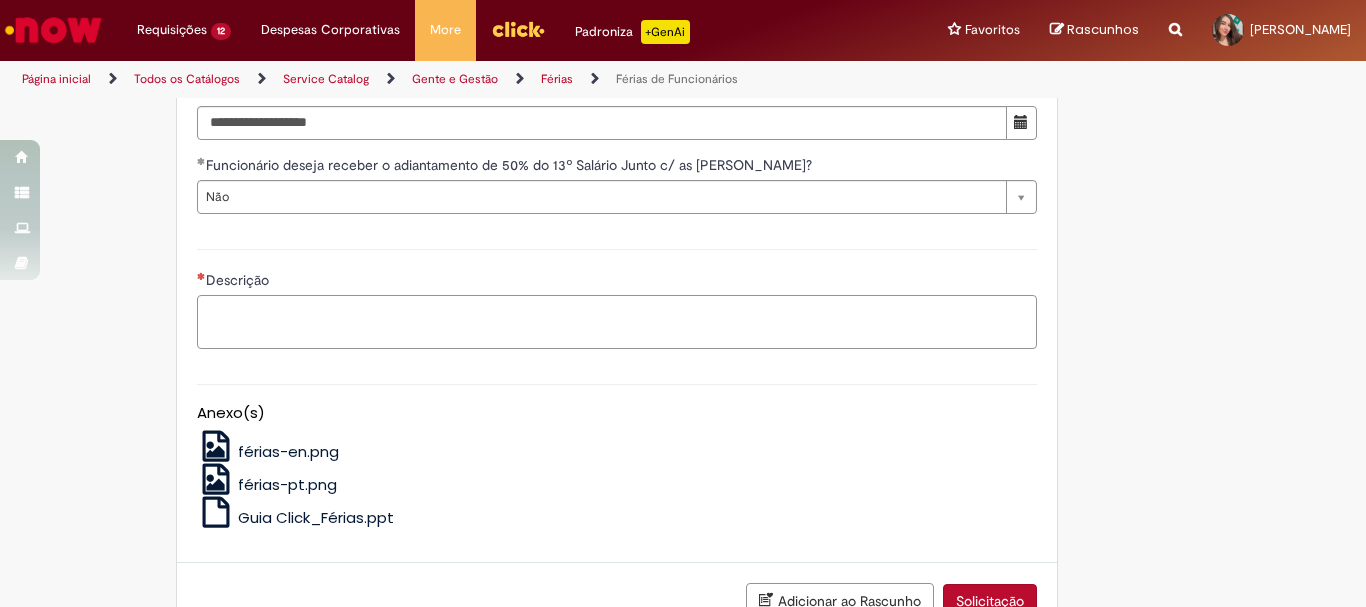 click on "Descrição" at bounding box center (617, 322) 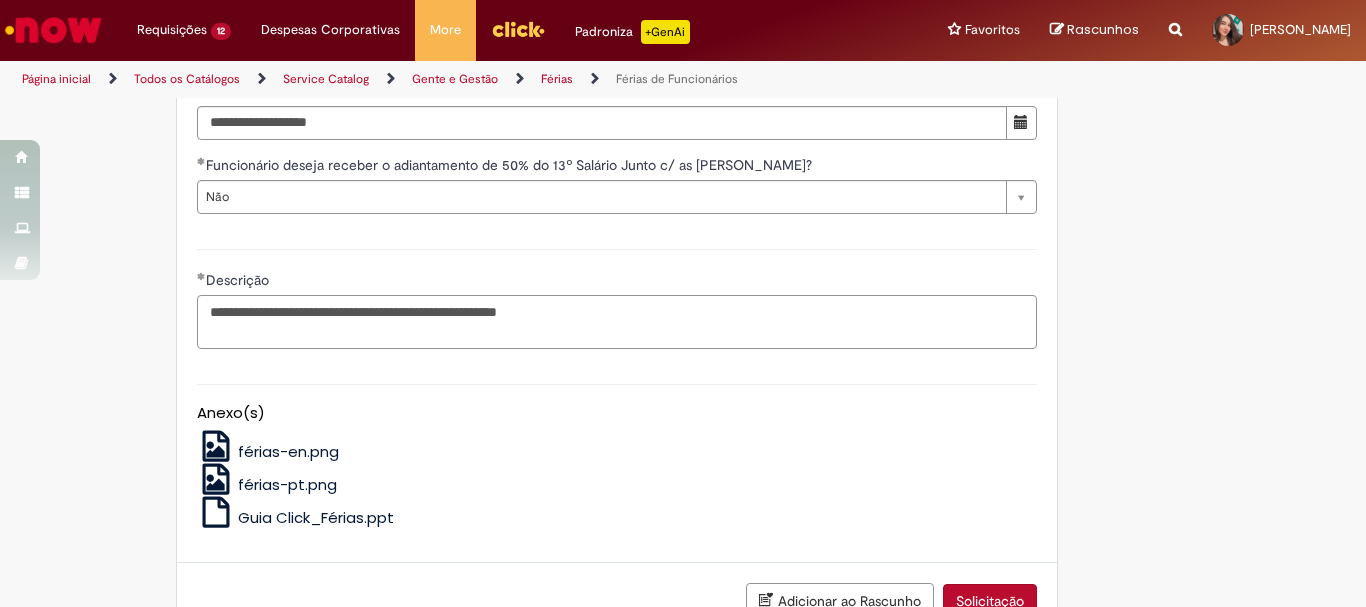 scroll, scrollTop: 2271, scrollLeft: 0, axis: vertical 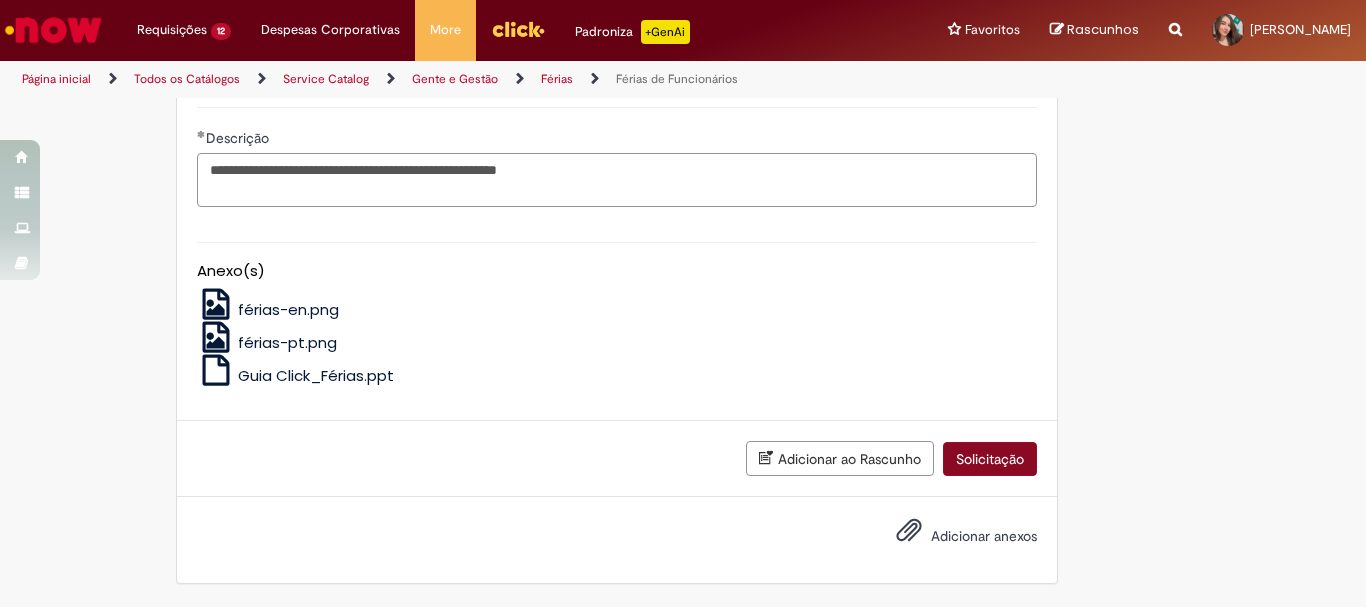 type on "**********" 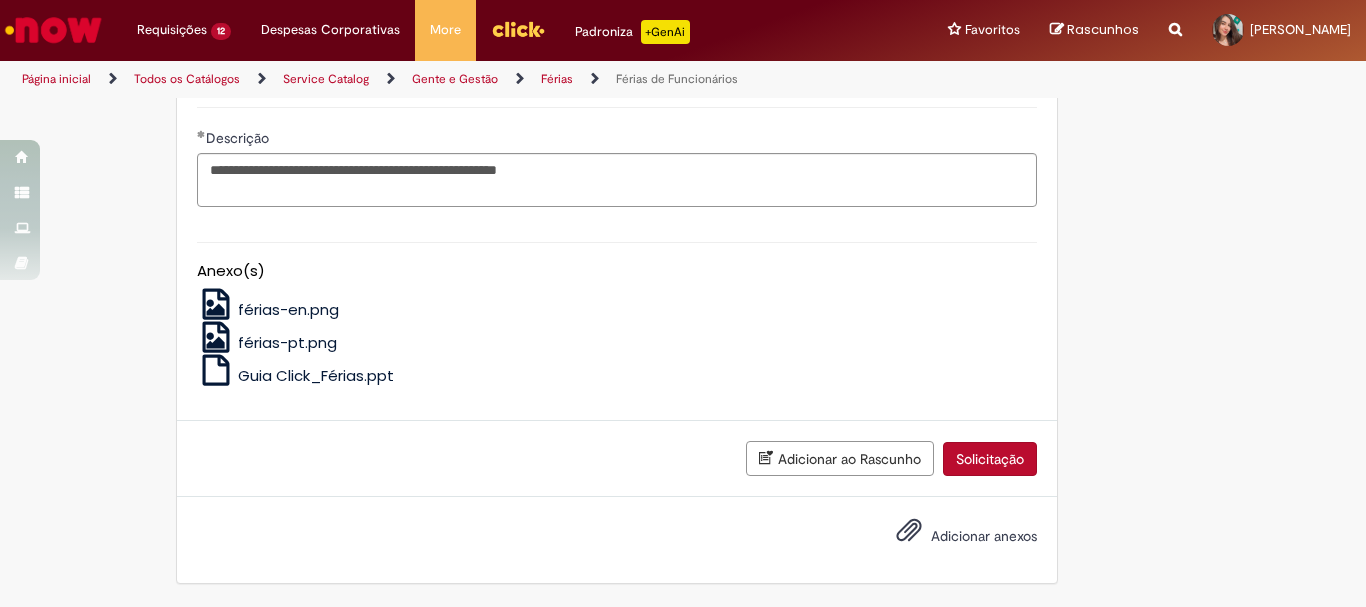 click on "Solicitação" at bounding box center (990, 459) 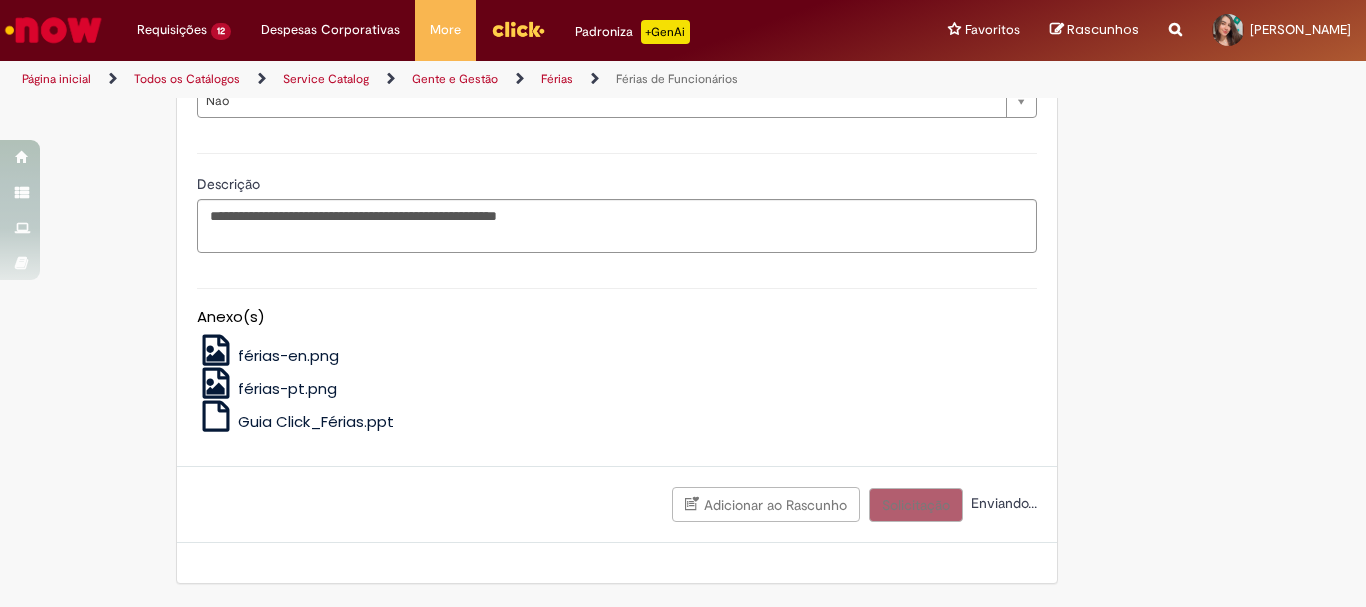 scroll, scrollTop: 2225, scrollLeft: 0, axis: vertical 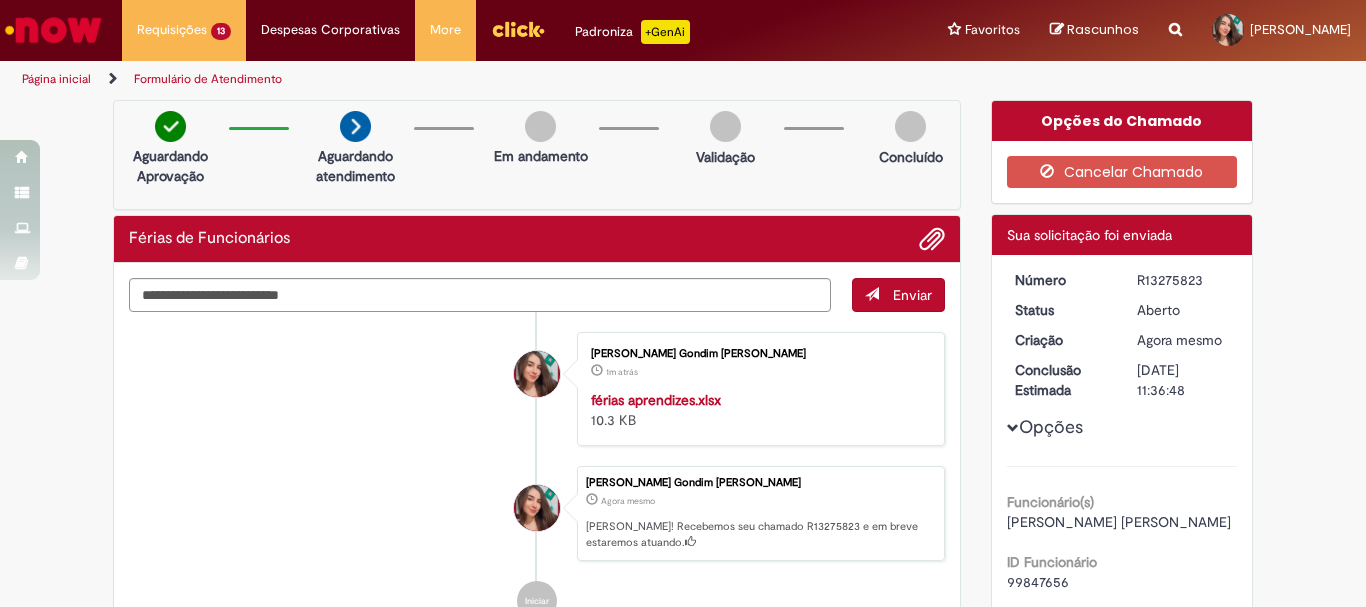 click at bounding box center (53, 30) 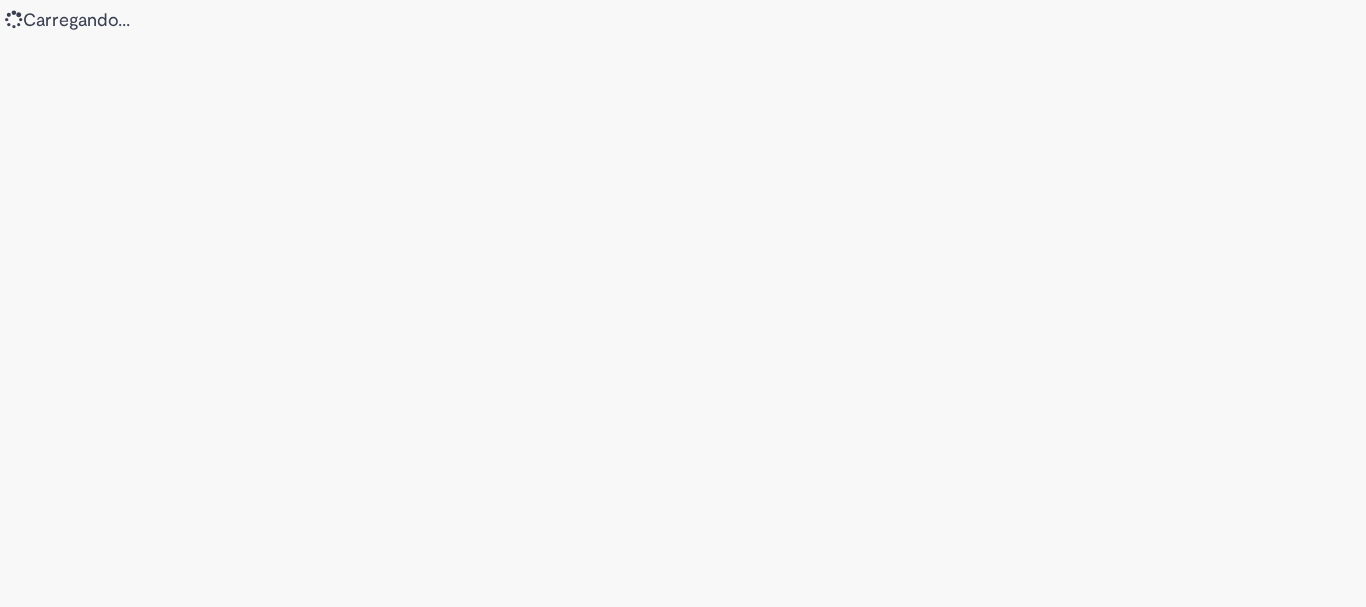 scroll, scrollTop: 0, scrollLeft: 0, axis: both 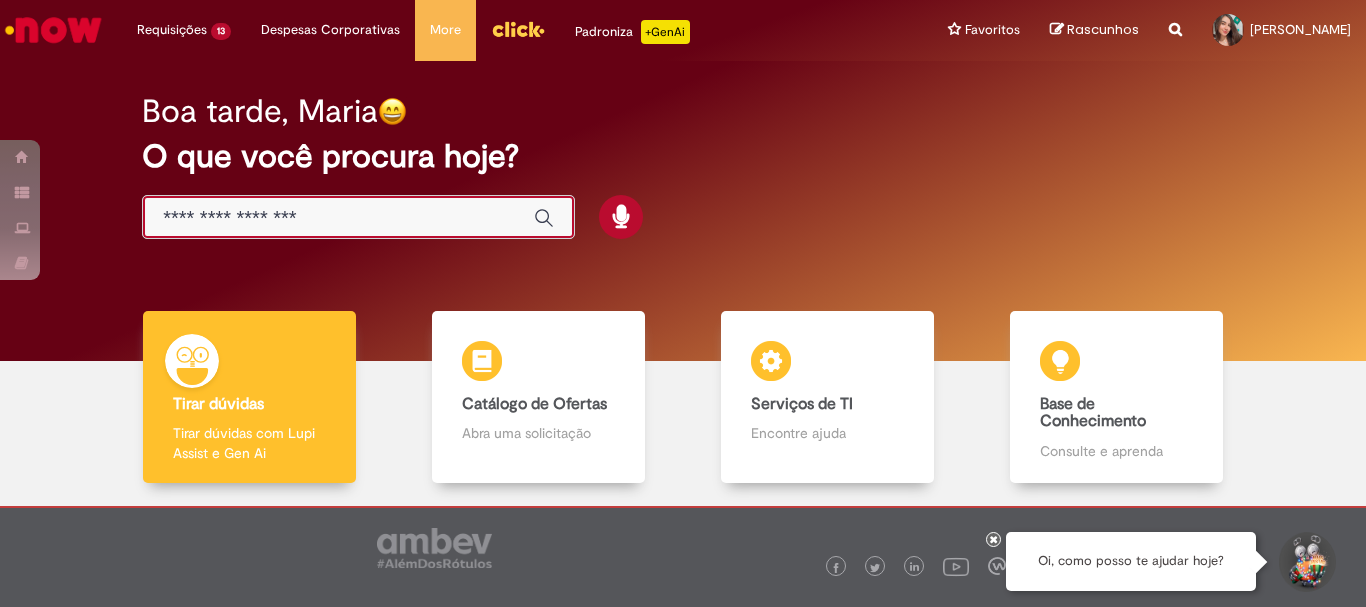 click at bounding box center [338, 218] 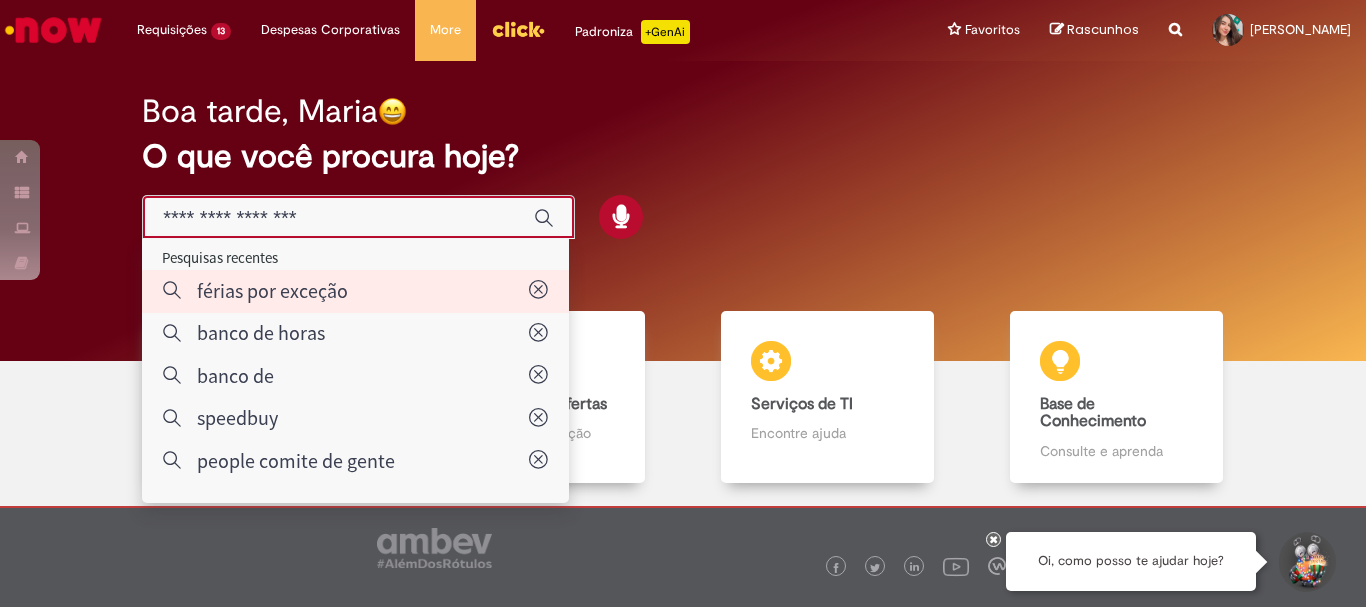 type on "**********" 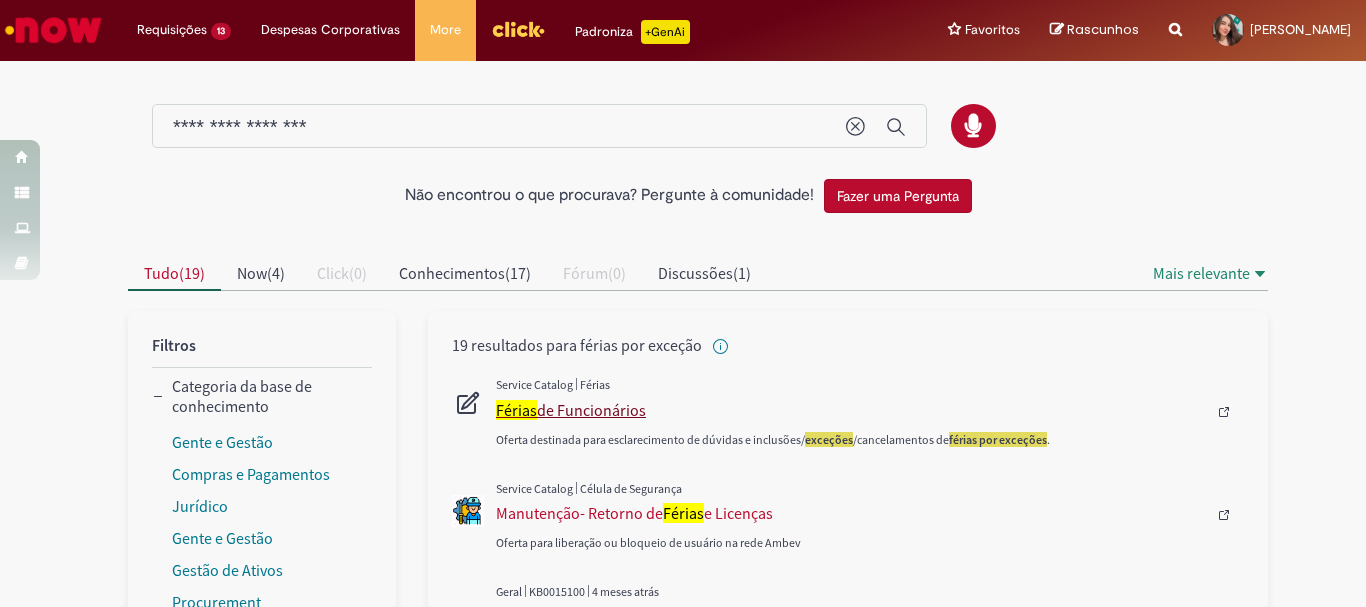 click on "Férias  de Funcionários" at bounding box center [851, 410] 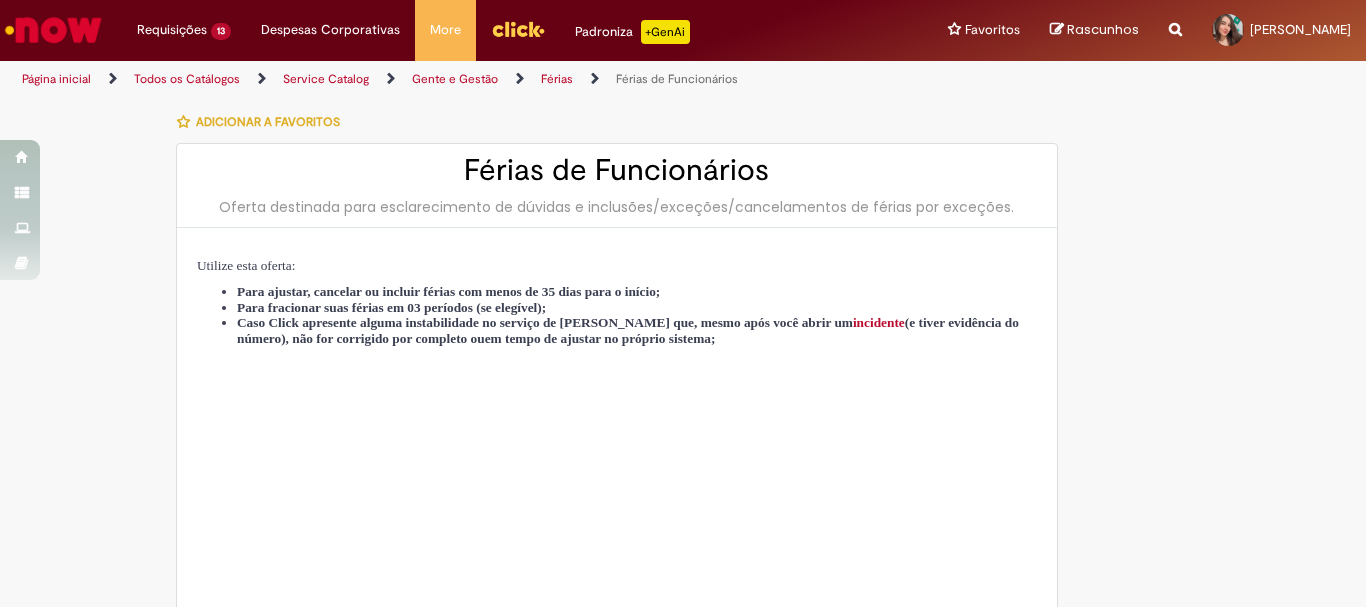 type on "********" 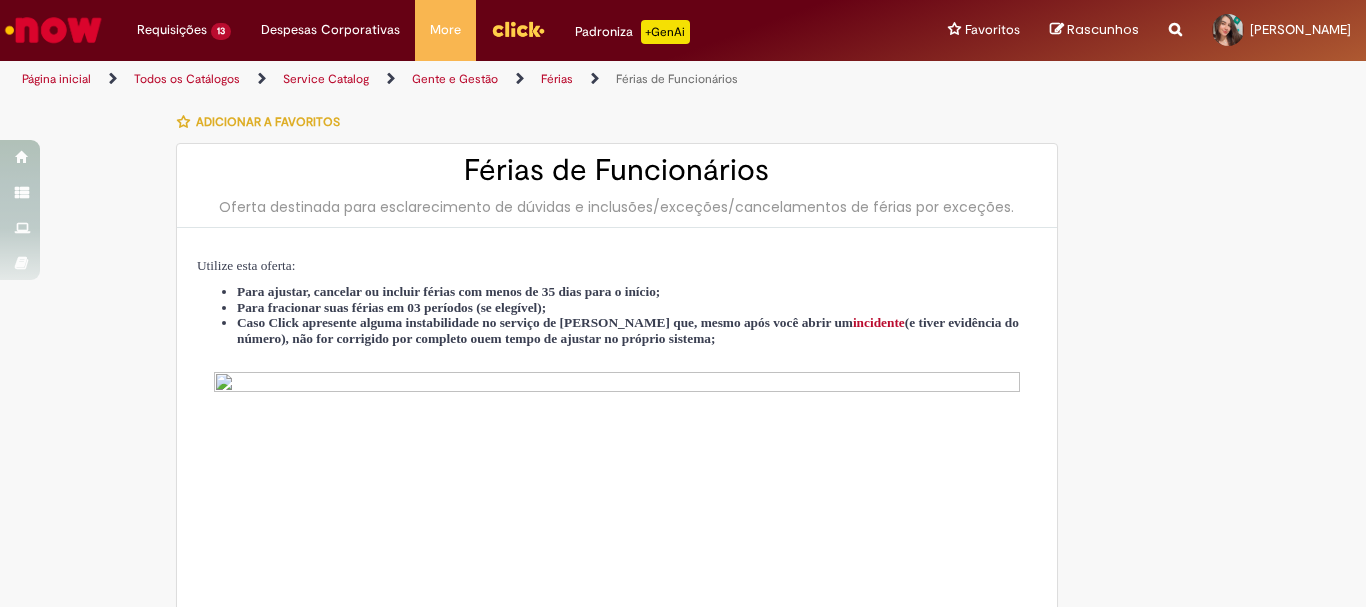 type on "**********" 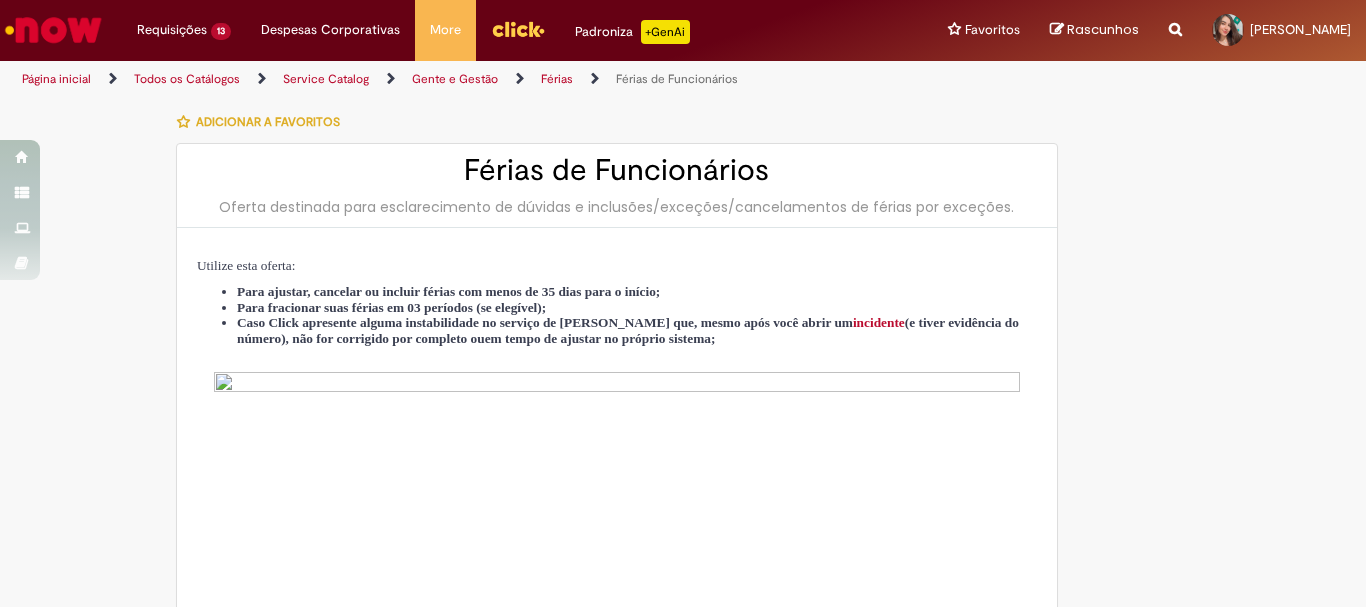 type on "**********" 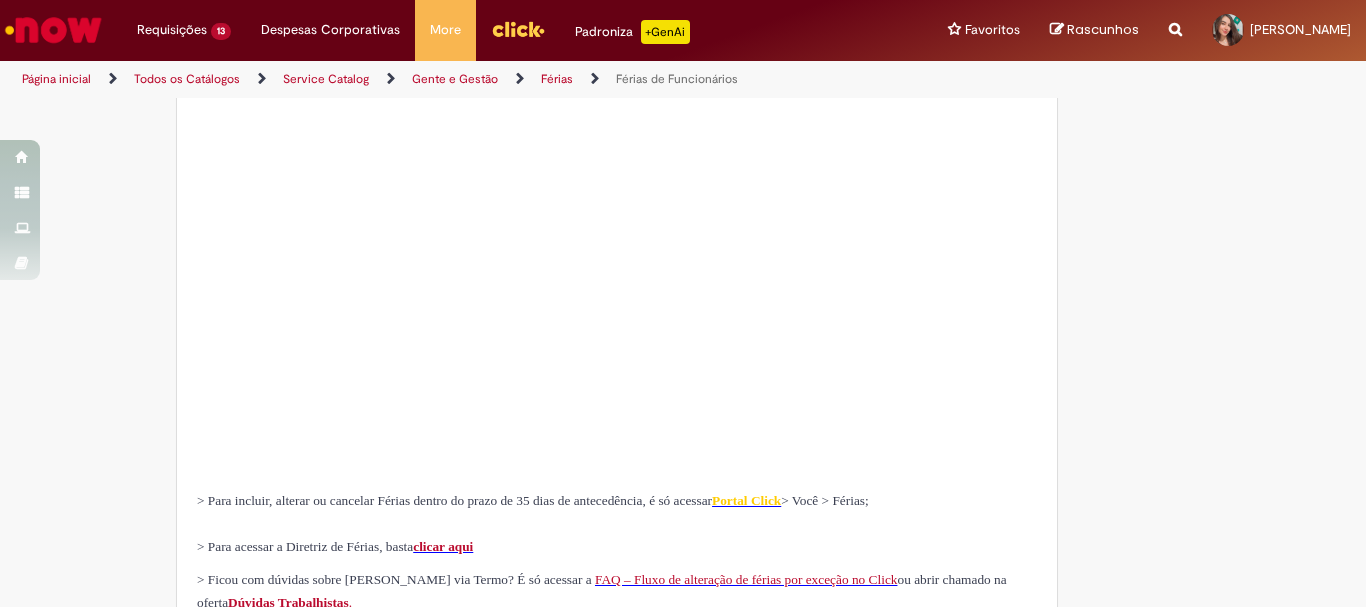type on "**********" 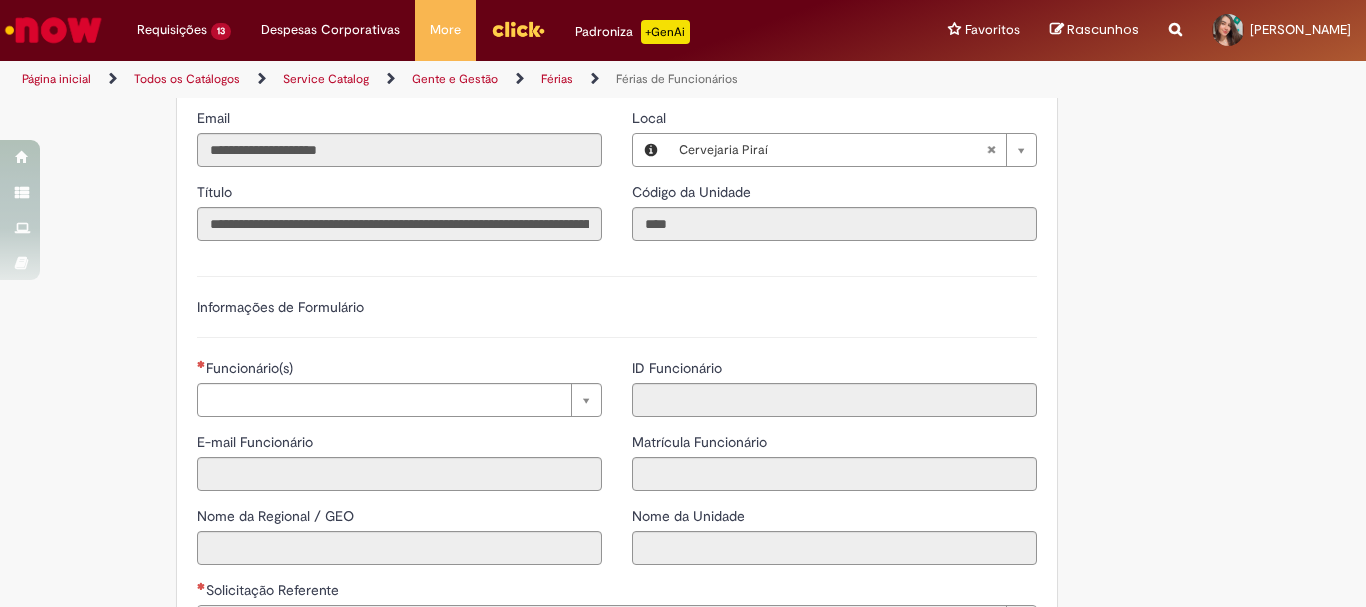 scroll, scrollTop: 1400, scrollLeft: 0, axis: vertical 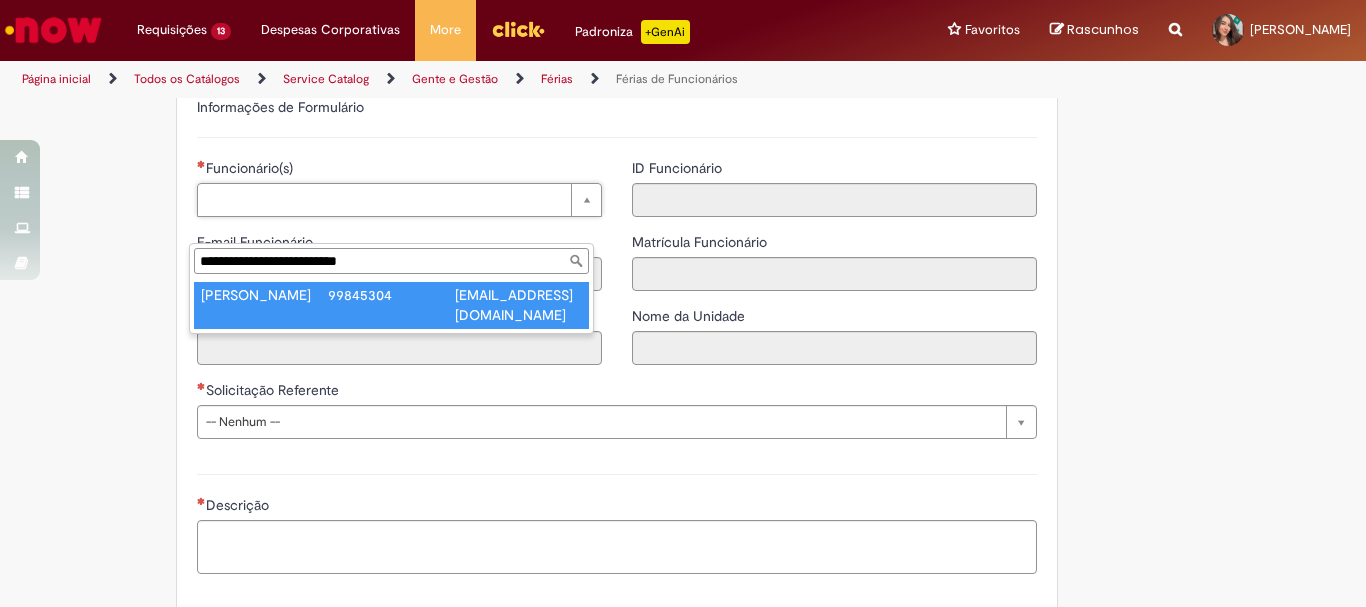 type on "**********" 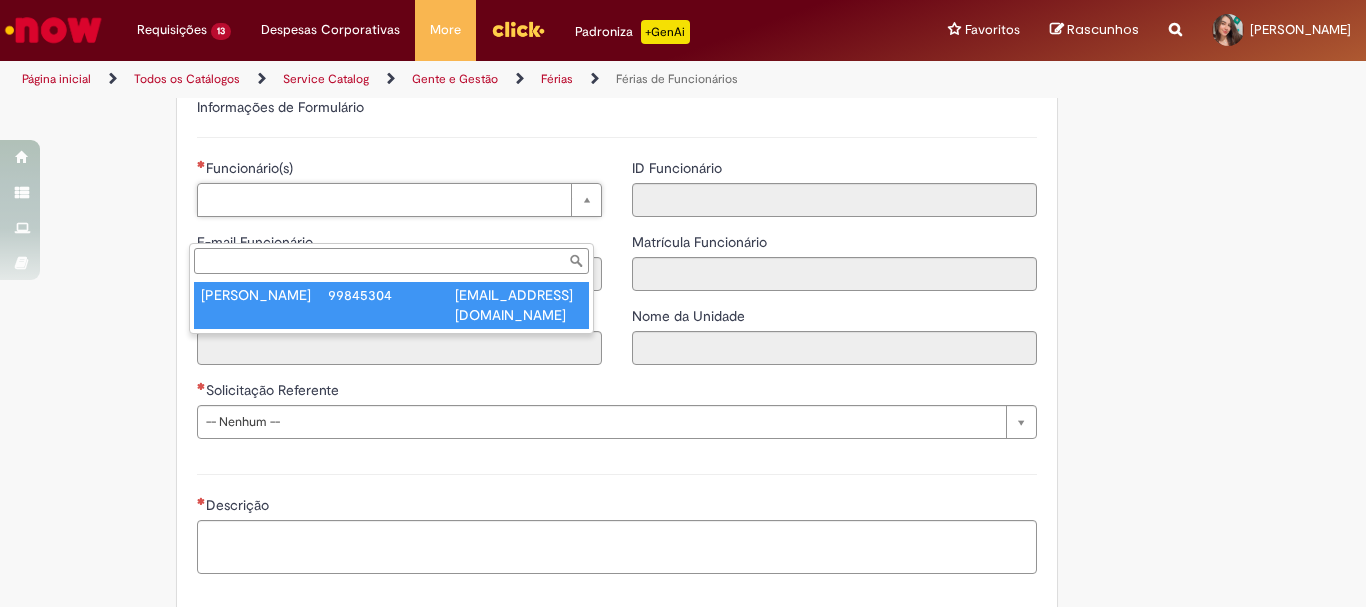 type on "**********" 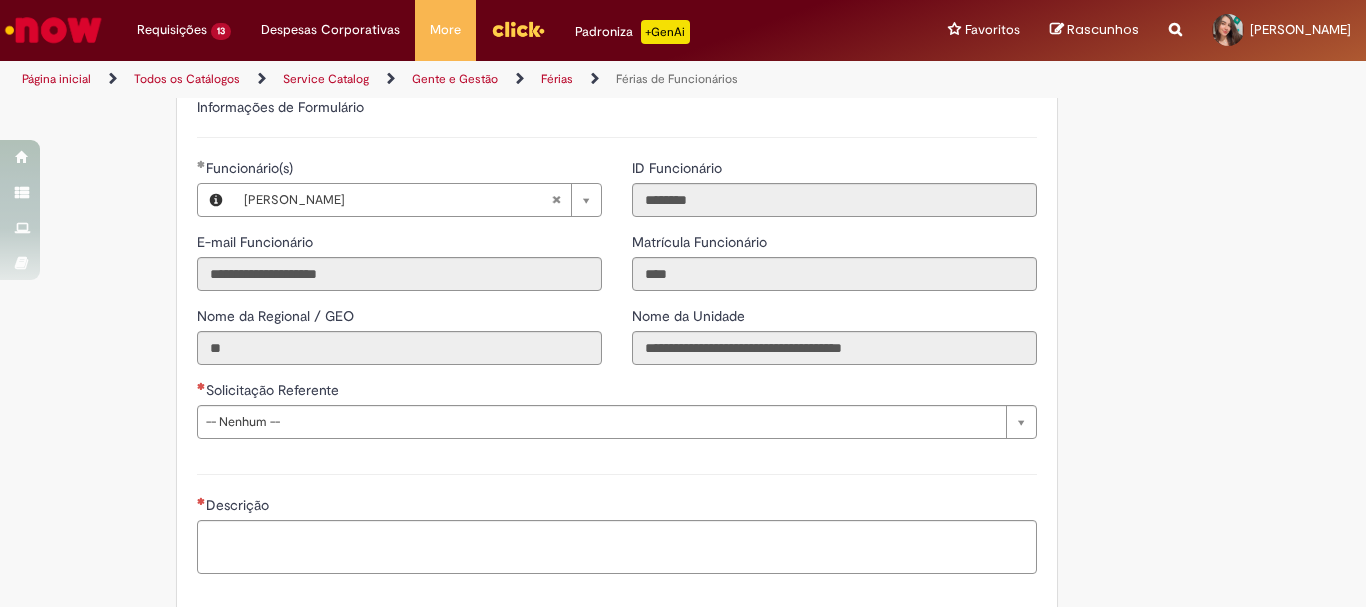 click on "Tire dúvidas com LupiAssist    +GenAI
Oi! Eu sou LupiAssist, uma Inteligência Artificial Generativa em constante aprendizado   Meu conteúdo é monitorado para trazer uma melhor experiência
Dúvidas comuns:
Só mais um instante, estou consultando nossas bases de conhecimento  e escrevendo a melhor resposta pra você!
Title
Lorem ipsum dolor sit amet    Fazer uma nova pergunta
Gerei esta resposta utilizando IA Generativa em conjunto com os nossos padrões. Em caso de divergência, os documentos oficiais prevalecerão.
Saiba mais em:
Ou ligue para:
E aí, te ajudei?
Sim, obrigado!" at bounding box center (683, -163) 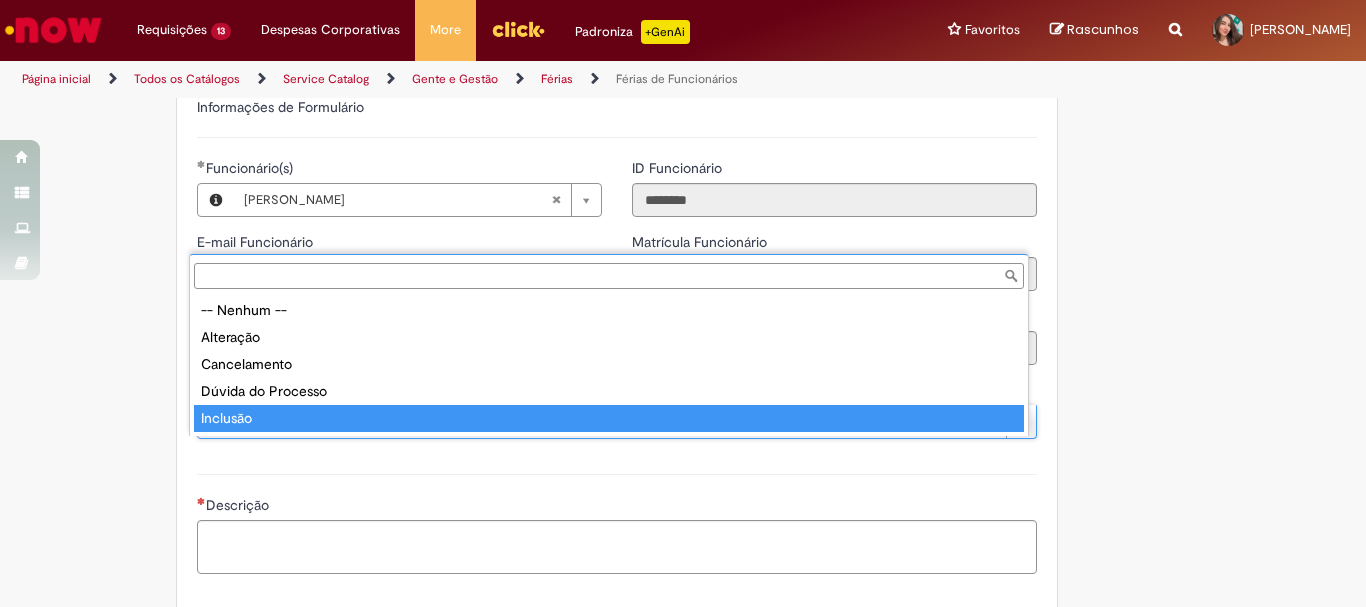 type on "********" 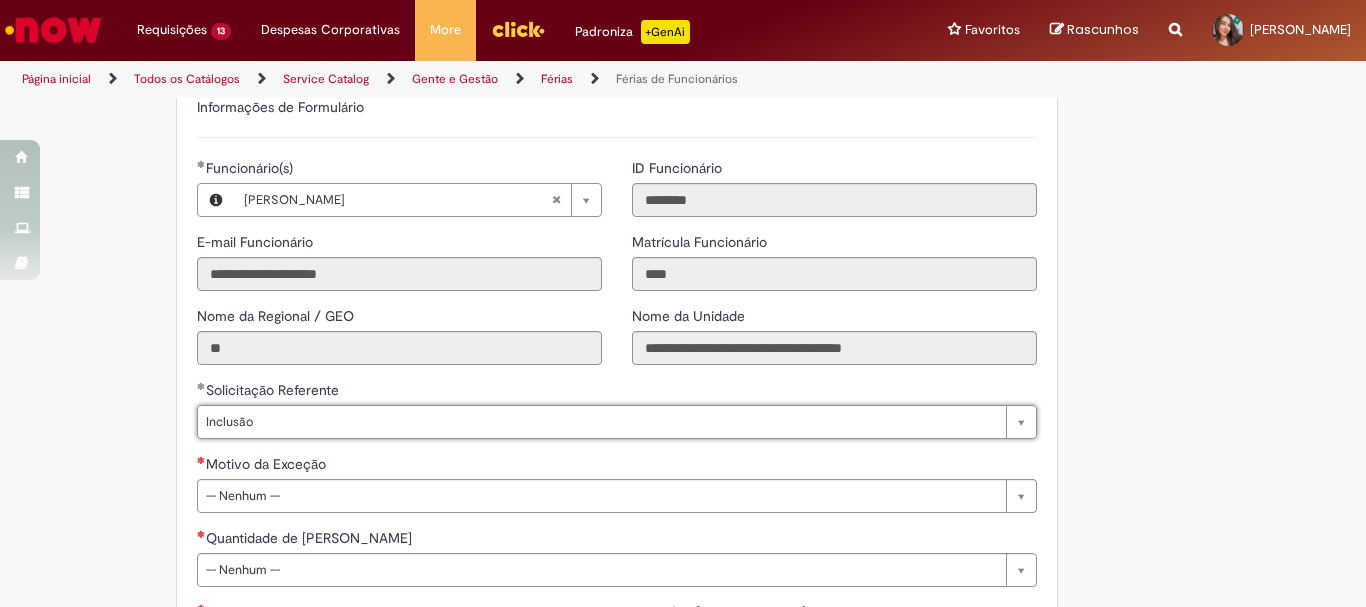 click on "Adicionar a Favoritos
Férias de Funcionários
Oferta destinada para esclarecimento de dúvidas e inclusões/exceções/cancelamentos de férias por exceções.
Utilize esta oferta:
Para ajustar, cancelar ou incluir férias com menos de 35 dias para o início;
Para fracionar suas férias em 03 períodos (se elegível);
Caso Click apresente alguma instabilidade no serviço de Férias que, mesmo após você abrir um  incidente  (e tiver evidência do número), não for corrigido por completo ou  em tempo de ajustar no próprio sistema;
> Para incluir, alterar ou cancelar Férias dentro do prazo de 35 dias de antecedência, é só acessar  Portal Click  > Você > Férias; > Para acessar a Diretriz de Férias, basta  clicar aqui
> Ficou com dúvidas sobre Férias via Termo? É só acessar a   FAQ – Fluxo de alteração de férias por exceção no Click  ou abrir chamado na oferta  ." at bounding box center [585, -53] 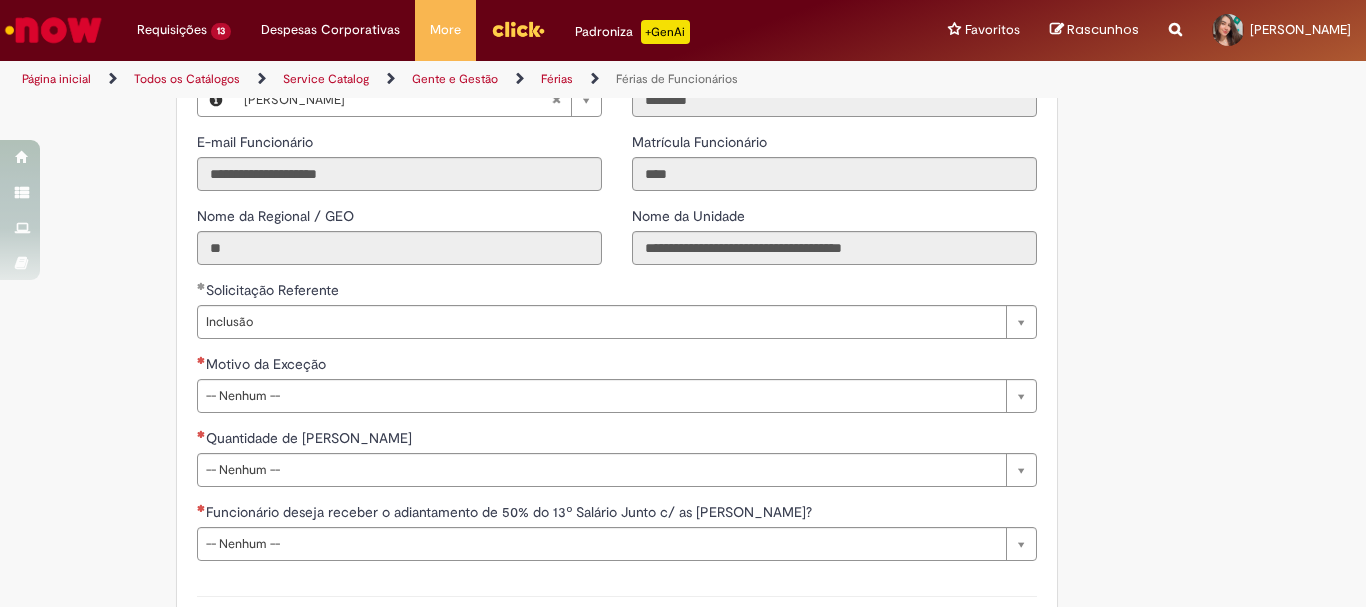 scroll, scrollTop: 1600, scrollLeft: 0, axis: vertical 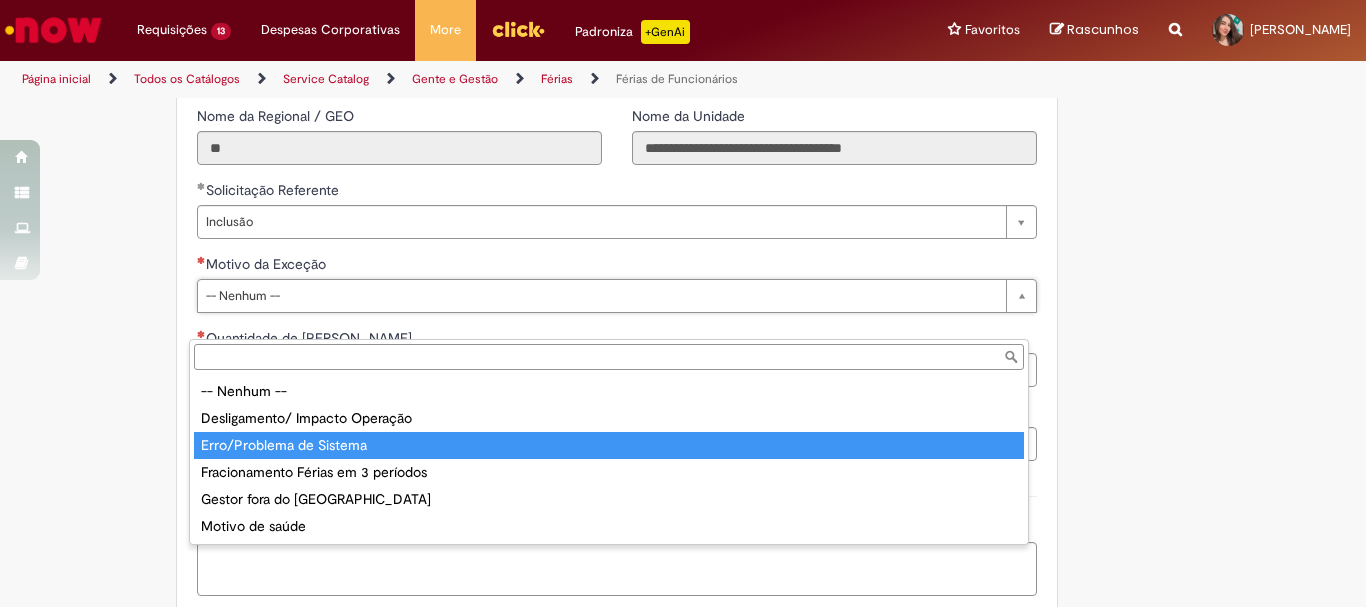 type on "**********" 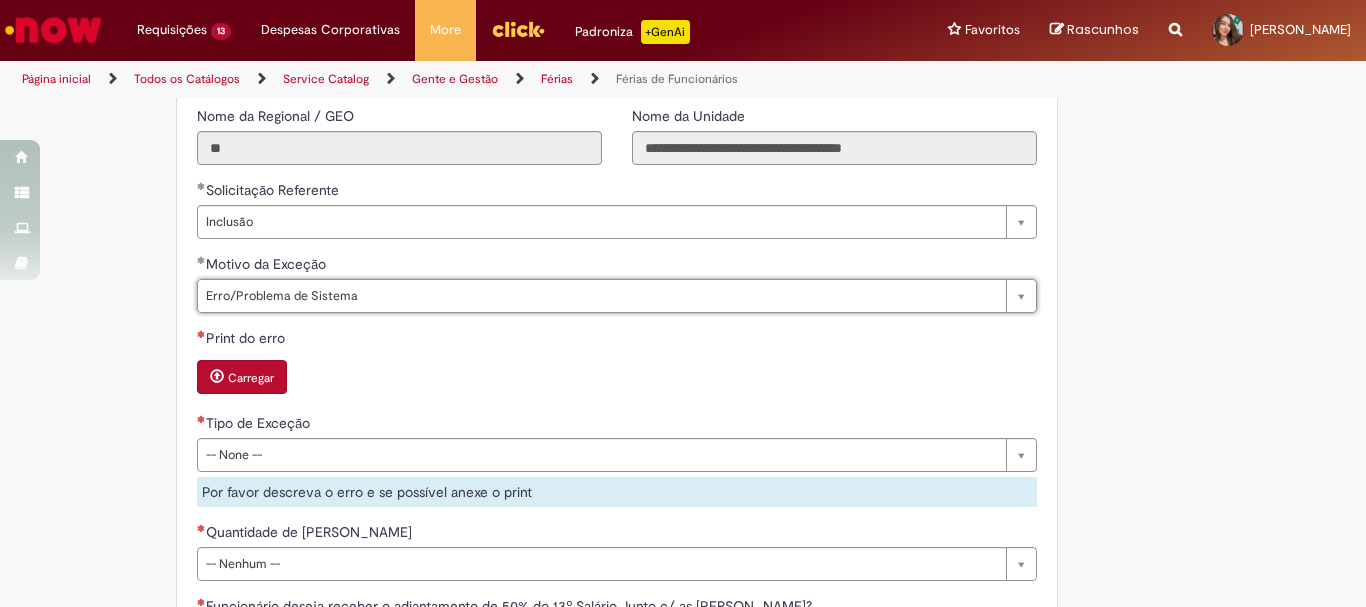 click on "Adicionar a Favoritos
Férias de Funcionários
Oferta destinada para esclarecimento de dúvidas e inclusões/exceções/cancelamentos de férias por exceções.
Utilize esta oferta:
Para ajustar, cancelar ou incluir férias com menos de 35 dias para o início;
Para fracionar suas férias em 03 períodos (se elegível);
Caso Click apresente alguma instabilidade no serviço de Férias que, mesmo após você abrir um  incidente  (e tiver evidência do número), não for corrigido por completo ou  em tempo de ajustar no próprio sistema;
> Para incluir, alterar ou cancelar Férias dentro do prazo de 35 dias de antecedência, é só acessar  Portal Click  > Você > Férias; > Para acessar a Diretriz de Férias, basta  clicar aqui
> Ficou com dúvidas sobre Férias via Termo? É só acessar a   FAQ – Fluxo de alteração de férias por exceção no Click  ou abrir chamado na oferta  ." at bounding box center [585, -156] 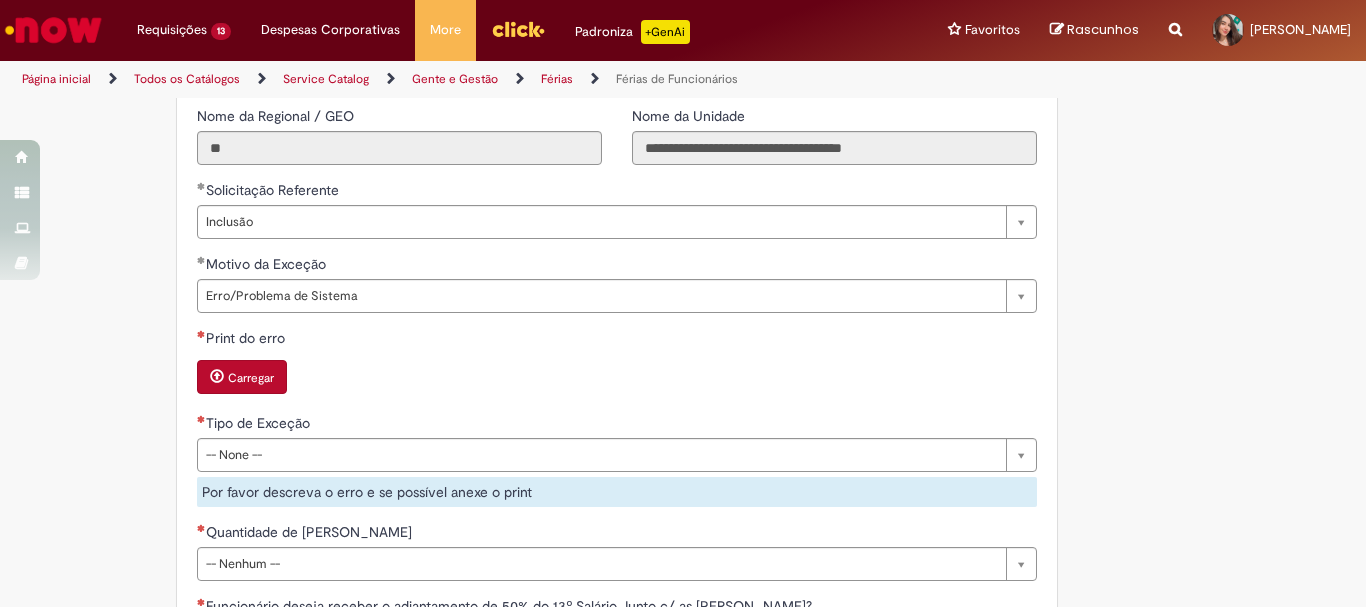 click on "Carregar" at bounding box center [251, 378] 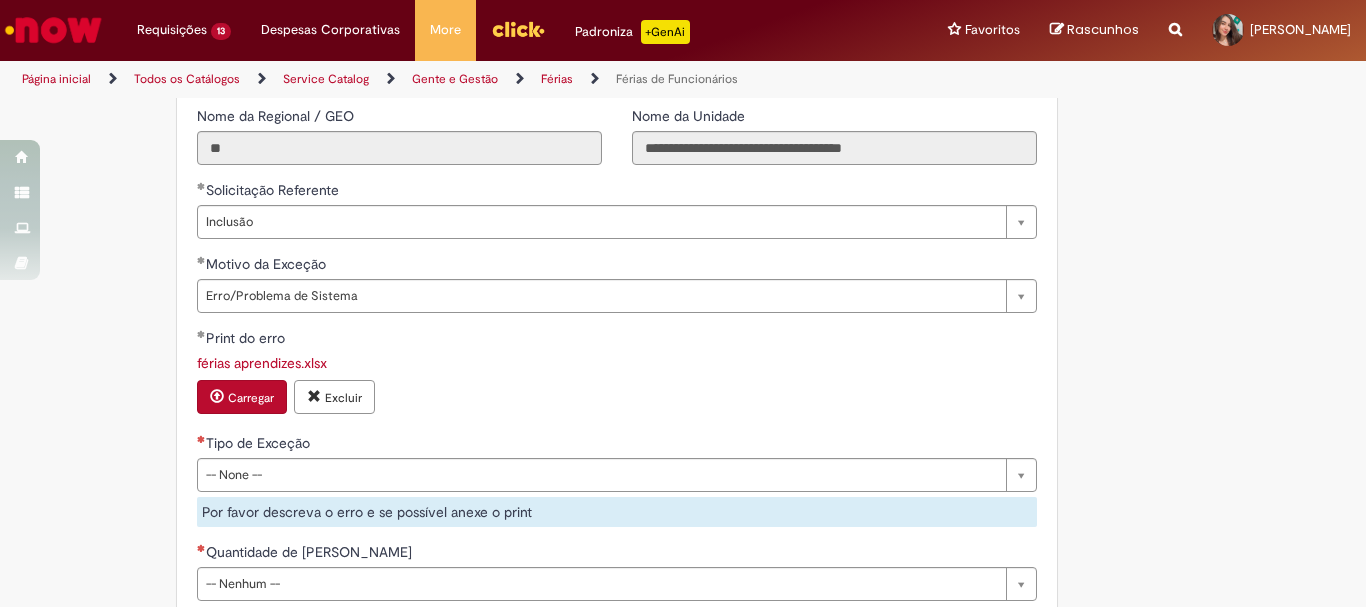 scroll, scrollTop: 1700, scrollLeft: 0, axis: vertical 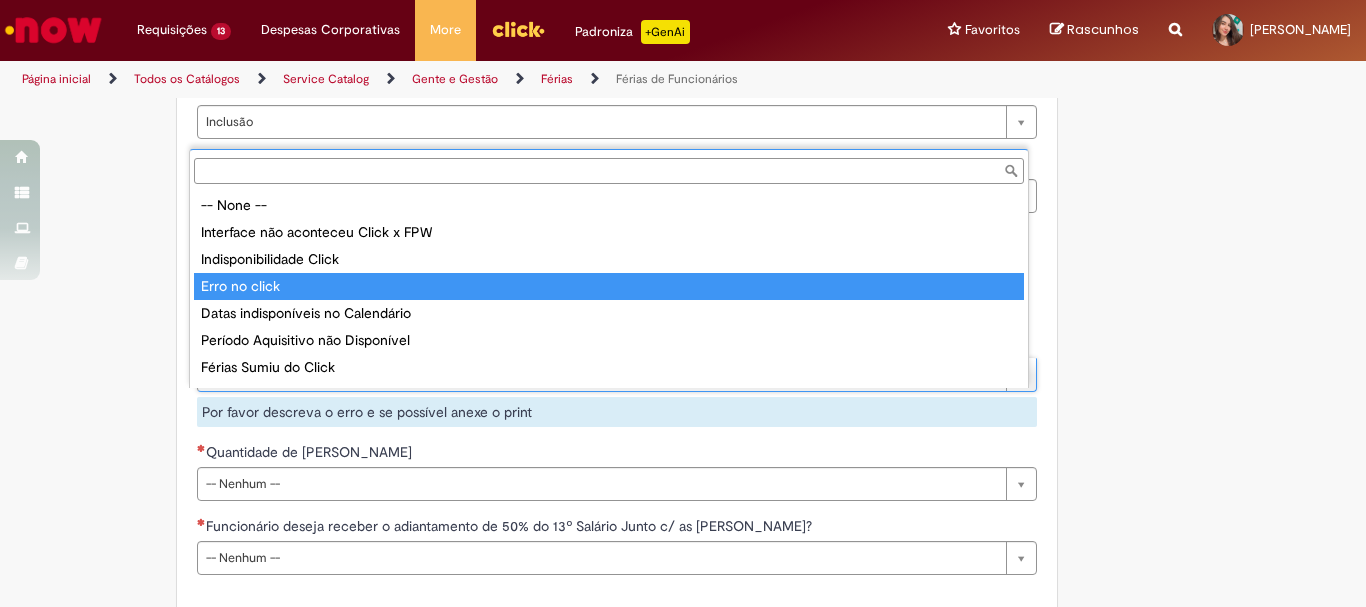 type on "**********" 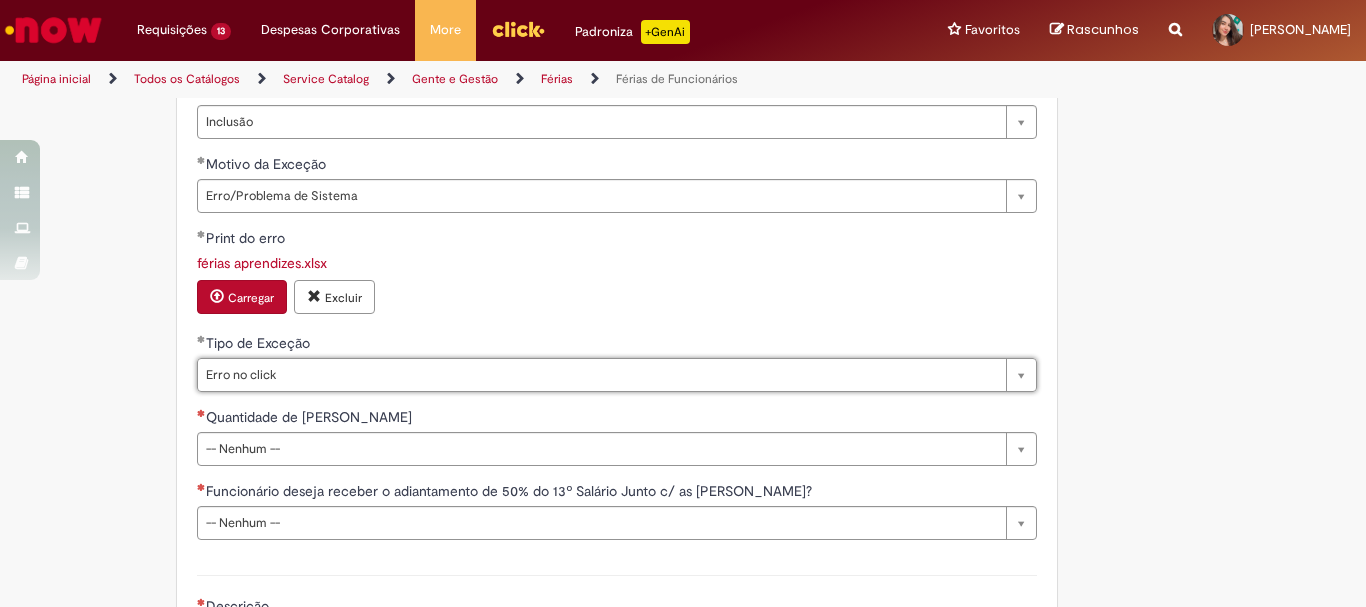 scroll, scrollTop: 1800, scrollLeft: 0, axis: vertical 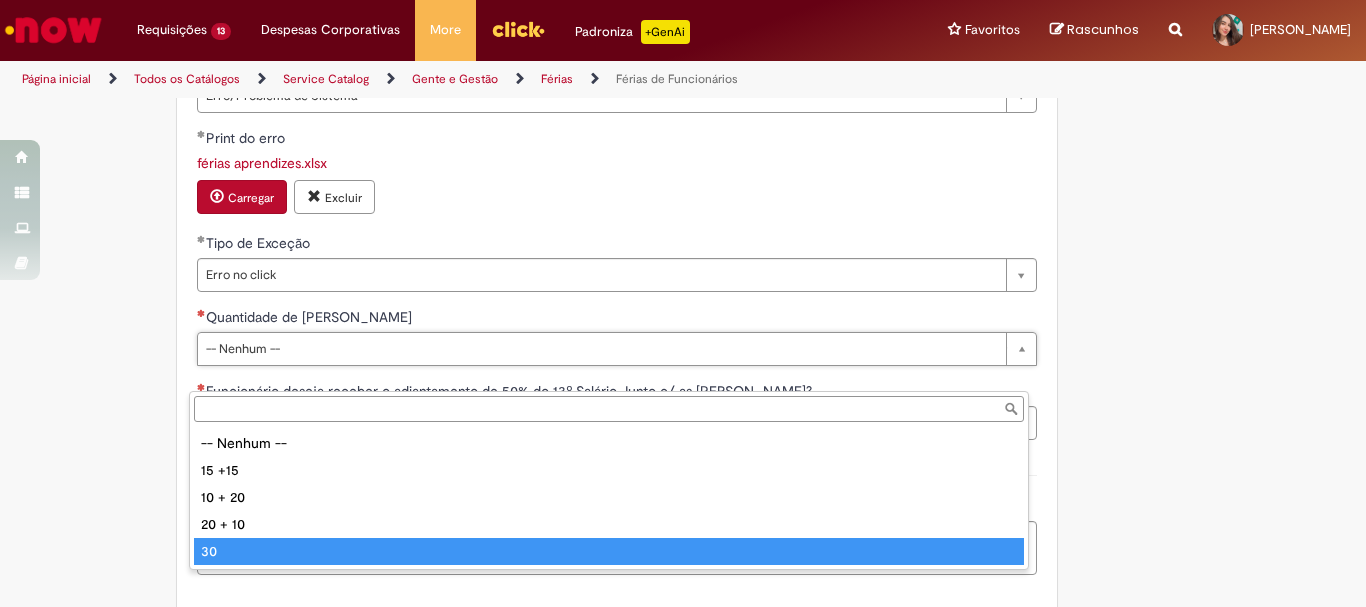 type on "**" 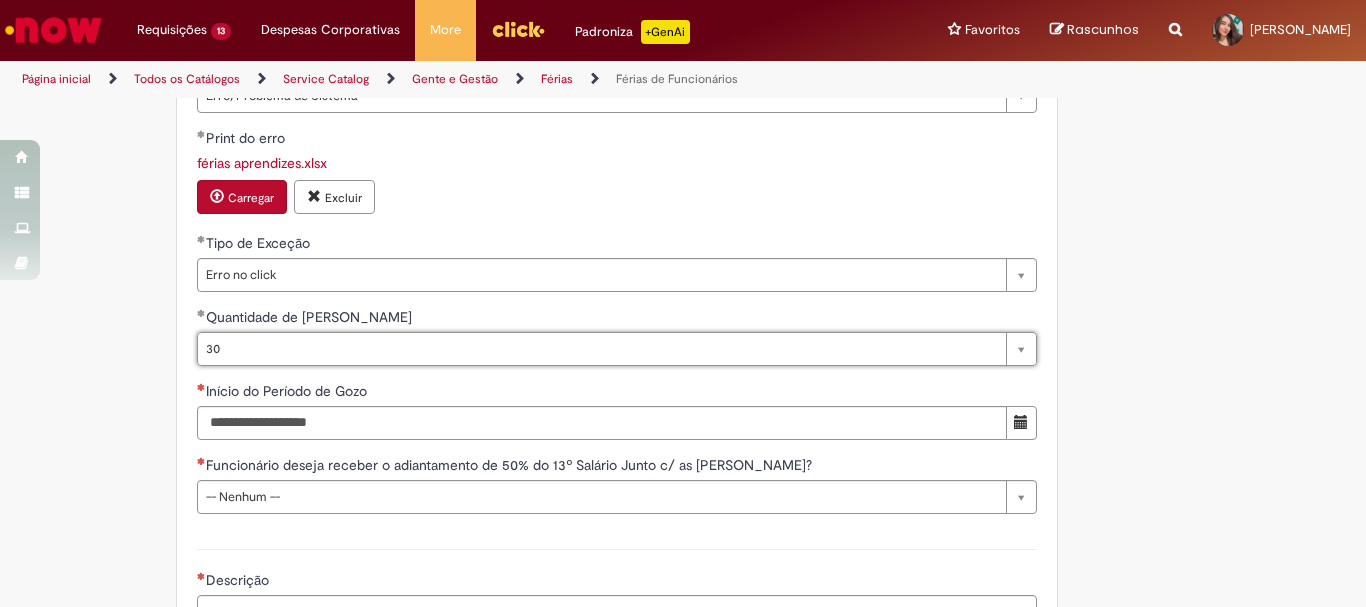 click on "Adicionar a Favoritos
Férias de Funcionários
Oferta destinada para esclarecimento de dúvidas e inclusões/exceções/cancelamentos de férias por exceções.
Utilize esta oferta:
Para ajustar, cancelar ou incluir férias com menos de 35 dias para o início;
Para fracionar suas férias em 03 períodos (se elegível);
Caso Click apresente alguma instabilidade no serviço de Férias que, mesmo após você abrir um  incidente  (e tiver evidência do número), não for corrigido por completo ou  em tempo de ajustar no próprio sistema;
> Para incluir, alterar ou cancelar Férias dentro do prazo de 35 dias de antecedência, é só acessar  Portal Click  > Você > Férias; > Para acessar a Diretriz de Férias, basta  clicar aqui
> Ficou com dúvidas sobre Férias via Termo? É só acessar a   FAQ – Fluxo de alteração de férias por exceção no Click  ou abrir chamado na oferta  ." at bounding box center (585, -326) 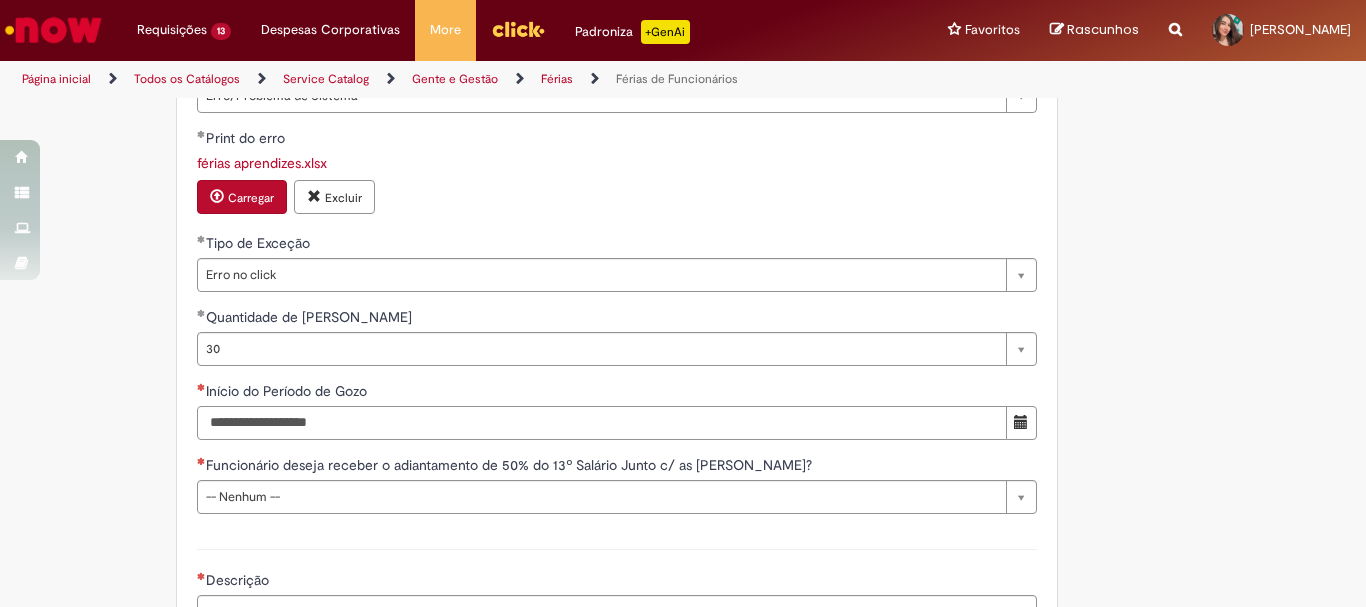click on "Início do Período de Gozo" at bounding box center (602, 423) 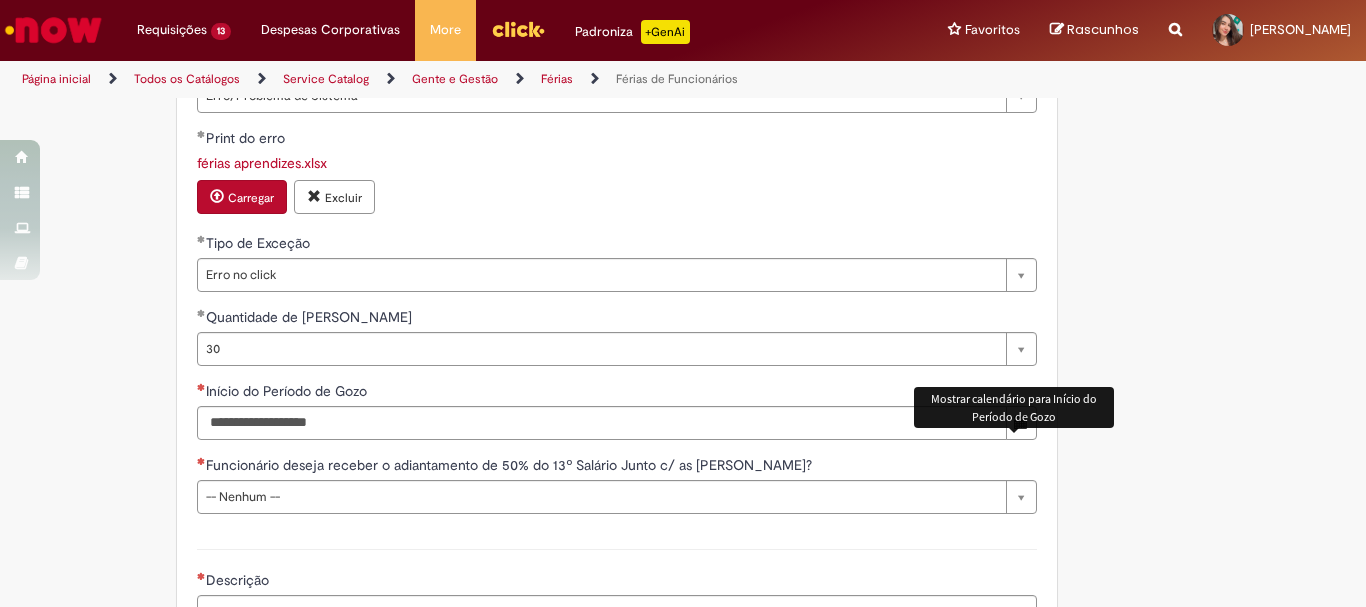 click at bounding box center [1021, 422] 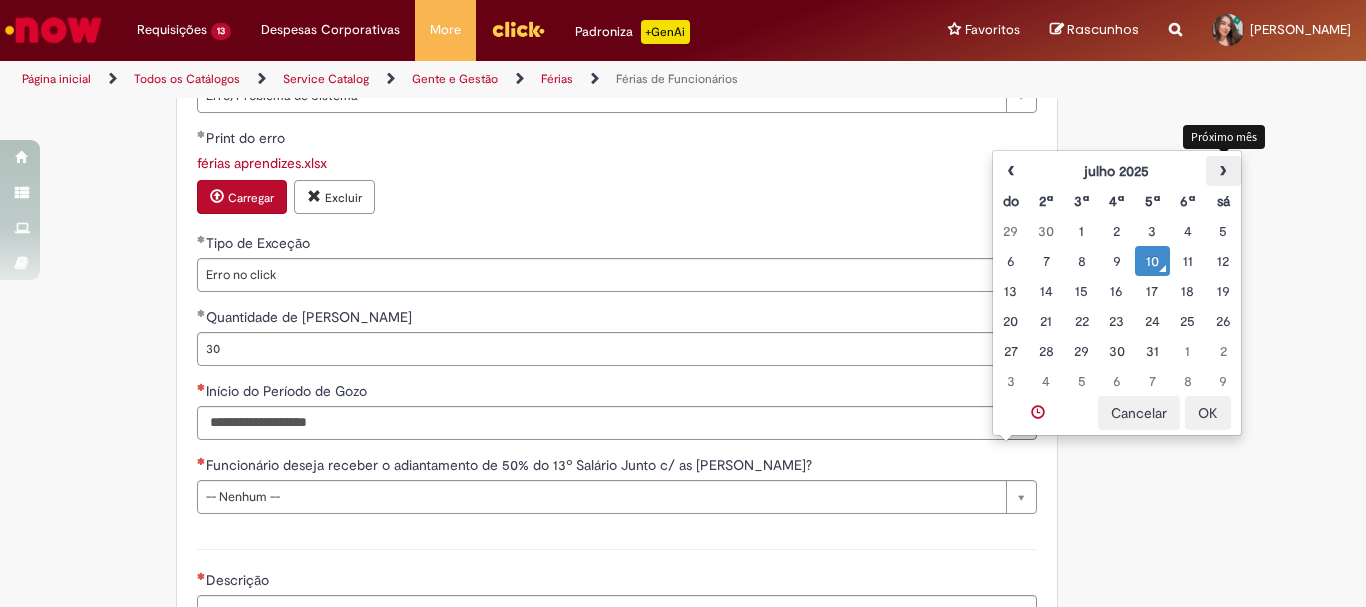 click on "›" at bounding box center (1223, 171) 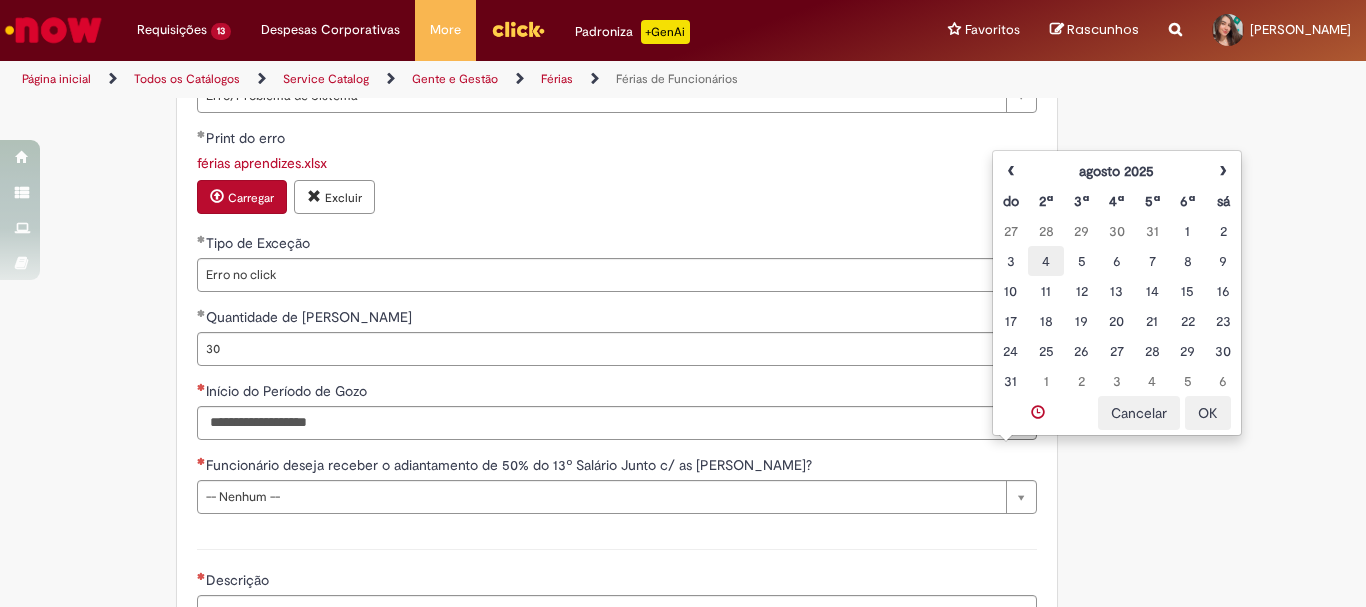 click on "4" at bounding box center (1045, 261) 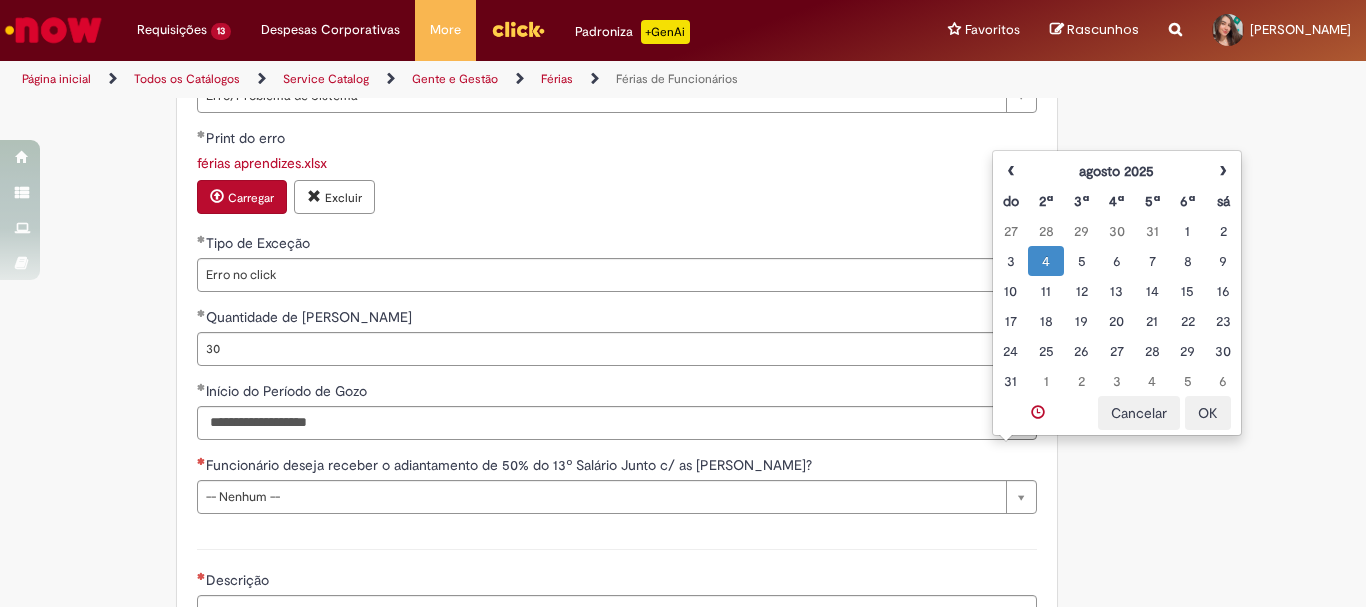 click on "OK" at bounding box center (1208, 413) 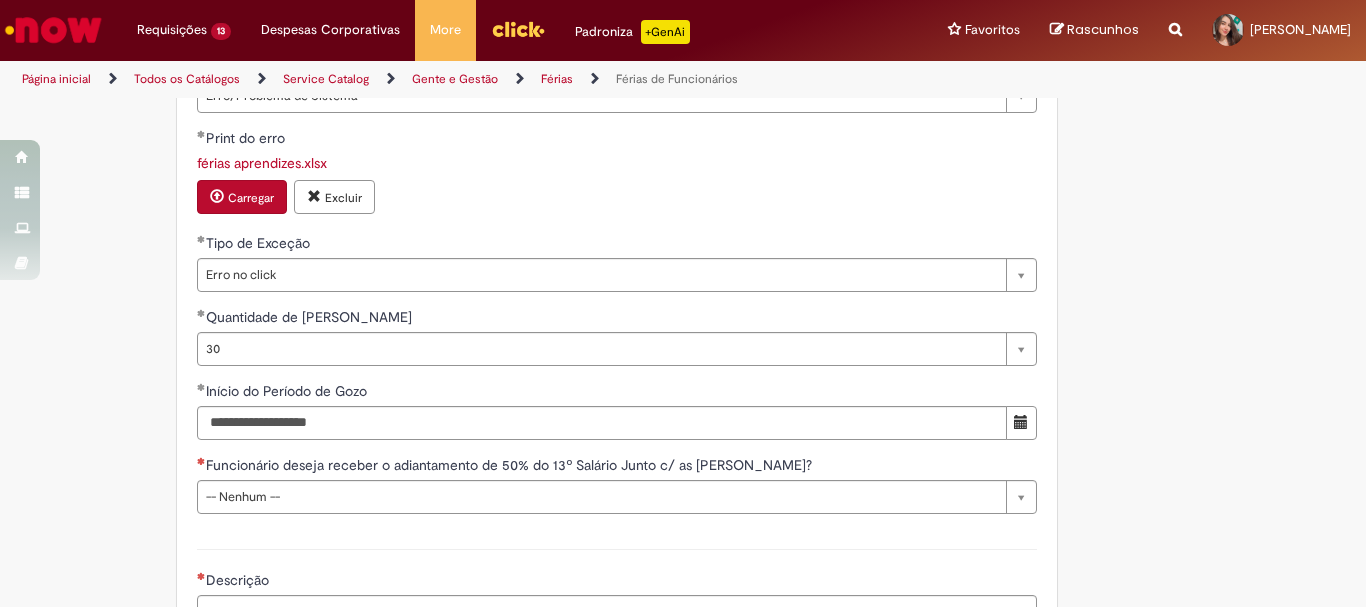 scroll, scrollTop: 1900, scrollLeft: 0, axis: vertical 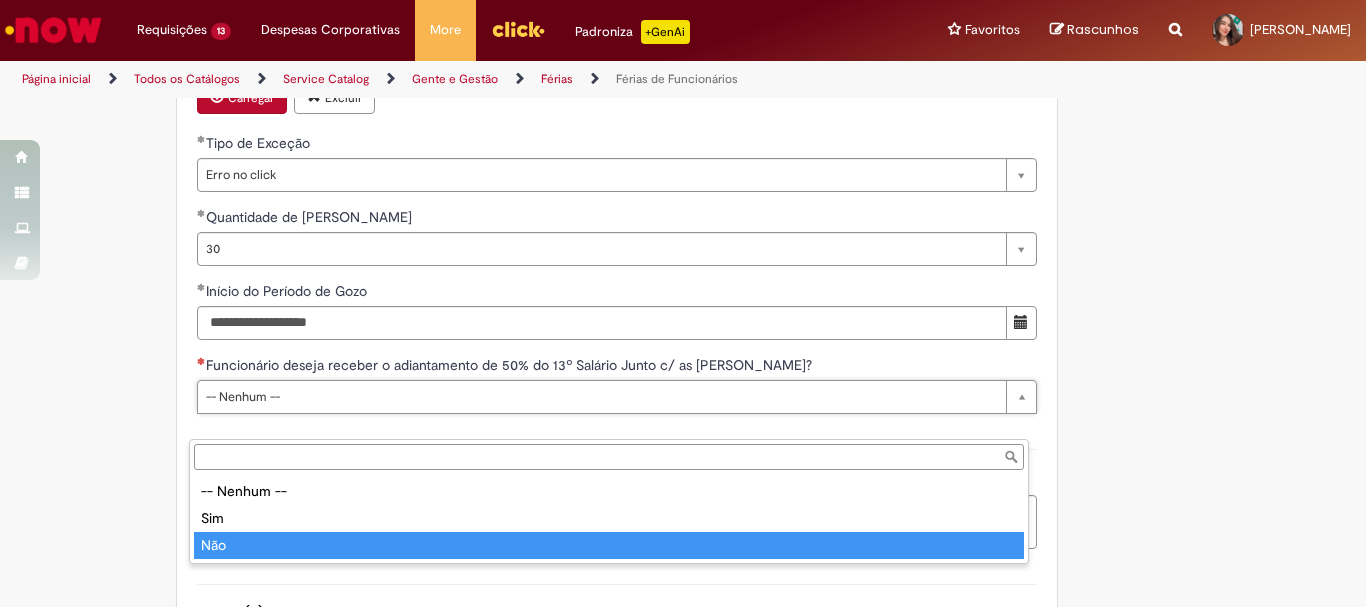 type on "***" 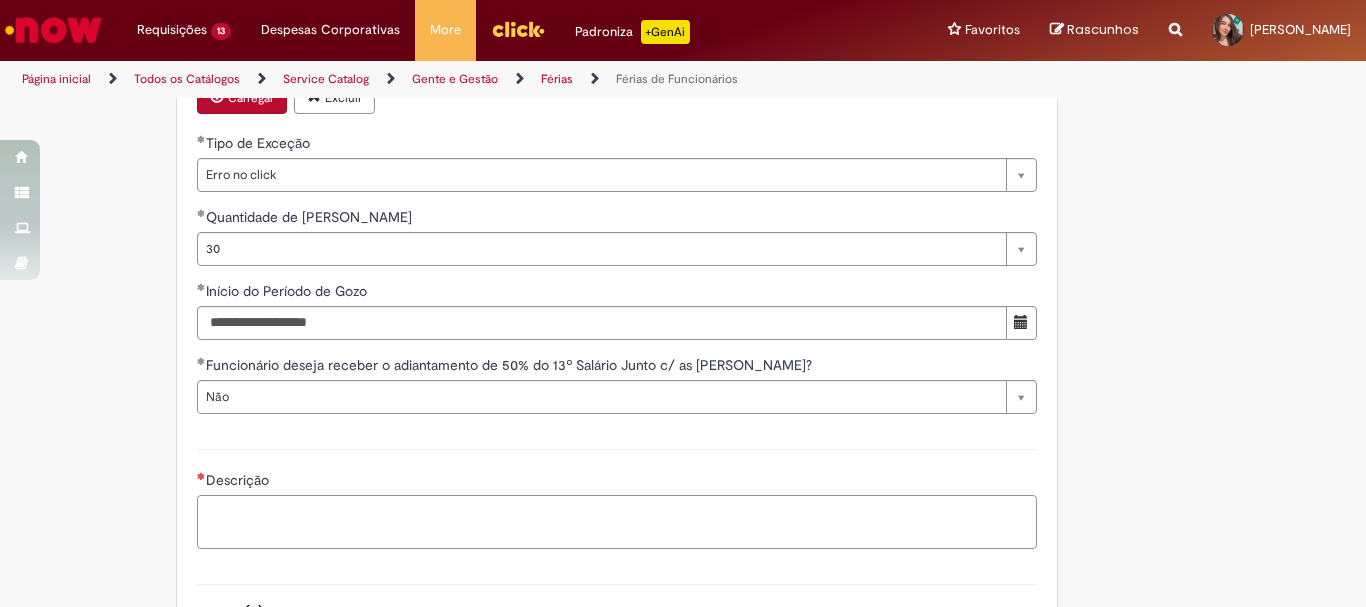 click on "Descrição" at bounding box center [617, 522] 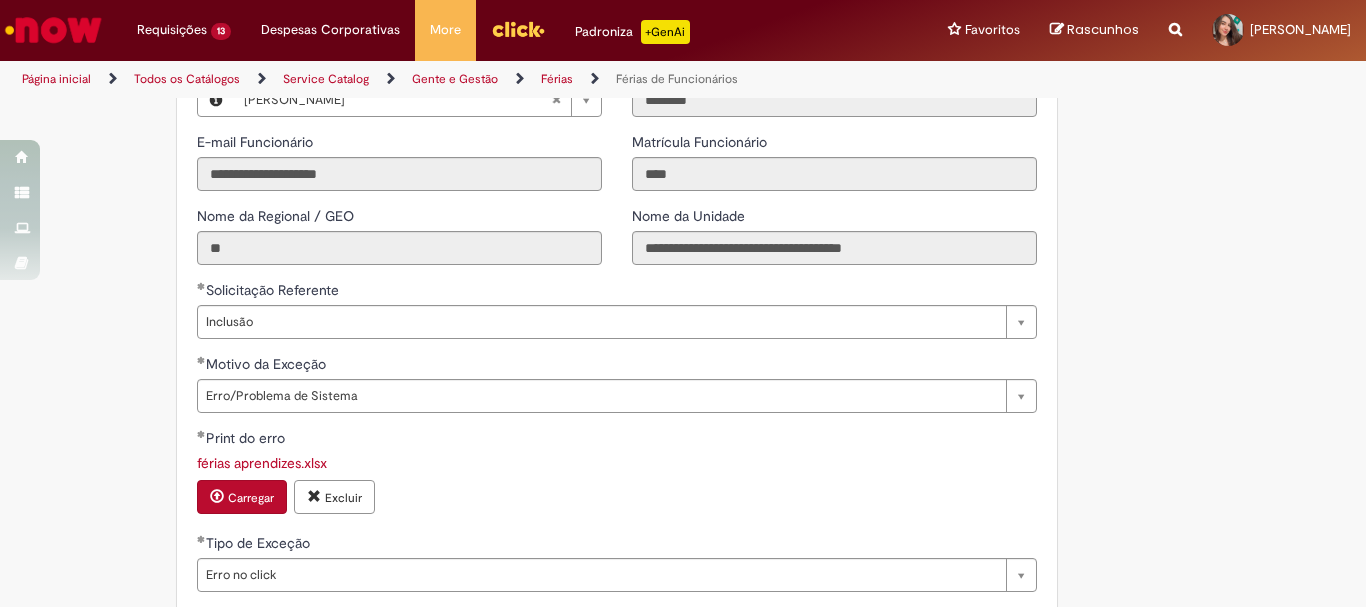 scroll, scrollTop: 1300, scrollLeft: 0, axis: vertical 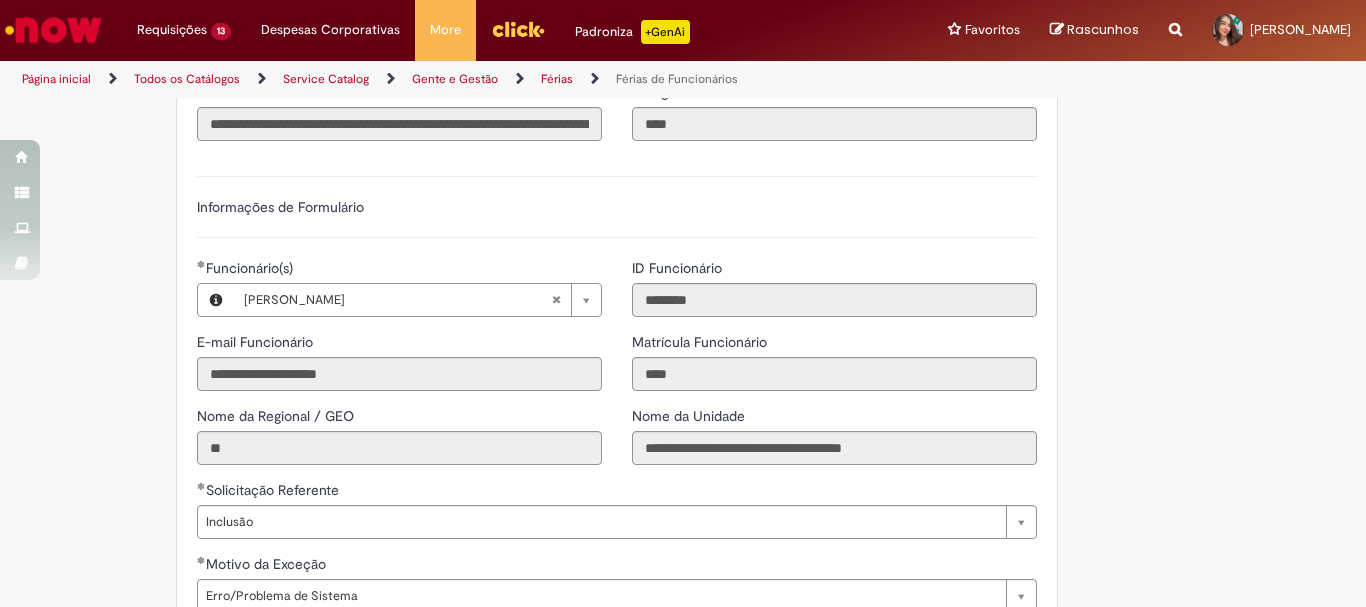 type on "**********" 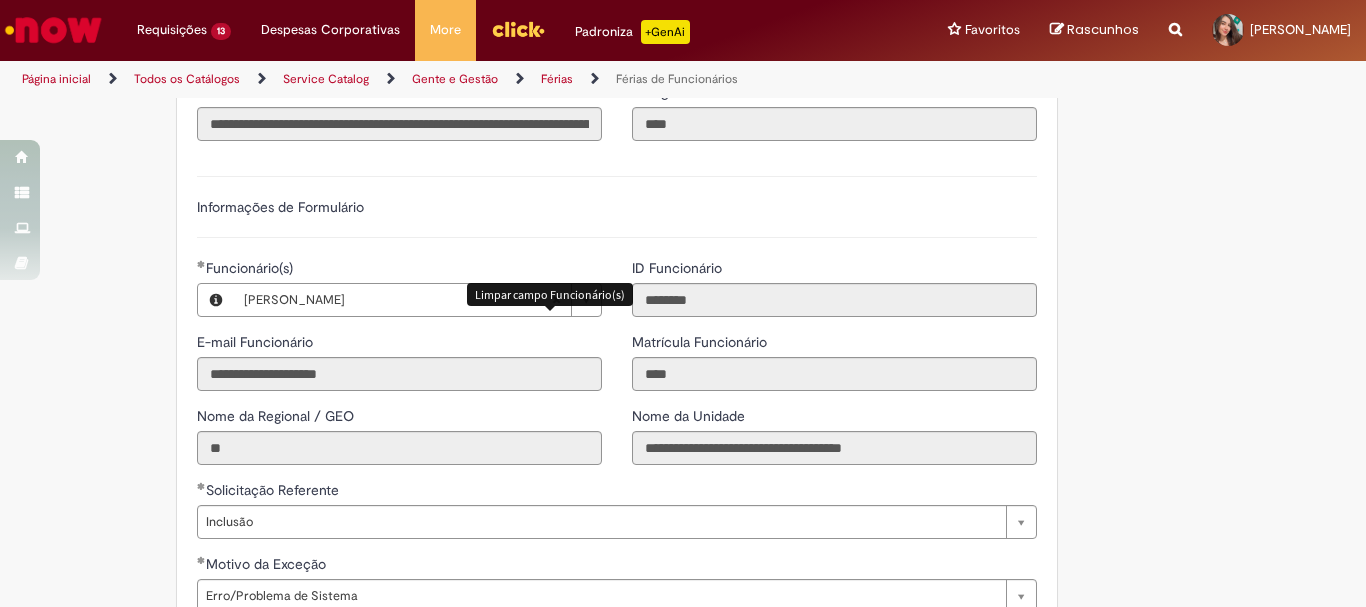 click at bounding box center [556, 300] 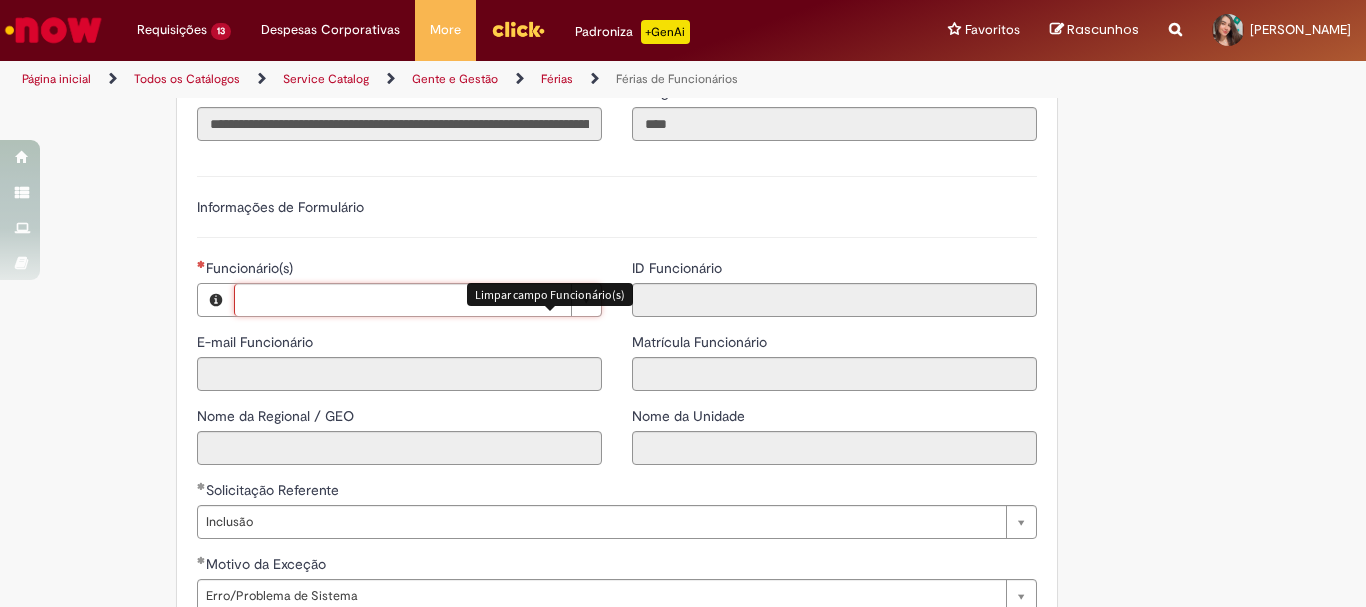 scroll, scrollTop: 0, scrollLeft: 0, axis: both 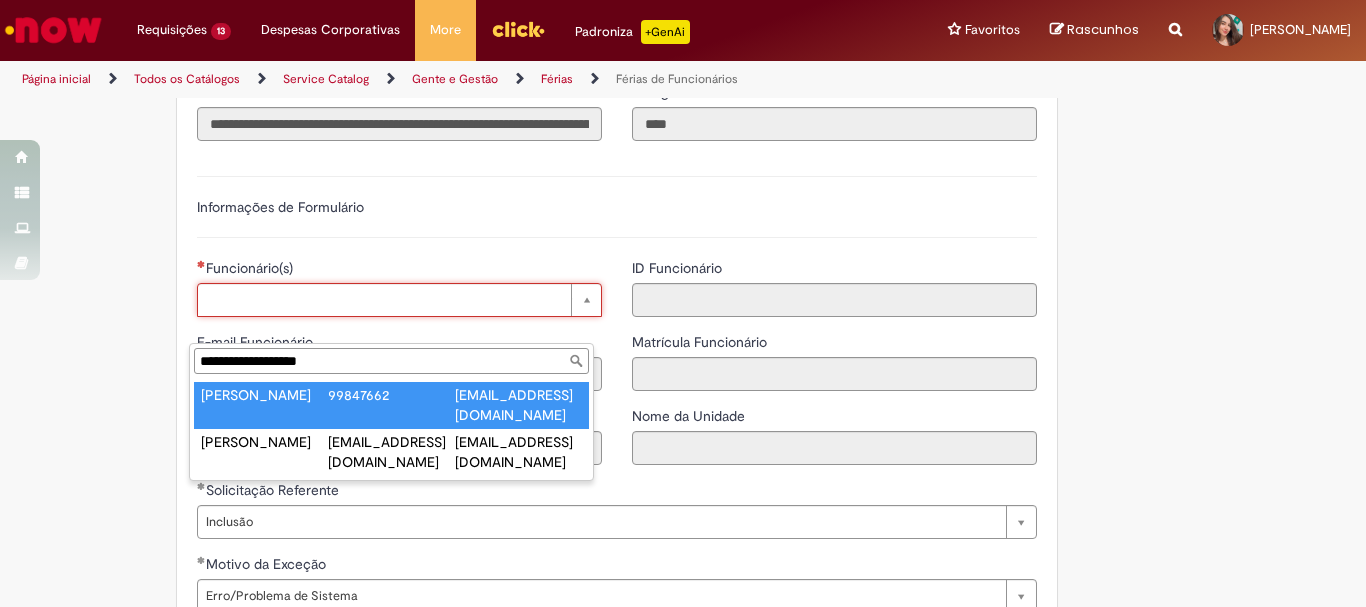 type on "**********" 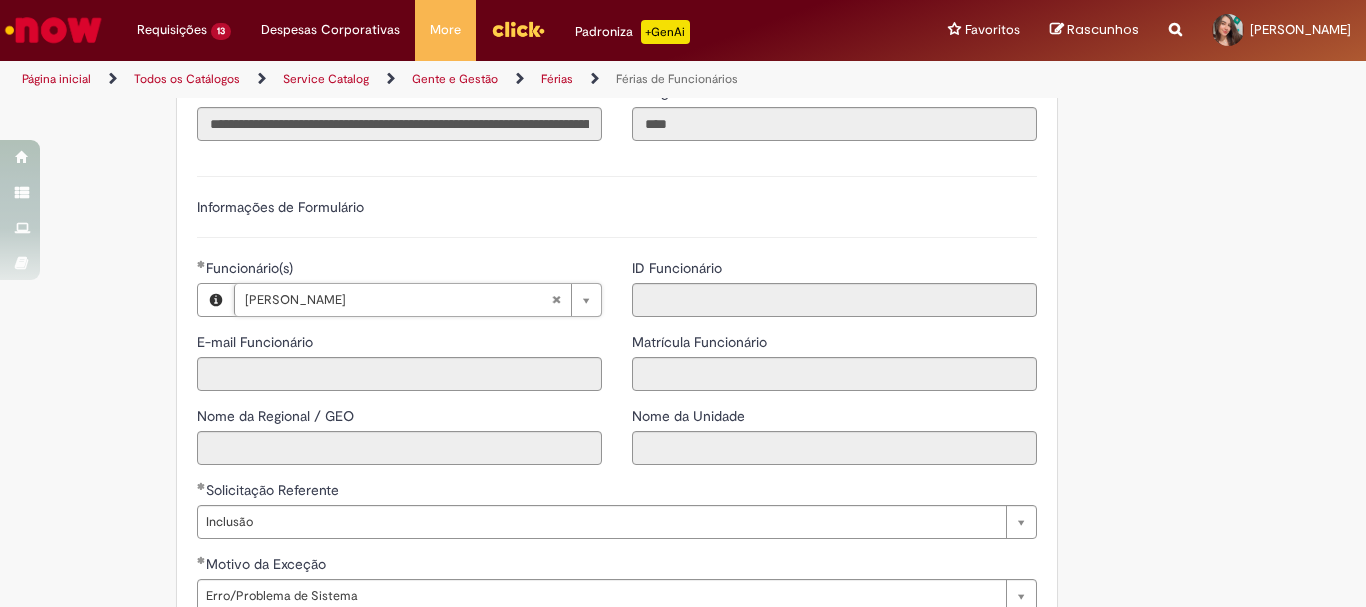type on "**********" 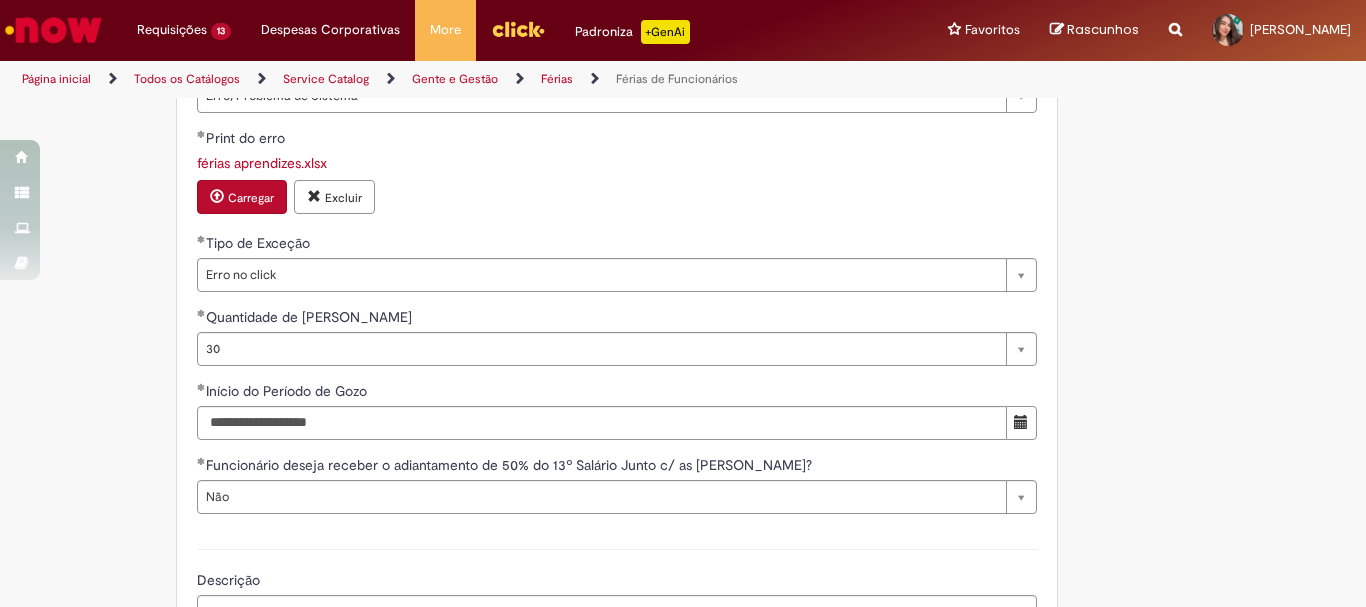 scroll, scrollTop: 1900, scrollLeft: 0, axis: vertical 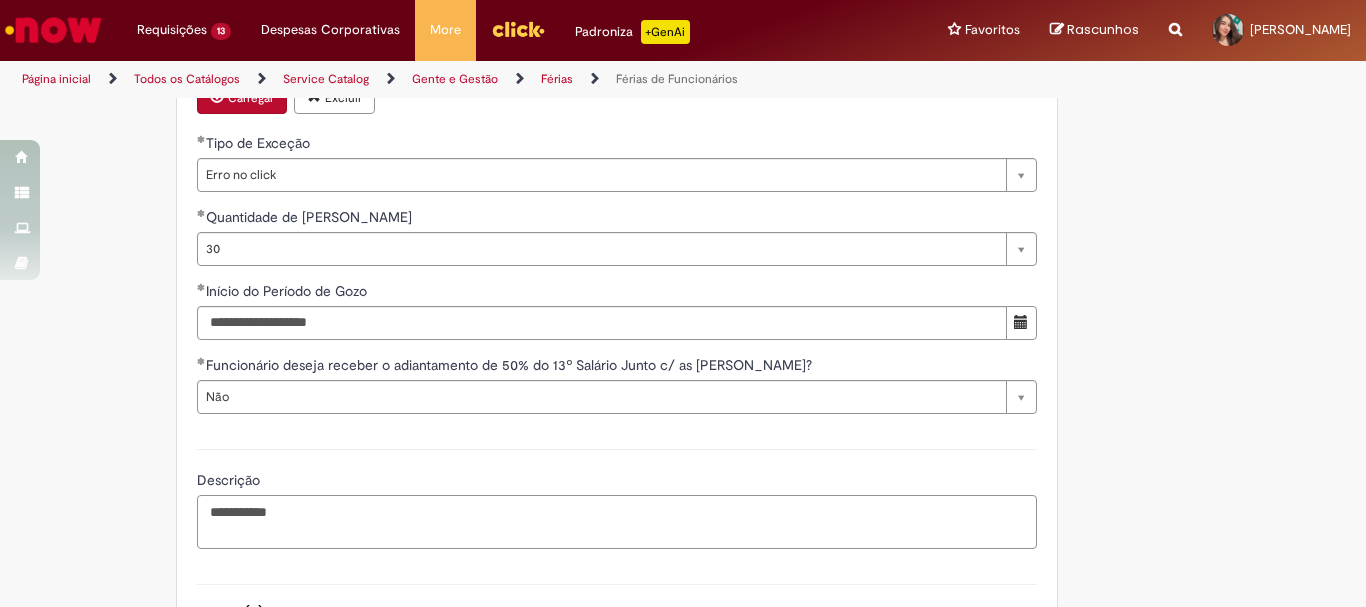 click on "**********" at bounding box center [617, 522] 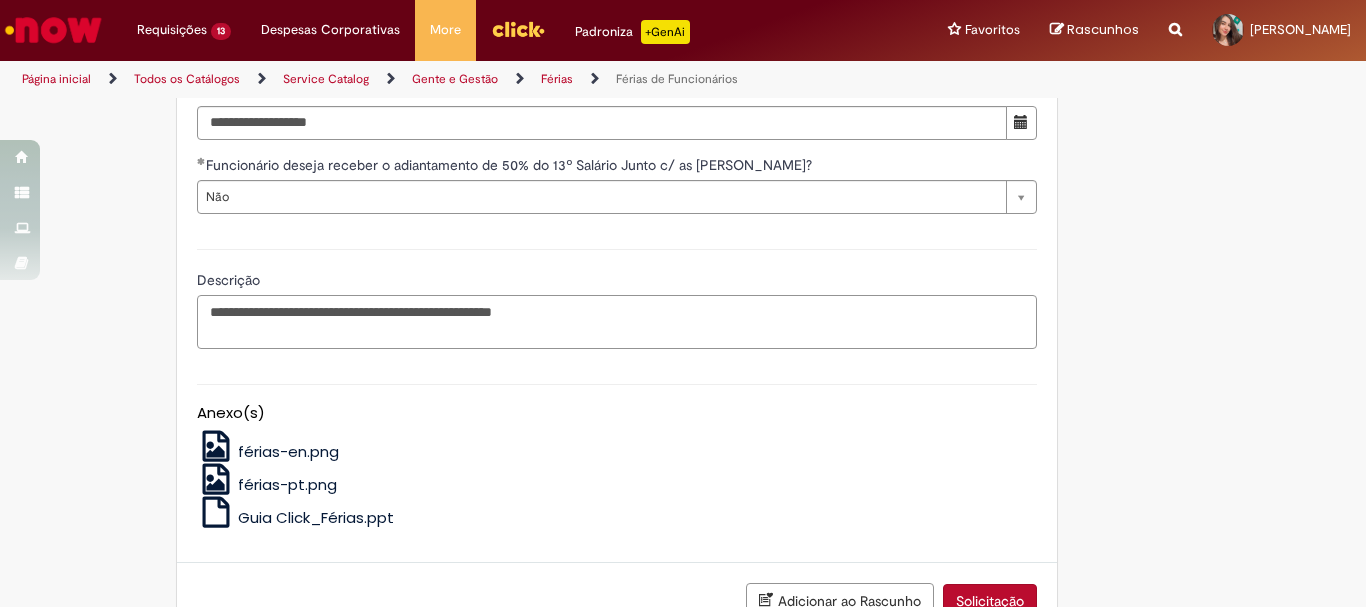 scroll, scrollTop: 2271, scrollLeft: 0, axis: vertical 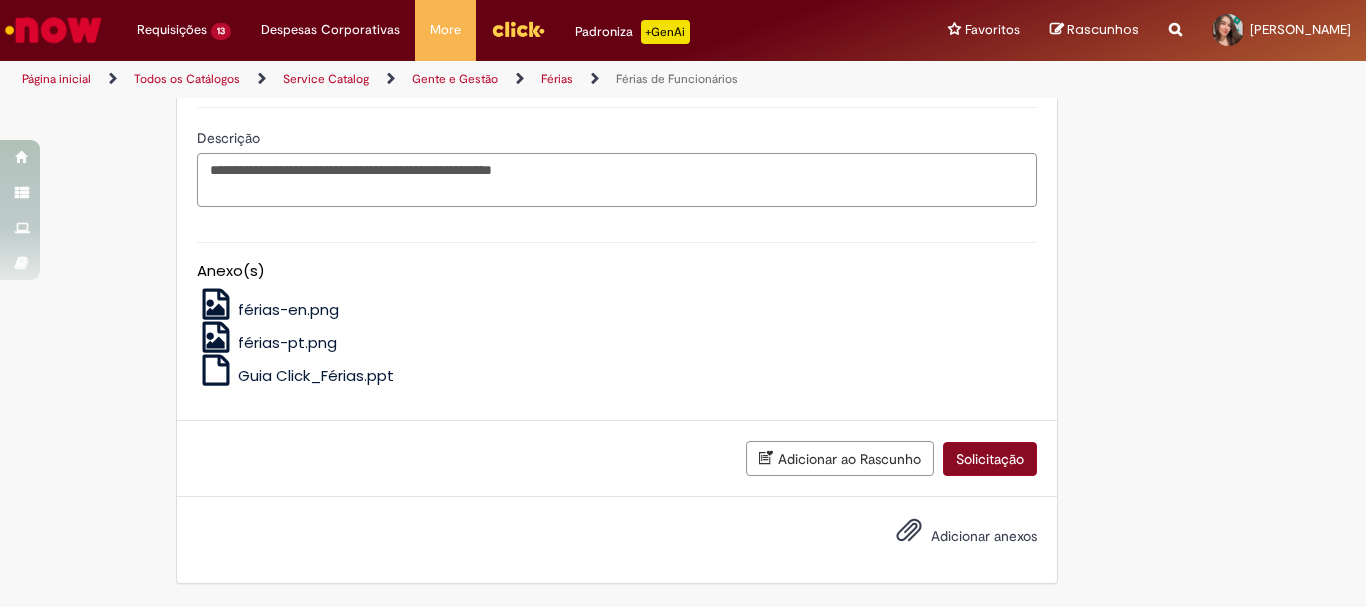 type on "**********" 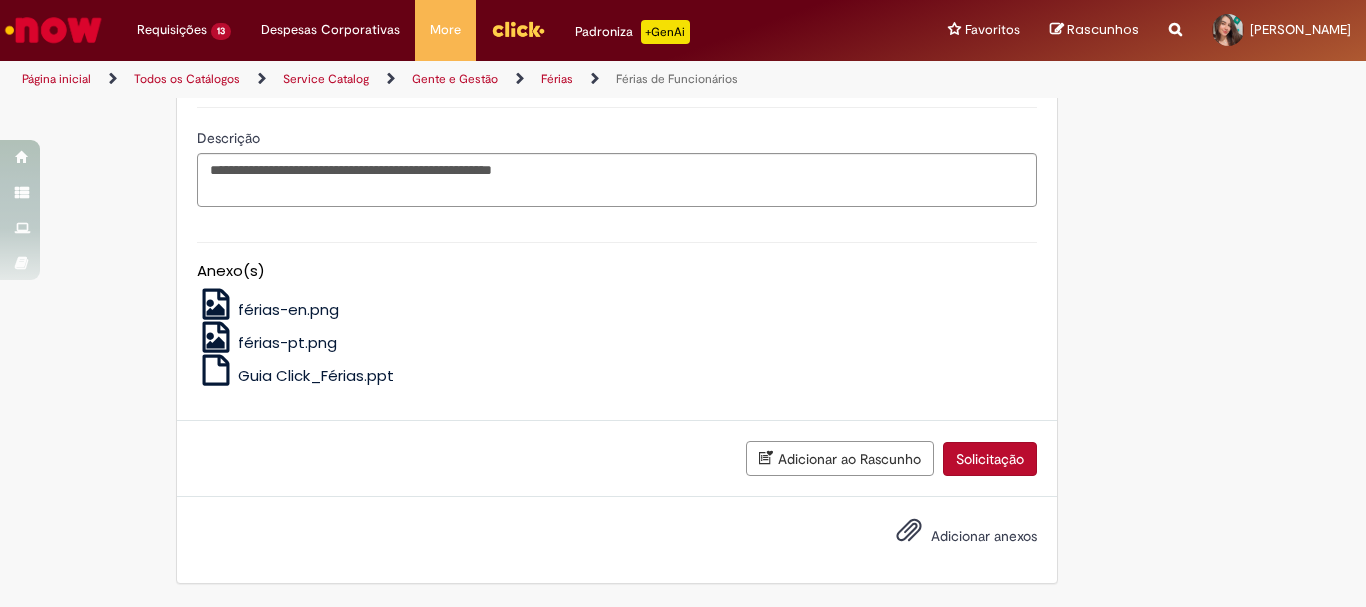 click on "Solicitação" at bounding box center (990, 459) 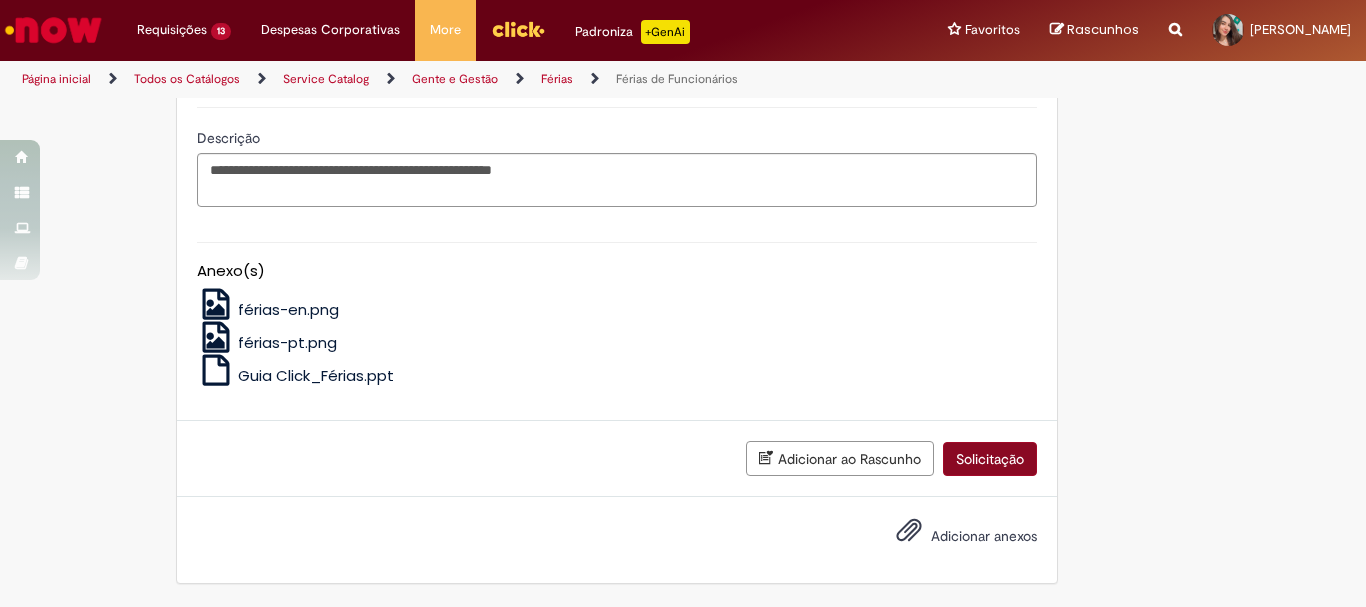 scroll, scrollTop: 2225, scrollLeft: 0, axis: vertical 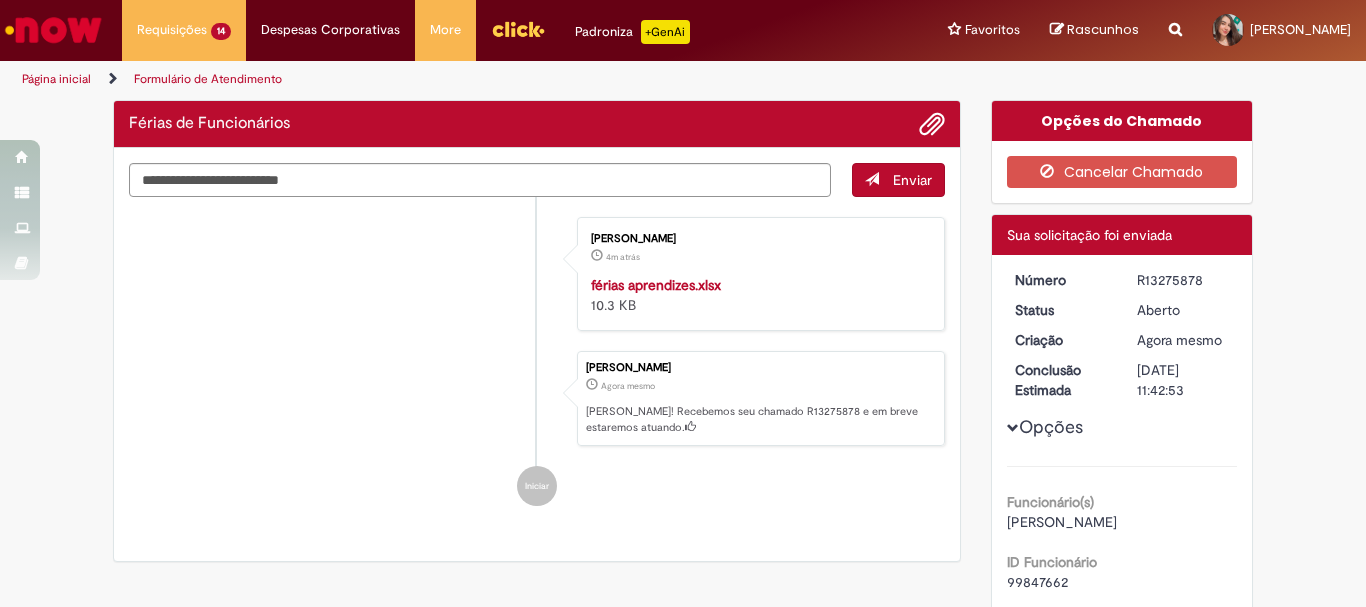 click at bounding box center (53, 30) 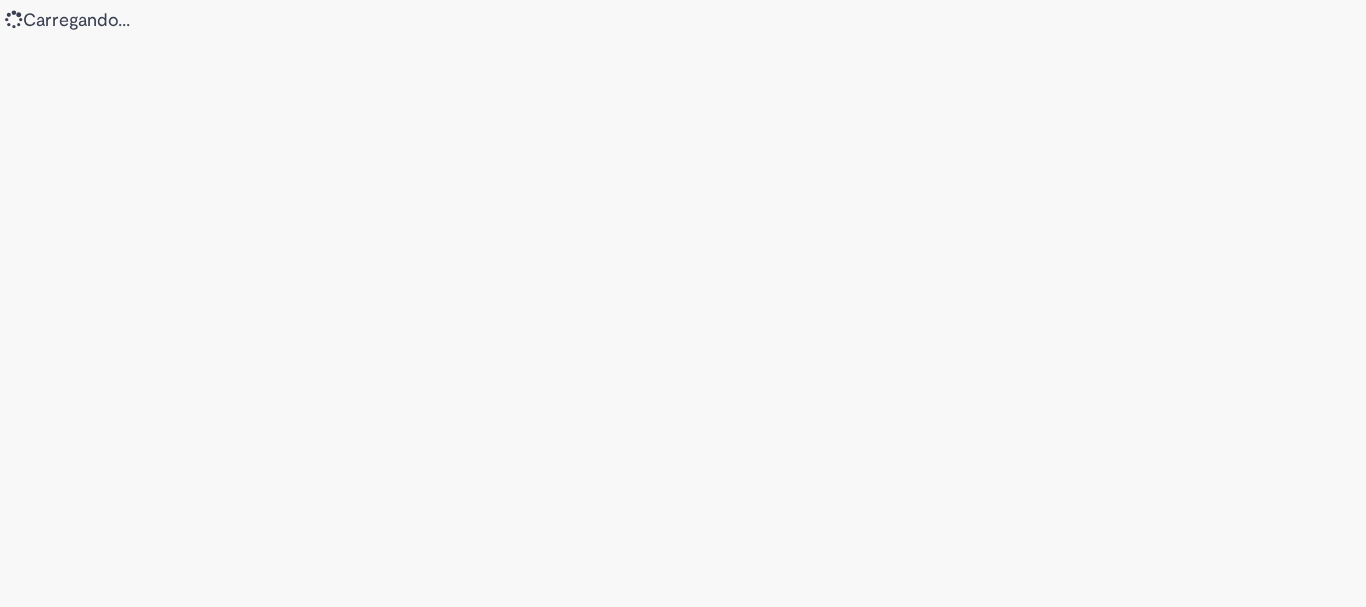 scroll, scrollTop: 0, scrollLeft: 0, axis: both 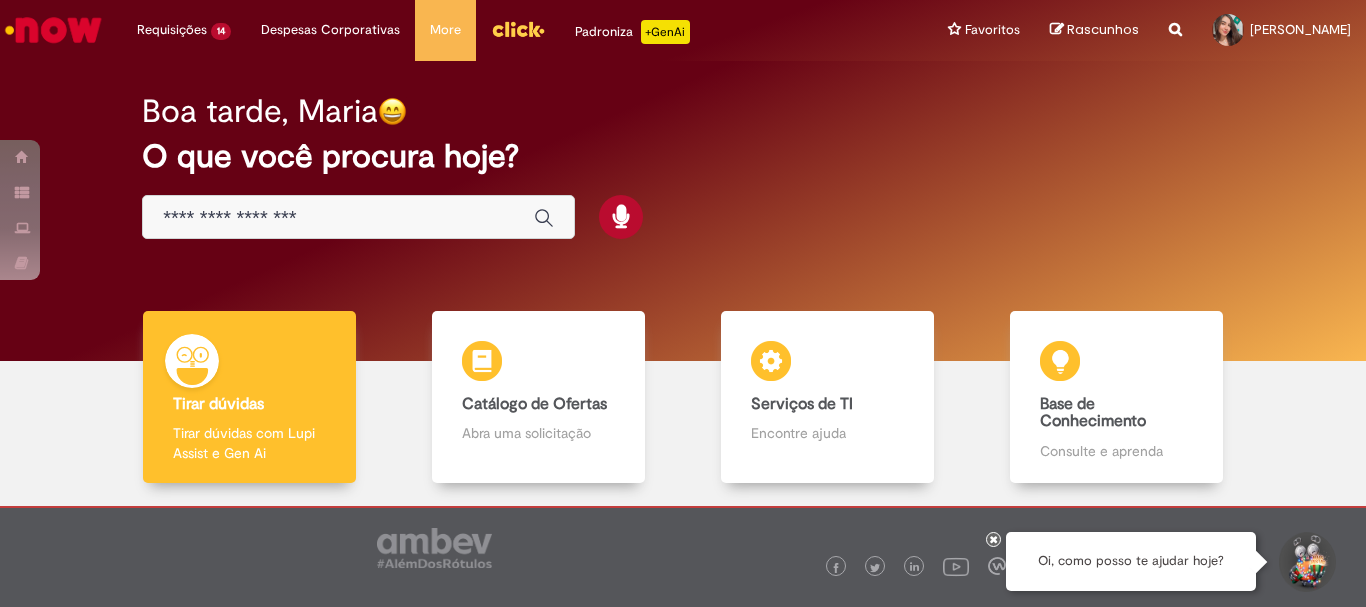 click at bounding box center [338, 218] 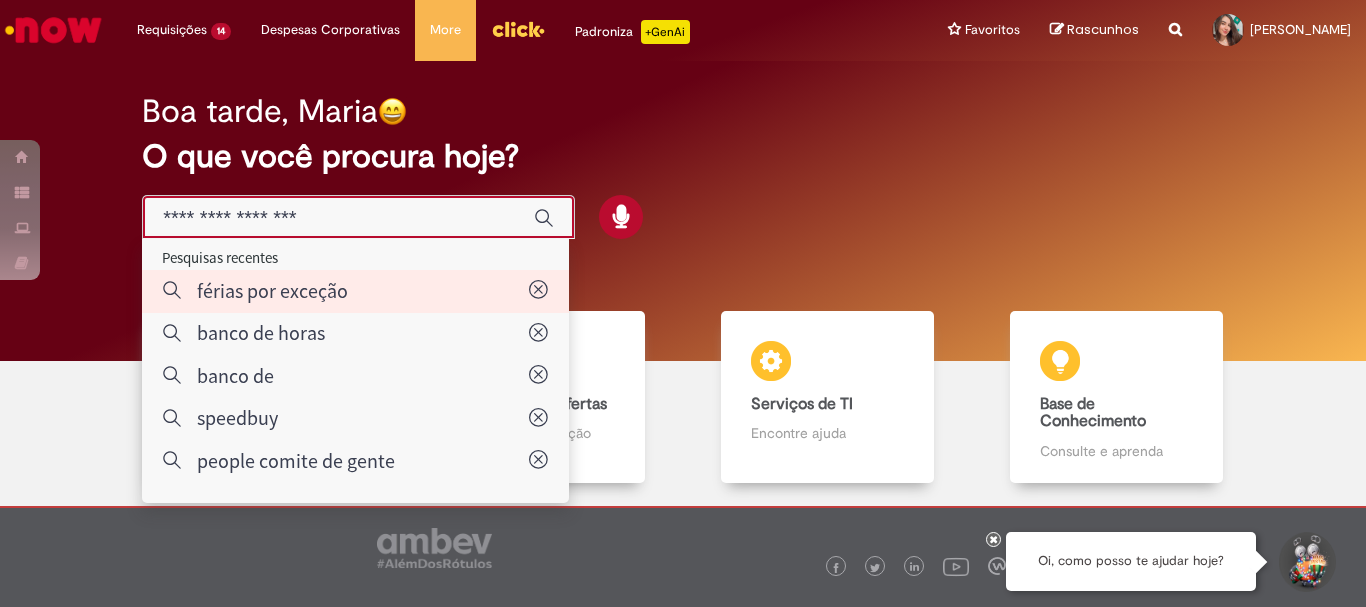 type on "**********" 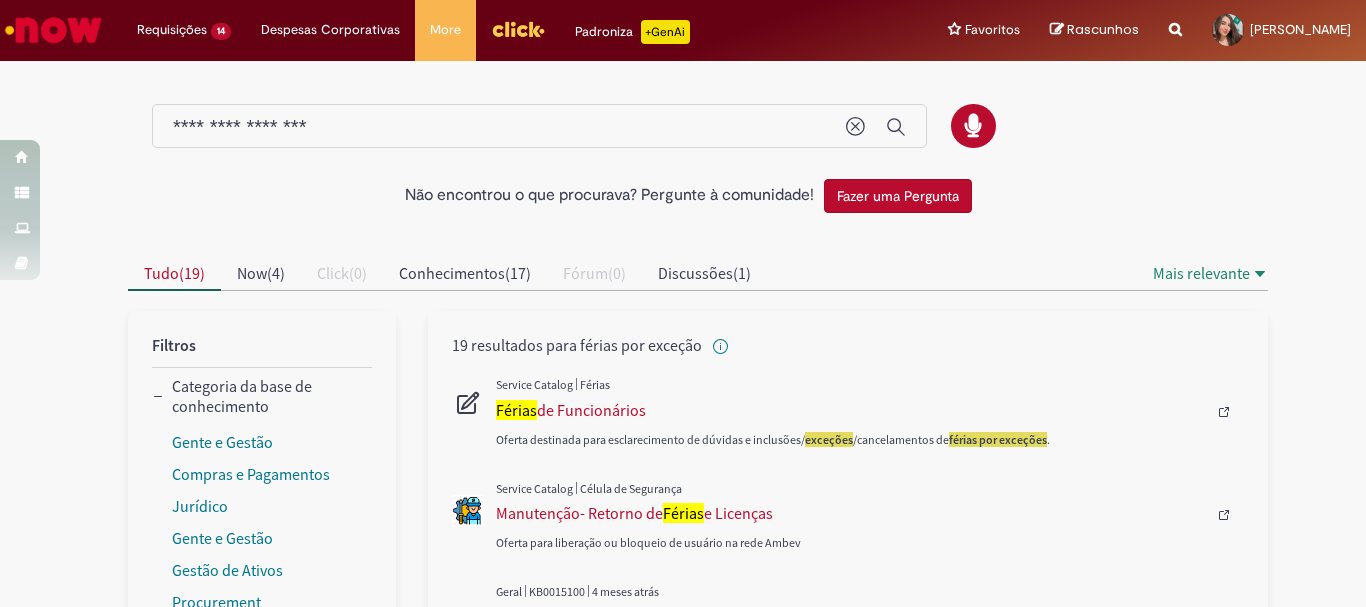 scroll, scrollTop: 200, scrollLeft: 0, axis: vertical 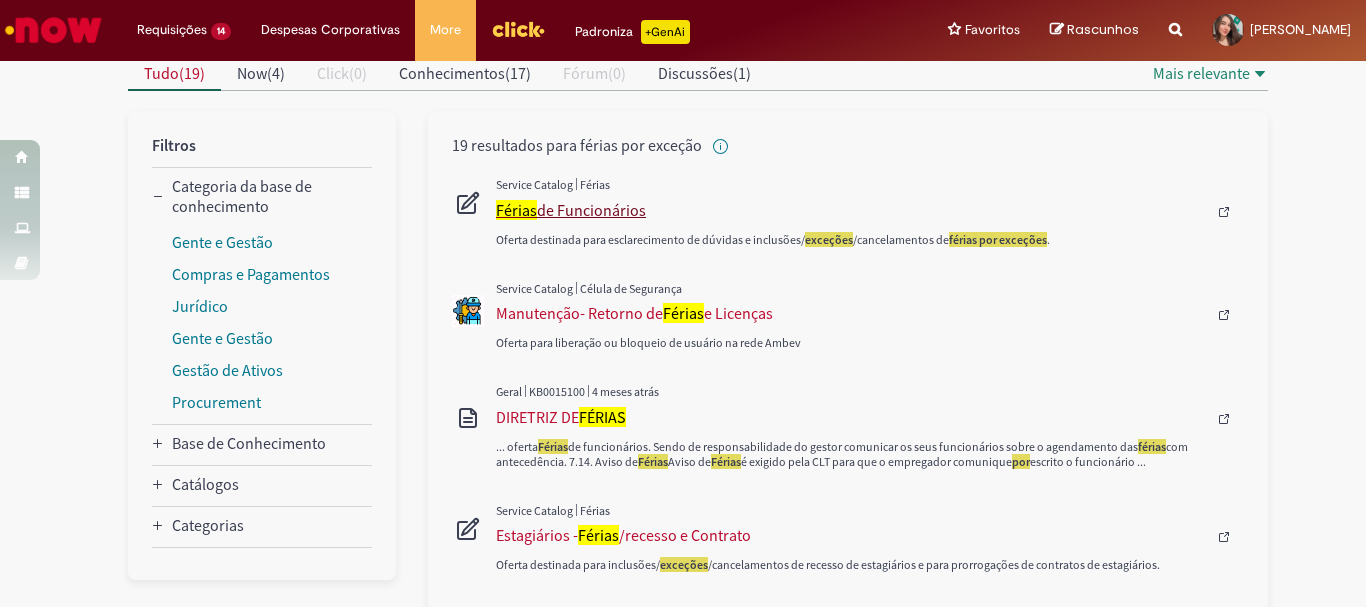 click on "Férias  de Funcionários" at bounding box center (851, 210) 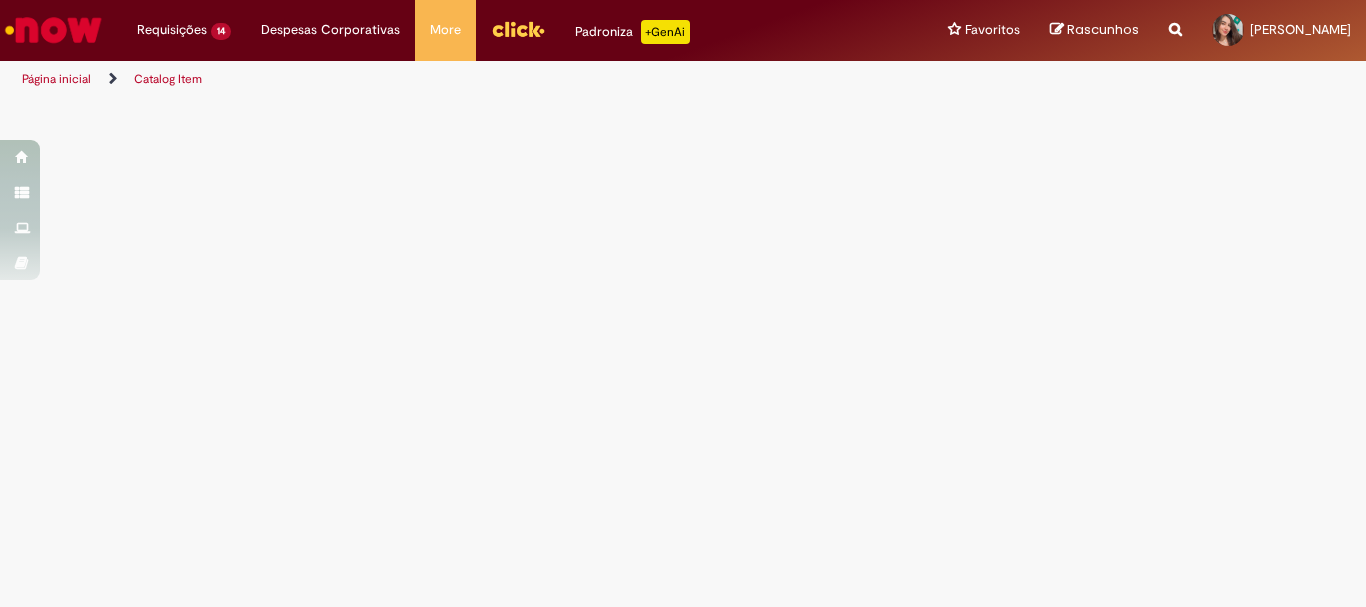 scroll, scrollTop: 0, scrollLeft: 0, axis: both 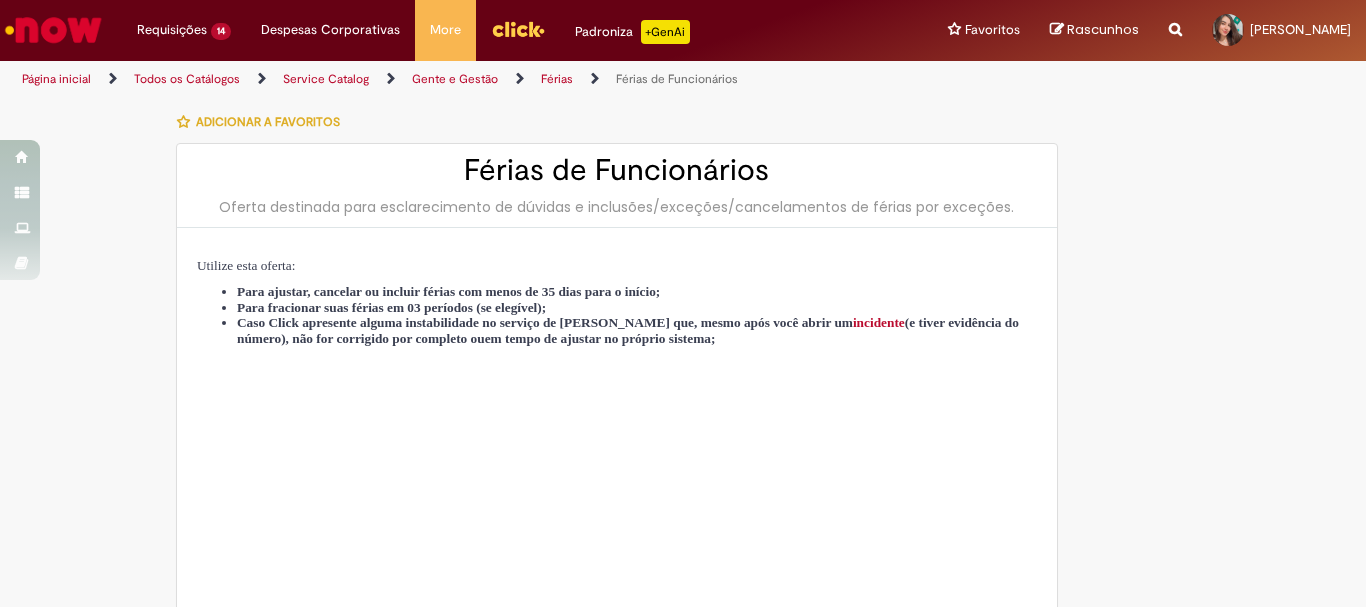 type on "********" 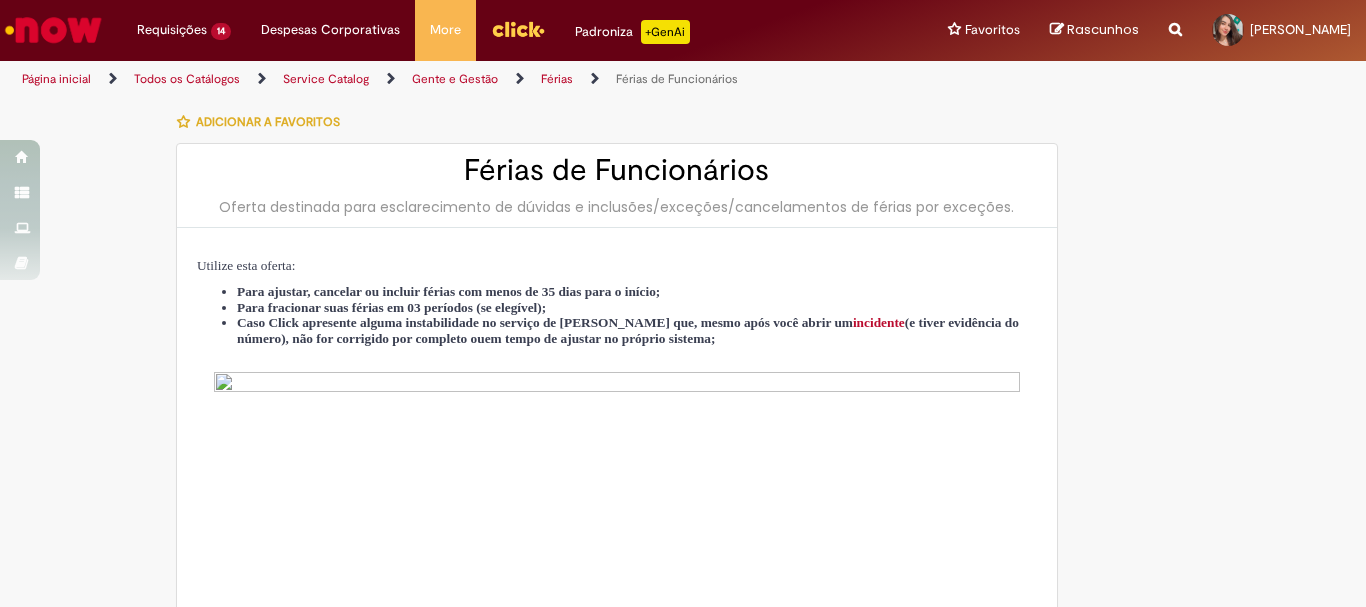 type on "**********" 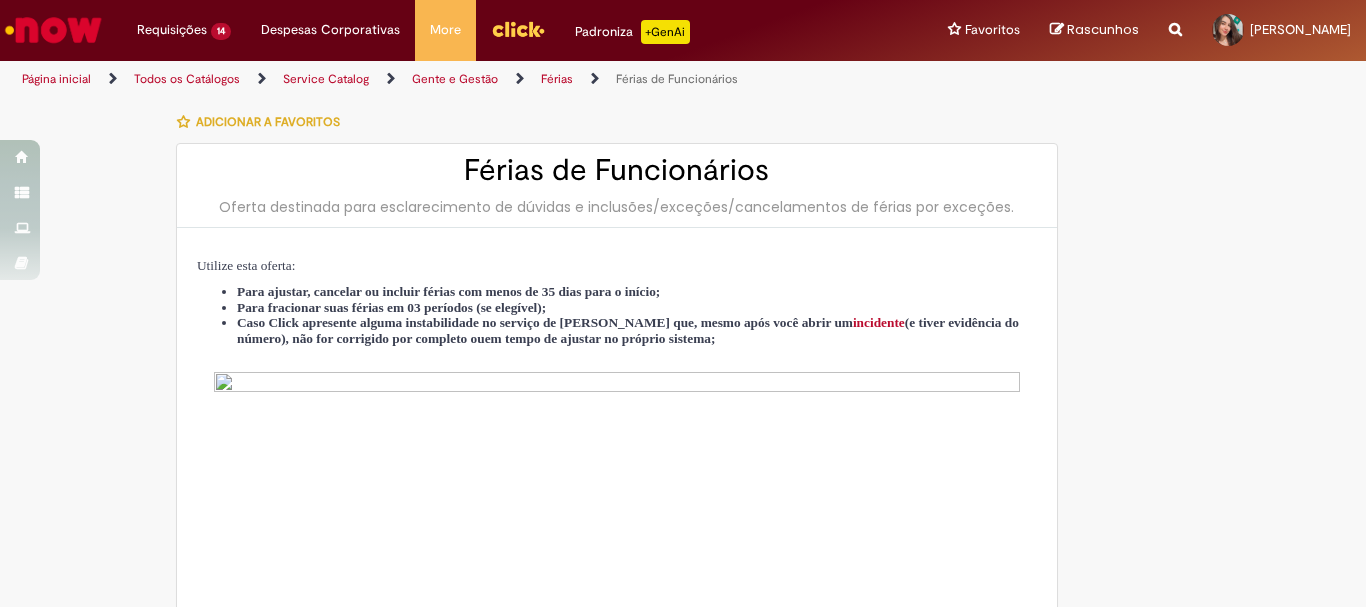 type on "**********" 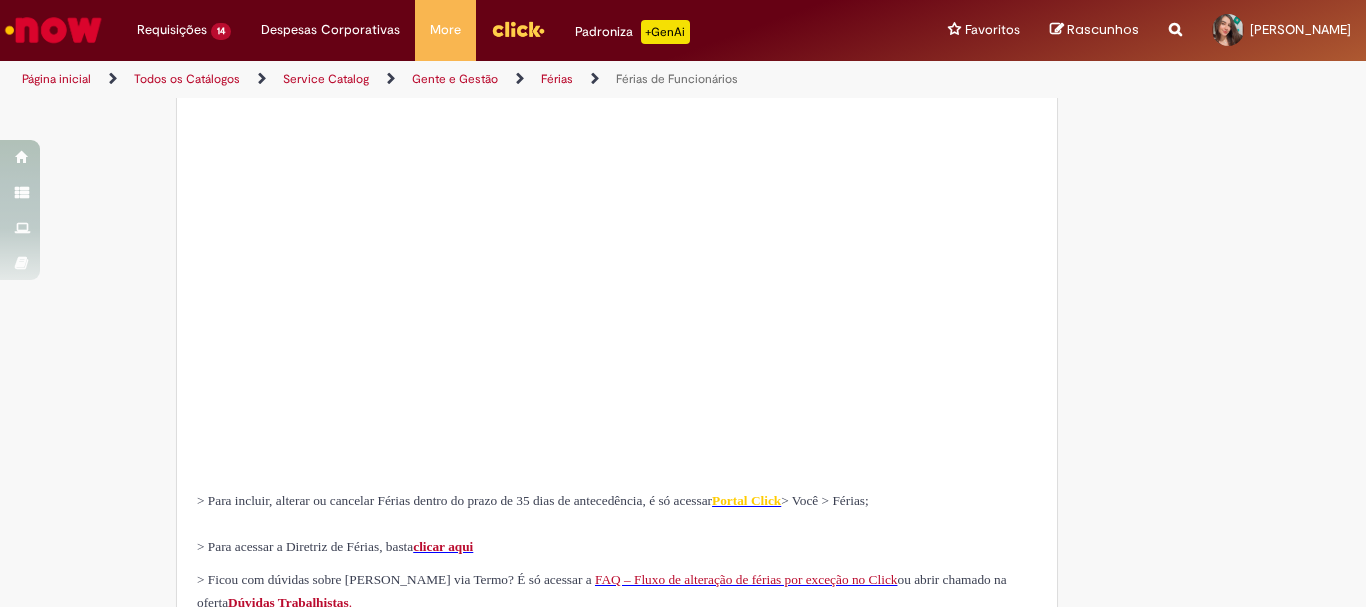 type on "**********" 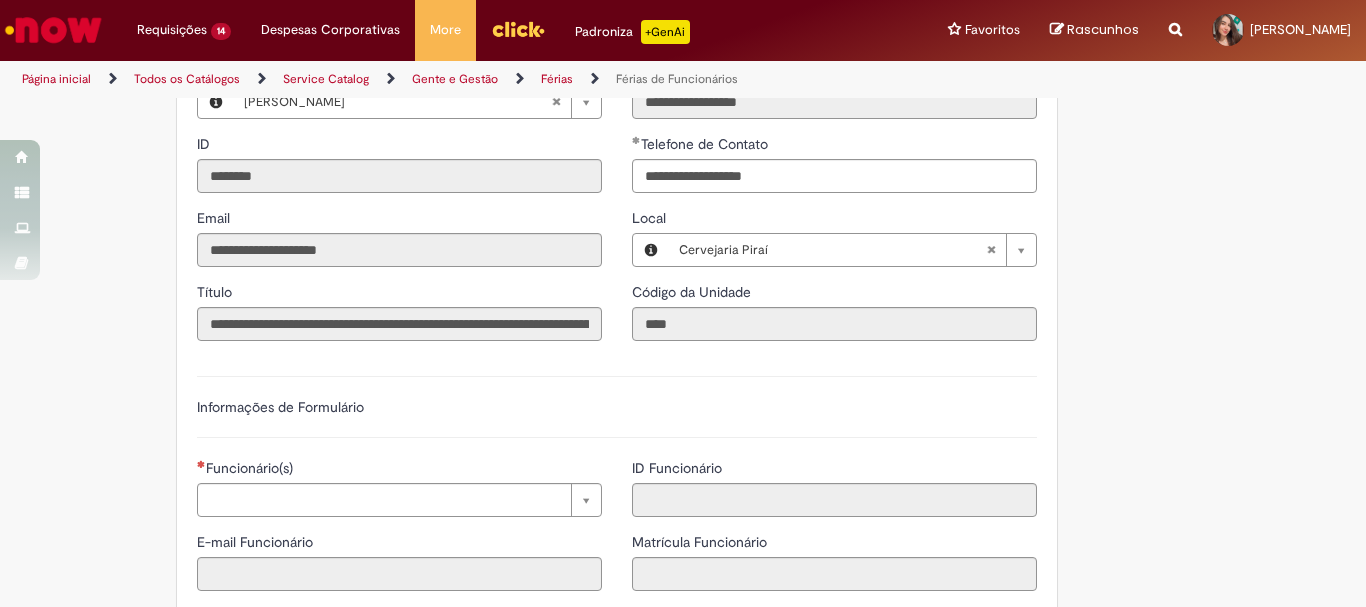 scroll, scrollTop: 1400, scrollLeft: 0, axis: vertical 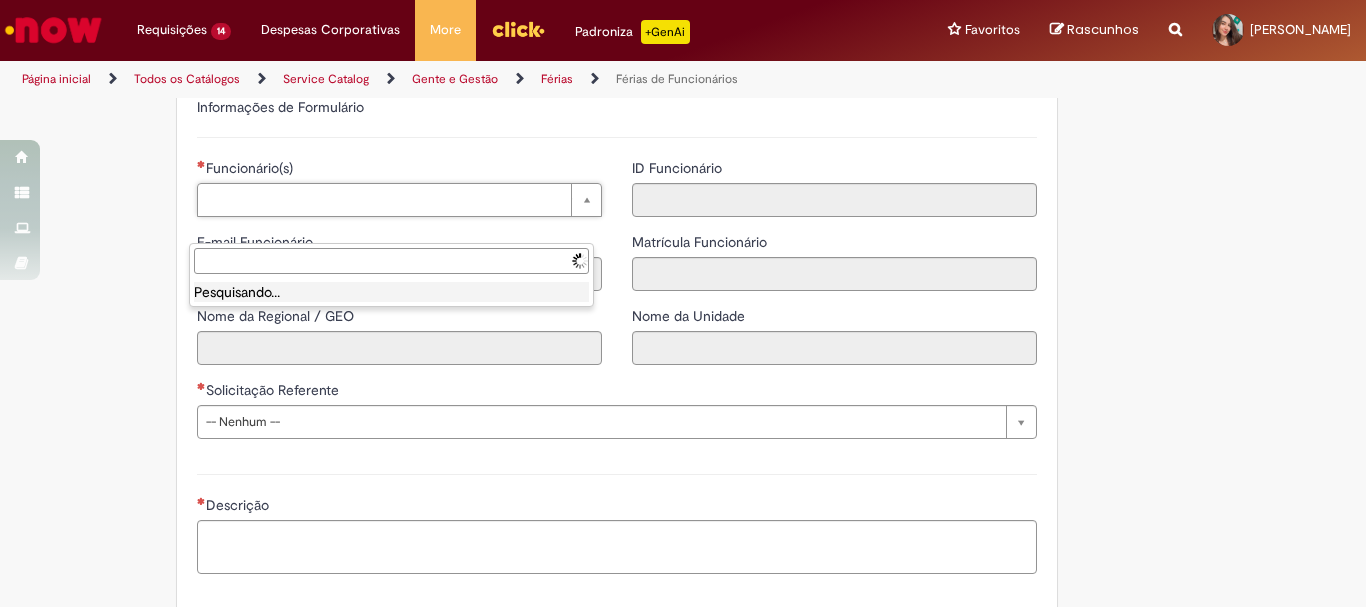 type on "**********" 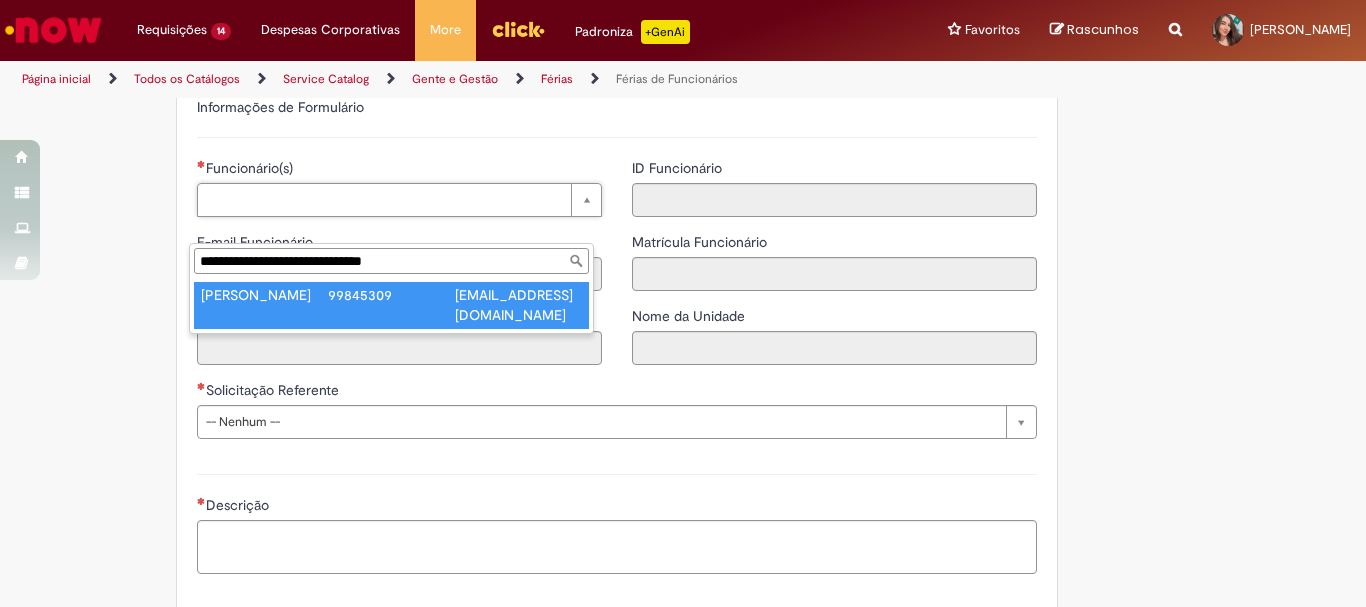 type on "**********" 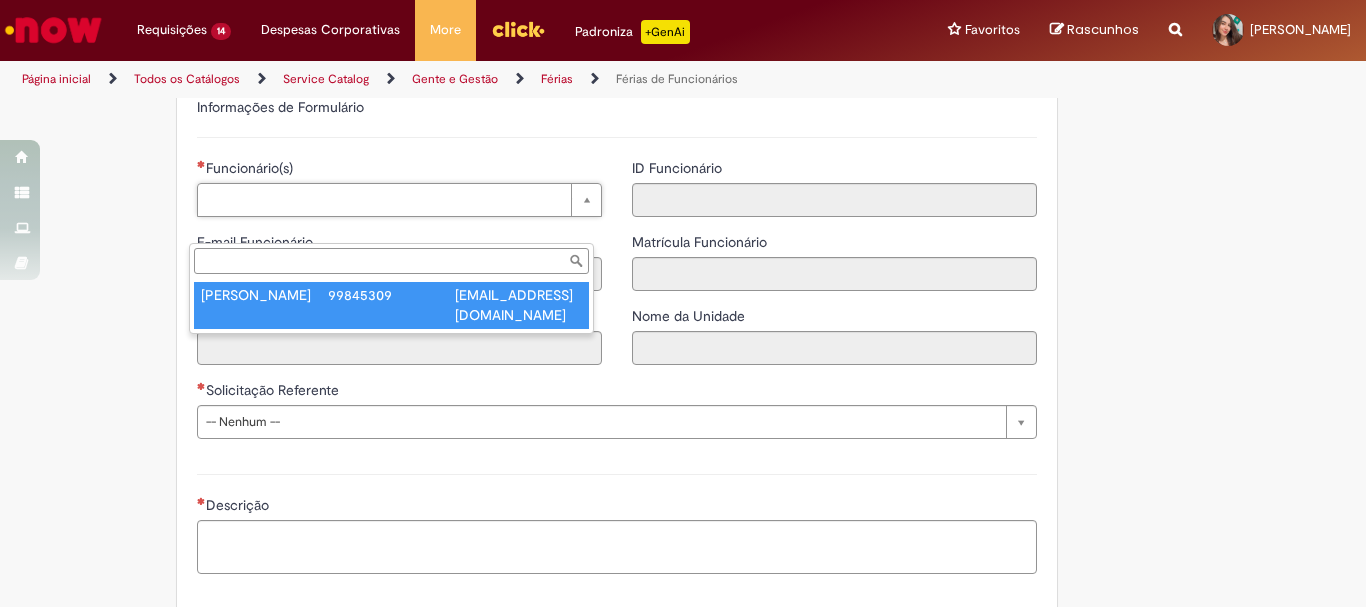 type on "**********" 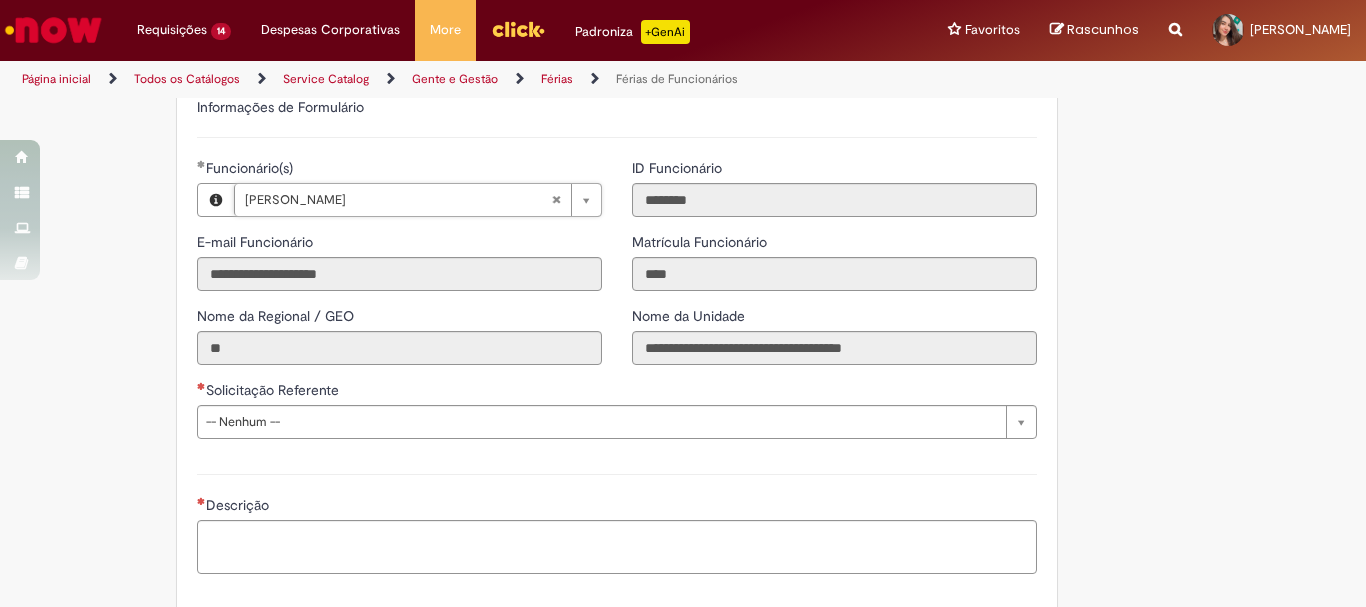 scroll, scrollTop: 1500, scrollLeft: 0, axis: vertical 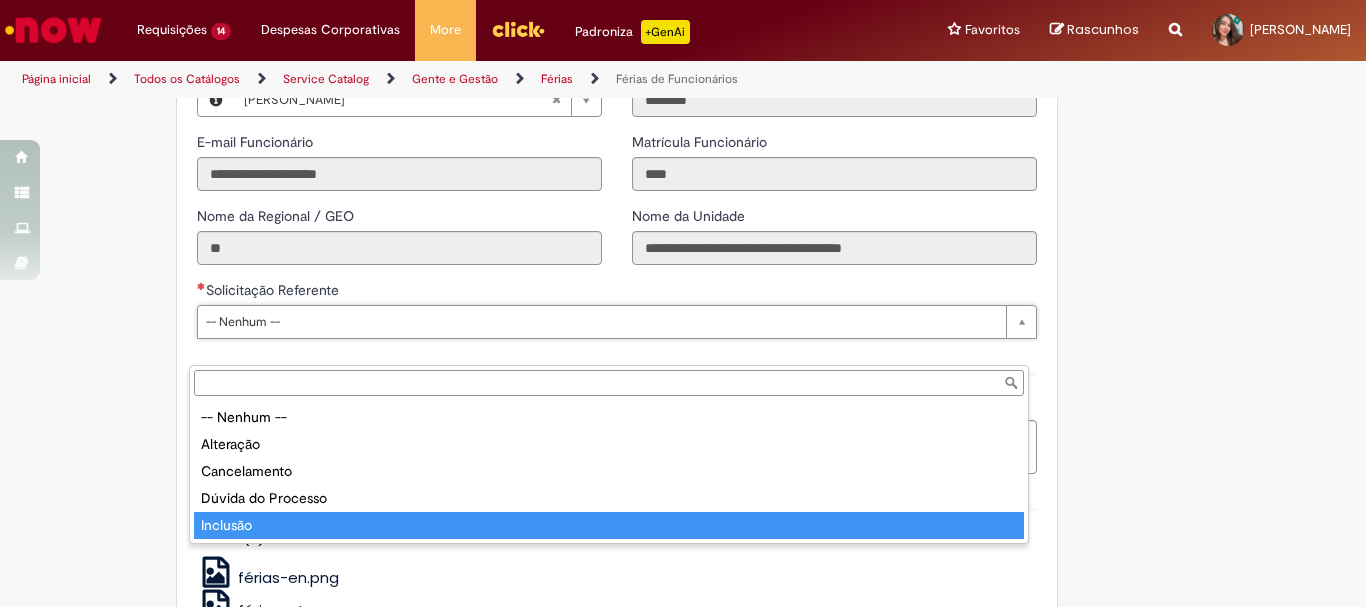type on "********" 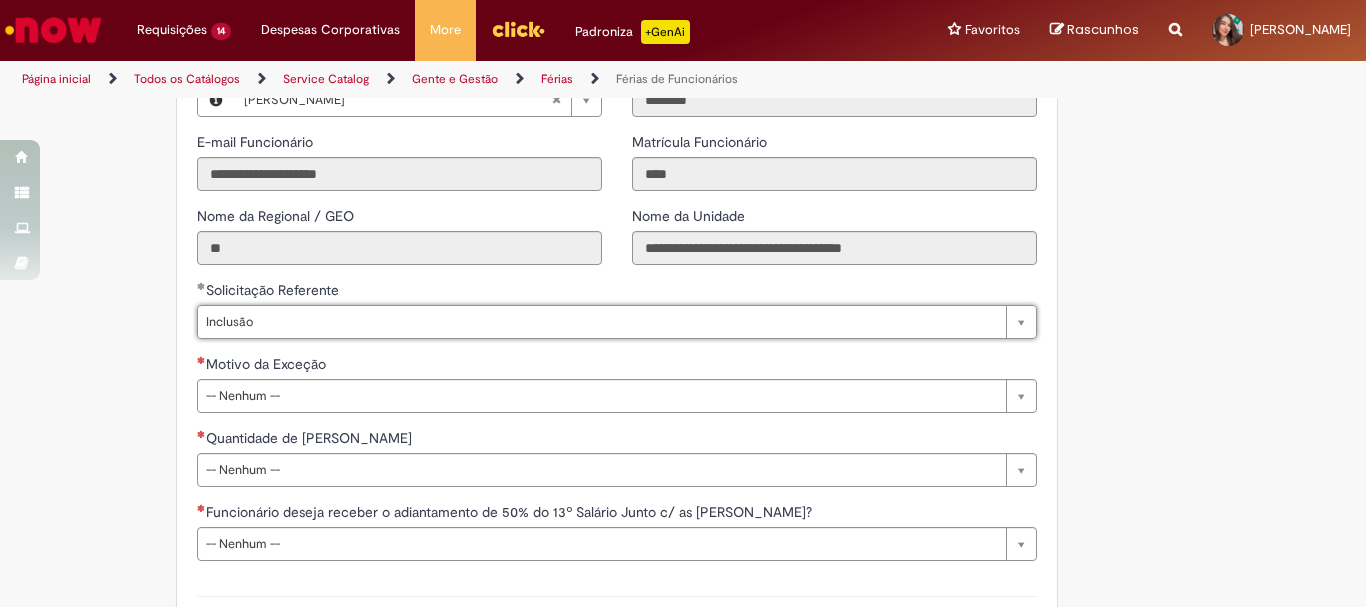 click on "Adicionar a Favoritos
Férias de Funcionários
Oferta destinada para esclarecimento de dúvidas e inclusões/exceções/cancelamentos de férias por exceções.
Utilize esta oferta:
Para ajustar, cancelar ou incluir férias com menos de 35 dias para o início;
Para fracionar suas férias em 03 períodos (se elegível);
Caso Click apresente alguma instabilidade no serviço de Férias que, mesmo após você abrir um  incidente  (e tiver evidência do número), não for corrigido por completo ou  em tempo de ajustar no próprio sistema;
> Para incluir, alterar ou cancelar Férias dentro do prazo de 35 dias de antecedência, é só acessar  Portal Click  > Você > Férias; > Para acessar a Diretriz de Férias, basta  clicar aqui
> Ficou com dúvidas sobre Férias via Termo? É só acessar a   FAQ – Fluxo de alteração de férias por exceção no Click  ou abrir chamado na oferta  ." at bounding box center (585, -153) 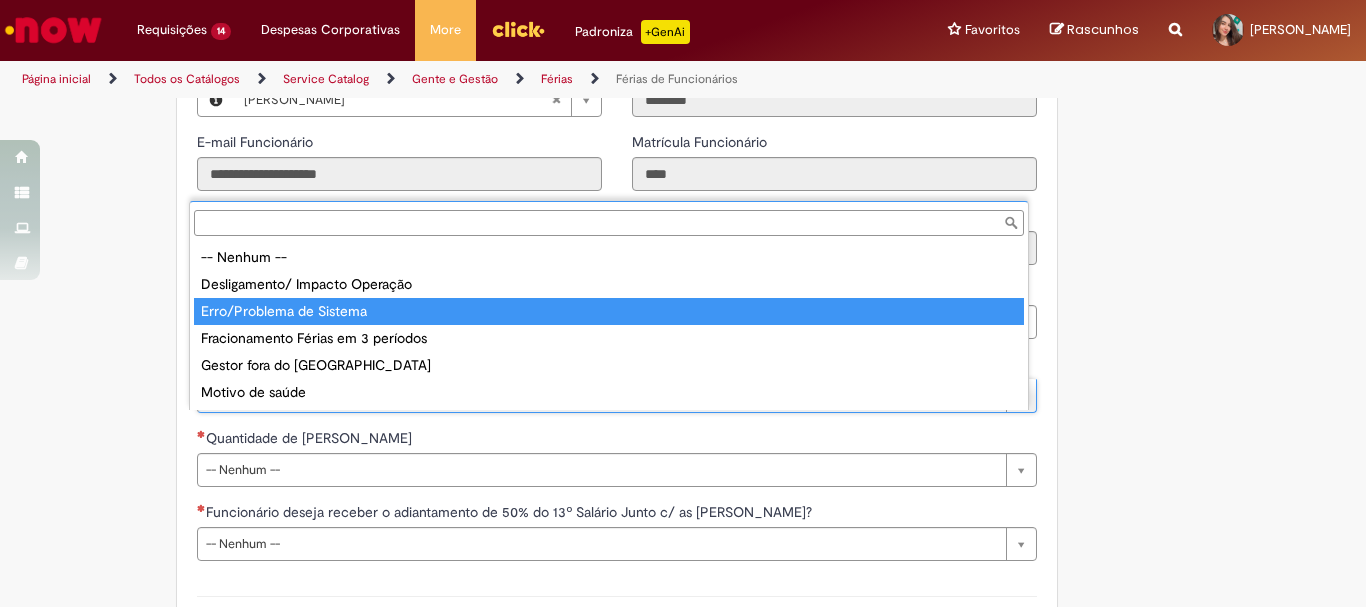type on "**********" 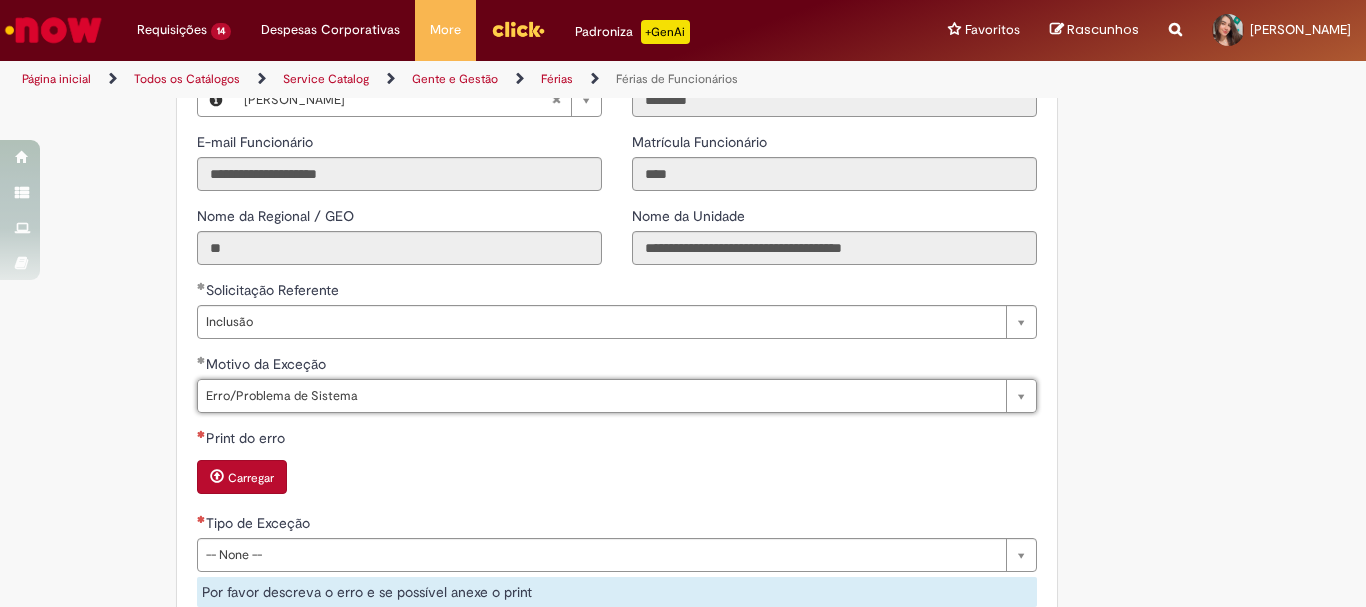 click on "Adicionar a Favoritos
Férias de Funcionários
Oferta destinada para esclarecimento de dúvidas e inclusões/exceções/cancelamentos de férias por exceções.
Utilize esta oferta:
Para ajustar, cancelar ou incluir férias com menos de 35 dias para o início;
Para fracionar suas férias em 03 períodos (se elegível);
Caso Click apresente alguma instabilidade no serviço de Férias que, mesmo após você abrir um  incidente  (e tiver evidência do número), não for corrigido por completo ou  em tempo de ajustar no próprio sistema;
> Para incluir, alterar ou cancelar Férias dentro do prazo de 35 dias de antecedência, é só acessar  Portal Click  > Você > Férias; > Para acessar a Diretriz de Férias, basta  clicar aqui
> Ficou com dúvidas sobre Férias via Termo? É só acessar a   FAQ – Fluxo de alteração de férias por exceção no Click  ou abrir chamado na oferta  ." at bounding box center (585, -56) 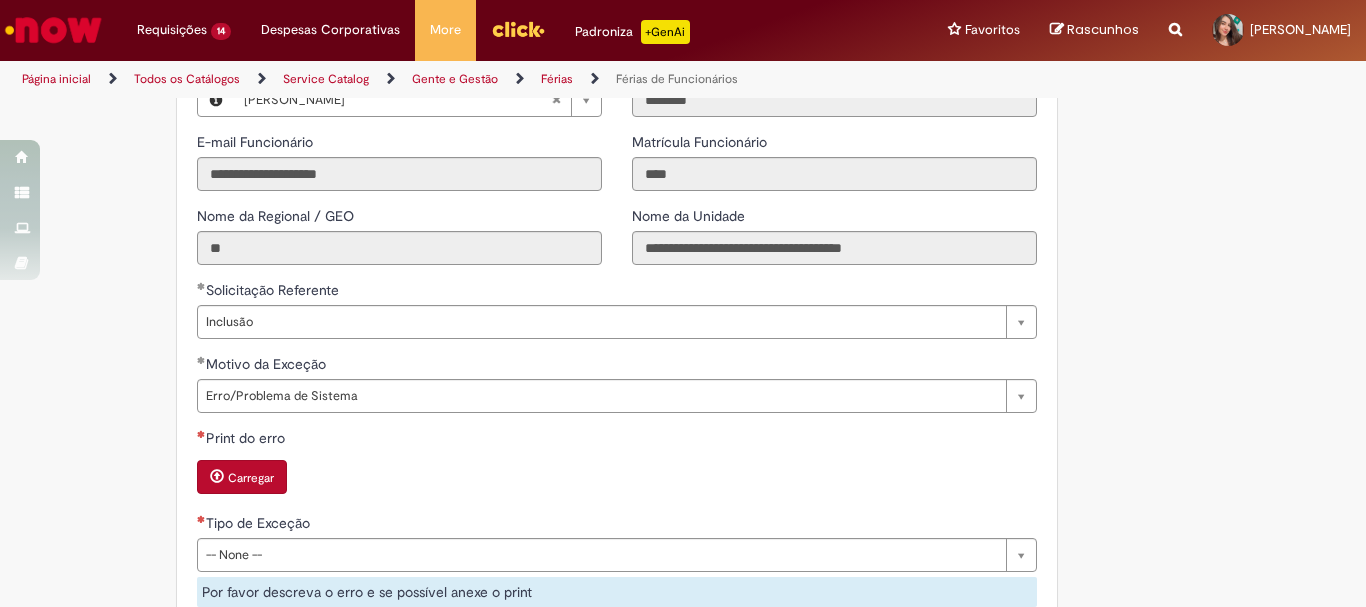 click on "Carregar" at bounding box center [251, 478] 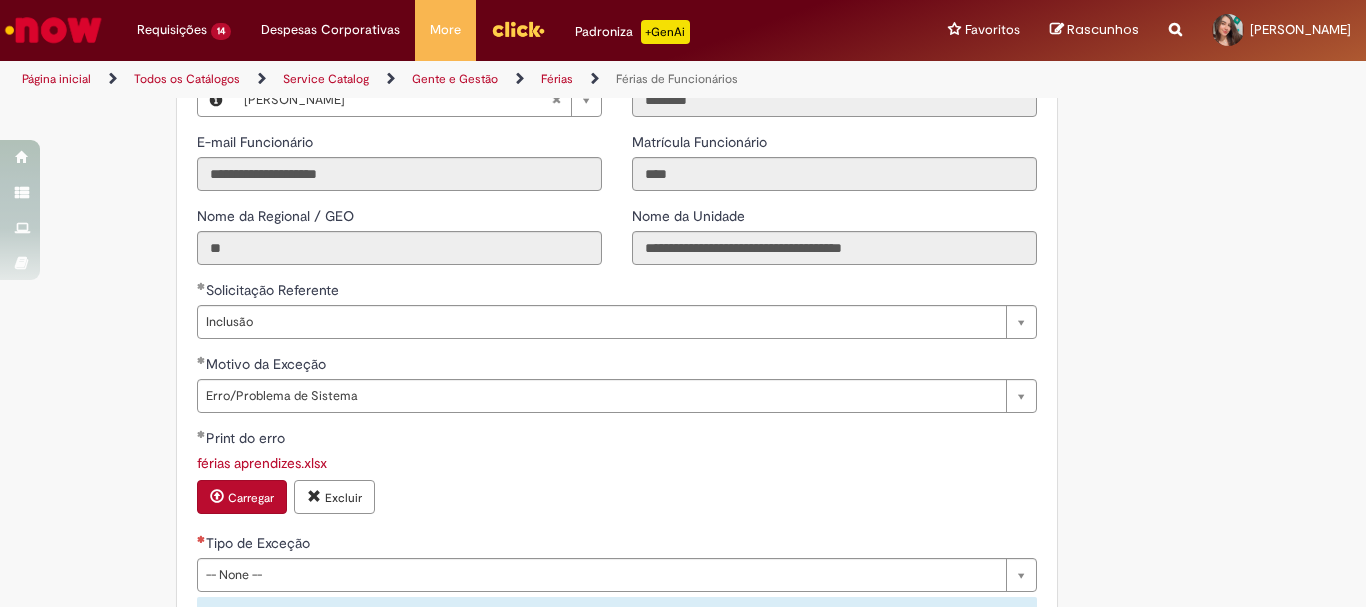 scroll, scrollTop: 1800, scrollLeft: 0, axis: vertical 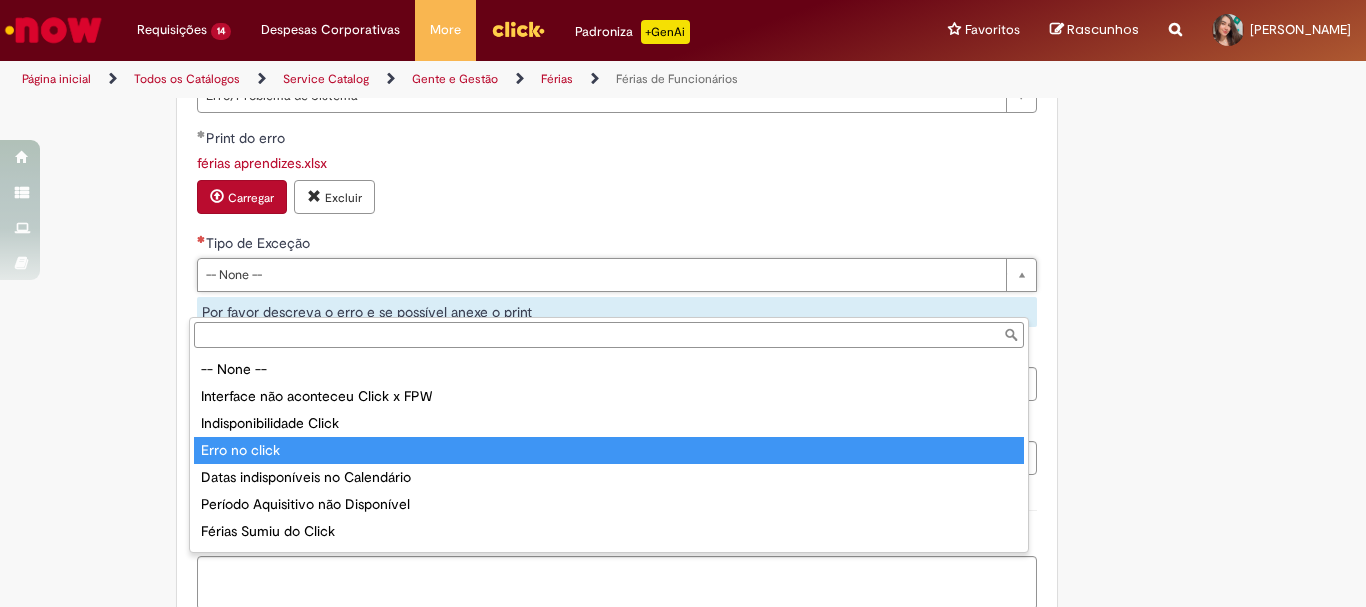 type on "**********" 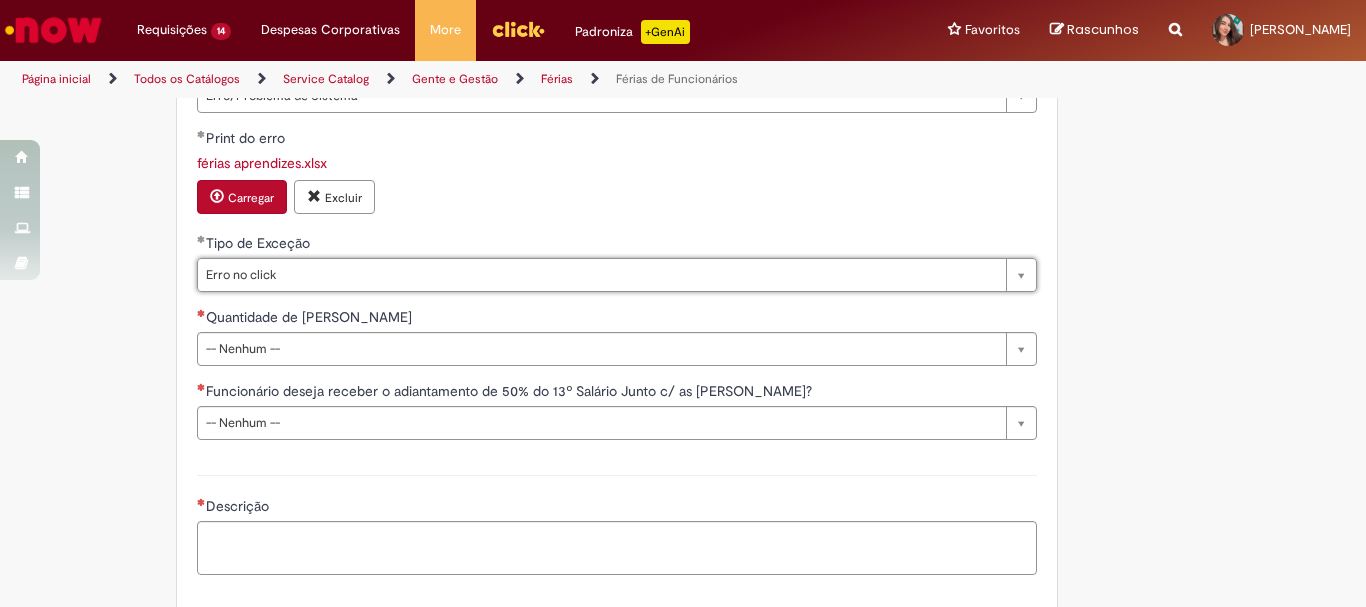 click on "Adicionar a Favoritos
Férias de Funcionários
Oferta destinada para esclarecimento de dúvidas e inclusões/exceções/cancelamentos de férias por exceções.
Utilize esta oferta:
Para ajustar, cancelar ou incluir férias com menos de 35 dias para o início;
Para fracionar suas férias em 03 períodos (se elegível);
Caso Click apresente alguma instabilidade no serviço de Férias que, mesmo após você abrir um  incidente  (e tiver evidência do número), não for corrigido por completo ou  em tempo de ajustar no próprio sistema;
> Para incluir, alterar ou cancelar Férias dentro do prazo de 35 dias de antecedência, é só acessar  Portal Click  > Você > Férias; > Para acessar a Diretriz de Férias, basta  clicar aqui
> Ficou com dúvidas sobre Férias via Termo? É só acessar a   FAQ – Fluxo de alteração de férias por exceção no Click  ou abrir chamado na oferta  ." at bounding box center (585, -363) 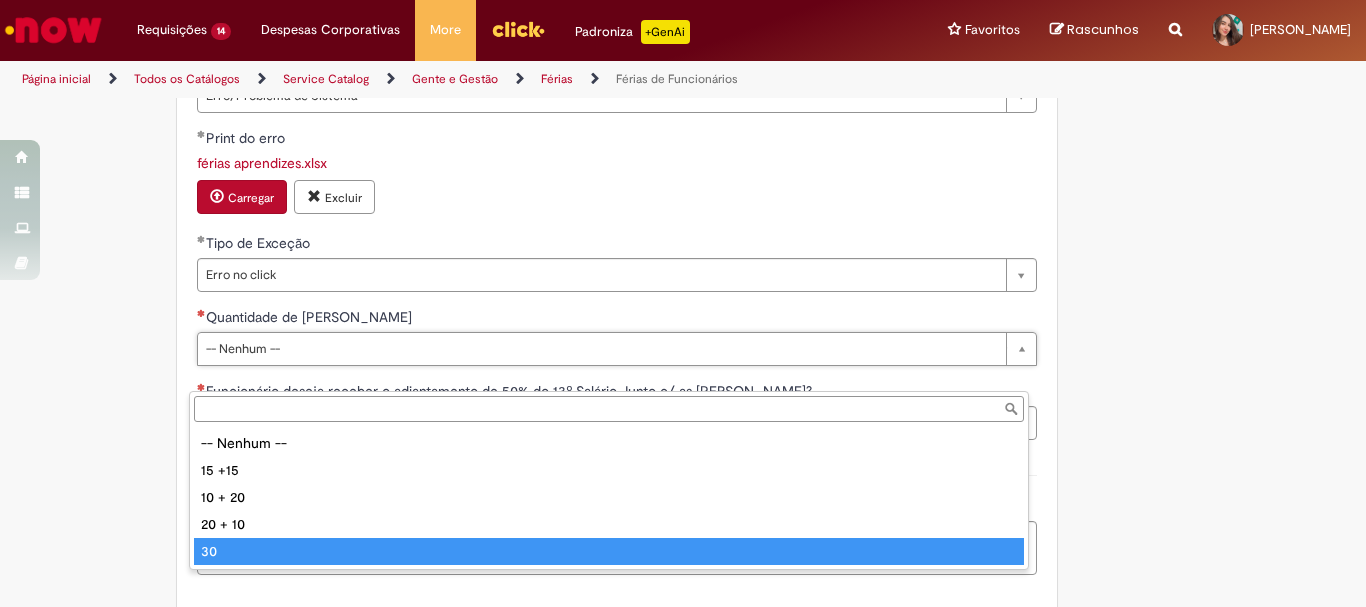 type on "**" 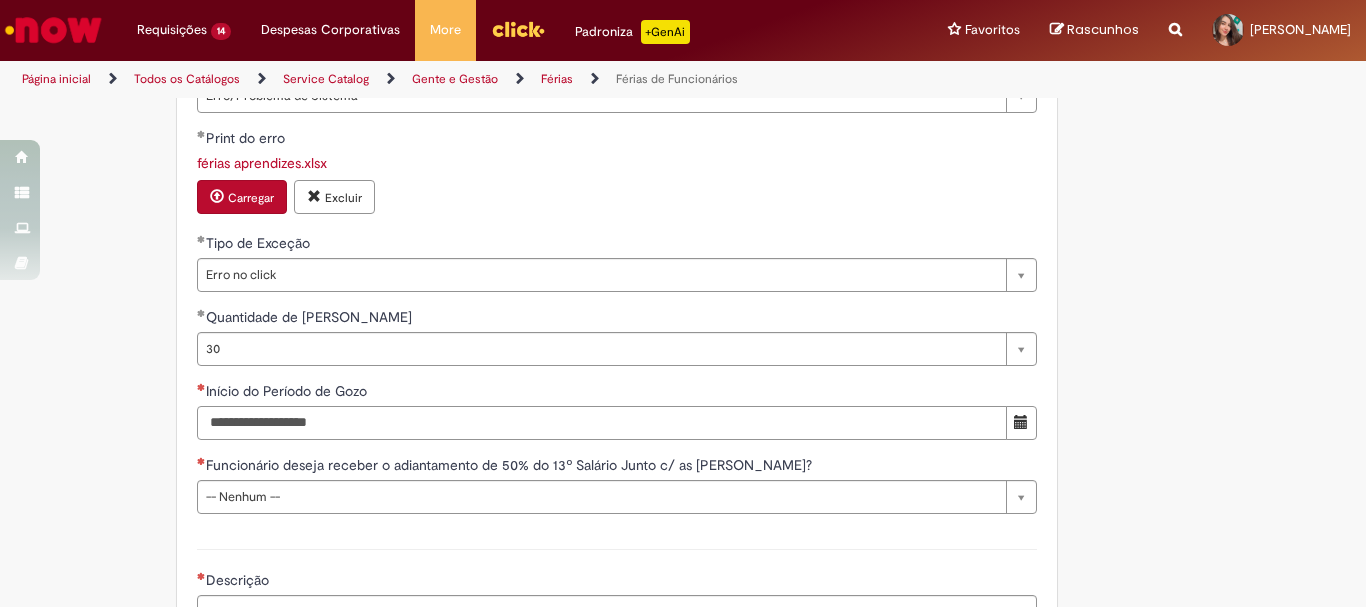 drag, startPoint x: 571, startPoint y: 439, endPoint x: 732, endPoint y: 460, distance: 162.36378 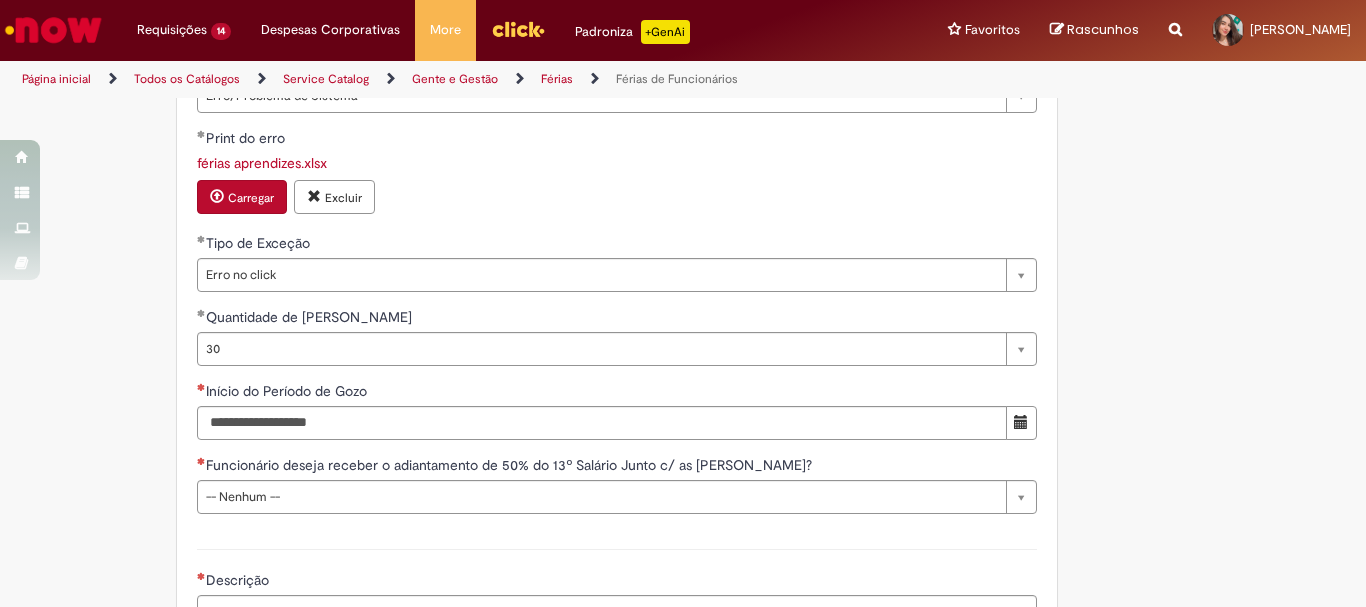 click at bounding box center [1021, 423] 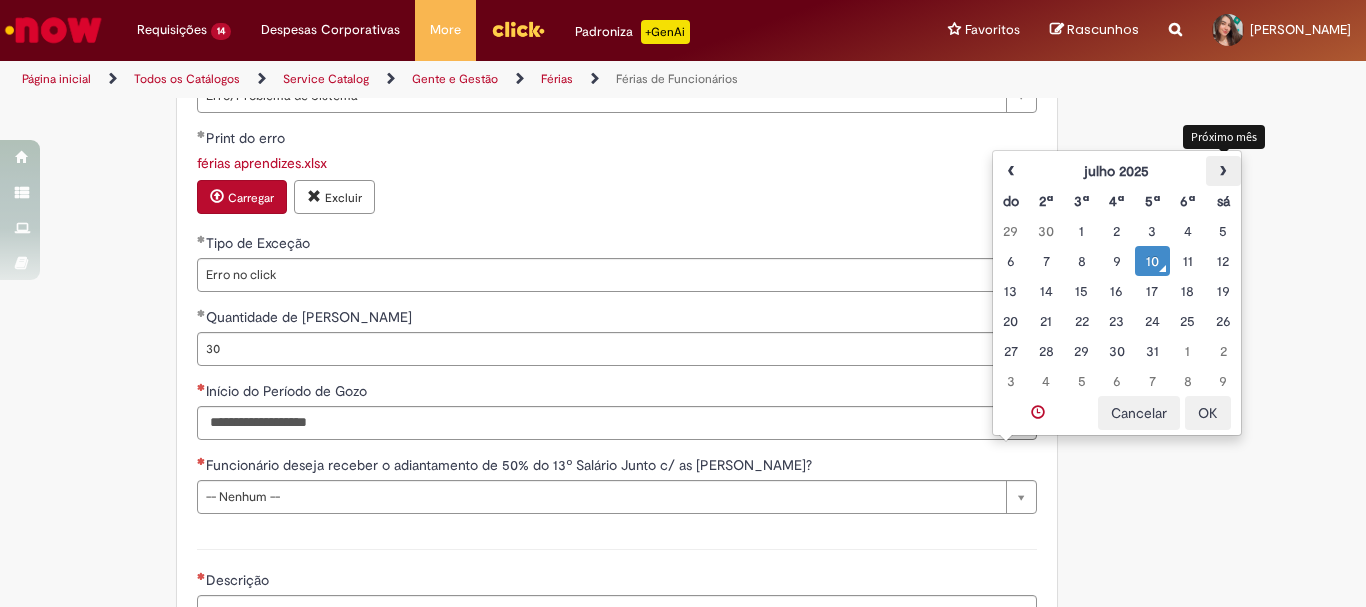 click on "›" at bounding box center [1223, 171] 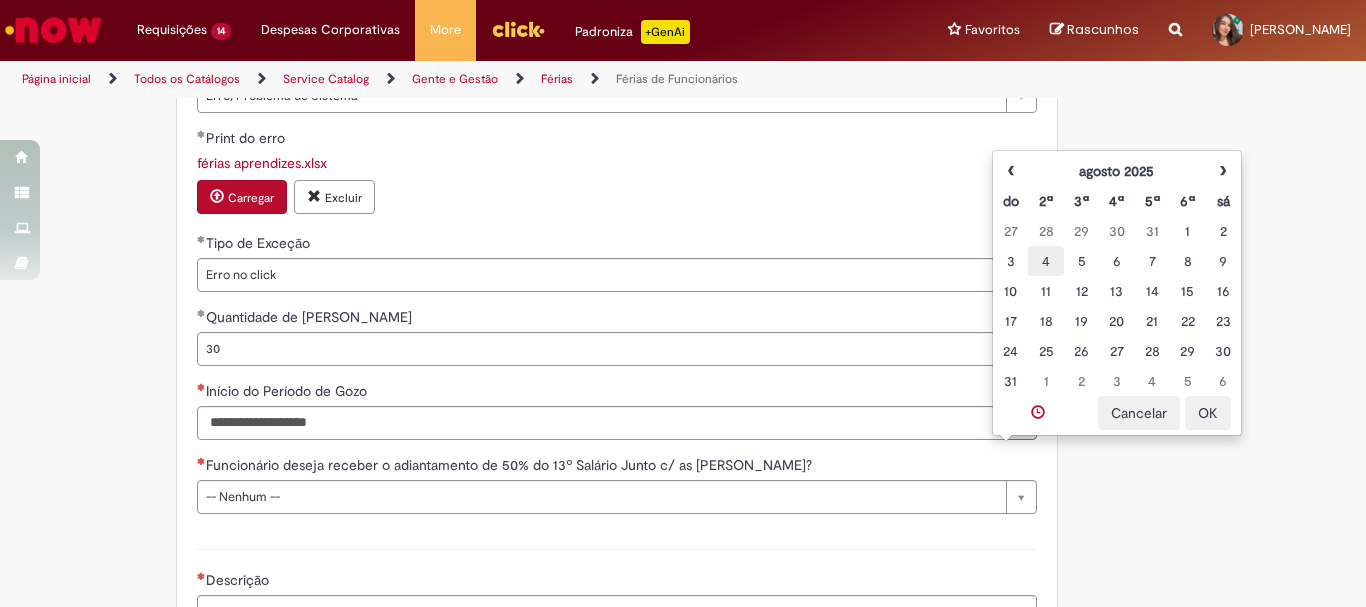 click on "4" at bounding box center [1045, 261] 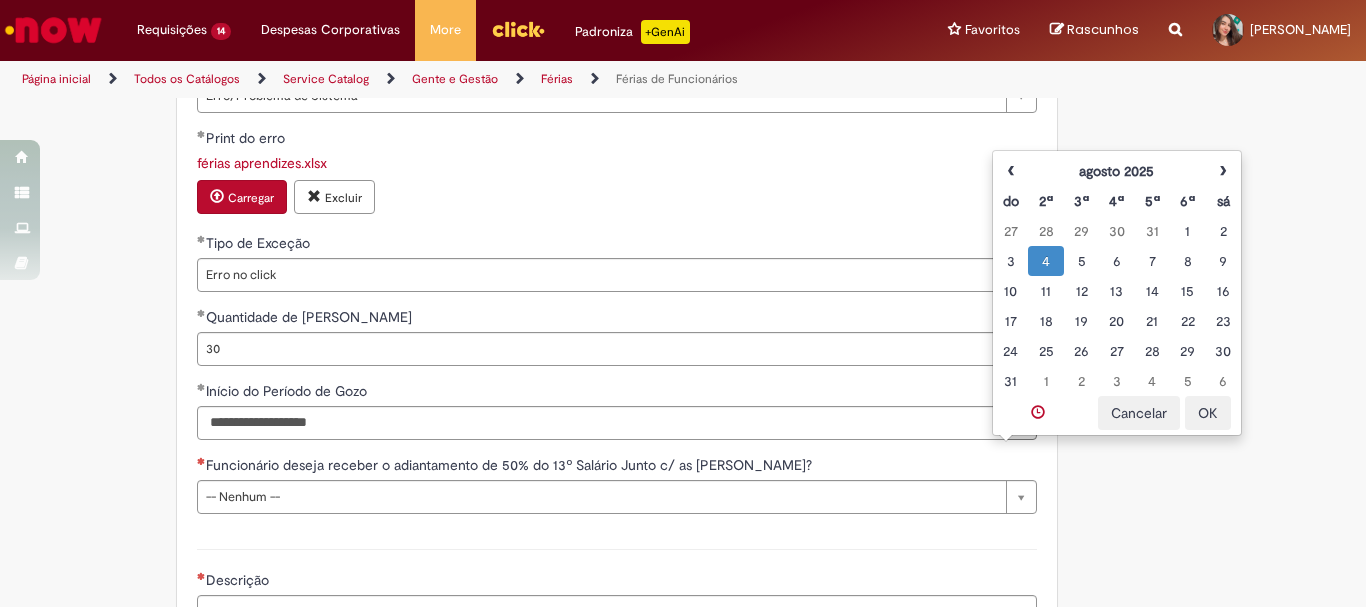 click on "OK" at bounding box center (1208, 413) 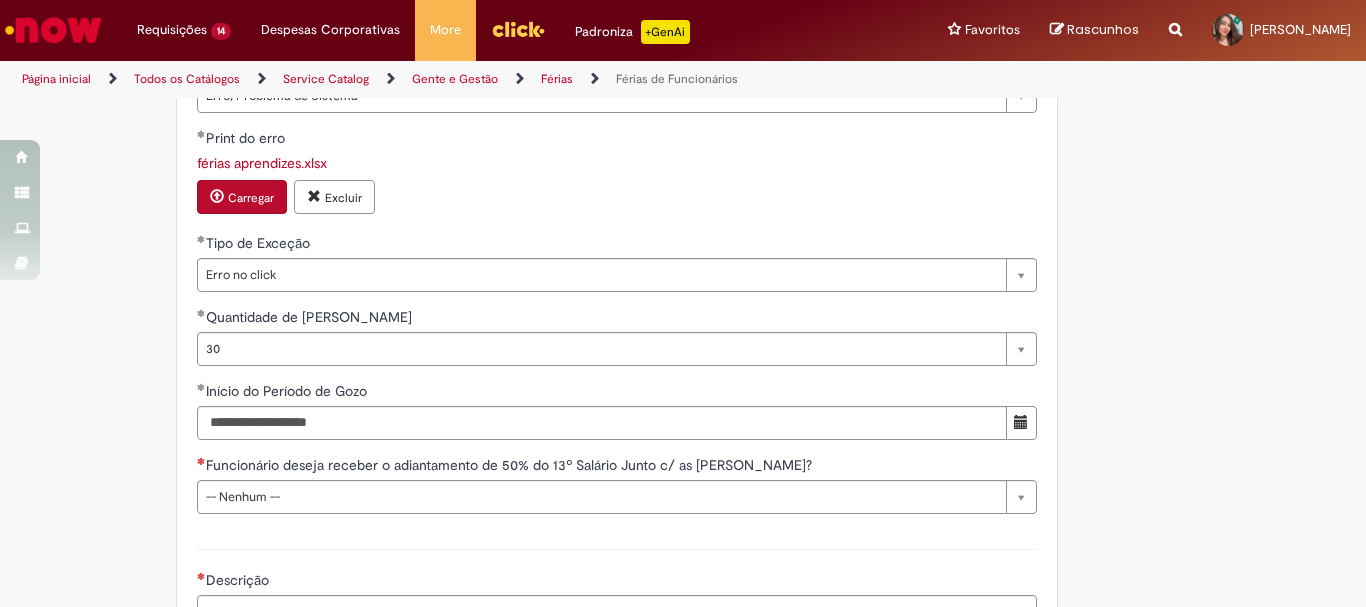 click on "Tire dúvidas com LupiAssist    +GenAI
Oi! Eu sou LupiAssist, uma Inteligência Artificial Generativa em constante aprendizado   Meu conteúdo é monitorado para trazer uma melhor experiência
Dúvidas comuns:
Só mais um instante, estou consultando nossas bases de conhecimento  e escrevendo a melhor resposta pra você!
Title
Lorem ipsum dolor sit amet    Fazer uma nova pergunta
Gerei esta resposta utilizando IA Generativa em conjunto com os nossos padrões. Em caso de divergência, os documentos oficiais prevalecerão.
Saiba mais em:
Ou ligue para:
E aí, te ajudei?
Sim, obrigado!" at bounding box center (683, -326) 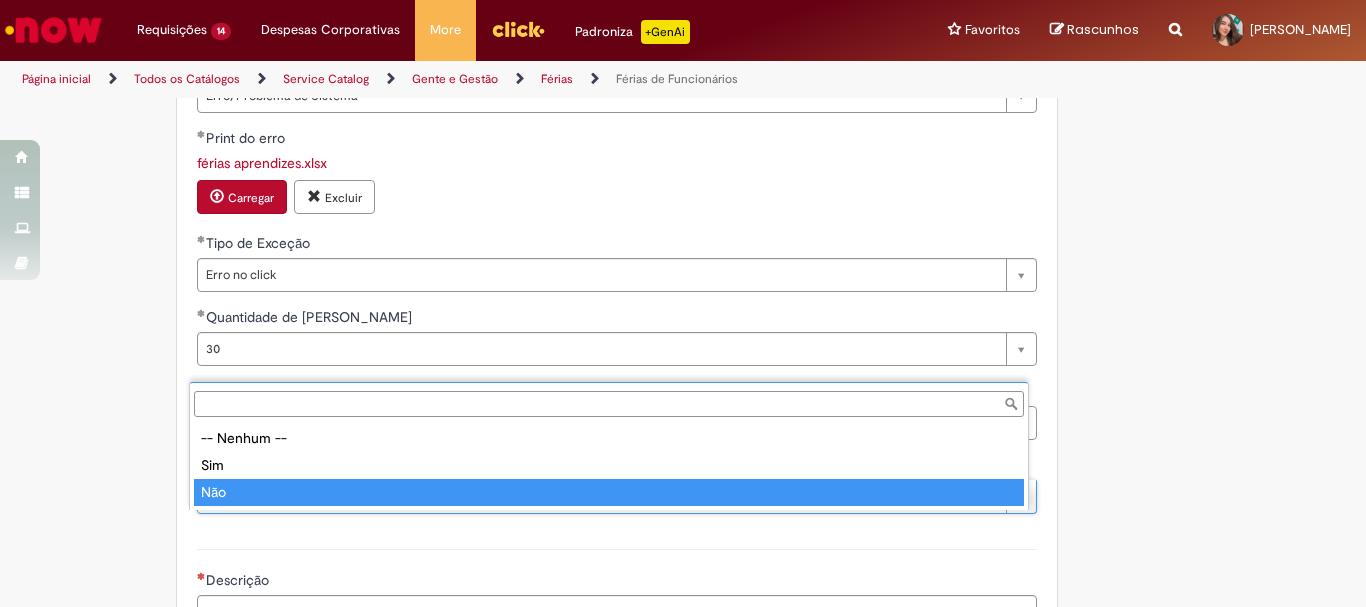 type on "***" 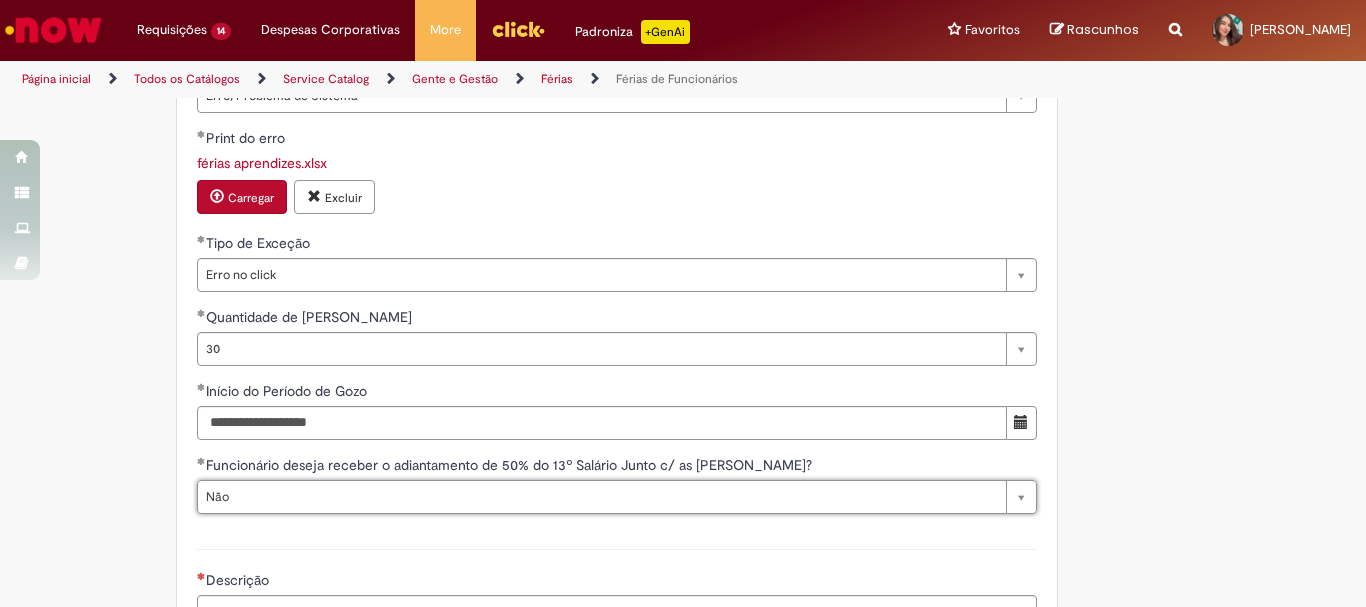 click on "Tire dúvidas com LupiAssist    +GenAI
Oi! Eu sou LupiAssist, uma Inteligência Artificial Generativa em constante aprendizado   Meu conteúdo é monitorado para trazer uma melhor experiência
Dúvidas comuns:
Só mais um instante, estou consultando nossas bases de conhecimento  e escrevendo a melhor resposta pra você!
Title
Lorem ipsum dolor sit amet    Fazer uma nova pergunta
Gerei esta resposta utilizando IA Generativa em conjunto com os nossos padrões. Em caso de divergência, os documentos oficiais prevalecerão.
Saiba mais em:
Ou ligue para:
E aí, te ajudei?
Sim, obrigado!" at bounding box center (683, -326) 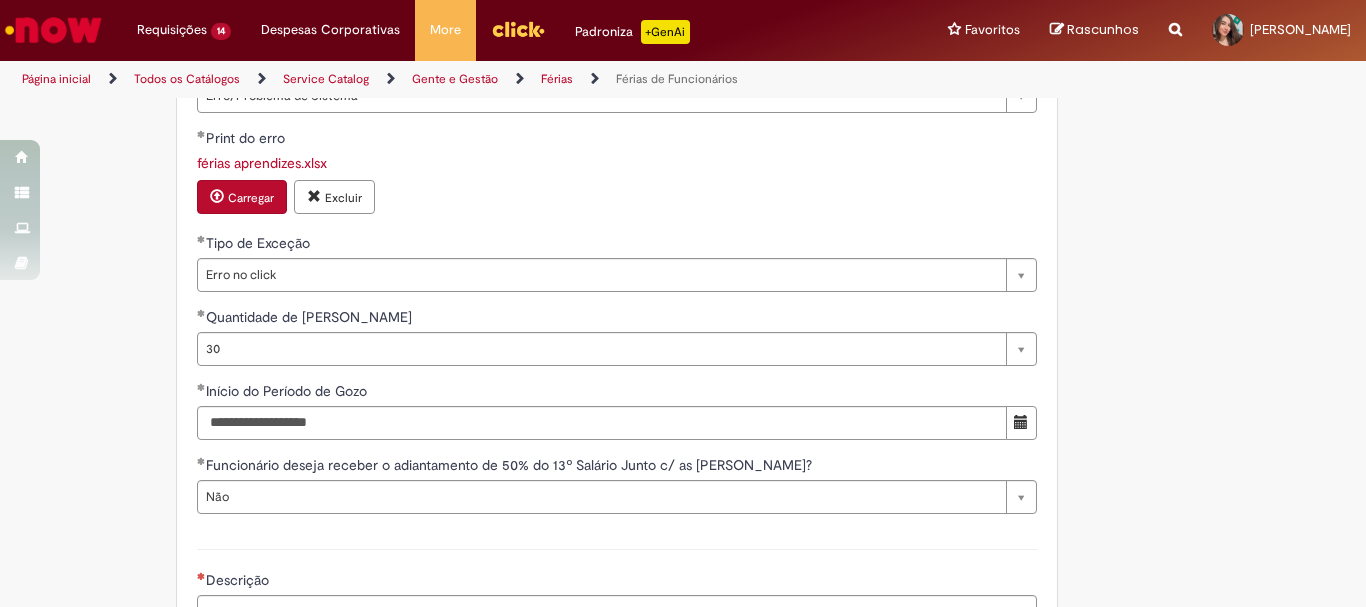 scroll, scrollTop: 2000, scrollLeft: 0, axis: vertical 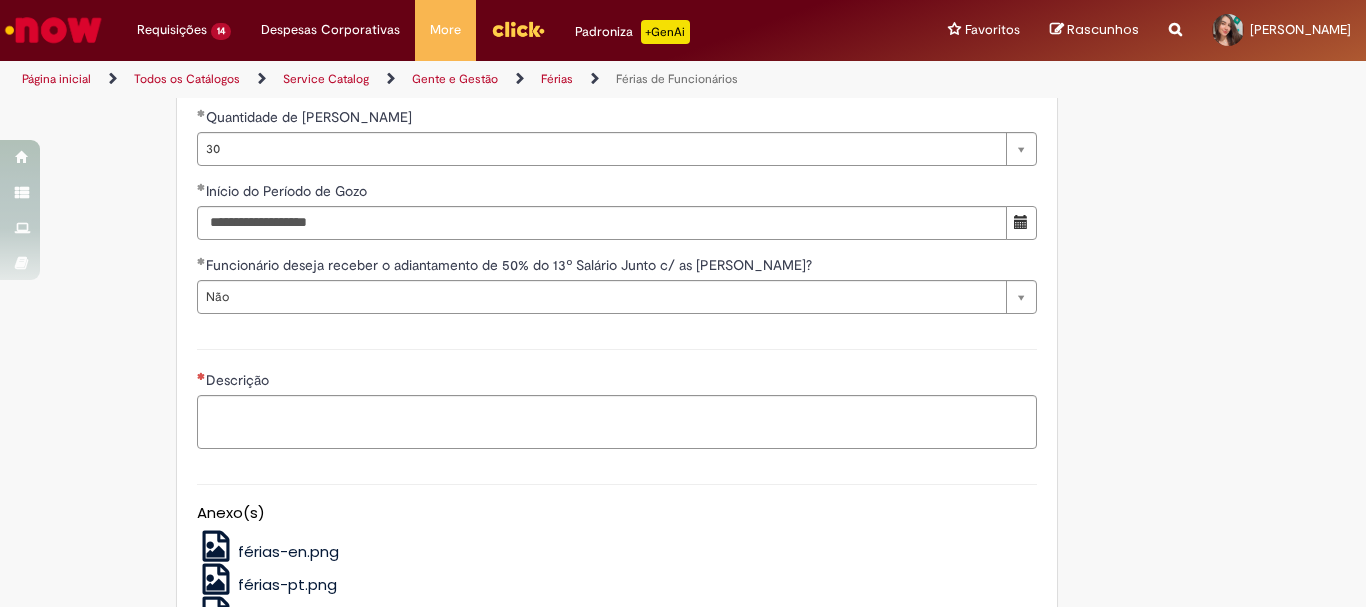 click on "Descrição" at bounding box center [617, 382] 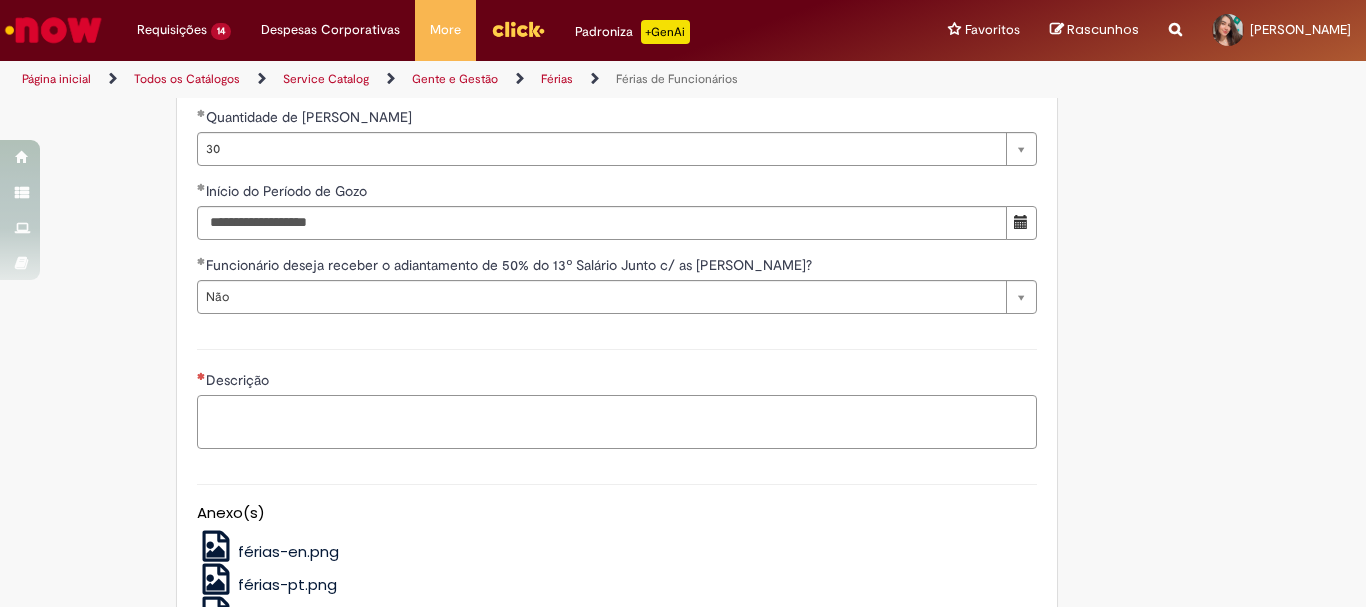 click on "Descrição" at bounding box center (617, 422) 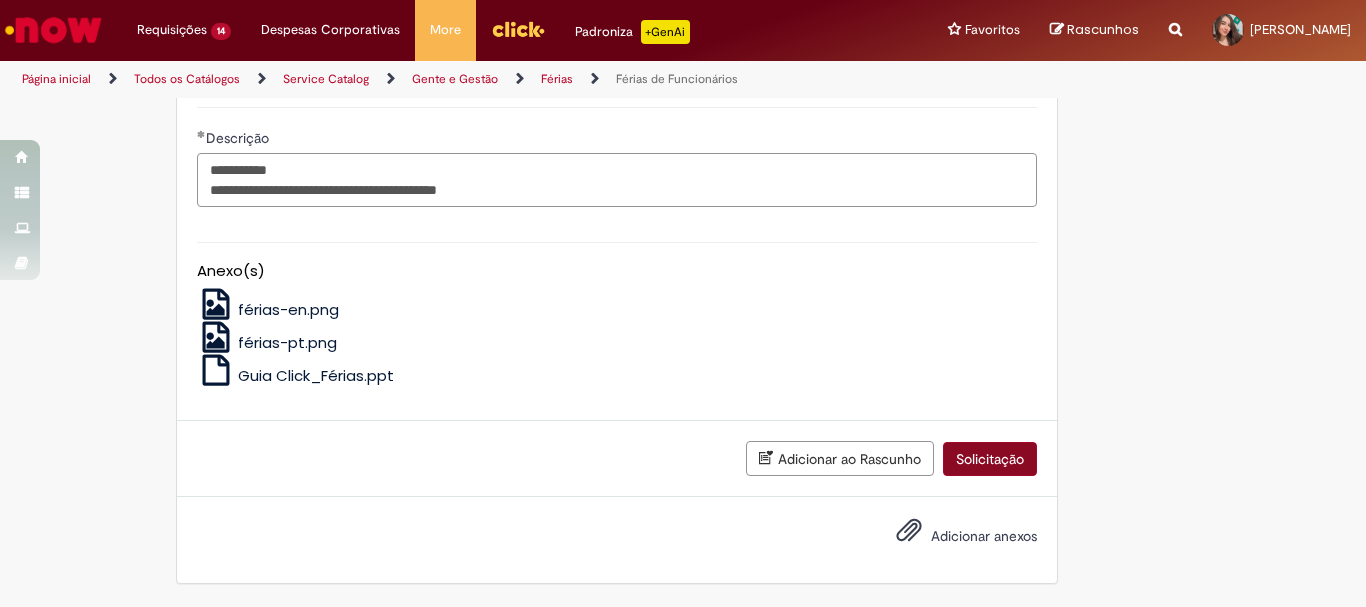 type on "**********" 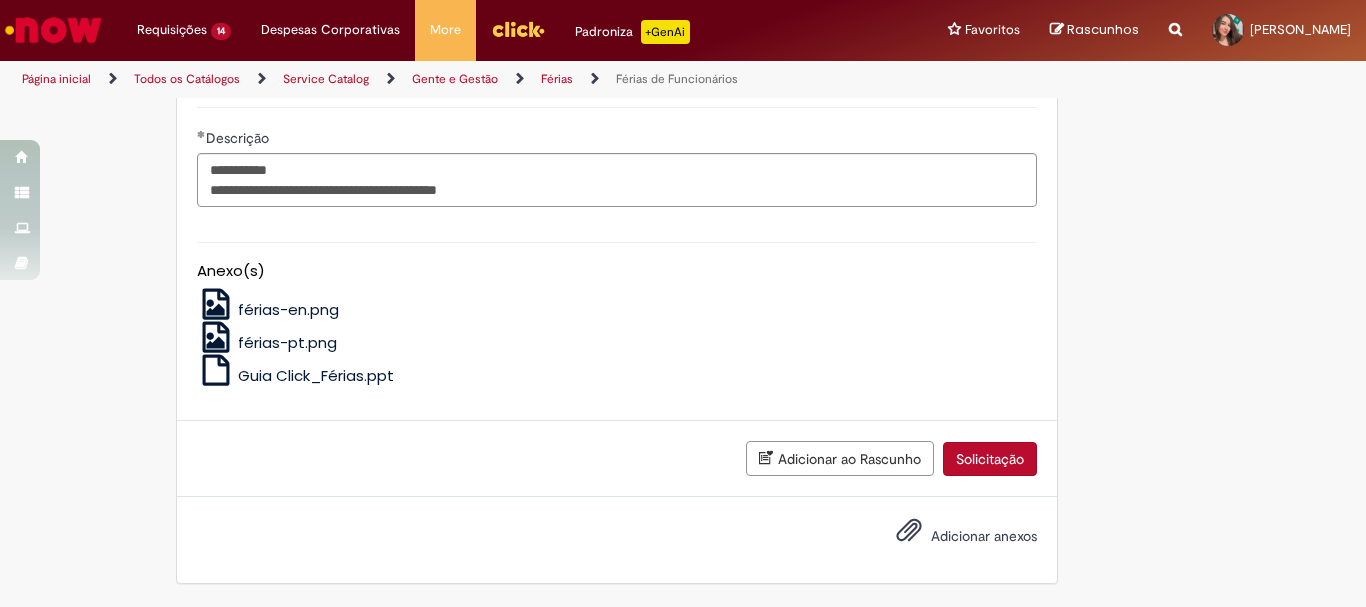 click on "Solicitação" at bounding box center [990, 459] 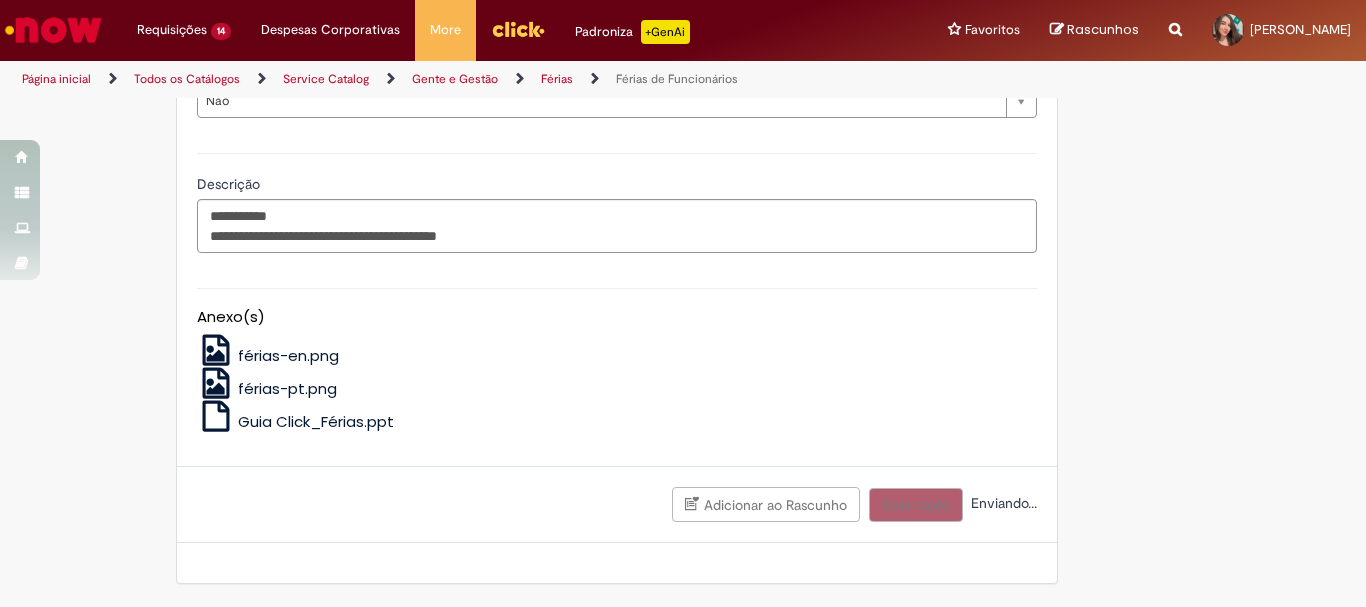 scroll, scrollTop: 2225, scrollLeft: 0, axis: vertical 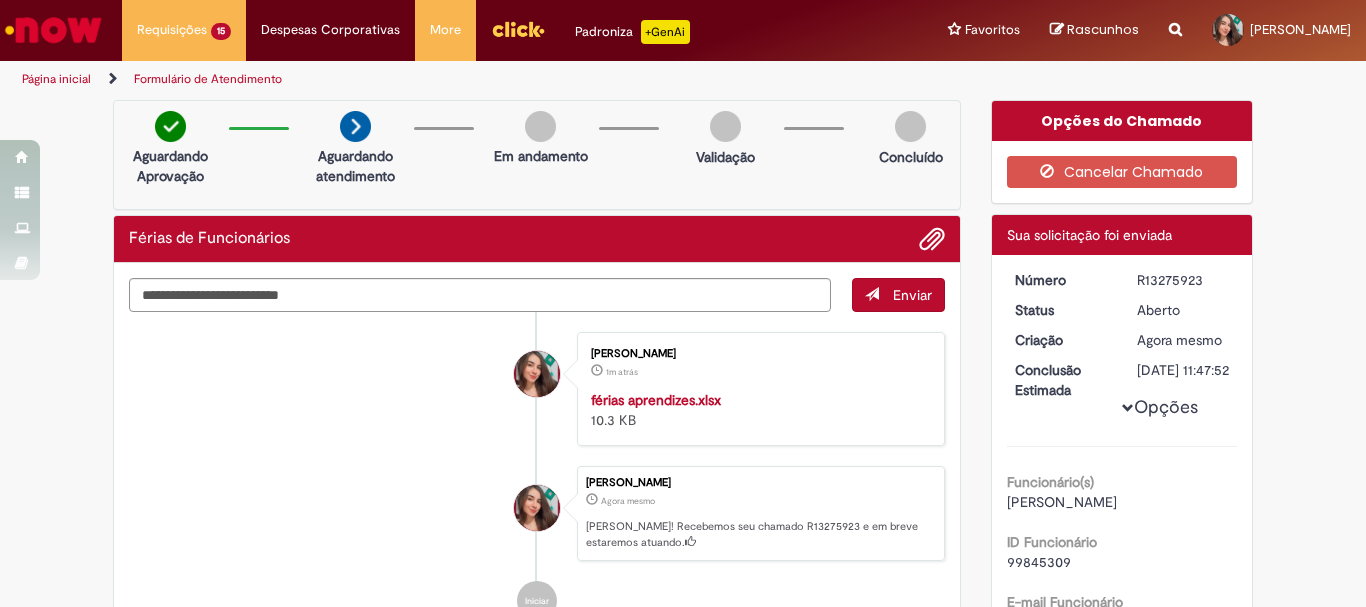 click at bounding box center (53, 30) 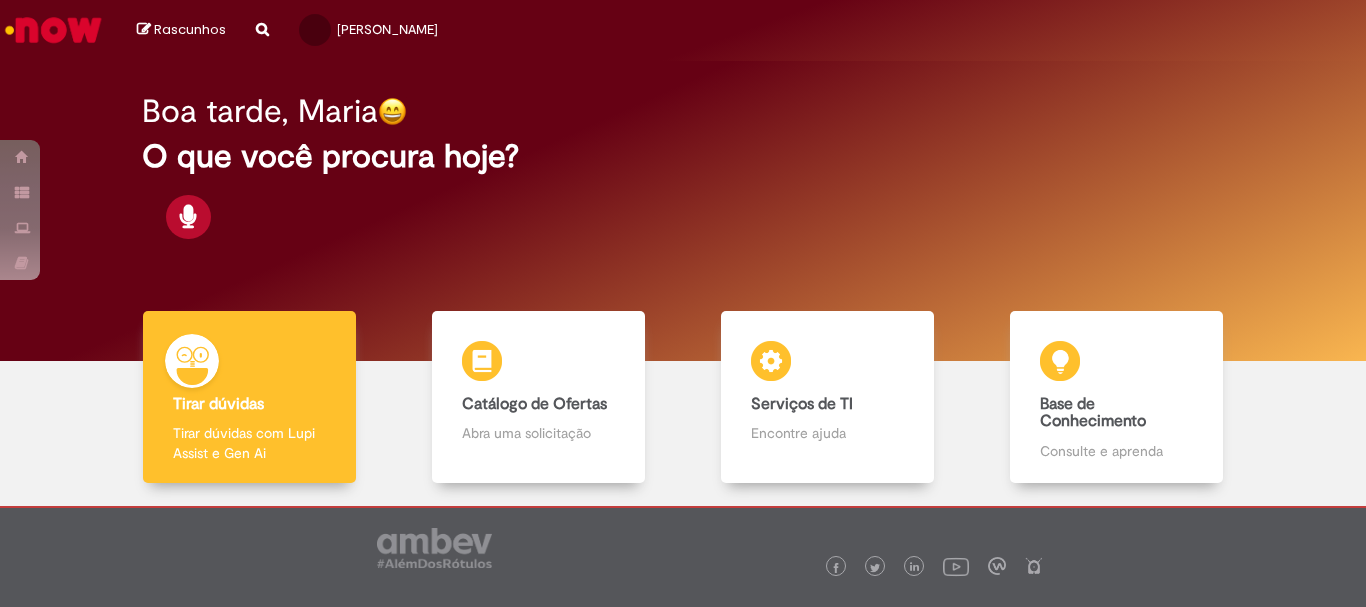 scroll, scrollTop: 0, scrollLeft: 0, axis: both 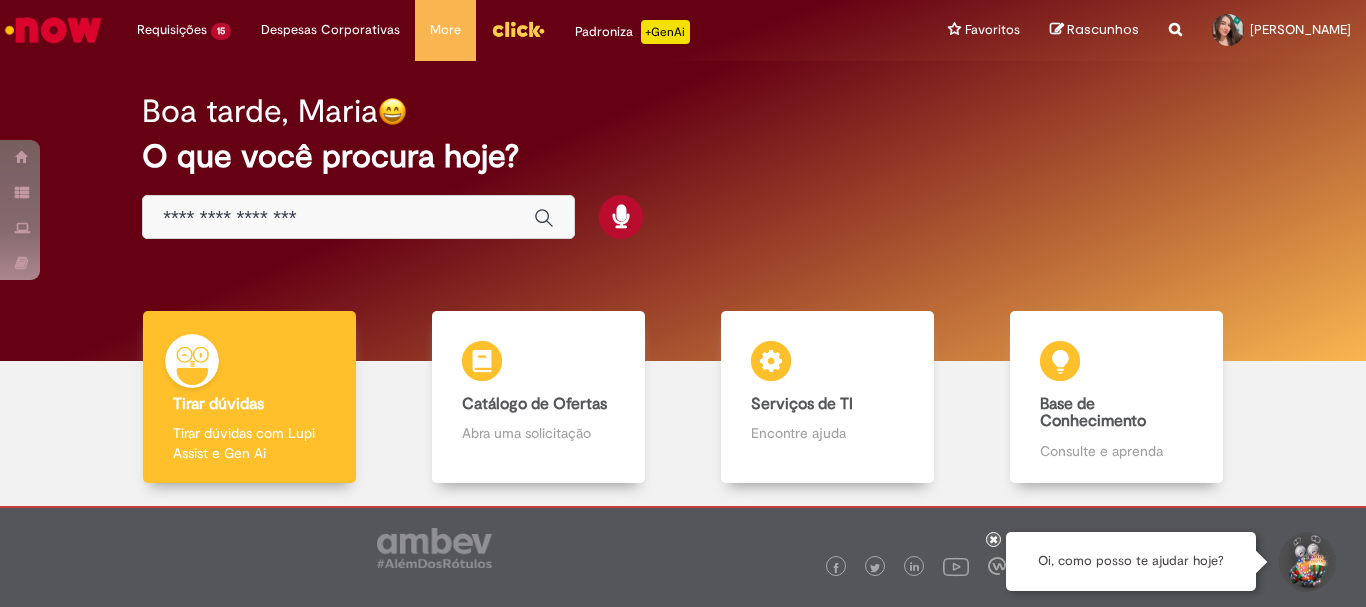 click at bounding box center [338, 218] 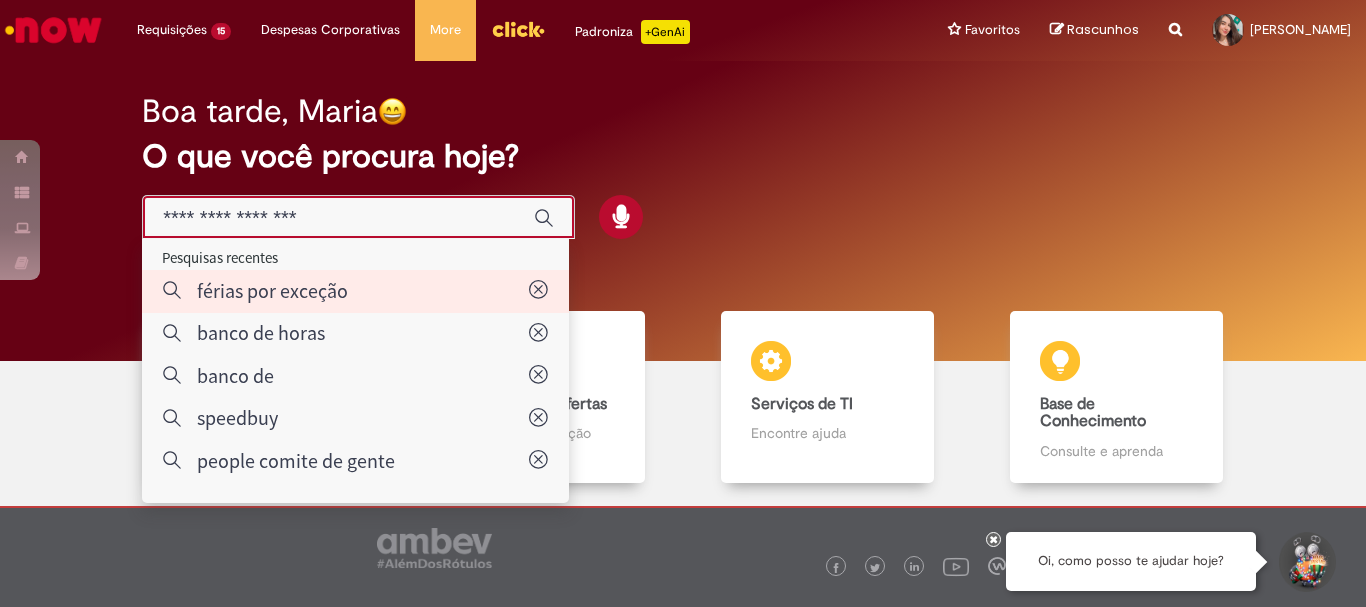 type on "**********" 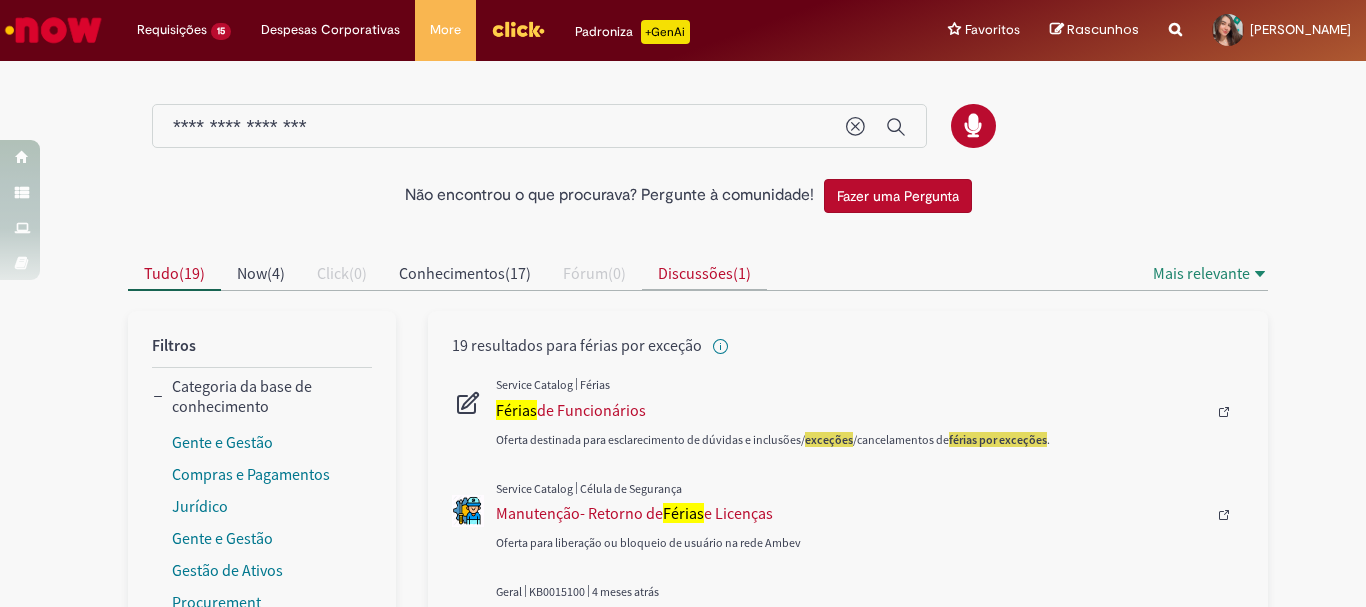 scroll, scrollTop: 100, scrollLeft: 0, axis: vertical 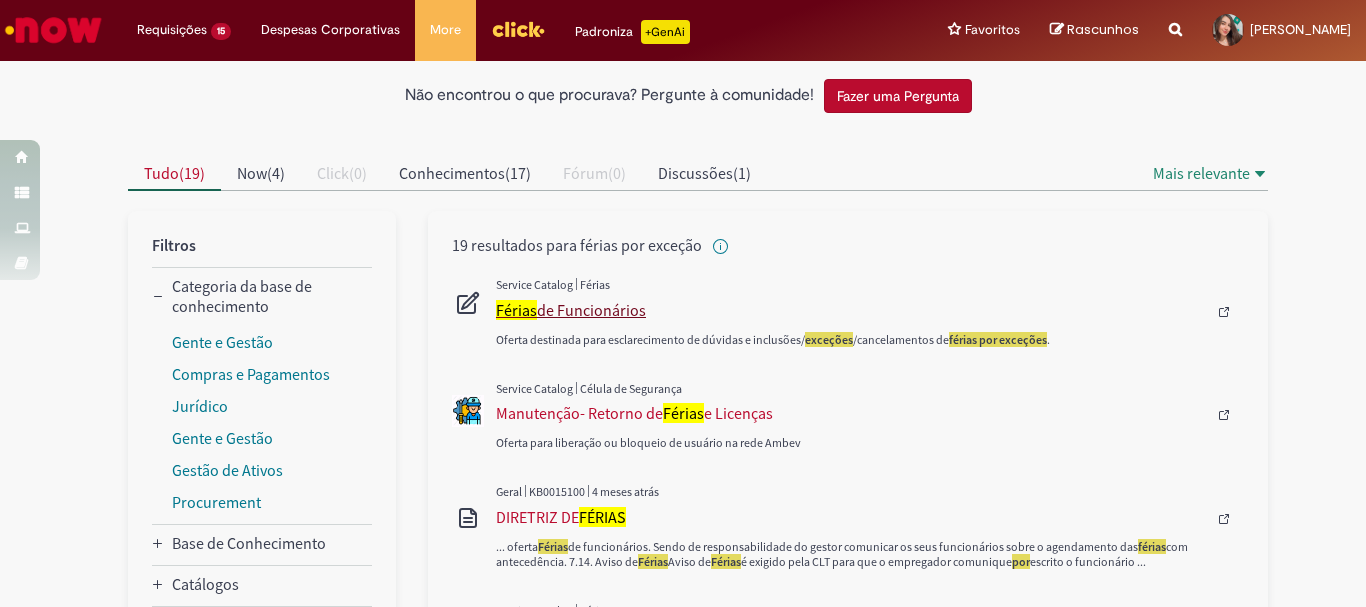 click on "Férias  de Funcionários" at bounding box center [851, 310] 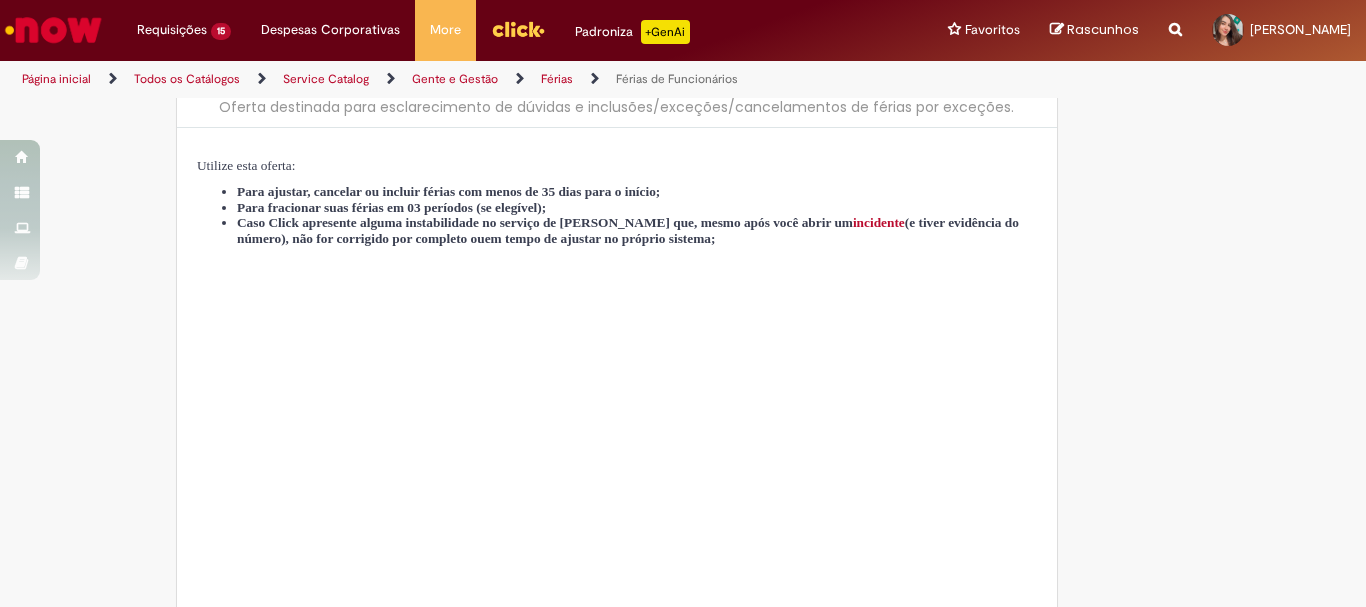 scroll, scrollTop: 0, scrollLeft: 0, axis: both 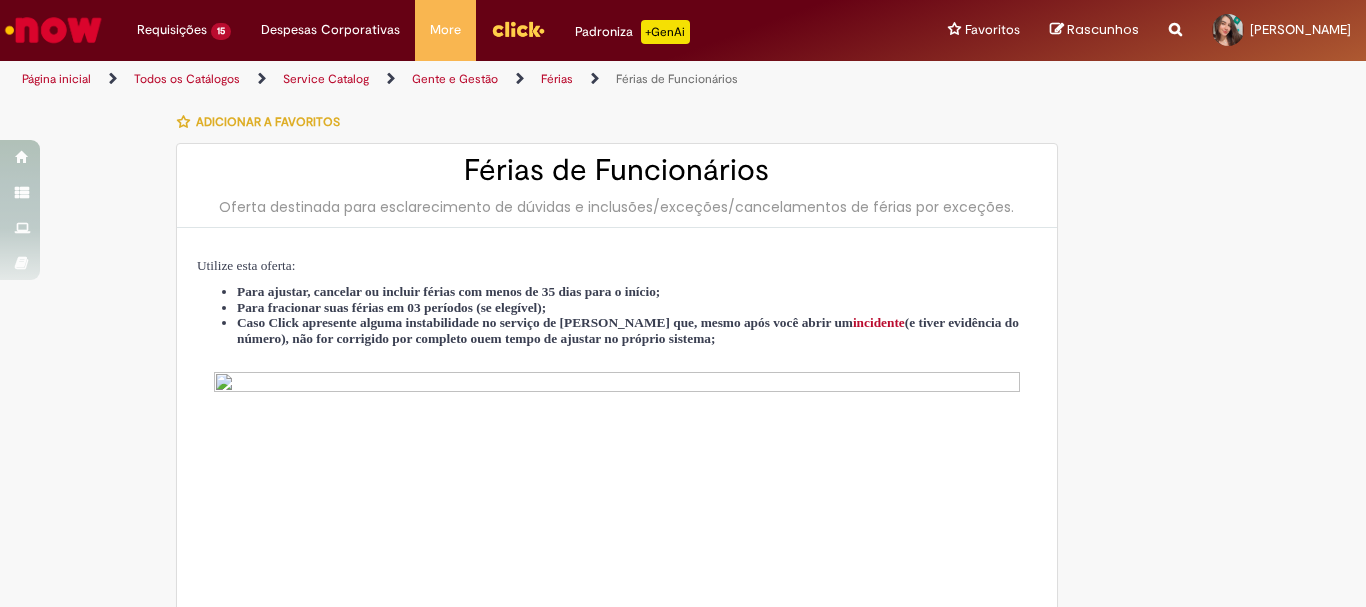 type on "********" 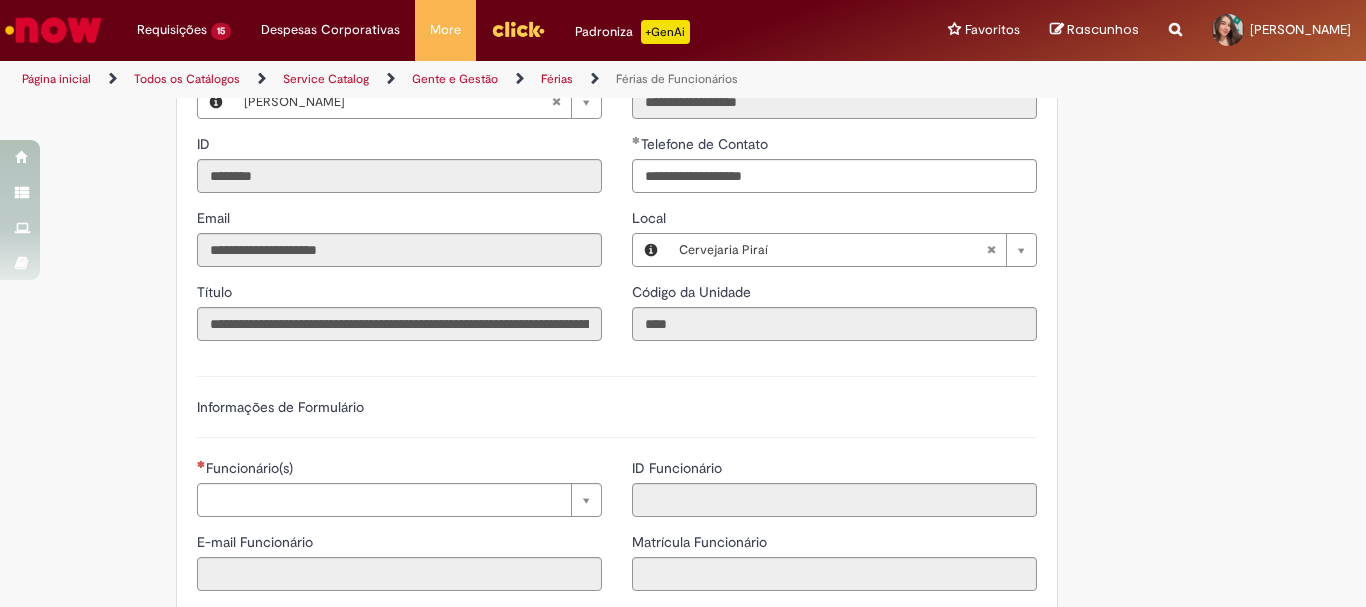 scroll, scrollTop: 1400, scrollLeft: 0, axis: vertical 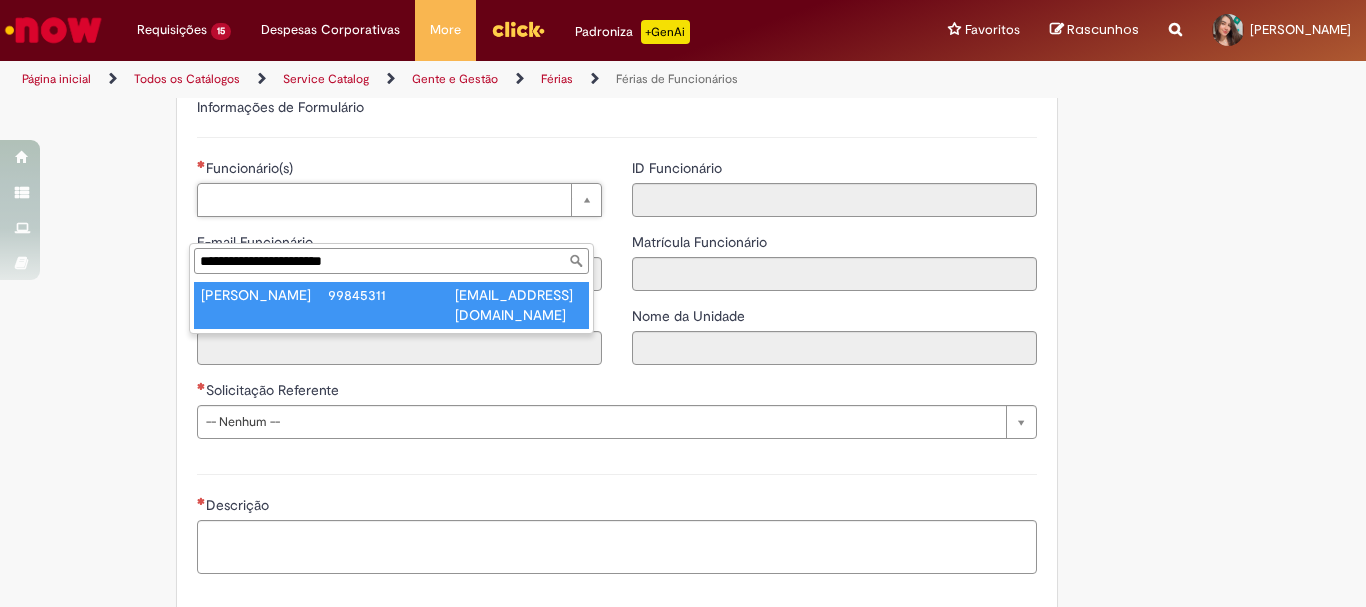 type on "**********" 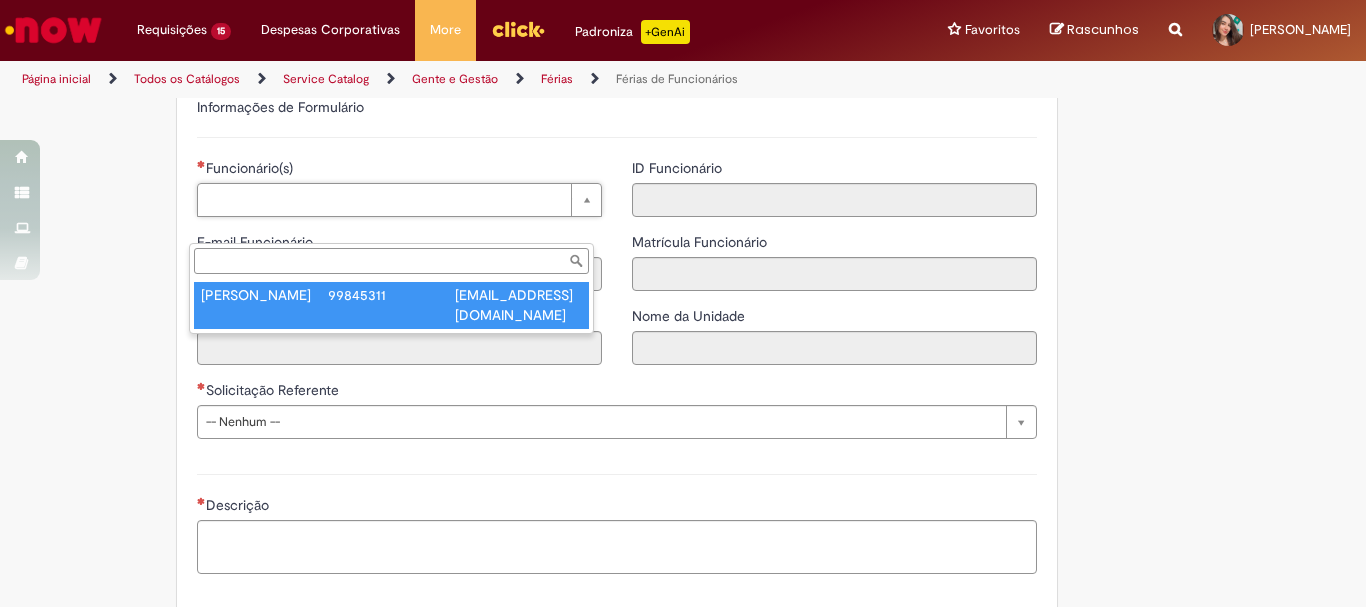 type on "**********" 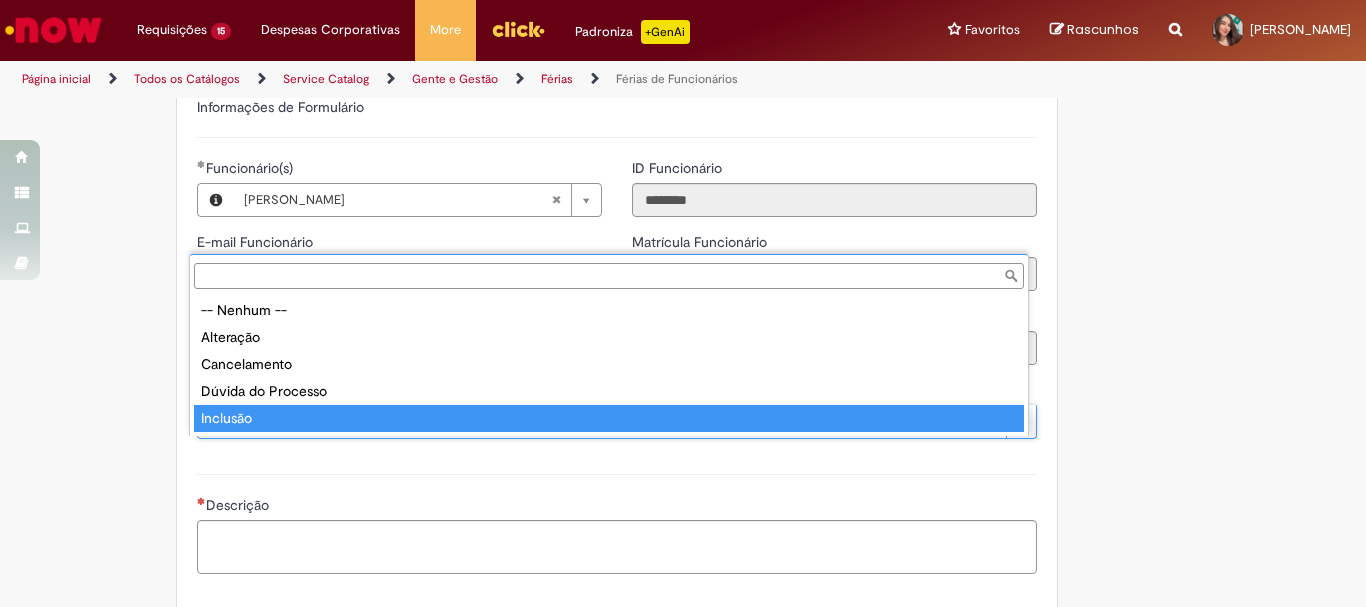 type on "********" 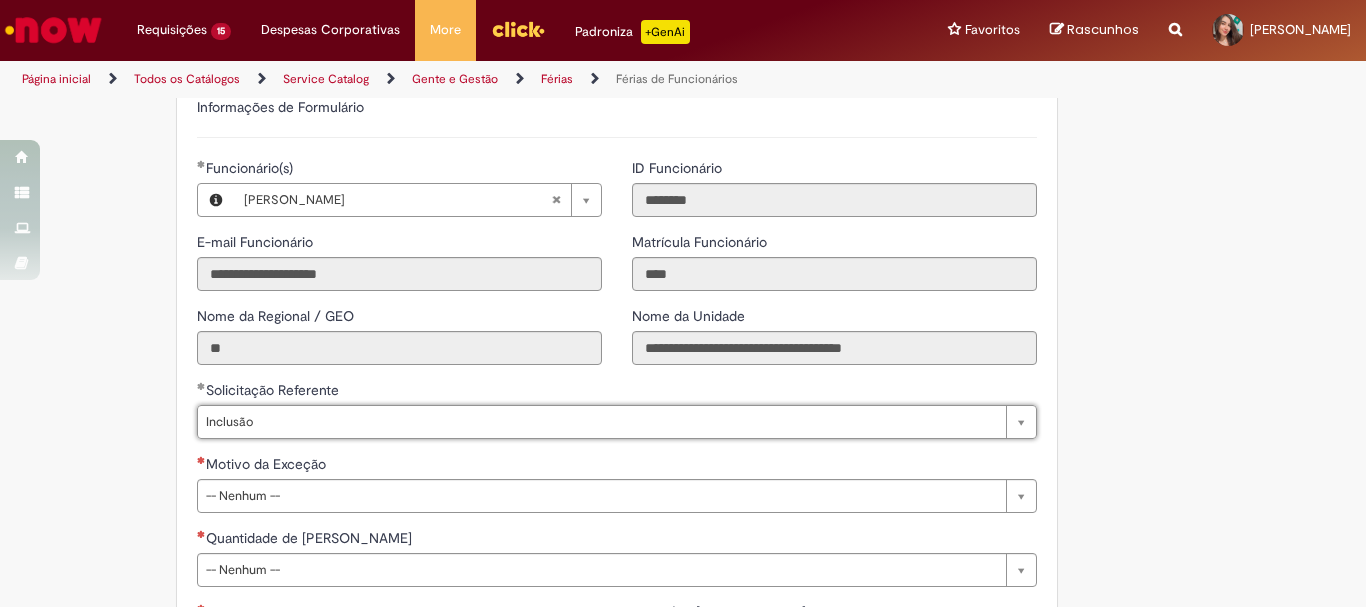 scroll, scrollTop: 1600, scrollLeft: 0, axis: vertical 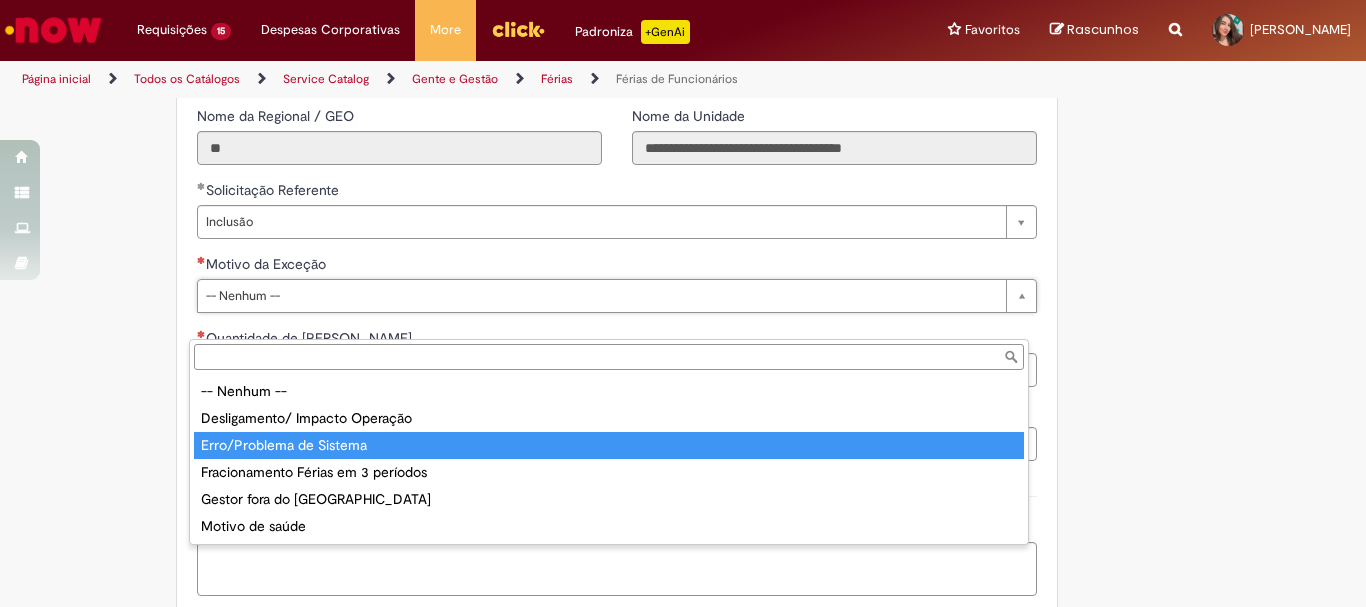 type on "**********" 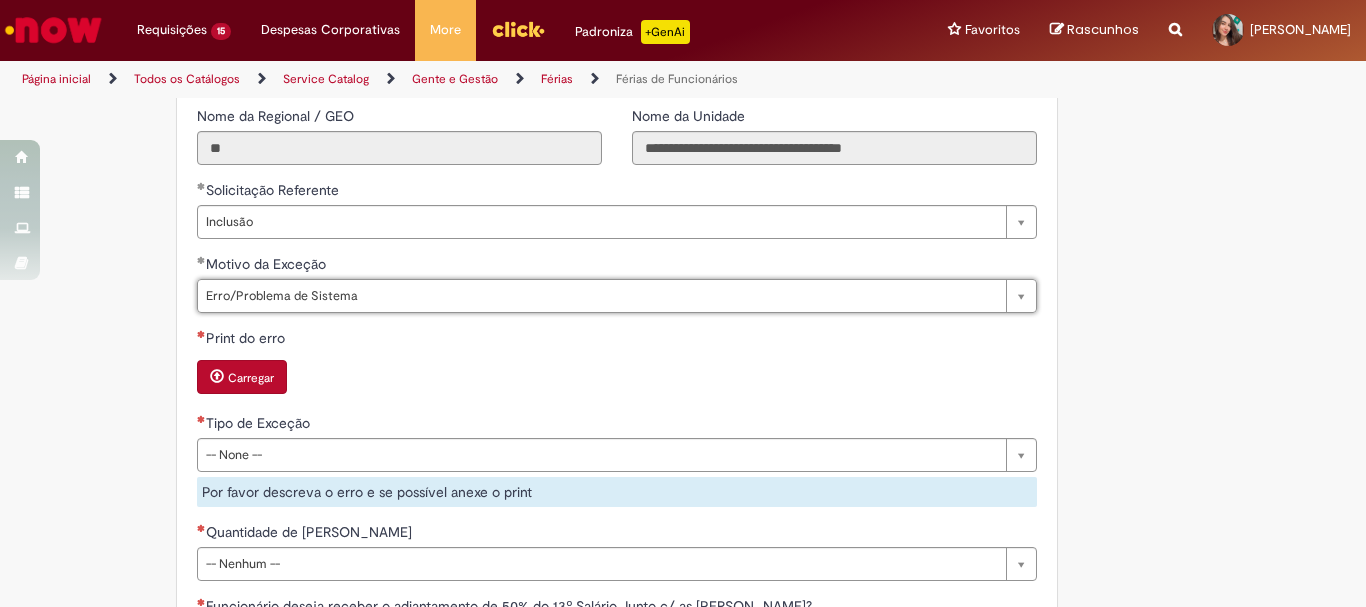 click on "Tire dúvidas com LupiAssist    +GenAI
Oi! Eu sou LupiAssist, uma Inteligência Artificial Generativa em constante aprendizado   Meu conteúdo é monitorado para trazer uma melhor experiência
Dúvidas comuns:
Só mais um instante, estou consultando nossas bases de conhecimento  e escrevendo a melhor resposta pra você!
Title
Lorem ipsum dolor sit amet    Fazer uma nova pergunta
Gerei esta resposta utilizando IA Generativa em conjunto com os nossos padrões. Em caso de divergência, os documentos oficiais prevalecerão.
Saiba mais em:
Ou ligue para:
E aí, te ajudei?
Sim, obrigado!" at bounding box center (683, -155) 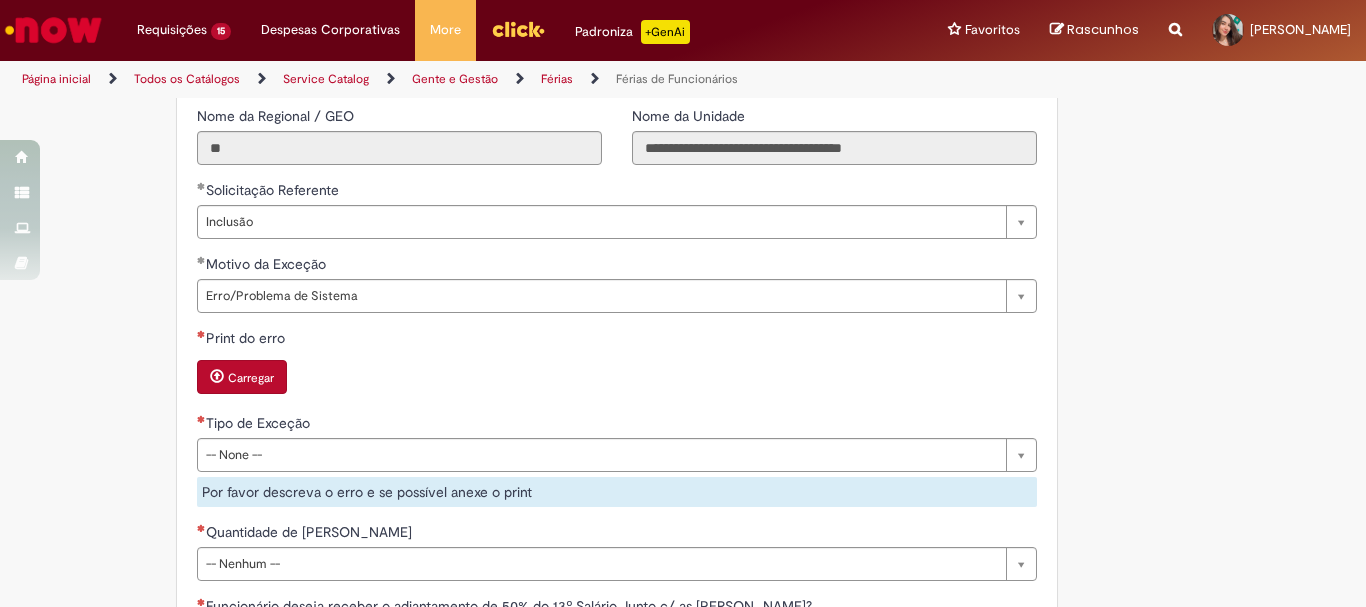 click on "Carregar" at bounding box center [251, 378] 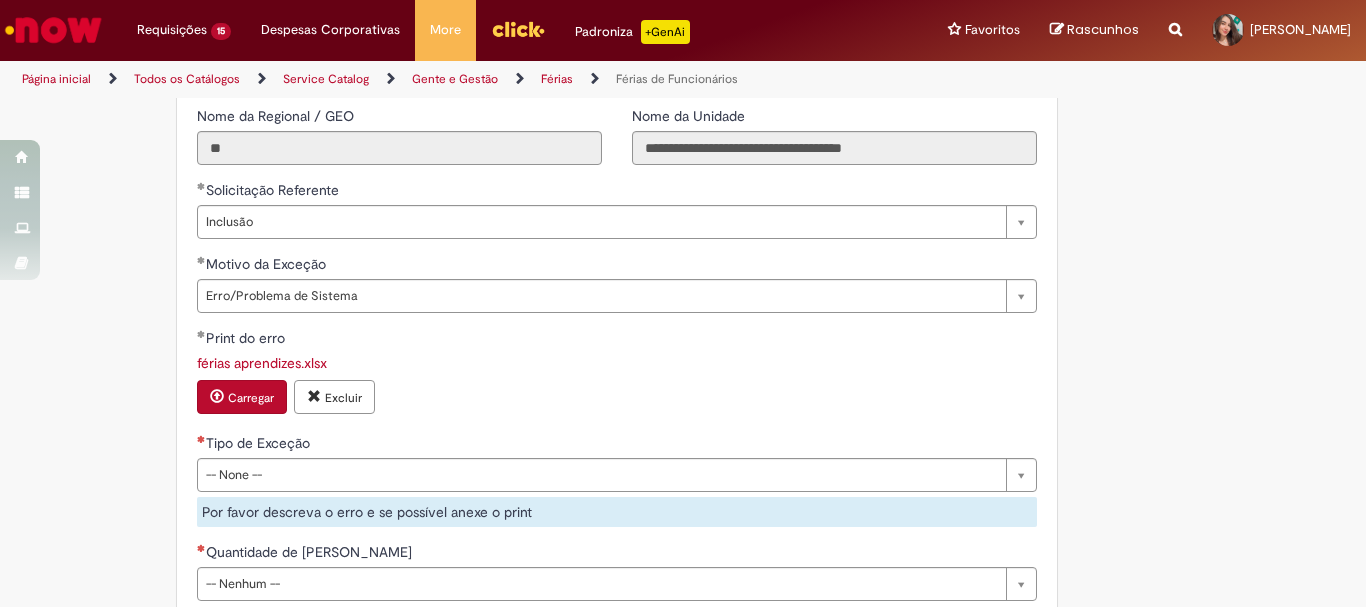 scroll, scrollTop: 1800, scrollLeft: 0, axis: vertical 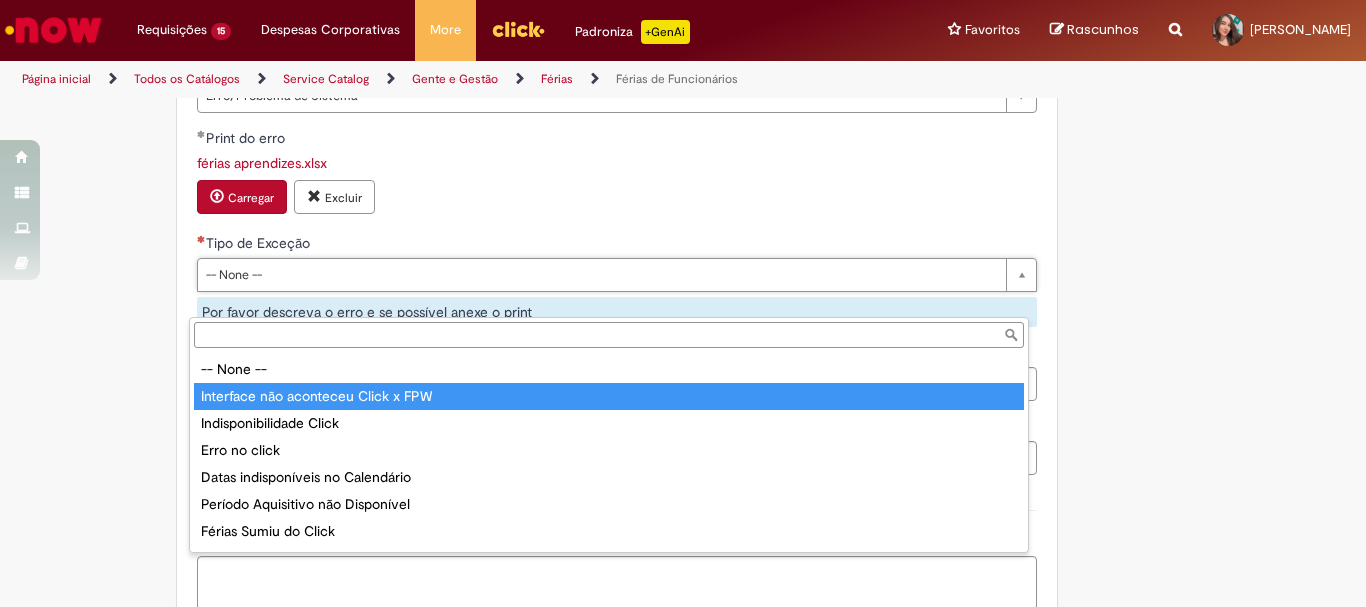 type on "**********" 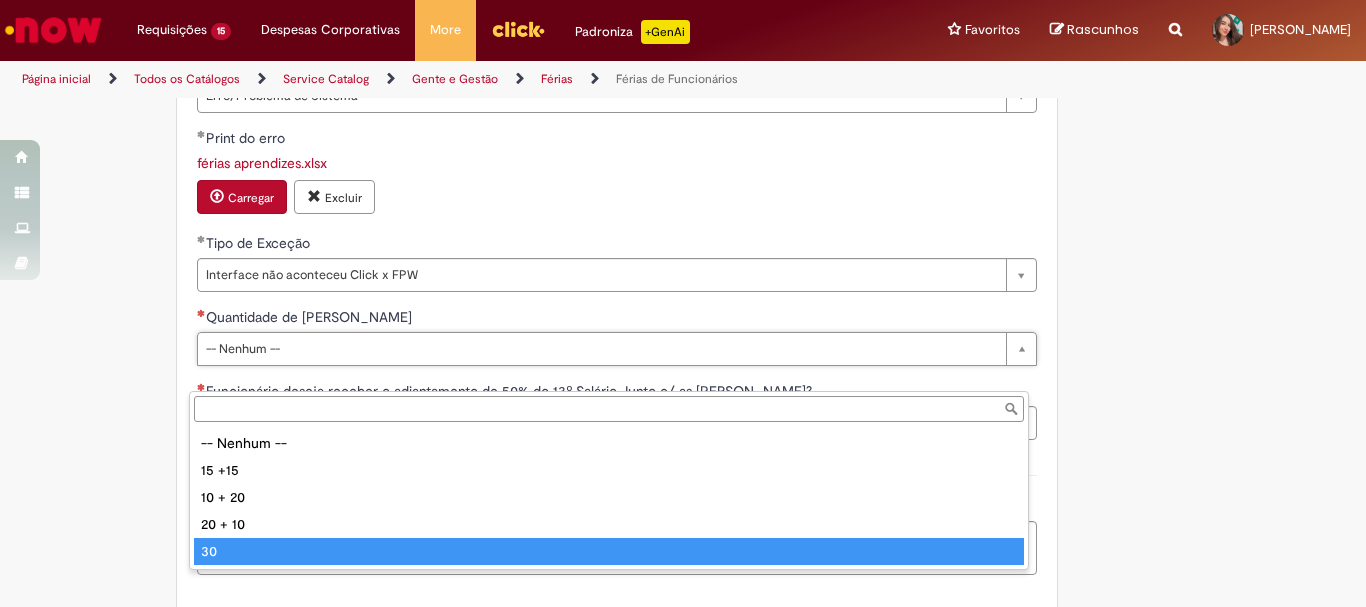 type on "**" 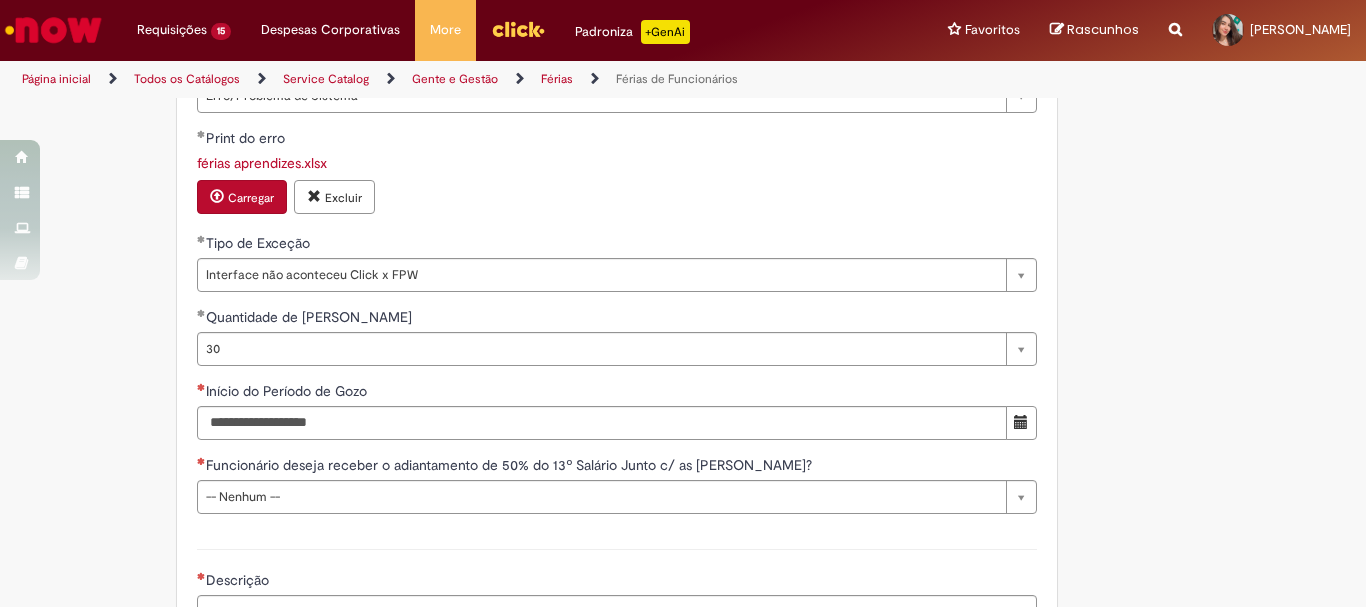 click on "Adicionar a Favoritos
Férias de Funcionários
Oferta destinada para esclarecimento de dúvidas e inclusões/exceções/cancelamentos de férias por exceções.
Utilize esta oferta:
Para ajustar, cancelar ou incluir férias com menos de 35 dias para o início;
Para fracionar suas férias em 03 períodos (se elegível);
Caso Click apresente alguma instabilidade no serviço de Férias que, mesmo após você abrir um  incidente  (e tiver evidência do número), não for corrigido por completo ou  em tempo de ajustar no próprio sistema;
> Para incluir, alterar ou cancelar Férias dentro do prazo de 35 dias de antecedência, é só acessar  Portal Click  > Você > Férias; > Para acessar a Diretriz de Férias, basta  clicar aqui
> Ficou com dúvidas sobre Férias via Termo? É só acessar a   FAQ – Fluxo de alteração de férias por exceção no Click  ou abrir chamado na oferta  ." at bounding box center (585, -326) 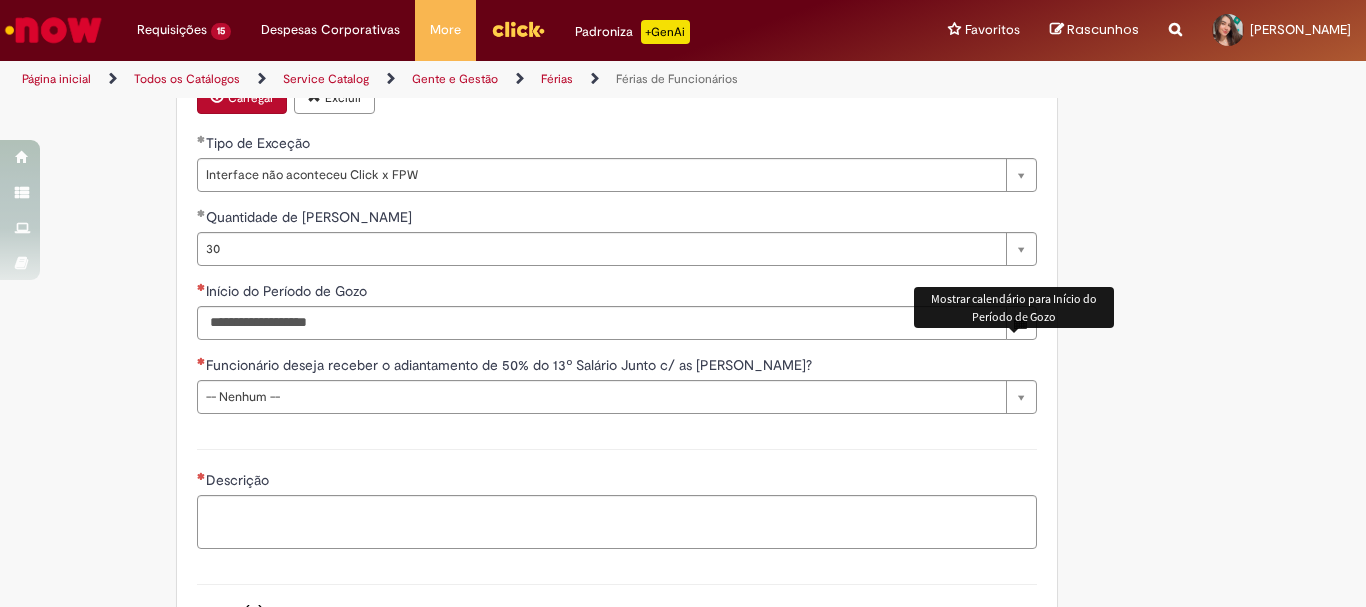 click at bounding box center (1021, 323) 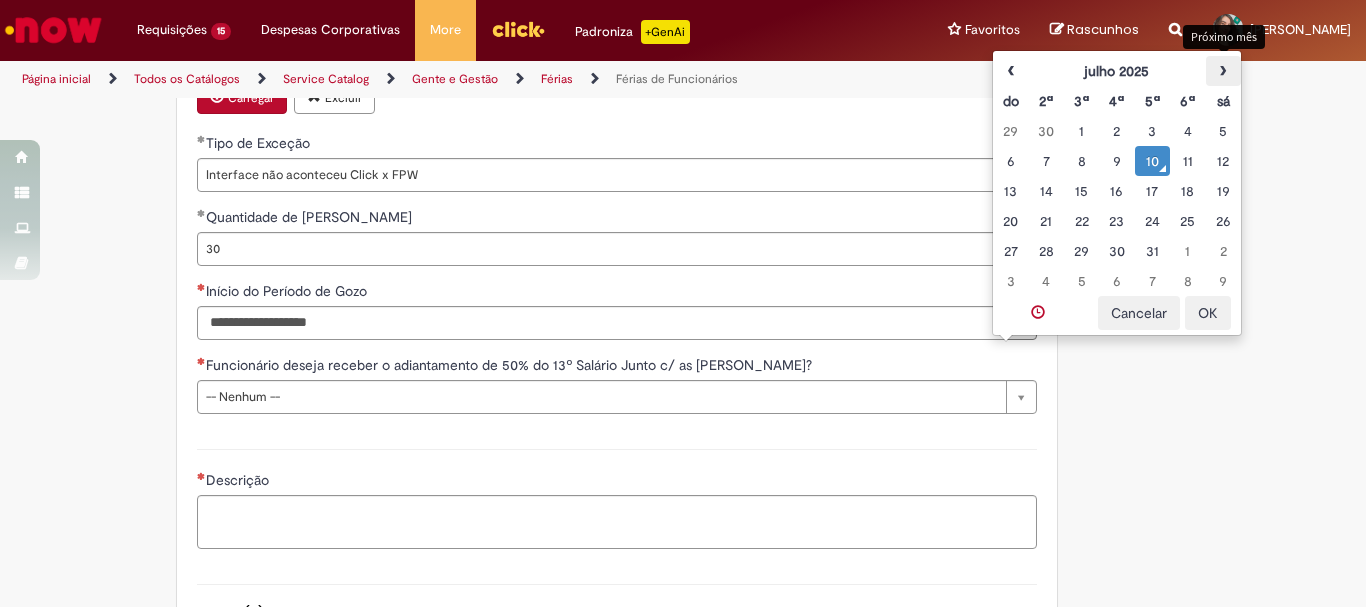 click on "›" at bounding box center [1223, 71] 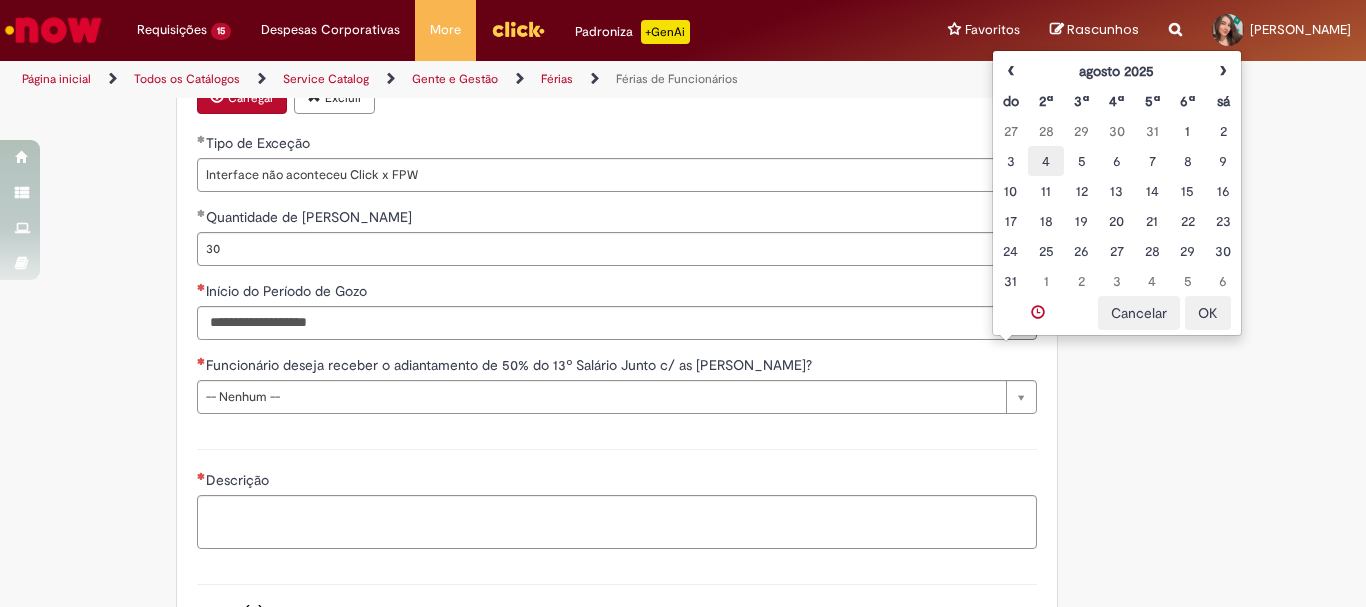 click on "4" at bounding box center (1045, 161) 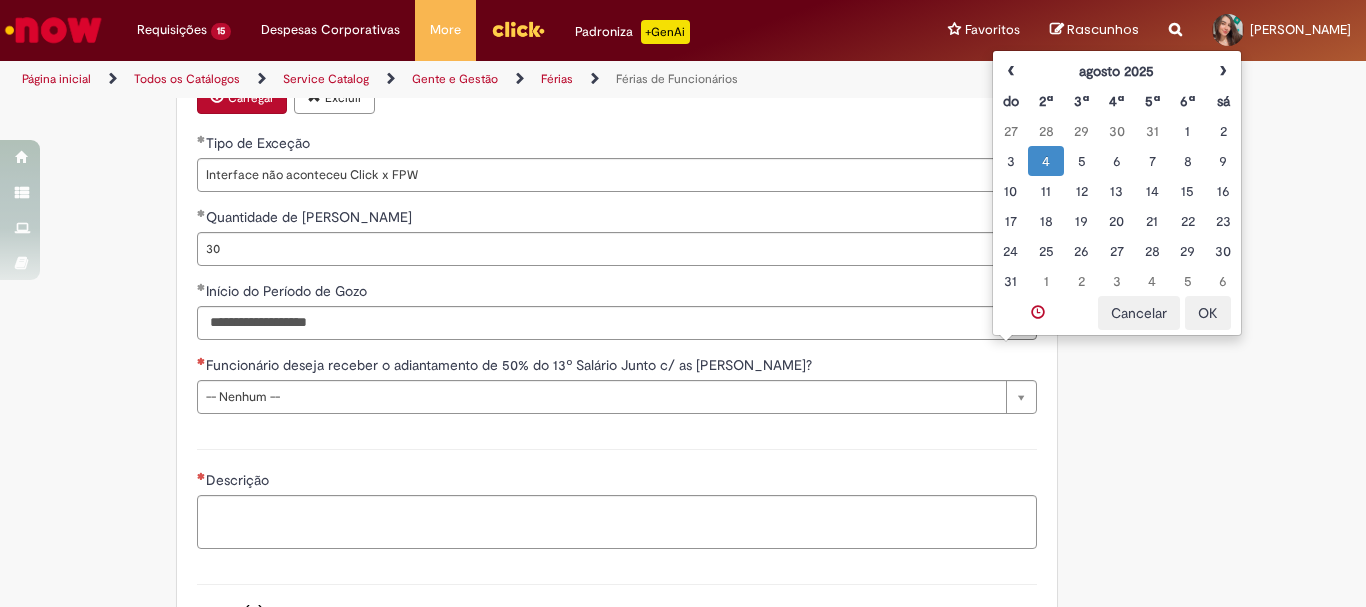 click on "Tire dúvidas com LupiAssist    +GenAI
Oi! Eu sou LupiAssist, uma Inteligência Artificial Generativa em constante aprendizado   Meu conteúdo é monitorado para trazer uma melhor experiência
Dúvidas comuns:
Só mais um instante, estou consultando nossas bases de conhecimento  e escrevendo a melhor resposta pra você!
Title
Lorem ipsum dolor sit amet    Fazer uma nova pergunta
Gerei esta resposta utilizando IA Generativa em conjunto com os nossos padrões. Em caso de divergência, os documentos oficiais prevalecerão.
Saiba mais em:
Ou ligue para:
E aí, te ajudei?
Sim, obrigado!" at bounding box center [683, -426] 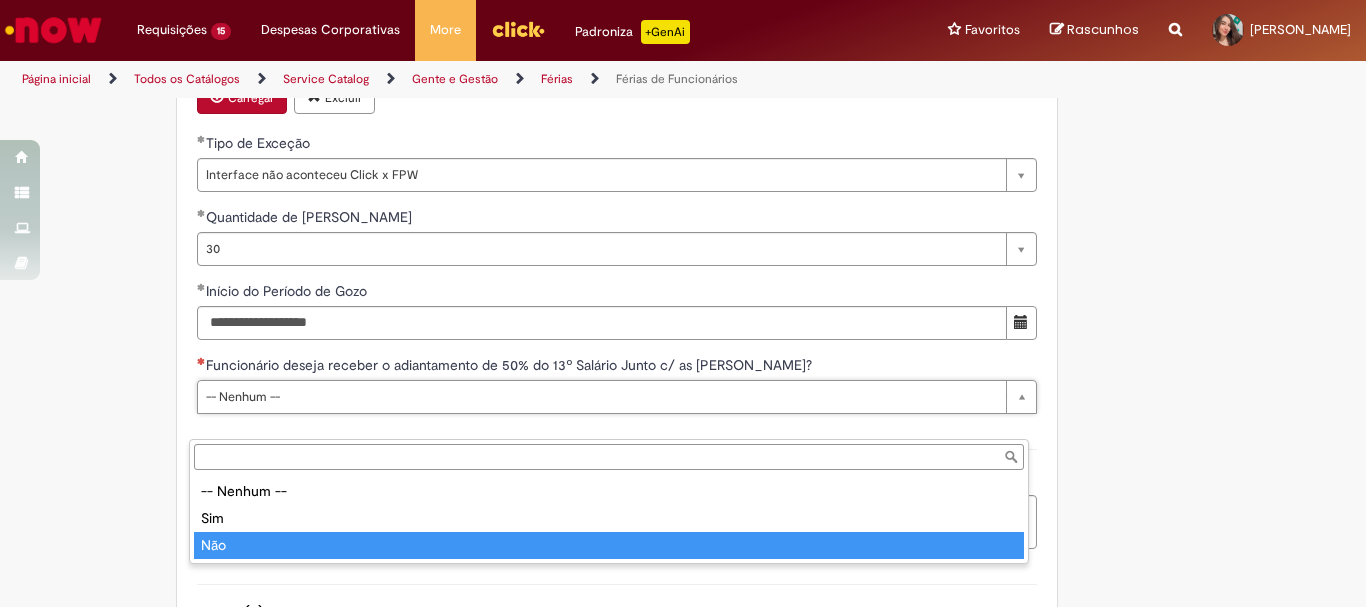 type on "***" 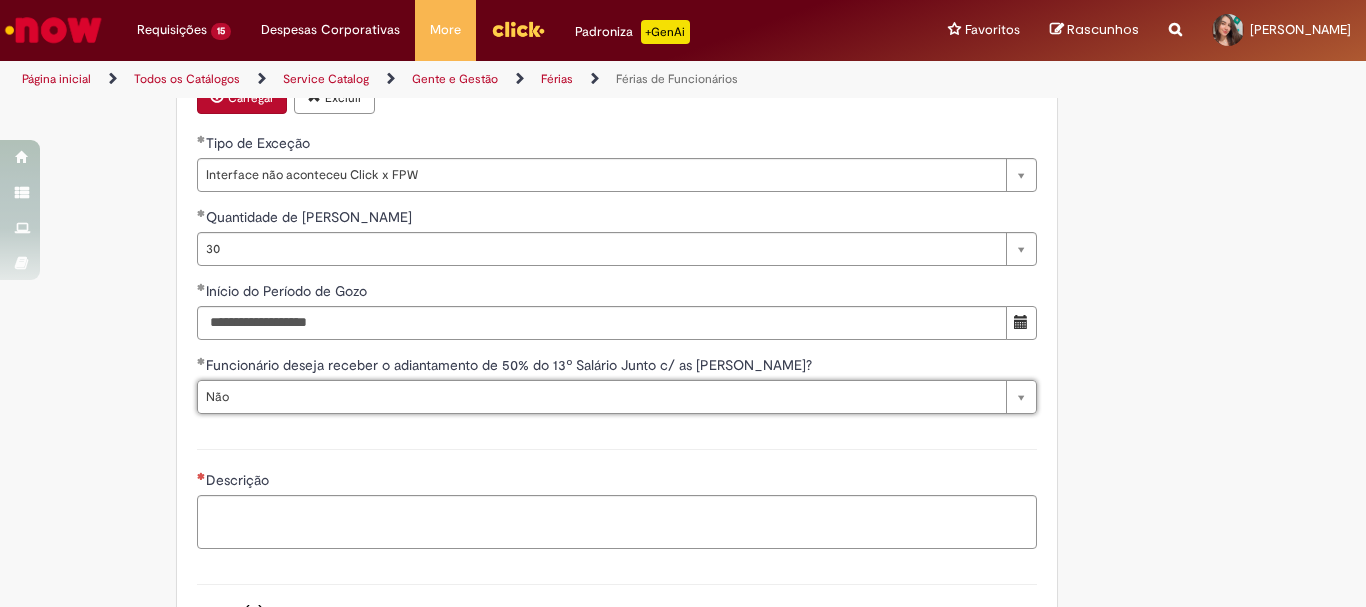 click on "Adicionar a Favoritos
Férias de Funcionários
Oferta destinada para esclarecimento de dúvidas e inclusões/exceções/cancelamentos de férias por exceções.
Utilize esta oferta:
Para ajustar, cancelar ou incluir férias com menos de 35 dias para o início;
Para fracionar suas férias em 03 períodos (se elegível);
Caso Click apresente alguma instabilidade no serviço de Férias que, mesmo após você abrir um  incidente  (e tiver evidência do número), não for corrigido por completo ou  em tempo de ajustar no próprio sistema;
> Para incluir, alterar ou cancelar Férias dentro do prazo de 35 dias de antecedência, é só acessar  Portal Click  > Você > Férias; > Para acessar a Diretriz de Férias, basta  clicar aqui
> Ficou com dúvidas sobre Férias via Termo? É só acessar a   FAQ – Fluxo de alteração de férias por exceção no Click  ou abrir chamado na oferta  ." at bounding box center [585, -426] 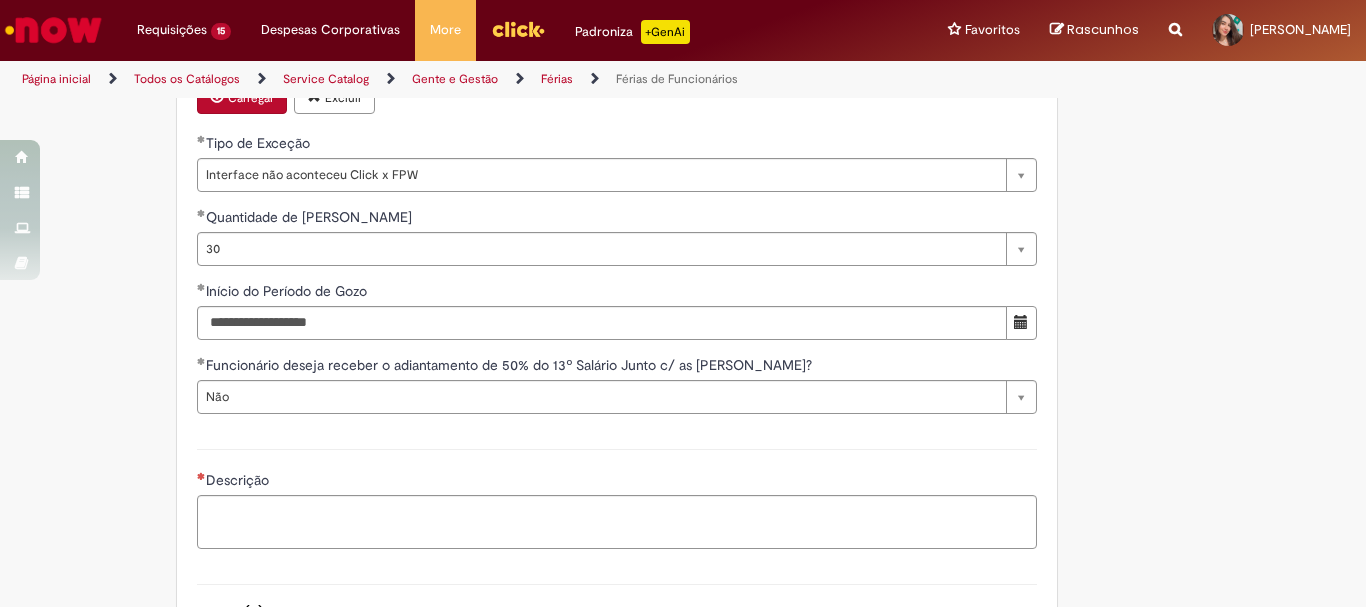 scroll, scrollTop: 2100, scrollLeft: 0, axis: vertical 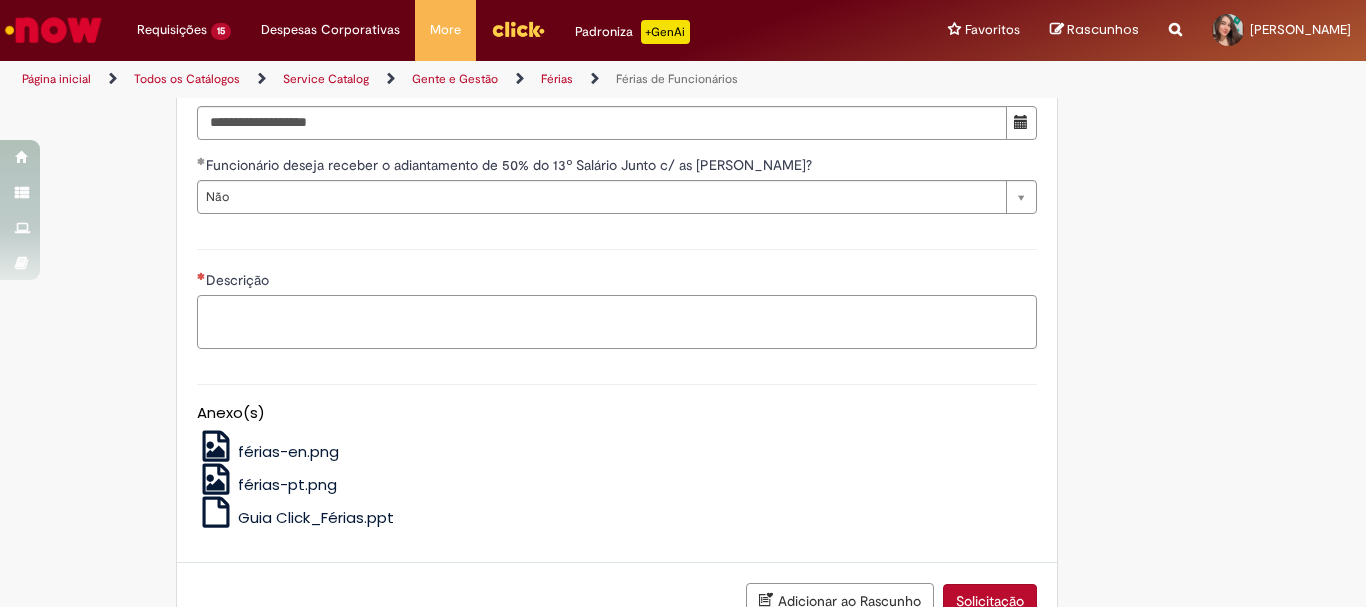 click on "Descrição" at bounding box center (617, 322) 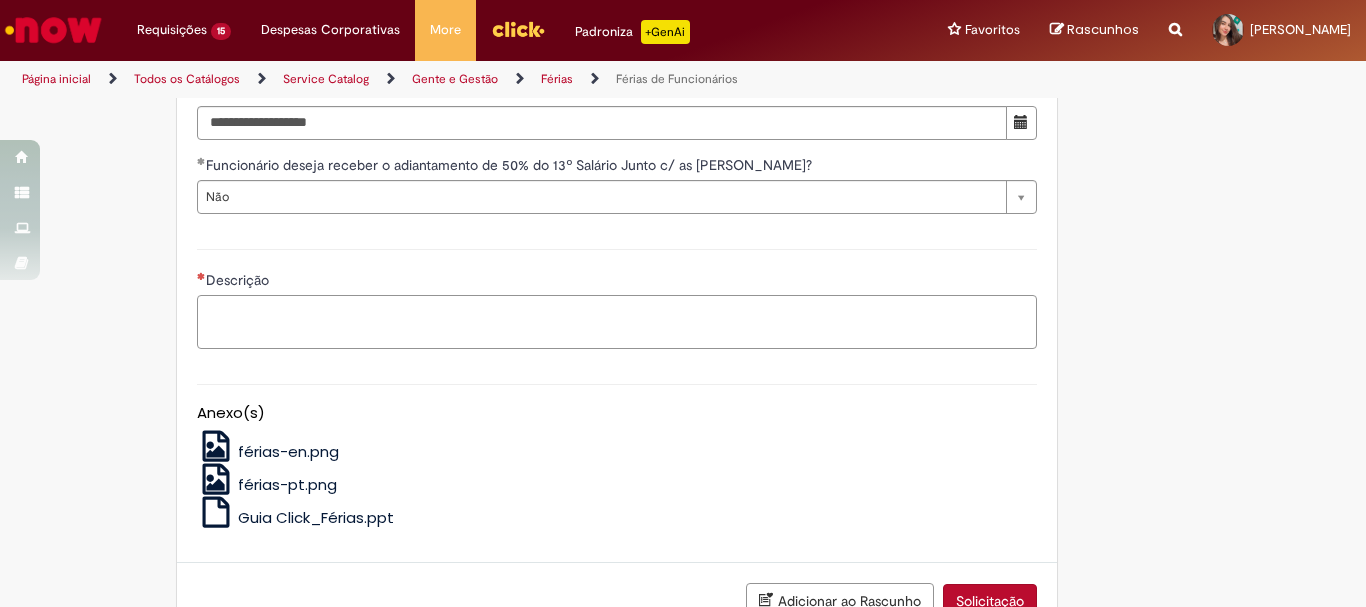 paste on "**********" 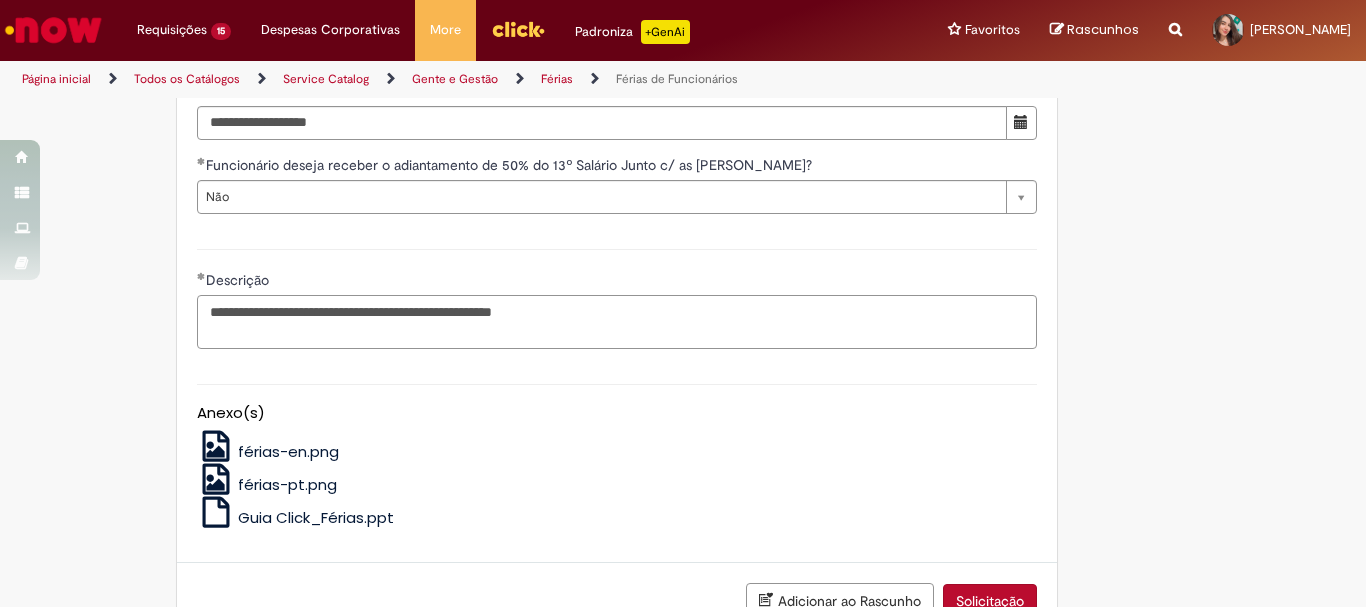 scroll, scrollTop: 2271, scrollLeft: 0, axis: vertical 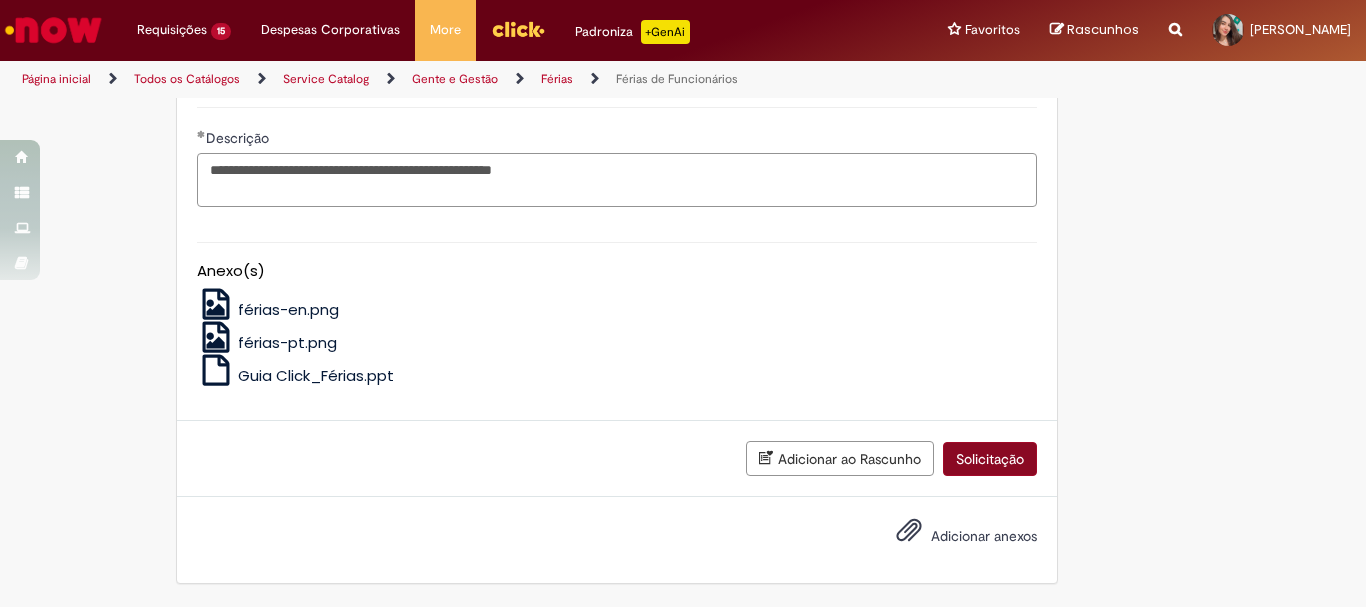 type on "**********" 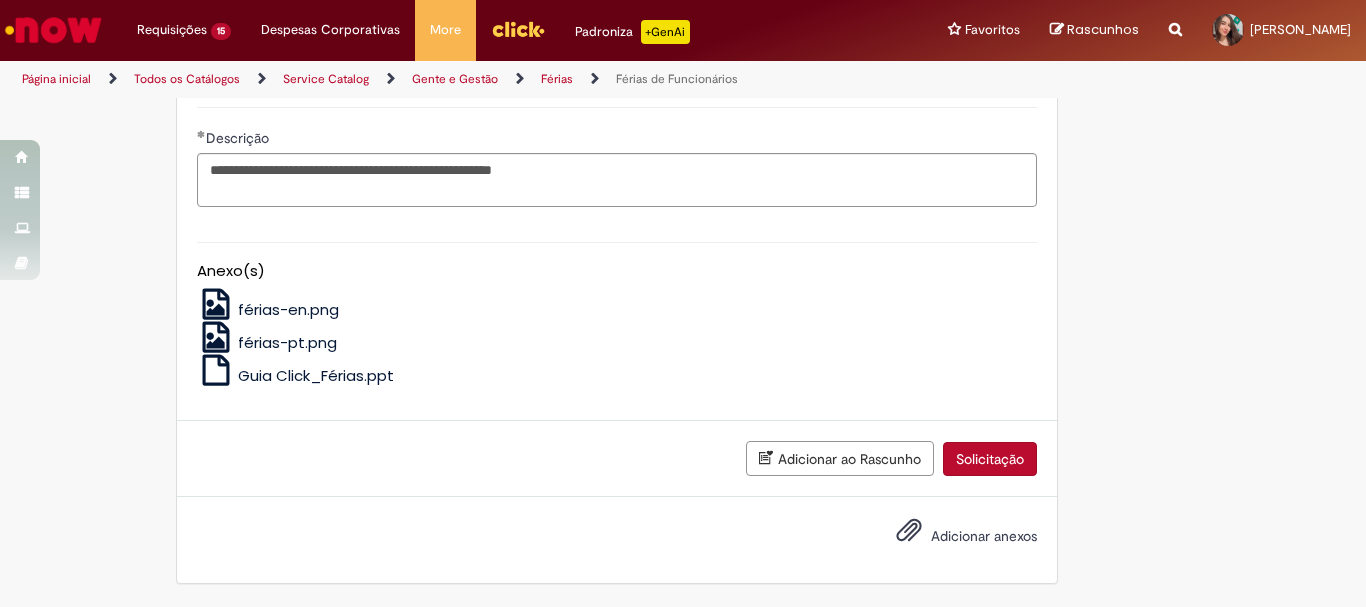 click on "Solicitação" at bounding box center (990, 459) 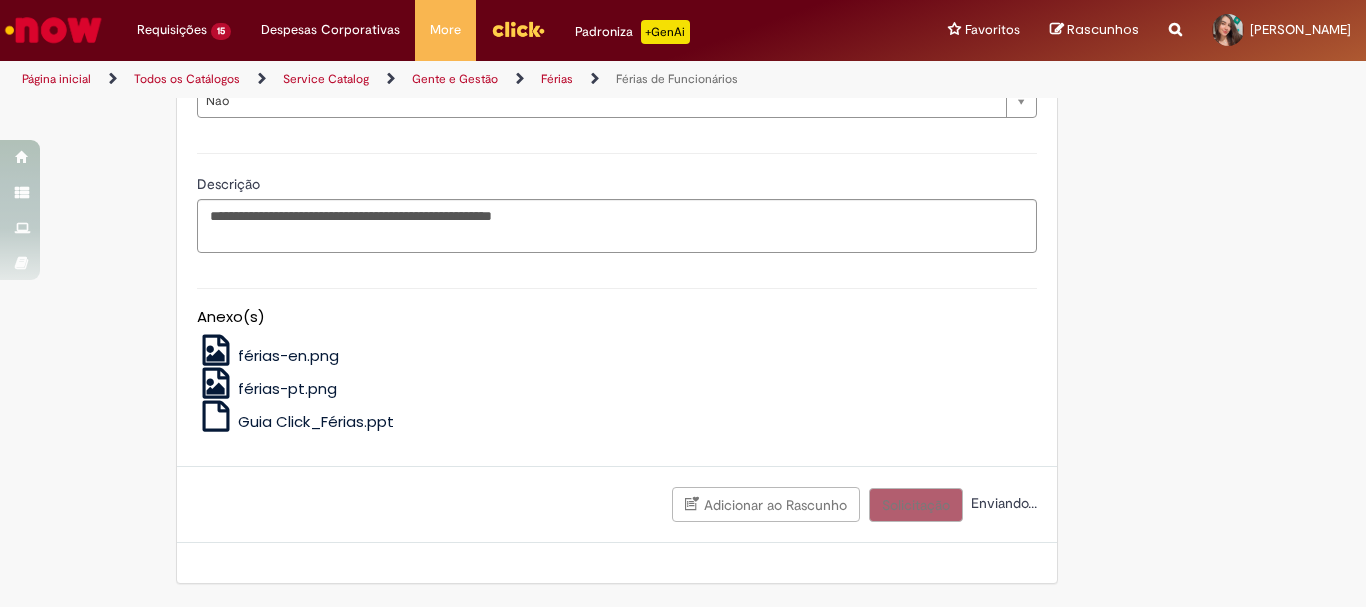scroll, scrollTop: 2225, scrollLeft: 0, axis: vertical 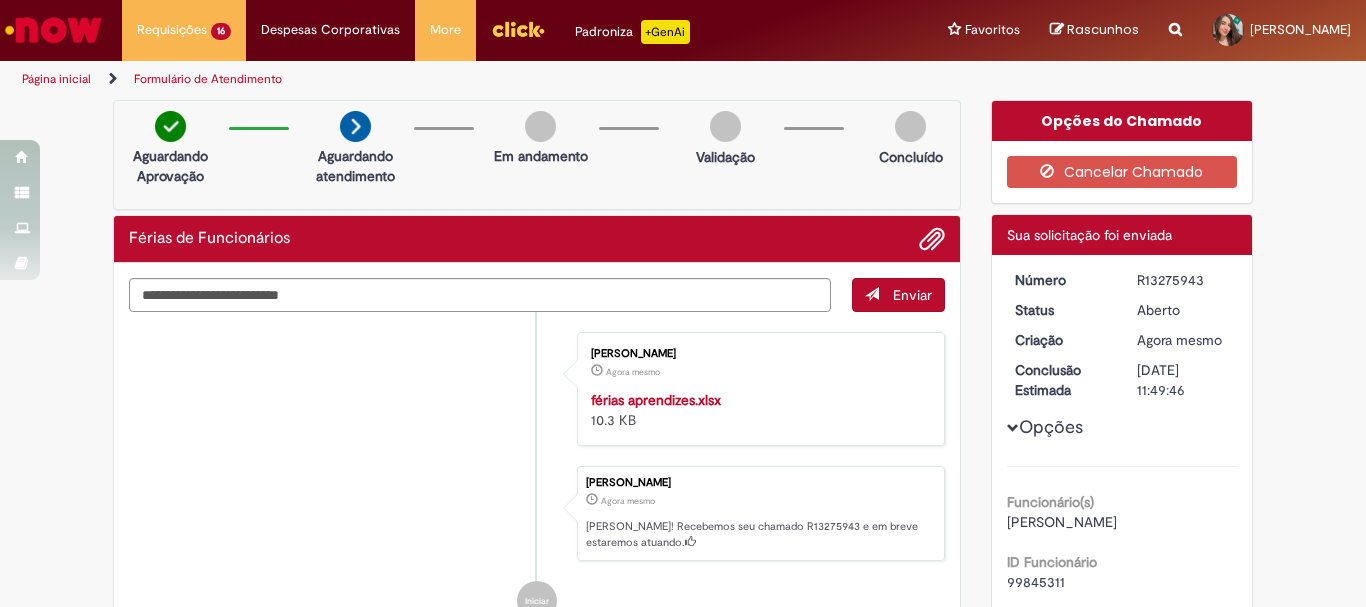 click at bounding box center [53, 30] 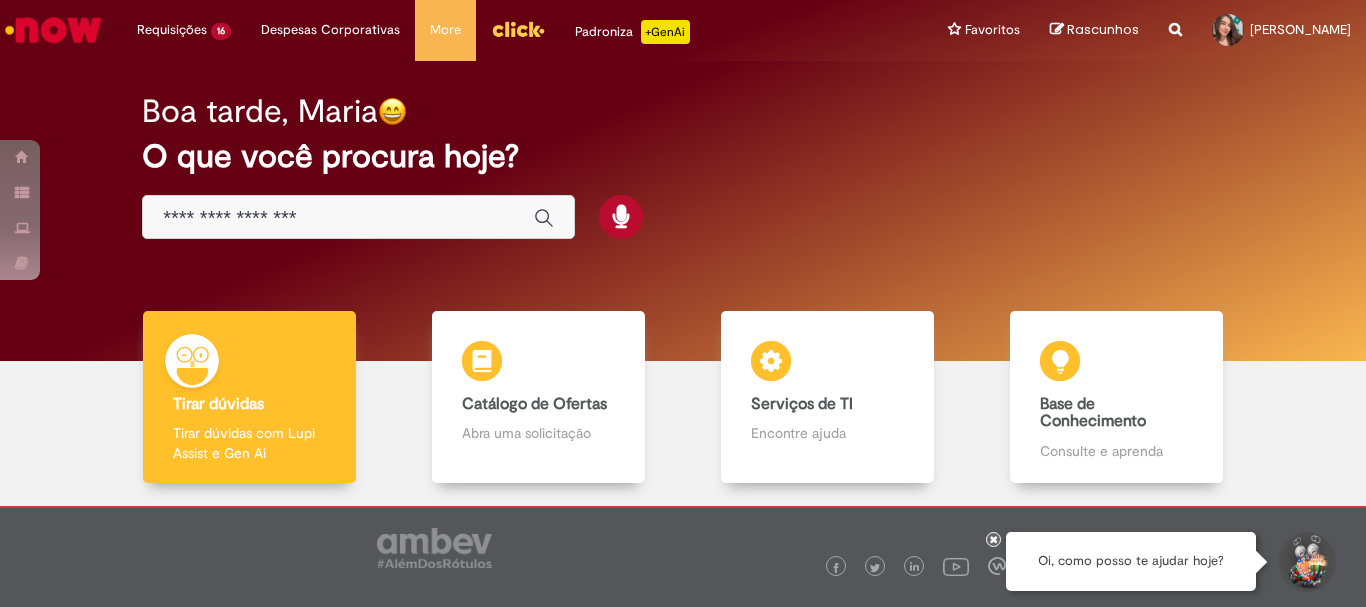 scroll, scrollTop: 0, scrollLeft: 0, axis: both 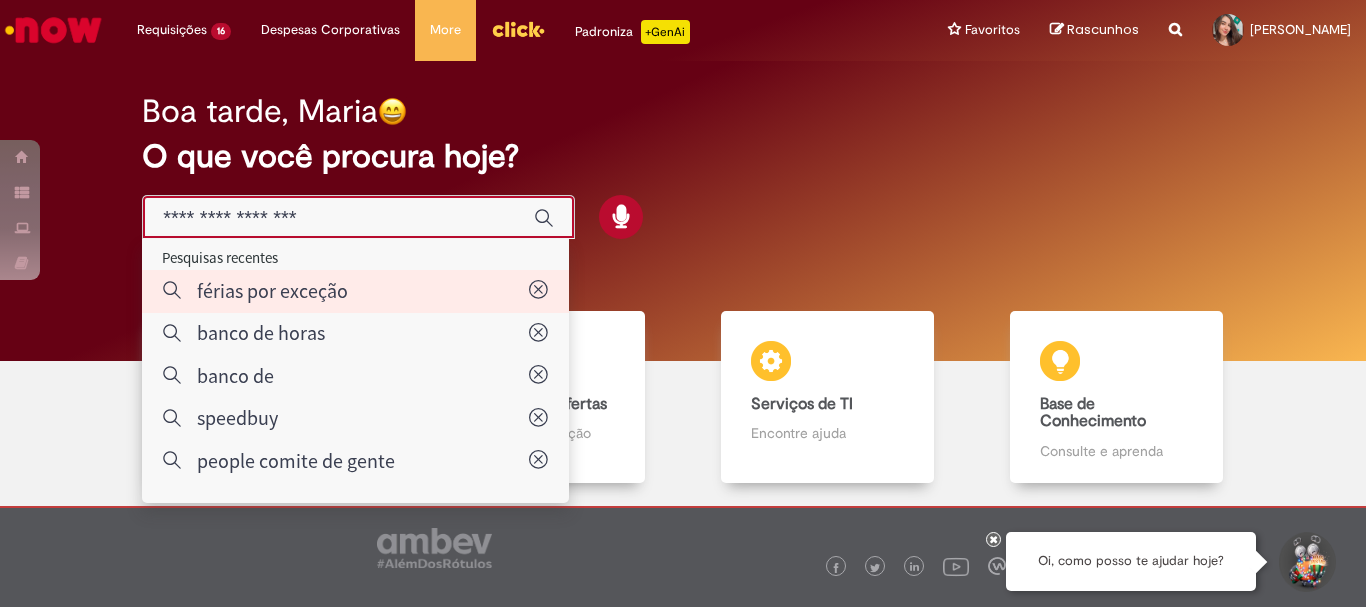 type on "**********" 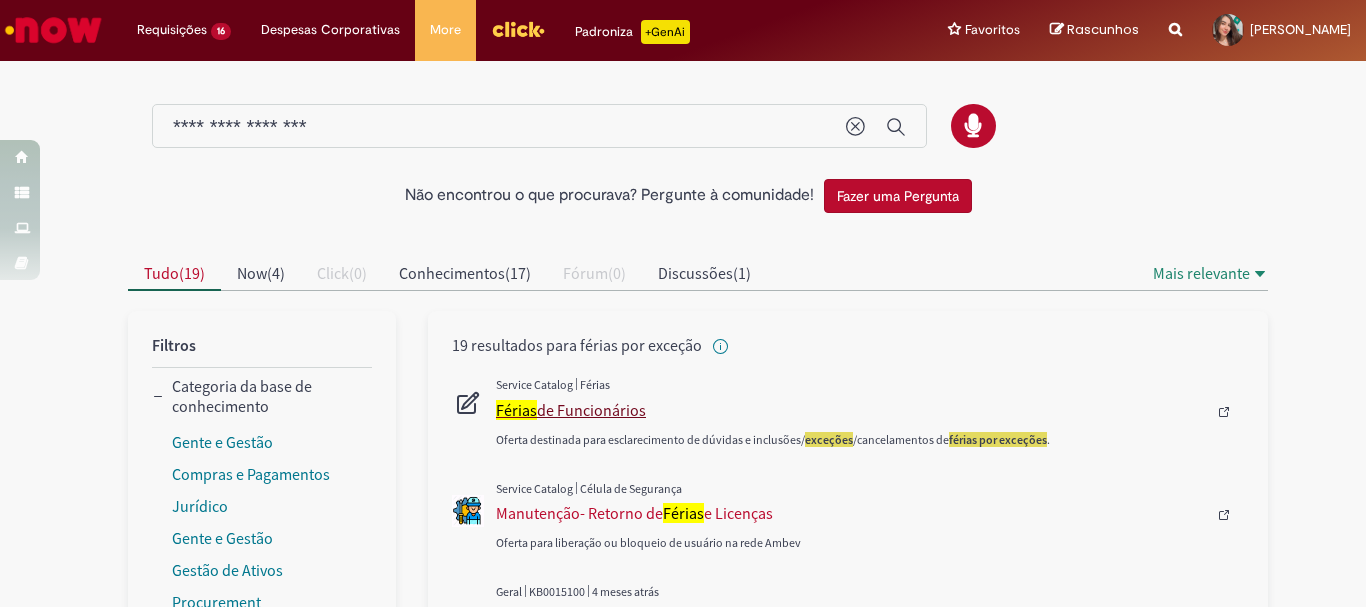 click on "Férias  de Funcionários" at bounding box center [851, 410] 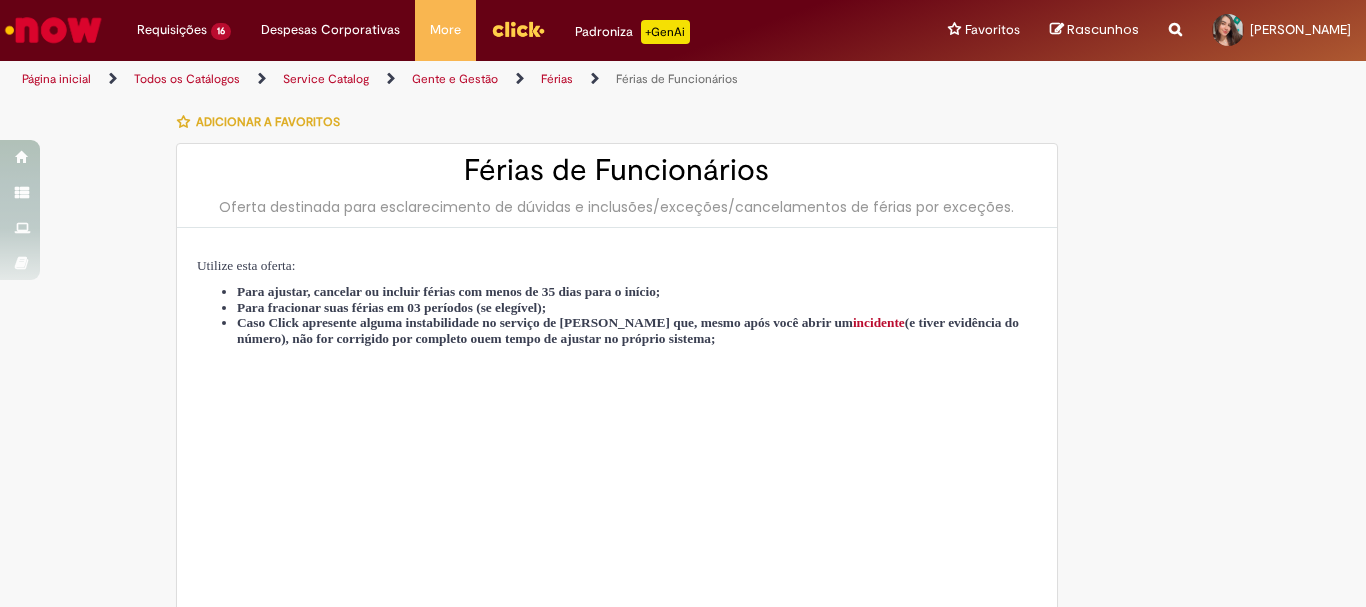 type on "********" 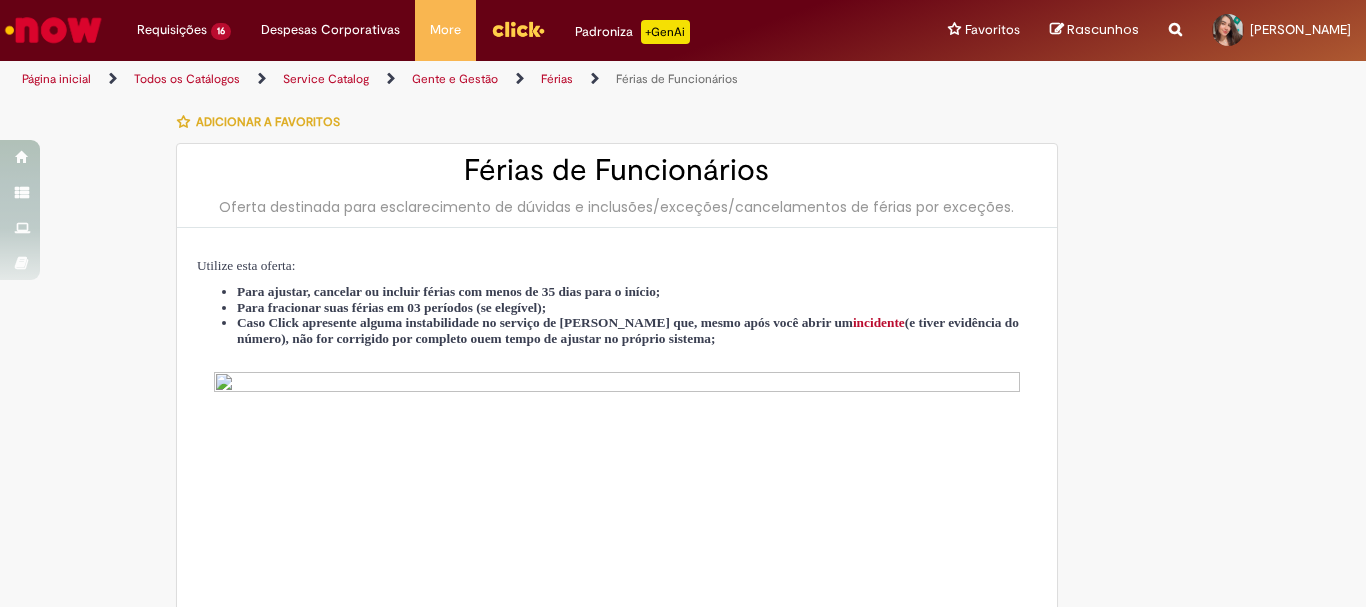 type on "**********" 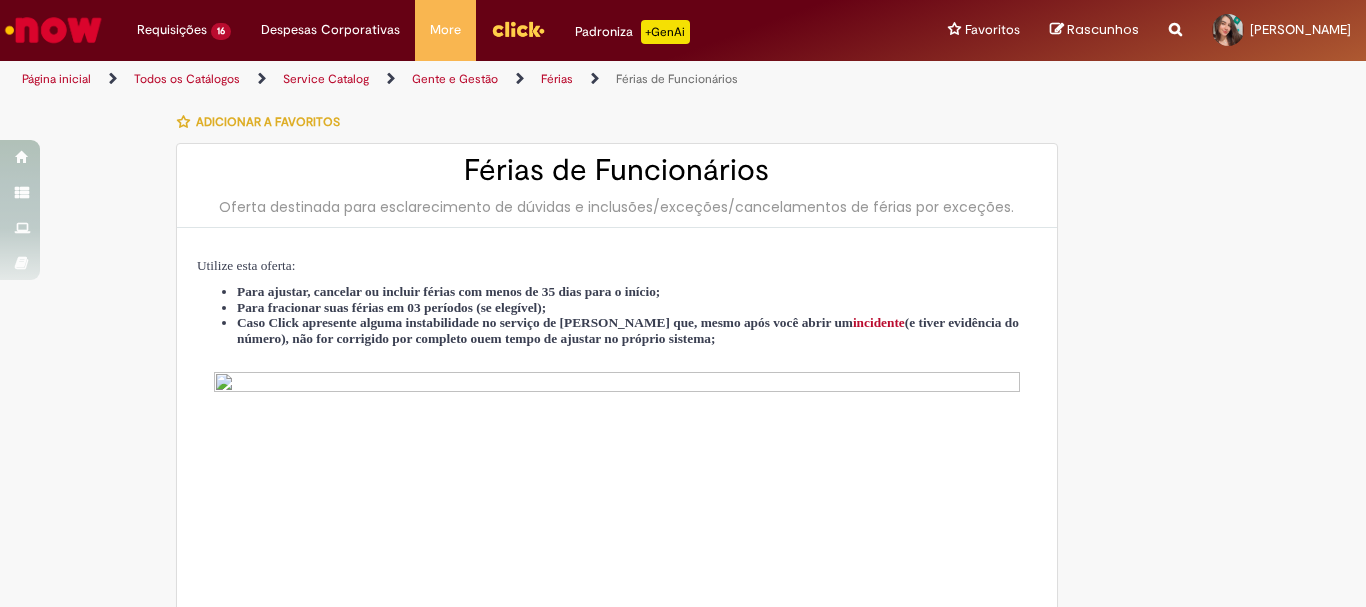 type on "**********" 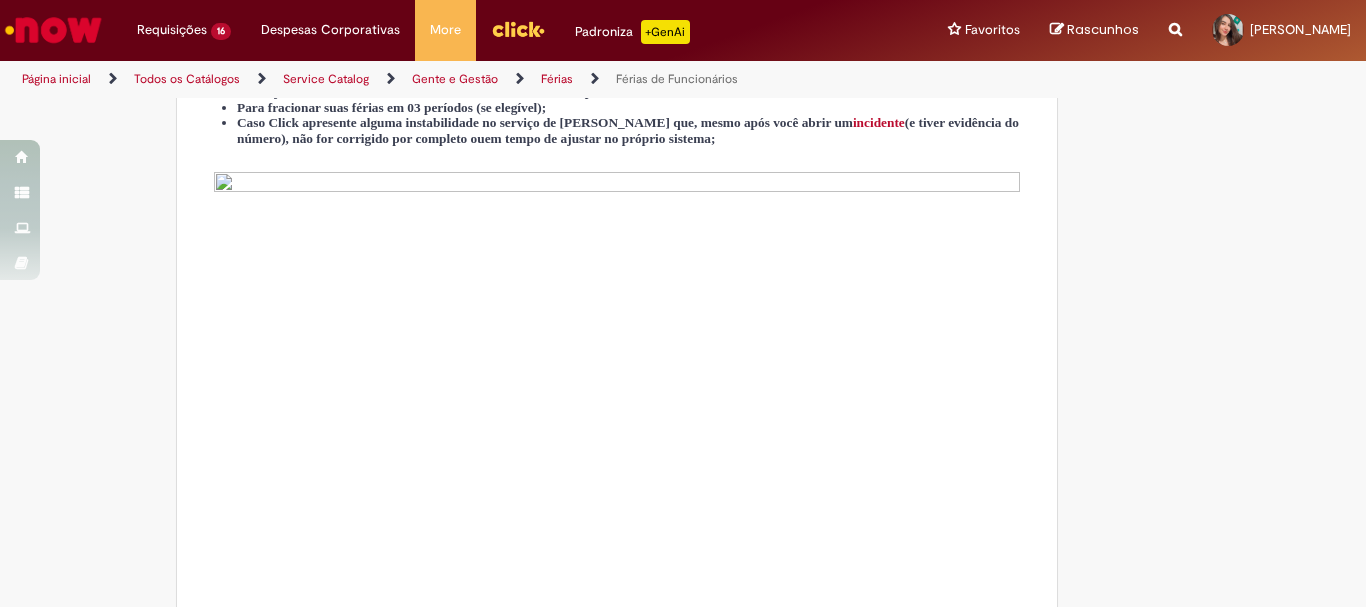 type on "**********" 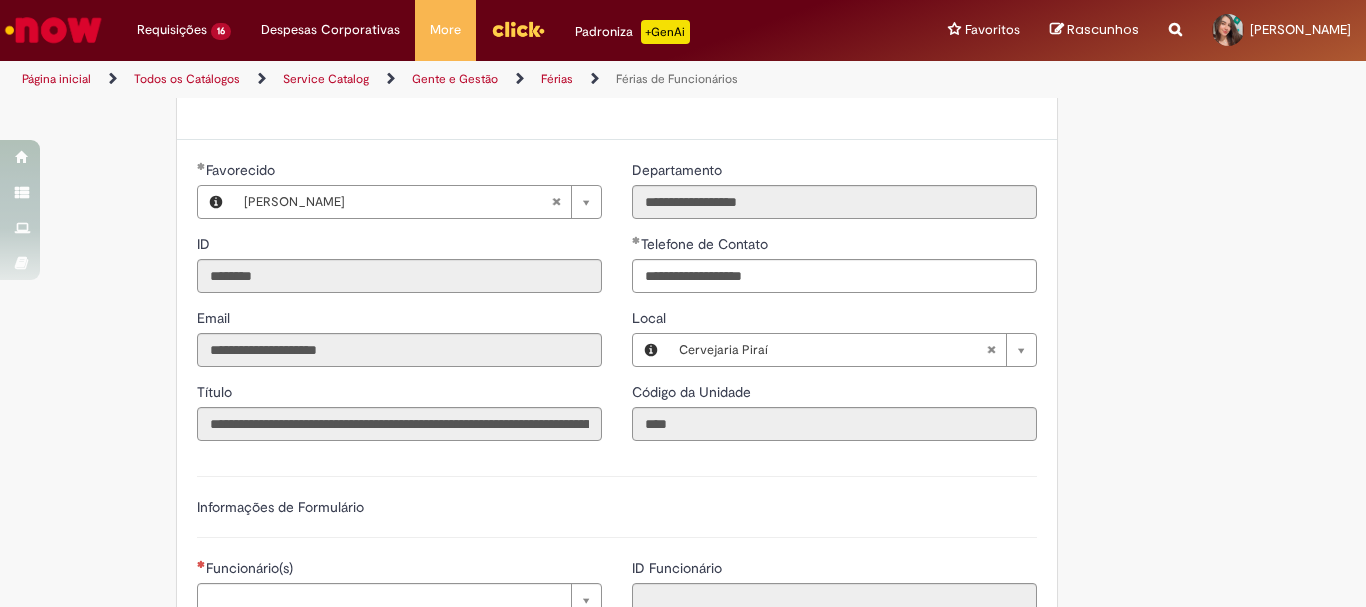 scroll, scrollTop: 1300, scrollLeft: 0, axis: vertical 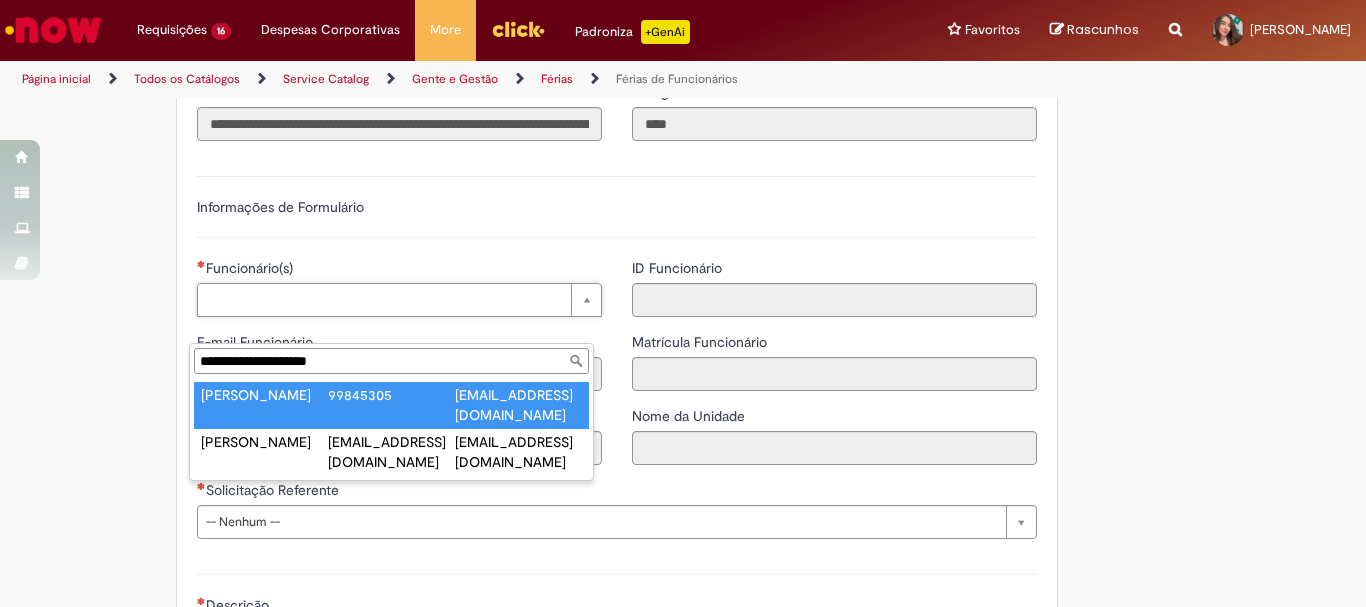 type on "**********" 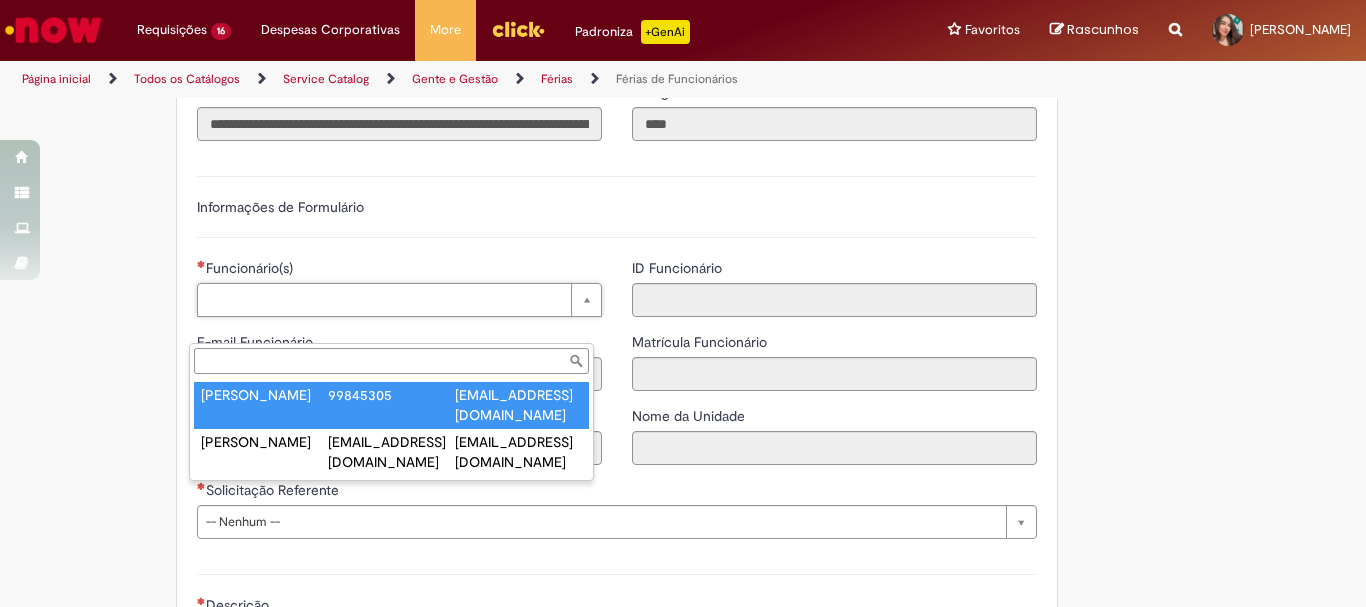 type on "**********" 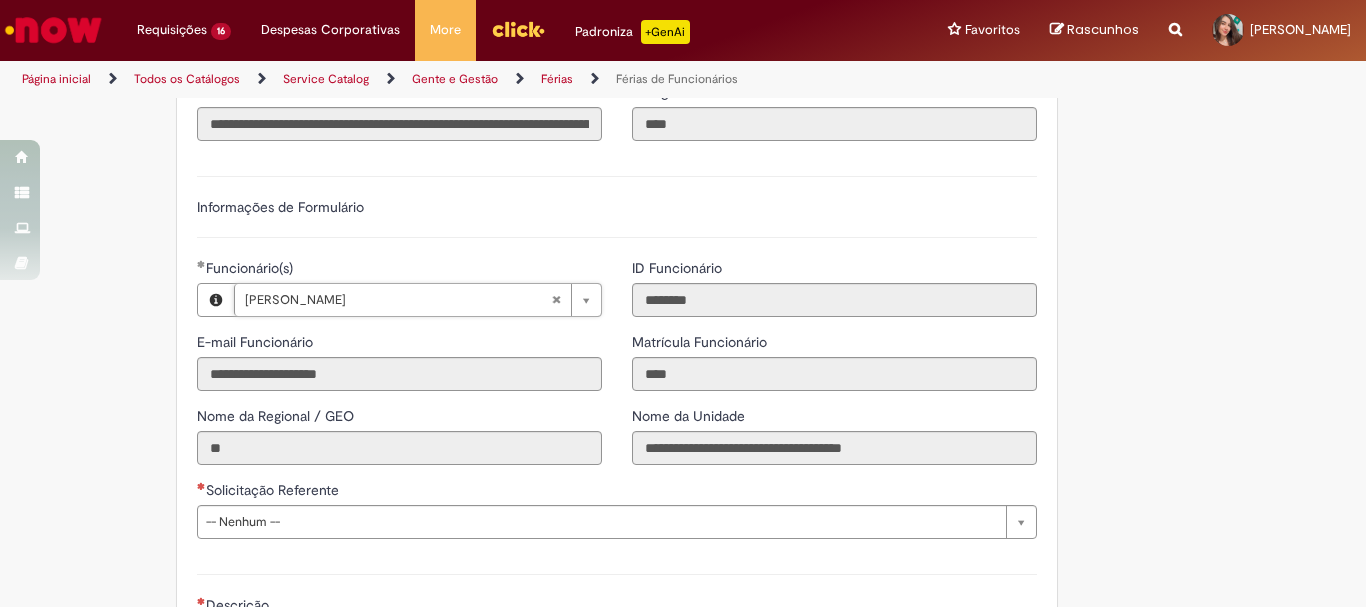 scroll, scrollTop: 1500, scrollLeft: 0, axis: vertical 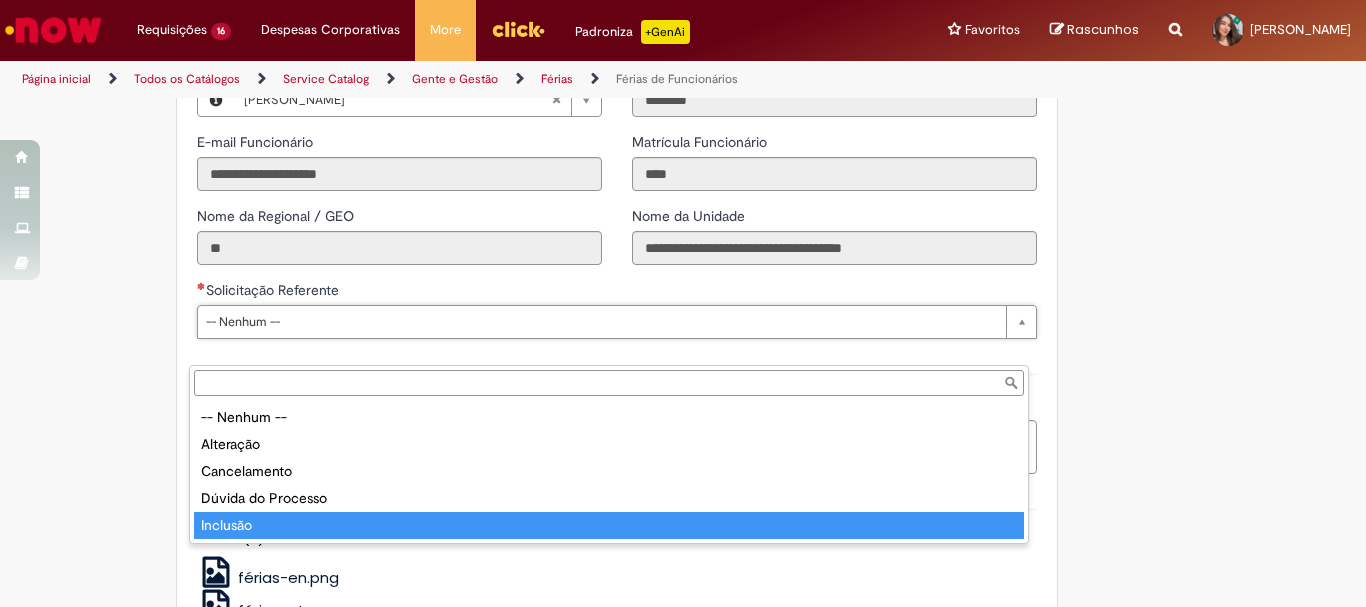 type on "********" 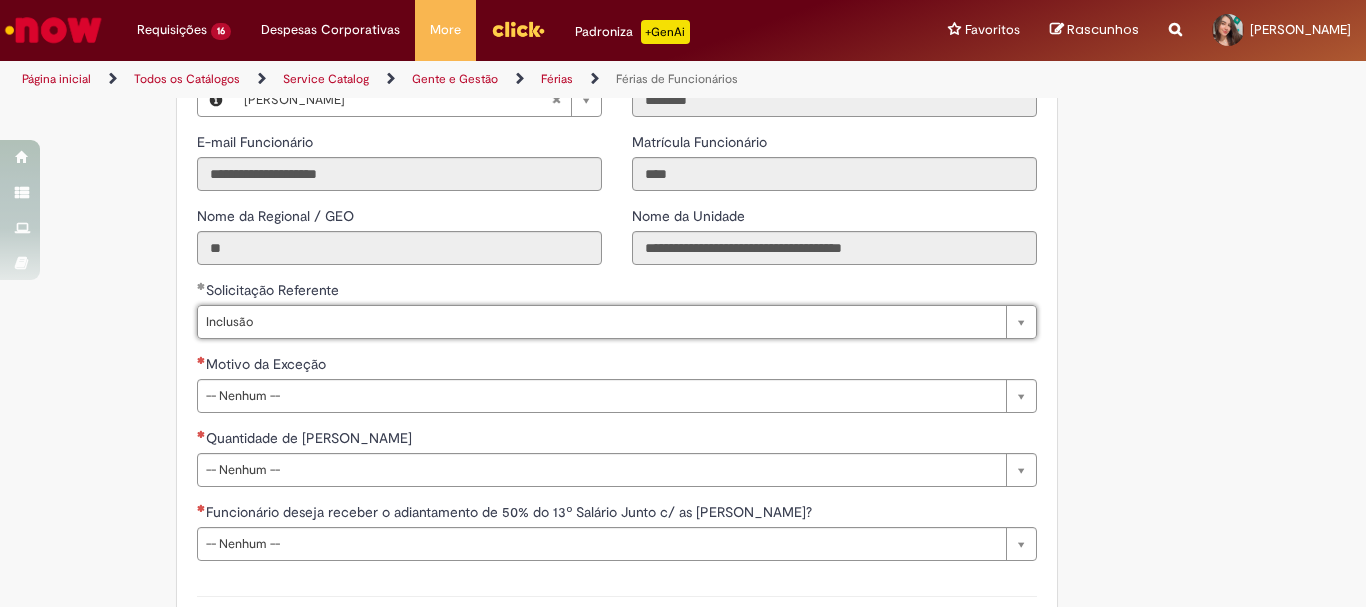 click on "Tire dúvidas com LupiAssist    +GenAI
Oi! Eu sou LupiAssist, uma Inteligência Artificial Generativa em constante aprendizado   Meu conteúdo é monitorado para trazer uma melhor experiência
Dúvidas comuns:
Só mais um instante, estou consultando nossas bases de conhecimento  e escrevendo a melhor resposta pra você!
Title
Lorem ipsum dolor sit amet    Fazer uma nova pergunta
Gerei esta resposta utilizando IA Generativa em conjunto com os nossos padrões. Em caso de divergência, os documentos oficiais prevalecerão.
Saiba mais em:
Ou ligue para:
E aí, te ajudei?
Sim, obrigado!" at bounding box center [683, -152] 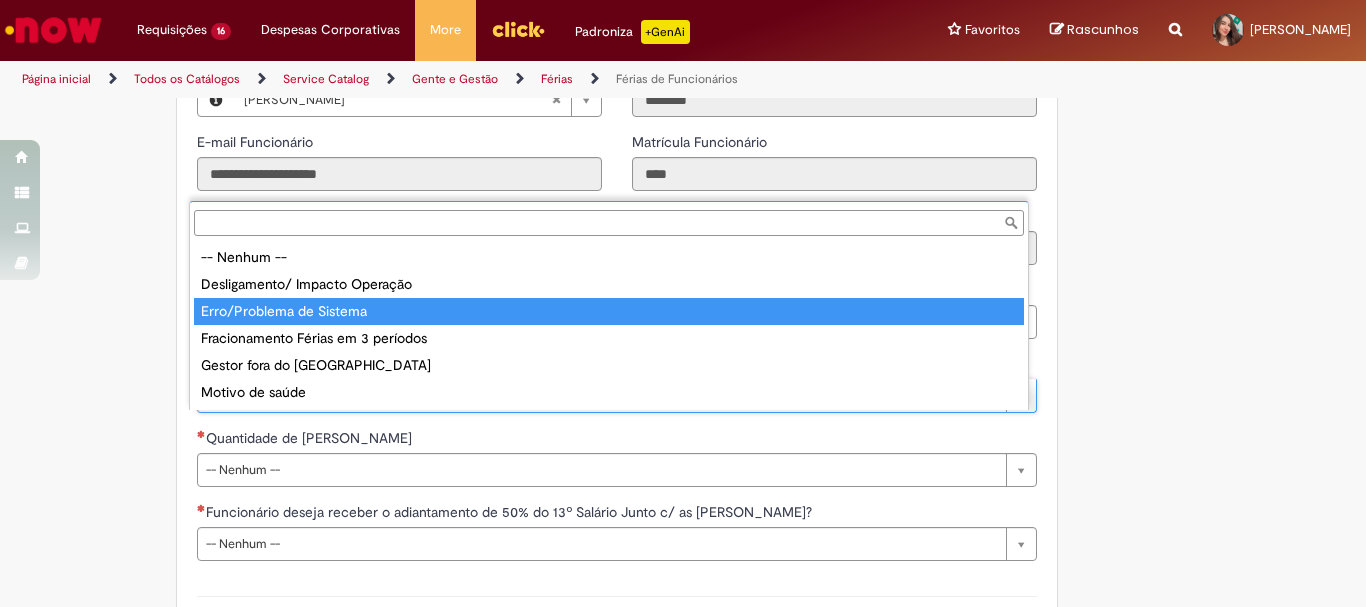 type on "**********" 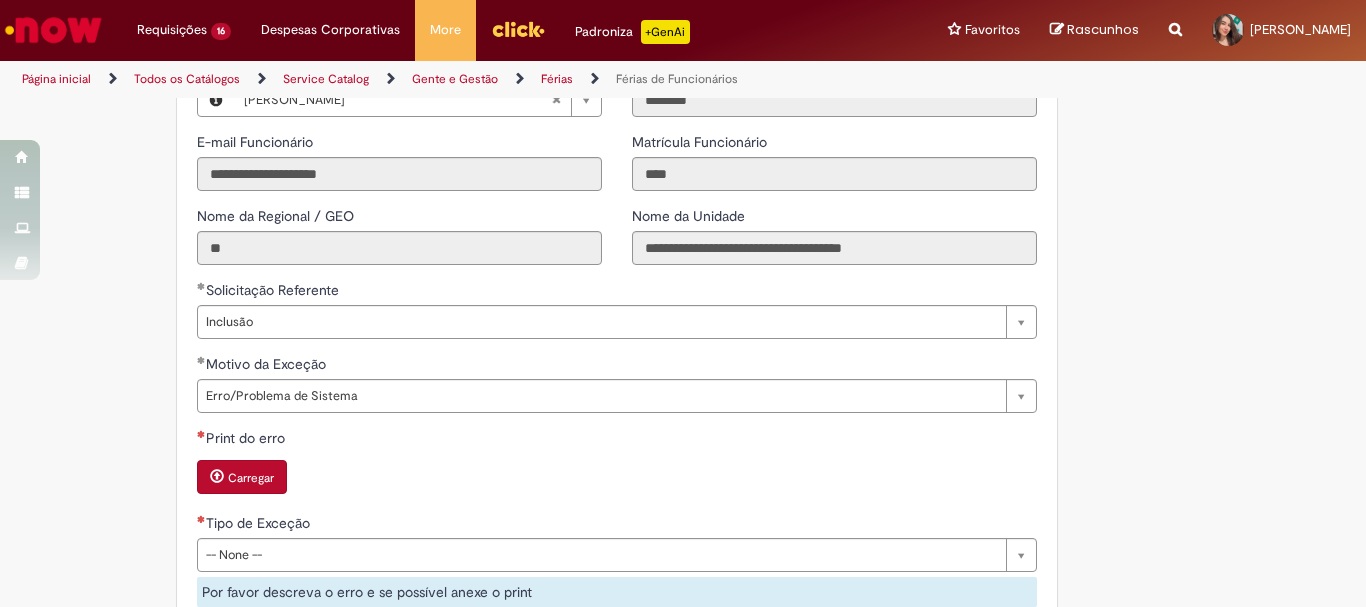 click on "Tire dúvidas com LupiAssist    +GenAI
Oi! Eu sou LupiAssist, uma Inteligência Artificial Generativa em constante aprendizado   Meu conteúdo é monitorado para trazer uma melhor experiência
Dúvidas comuns:
Só mais um instante, estou consultando nossas bases de conhecimento  e escrevendo a melhor resposta pra você!
Title
Lorem ipsum dolor sit amet    Fazer uma nova pergunta
Gerei esta resposta utilizando IA Generativa em conjunto com os nossos padrões. Em caso de divergência, os documentos oficiais prevalecerão.
Saiba mais em:
Ou ligue para:
E aí, te ajudei?
Sim, obrigado!" at bounding box center [683, -55] 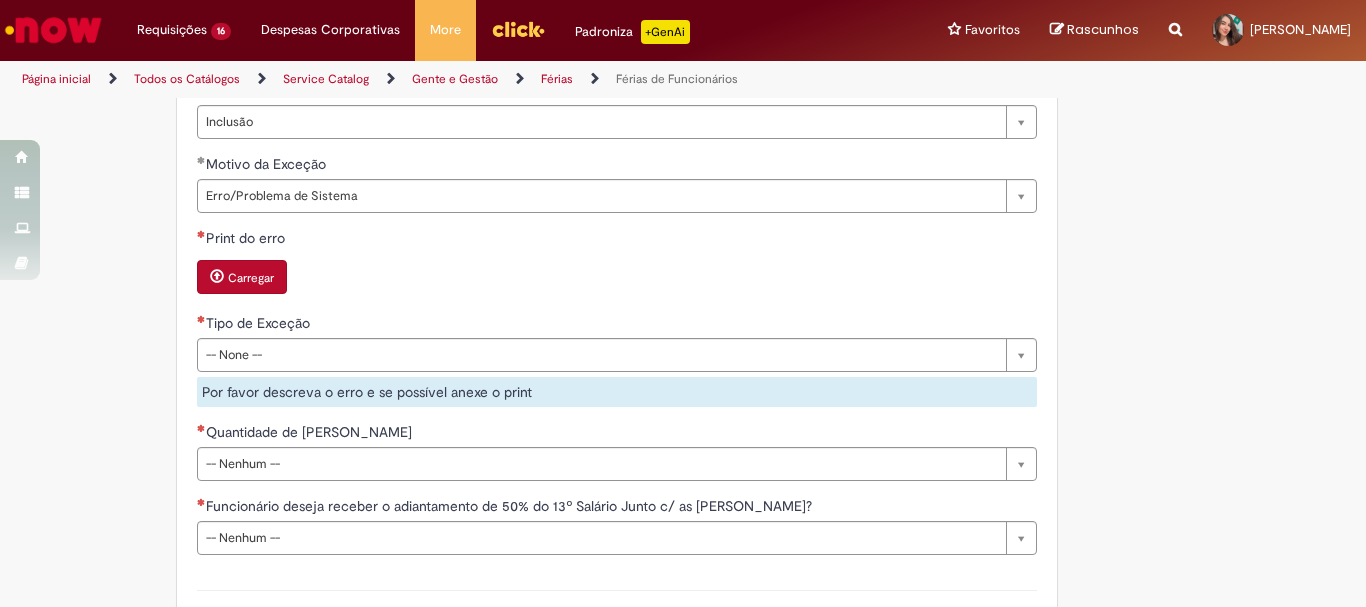 click on "Carregar" at bounding box center [242, 277] 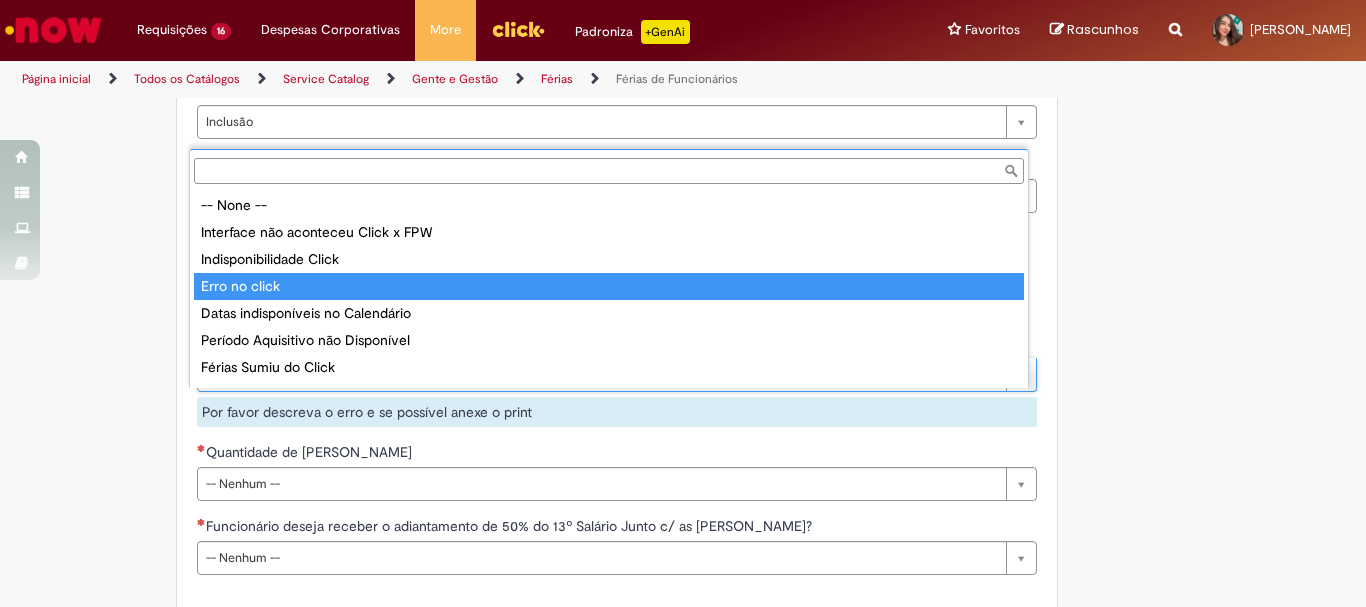 type on "**********" 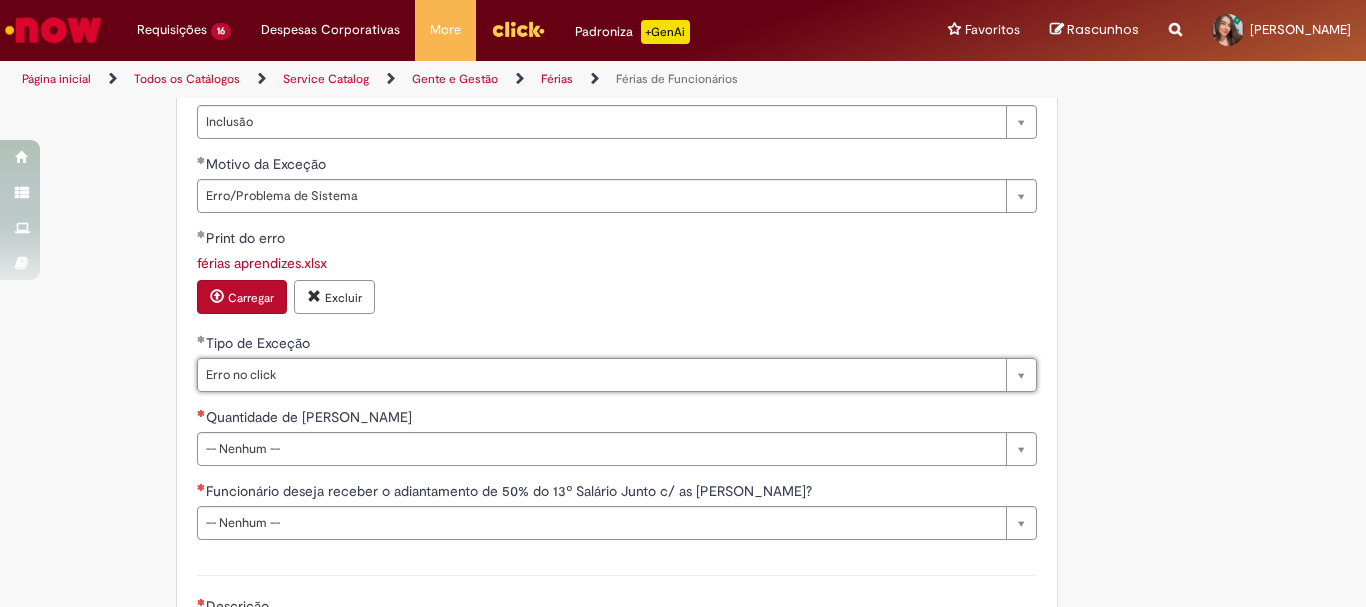 click on "Tire dúvidas com LupiAssist    +GenAI
Oi! Eu sou LupiAssist, uma Inteligência Artificial Generativa em constante aprendizado   Meu conteúdo é monitorado para trazer uma melhor experiência
Dúvidas comuns:
Só mais um instante, estou consultando nossas bases de conhecimento  e escrevendo a melhor resposta pra você!
Title
Lorem ipsum dolor sit amet    Fazer uma nova pergunta
Gerei esta resposta utilizando IA Generativa em conjunto com os nossos padrões. Em caso de divergência, os documentos oficiais prevalecerão.
Saiba mais em:
Ou ligue para:
E aí, te ajudei?
Sim, obrigado!" at bounding box center [683, -263] 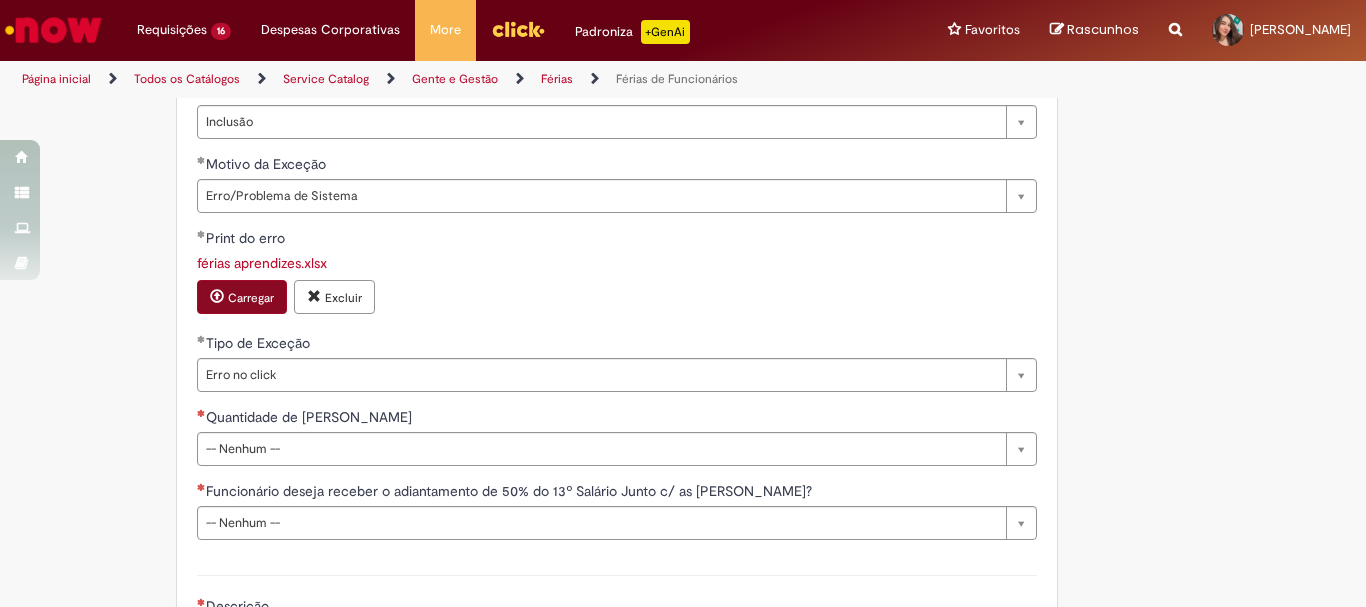 scroll, scrollTop: 1800, scrollLeft: 0, axis: vertical 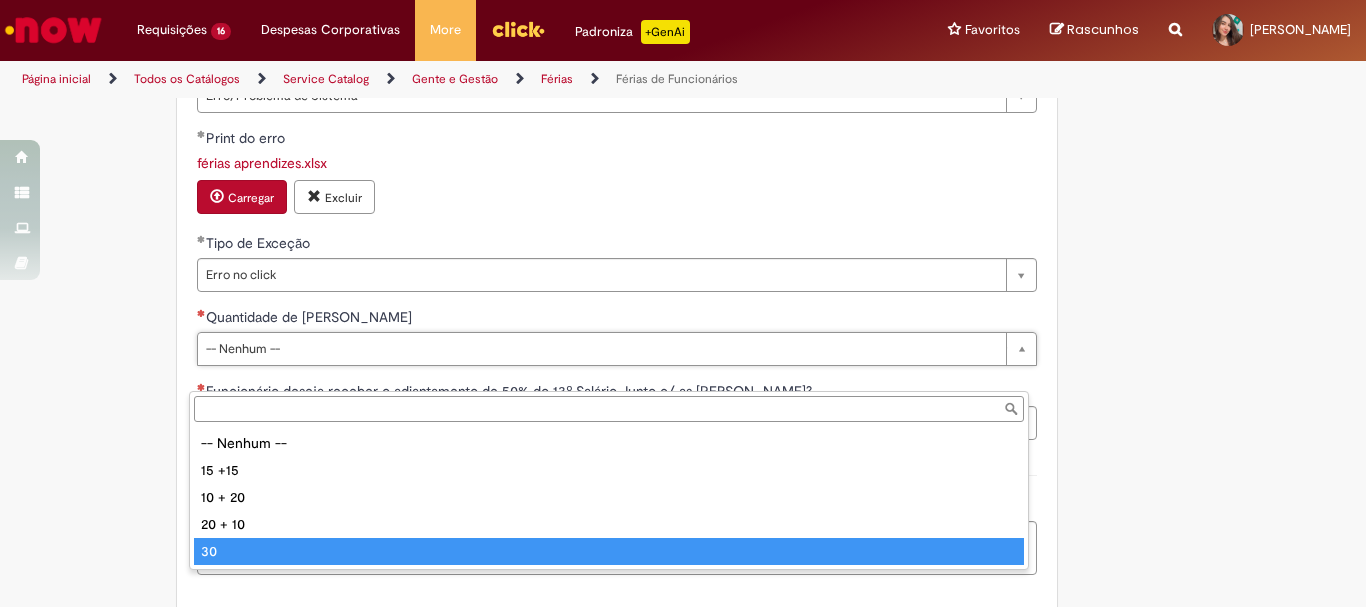 type on "**" 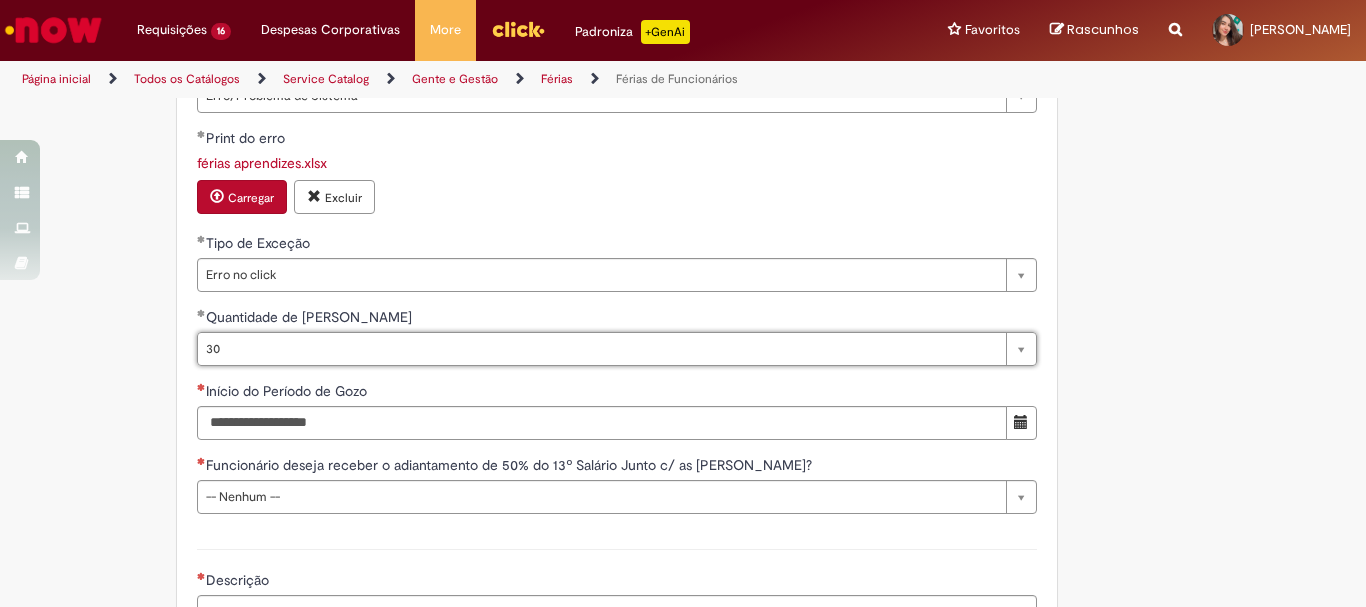 drag, startPoint x: 128, startPoint y: 433, endPoint x: 182, endPoint y: 431, distance: 54.037025 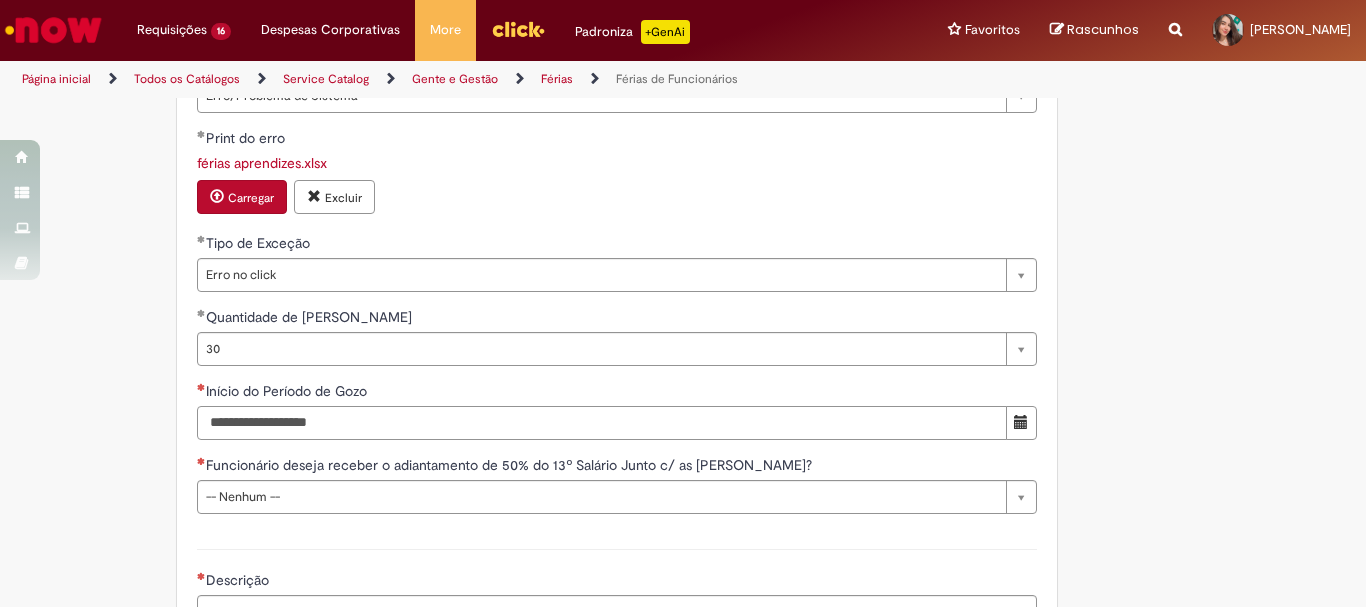 click on "Início do Período de Gozo" at bounding box center [602, 423] 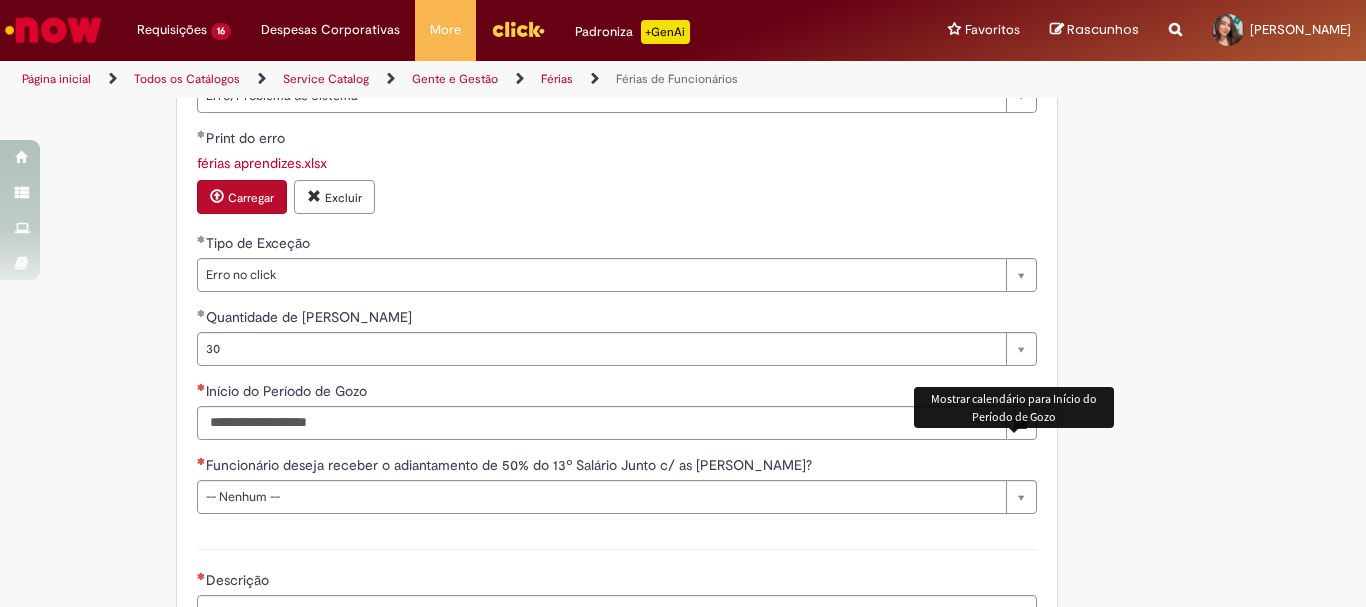 click at bounding box center (1021, 422) 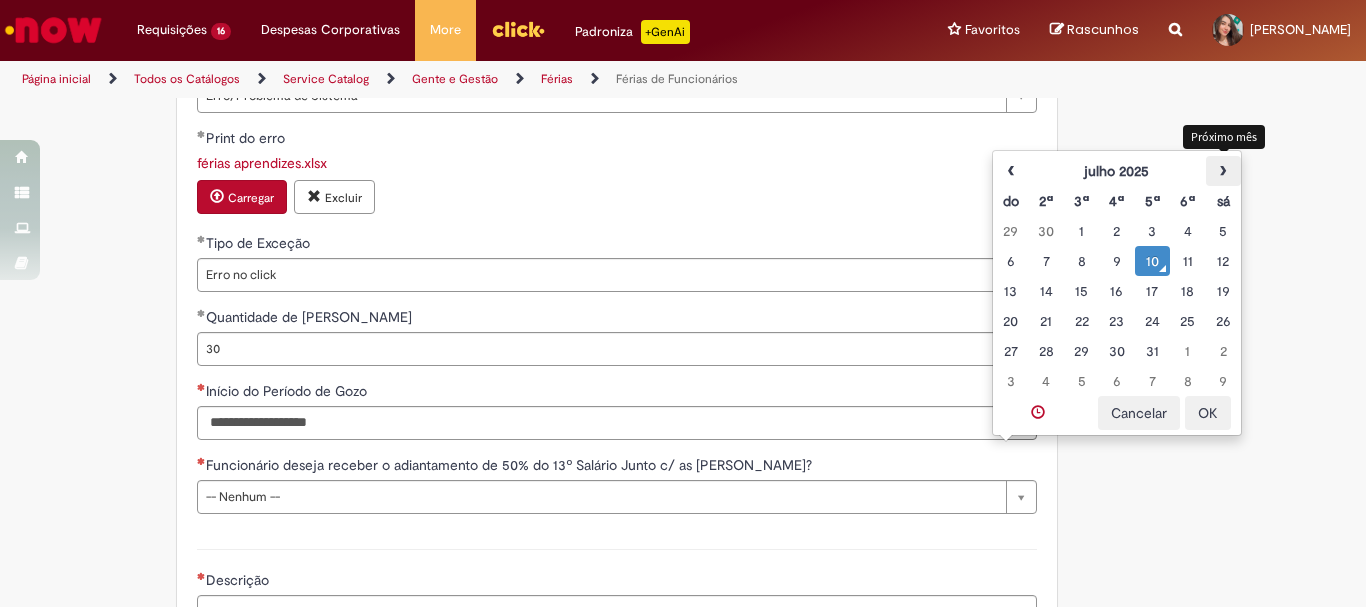 click on "›" at bounding box center [1223, 171] 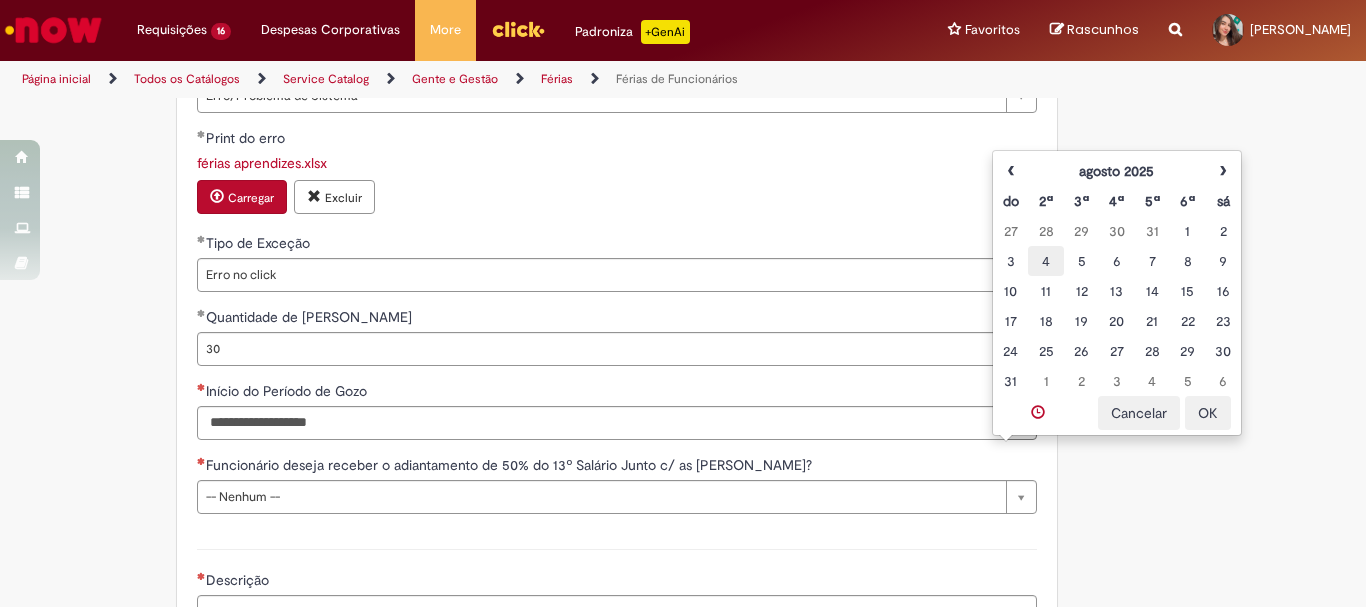 click on "4" at bounding box center [1045, 261] 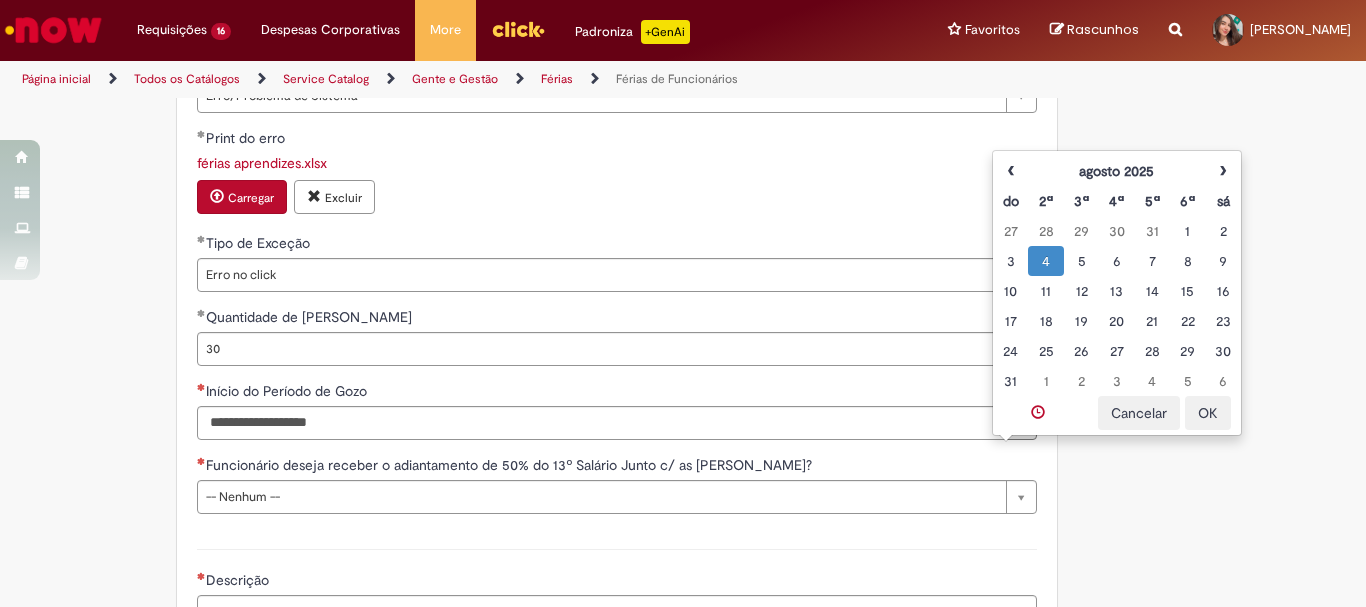 type on "**********" 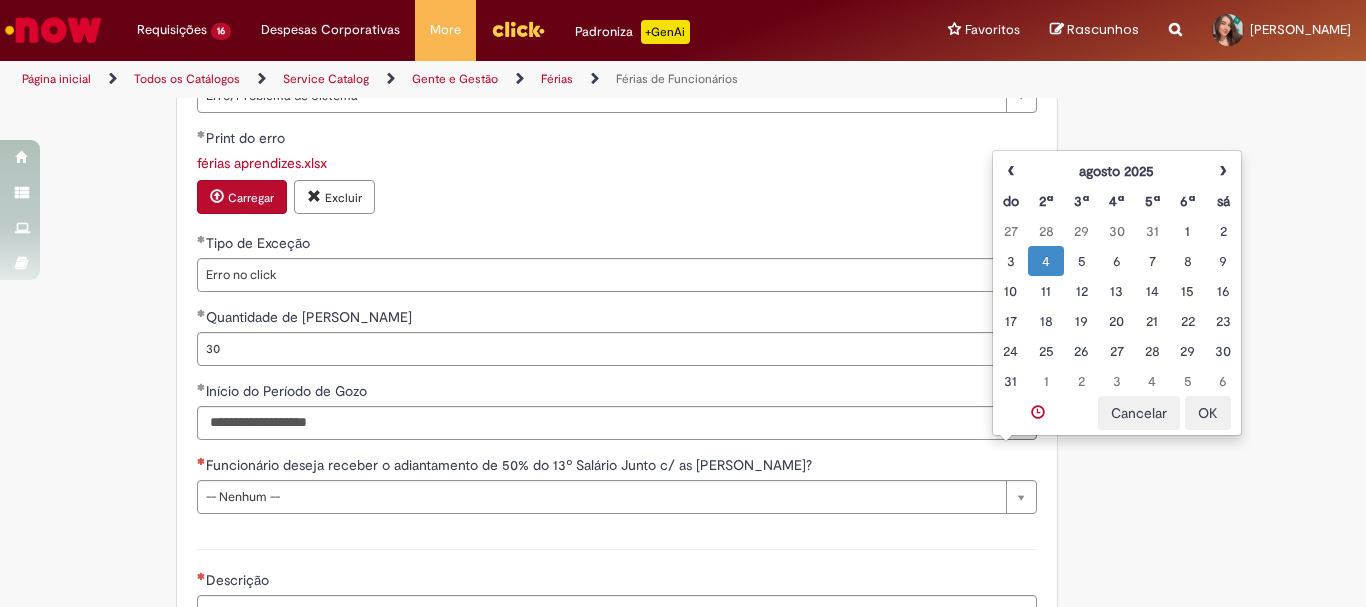 click on "OK" at bounding box center [1208, 413] 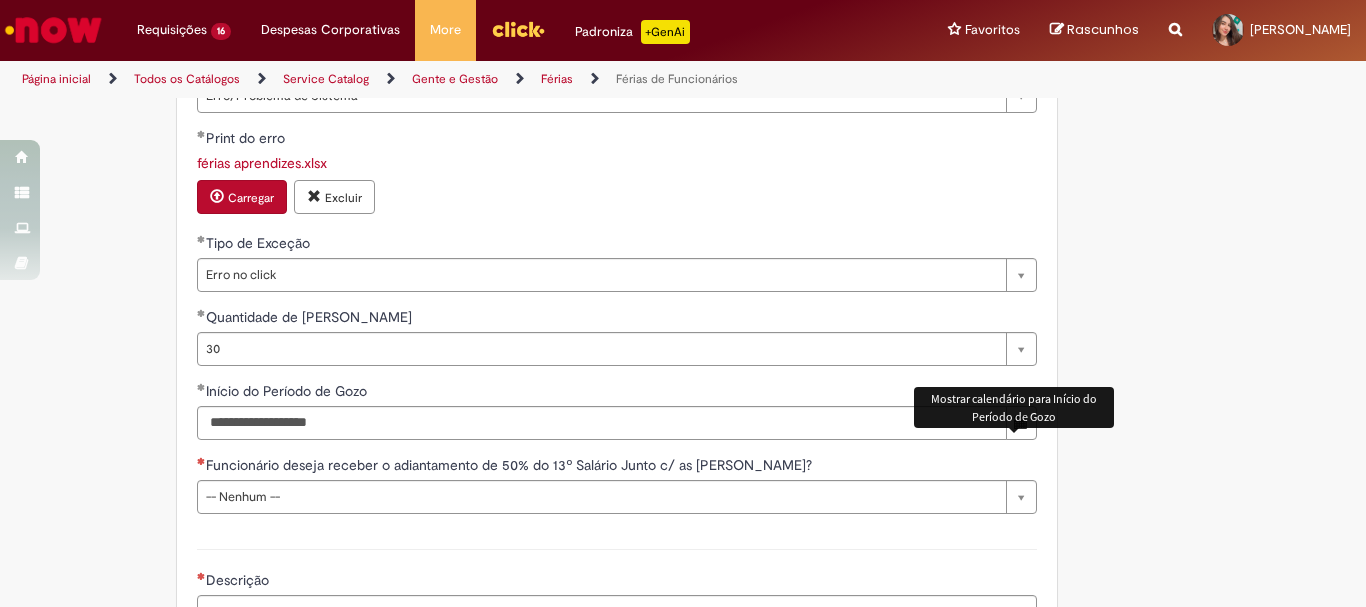 scroll, scrollTop: 2000, scrollLeft: 0, axis: vertical 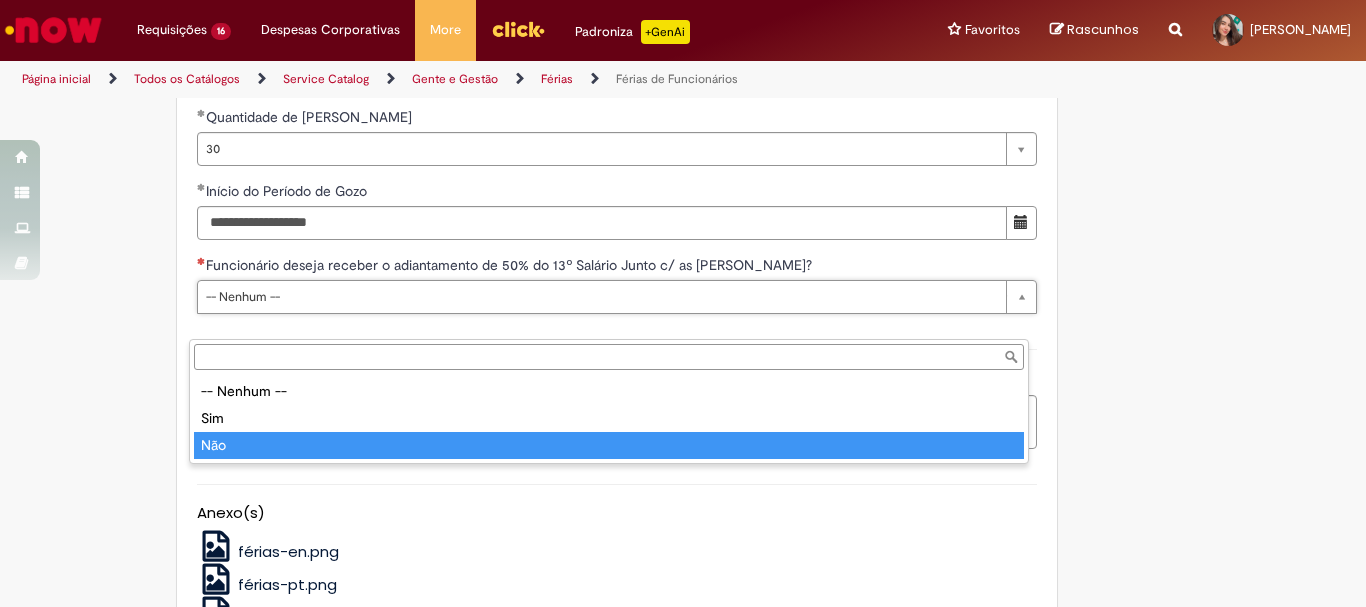 type on "***" 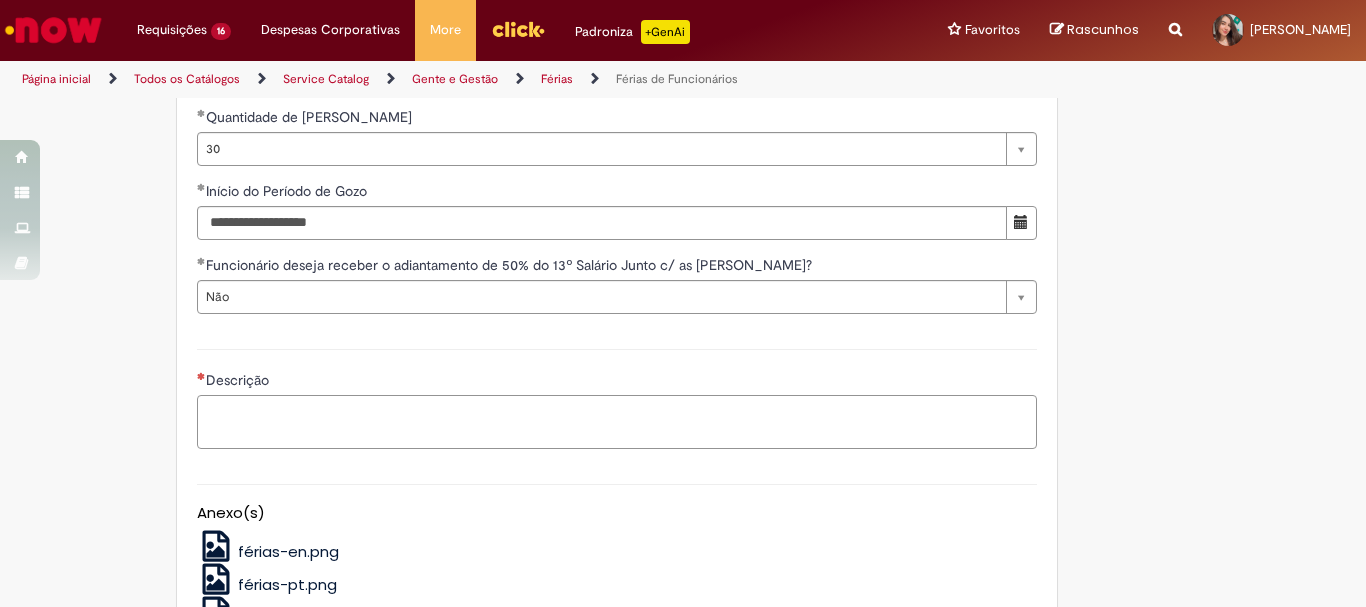 click on "Descrição" at bounding box center (617, 422) 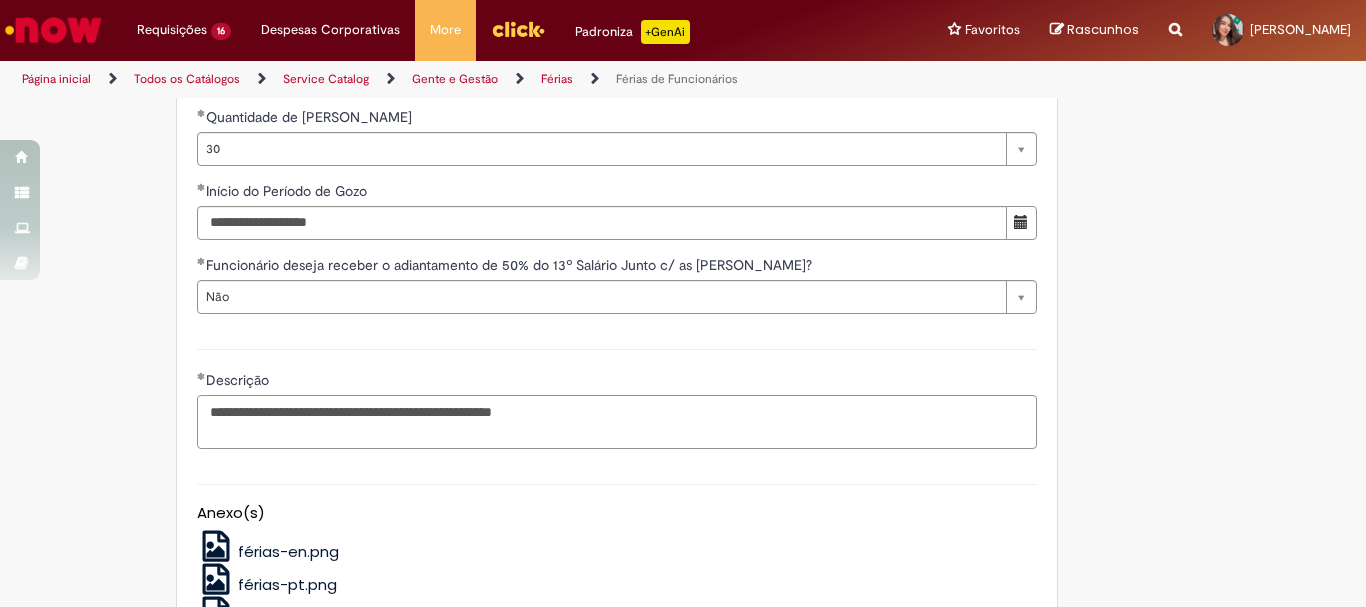 scroll, scrollTop: 2200, scrollLeft: 0, axis: vertical 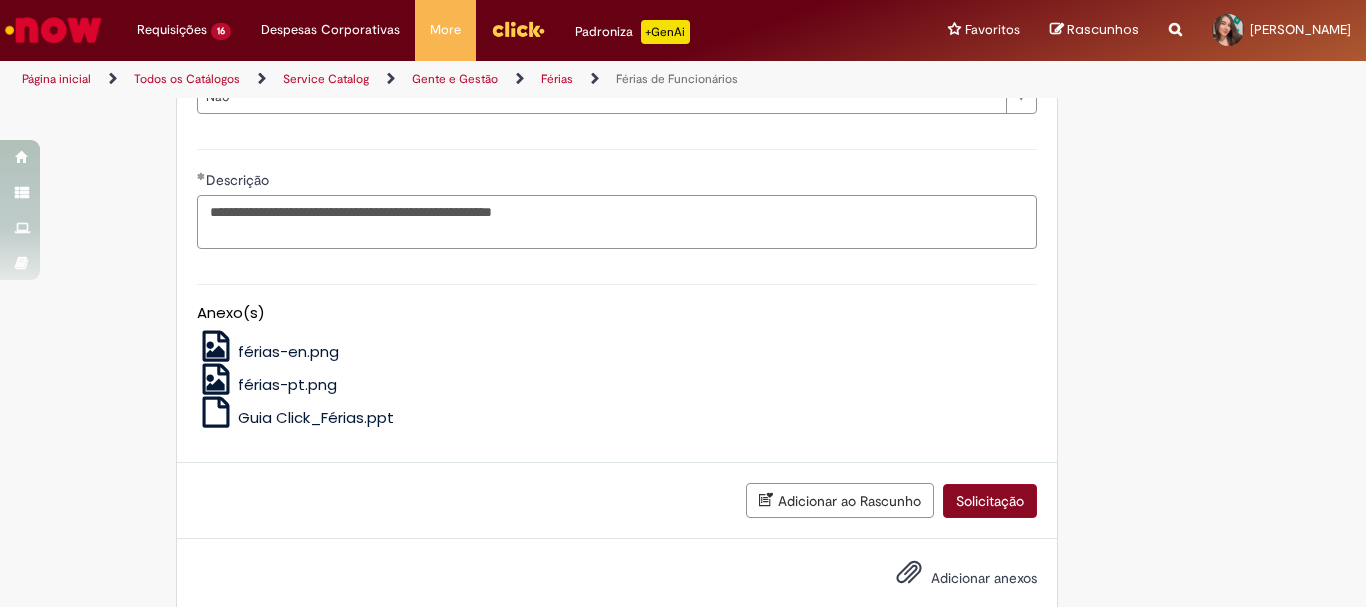 type on "**********" 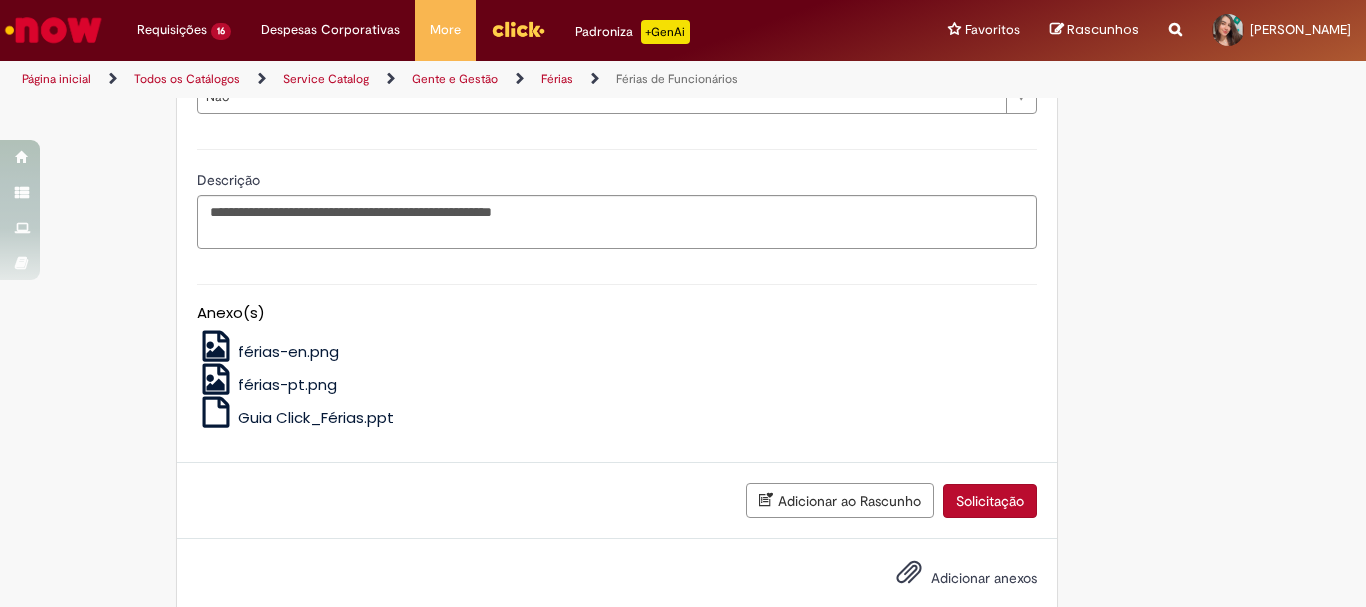 click on "Solicitação" at bounding box center (990, 501) 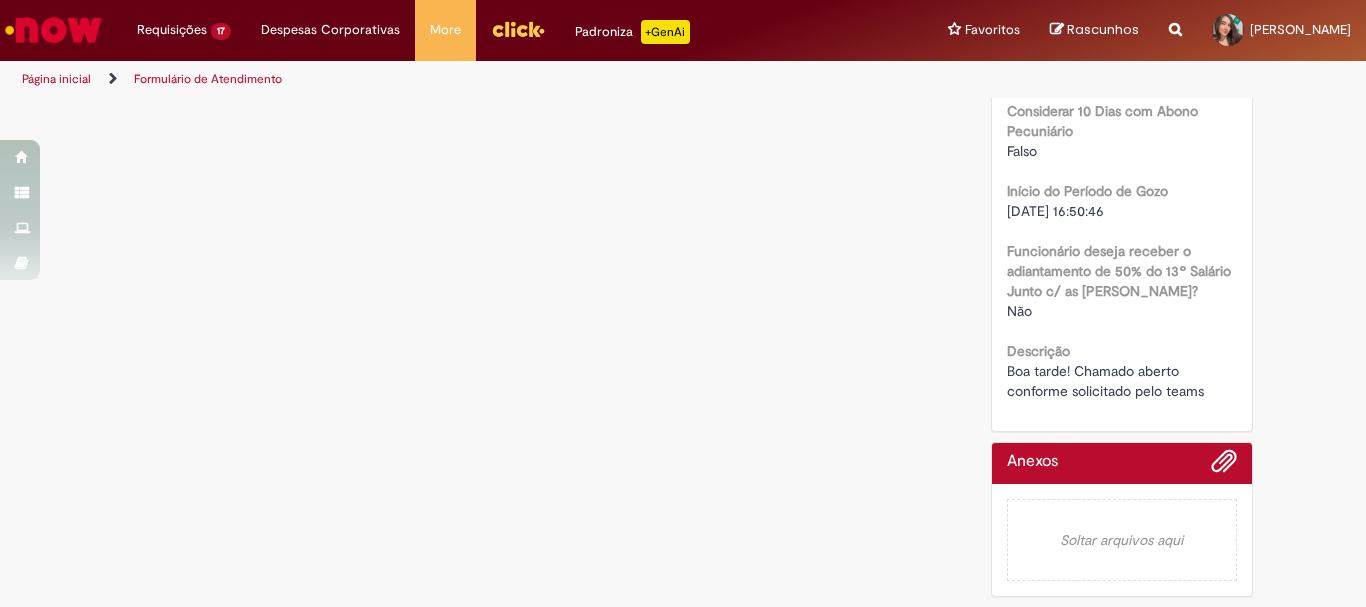 scroll, scrollTop: 0, scrollLeft: 0, axis: both 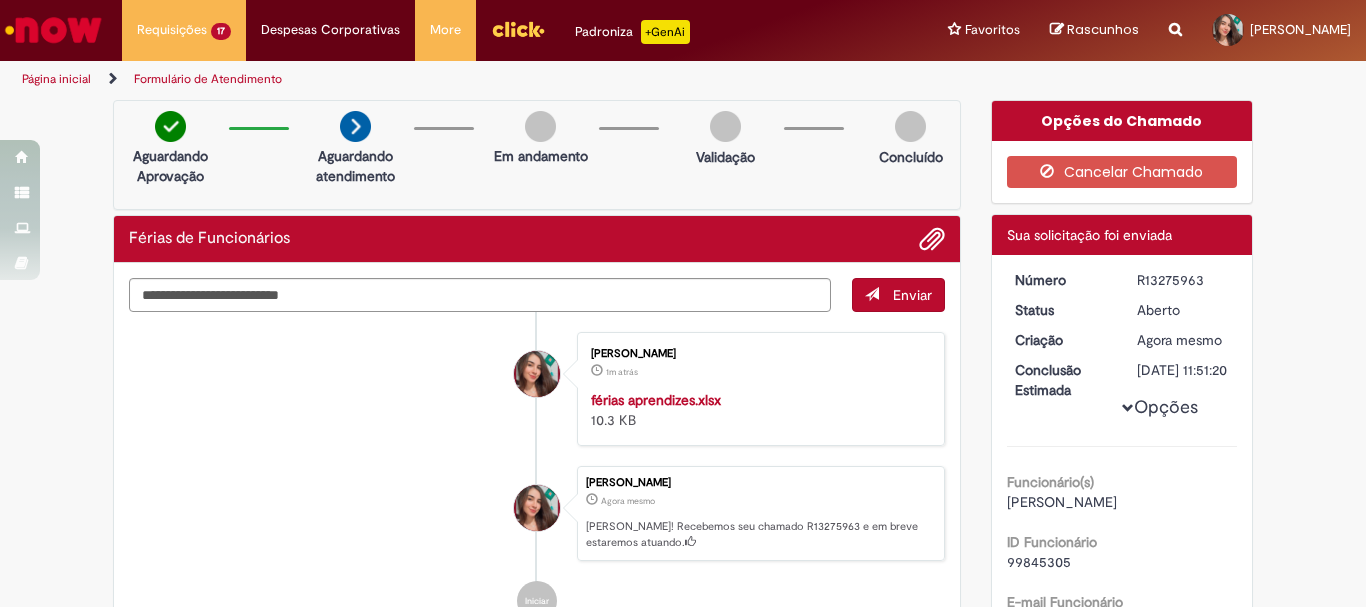 click at bounding box center (53, 30) 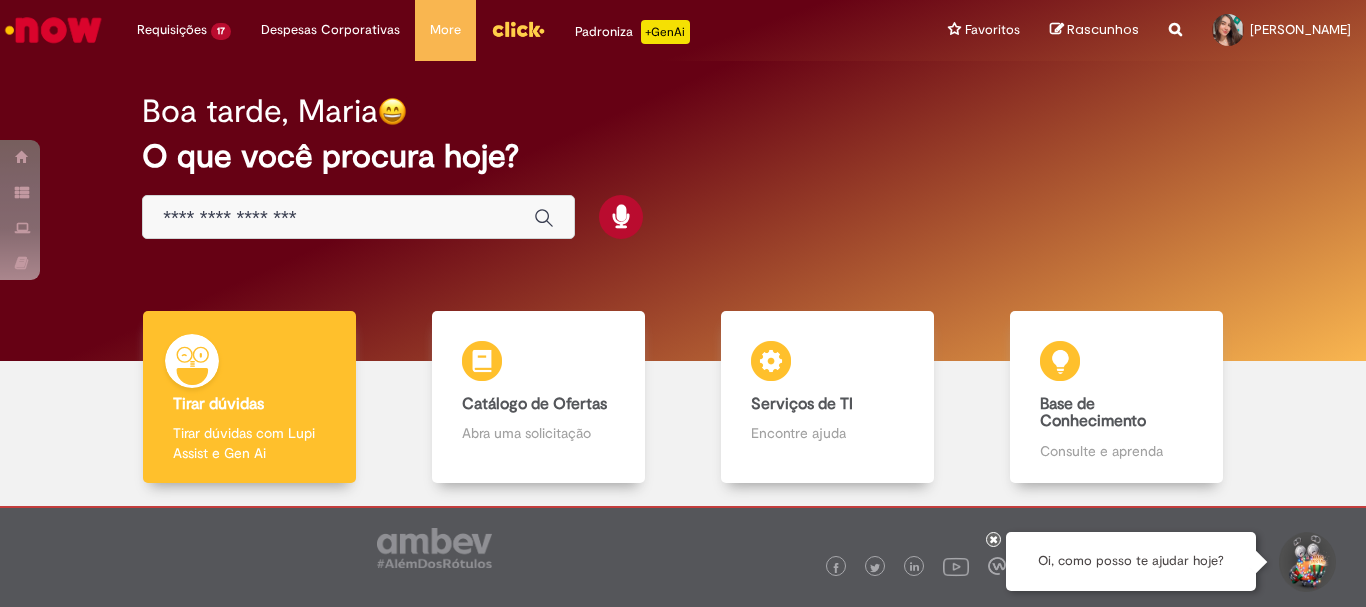 scroll, scrollTop: 0, scrollLeft: 0, axis: both 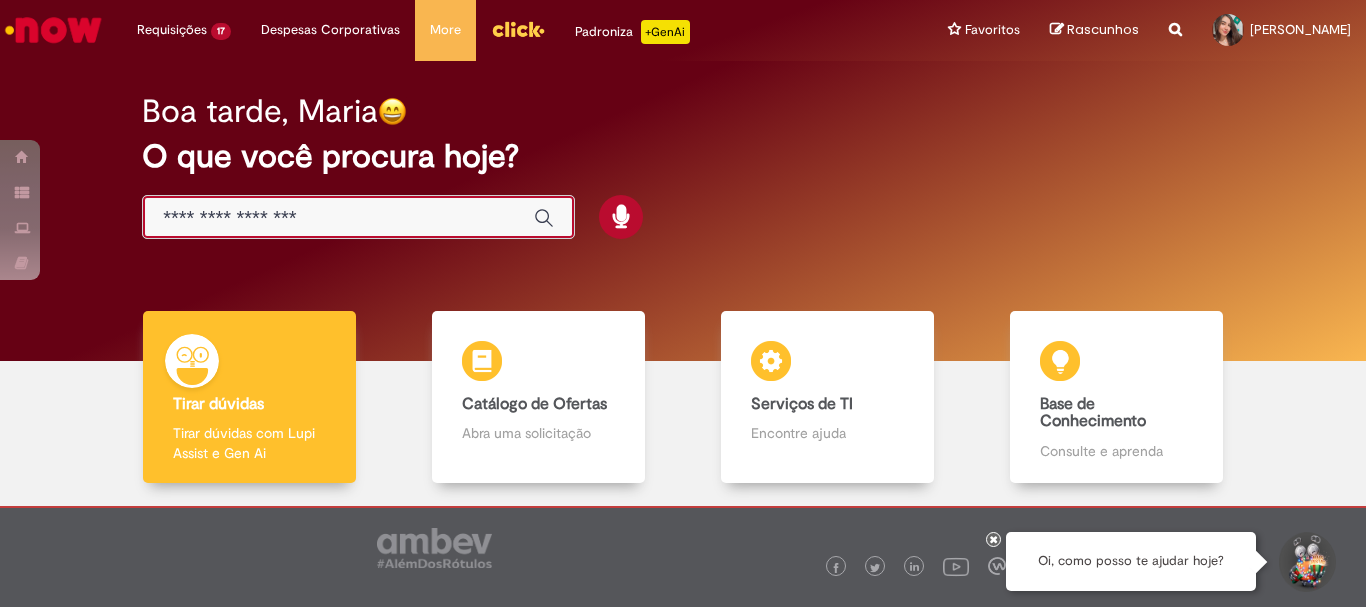 click at bounding box center [338, 218] 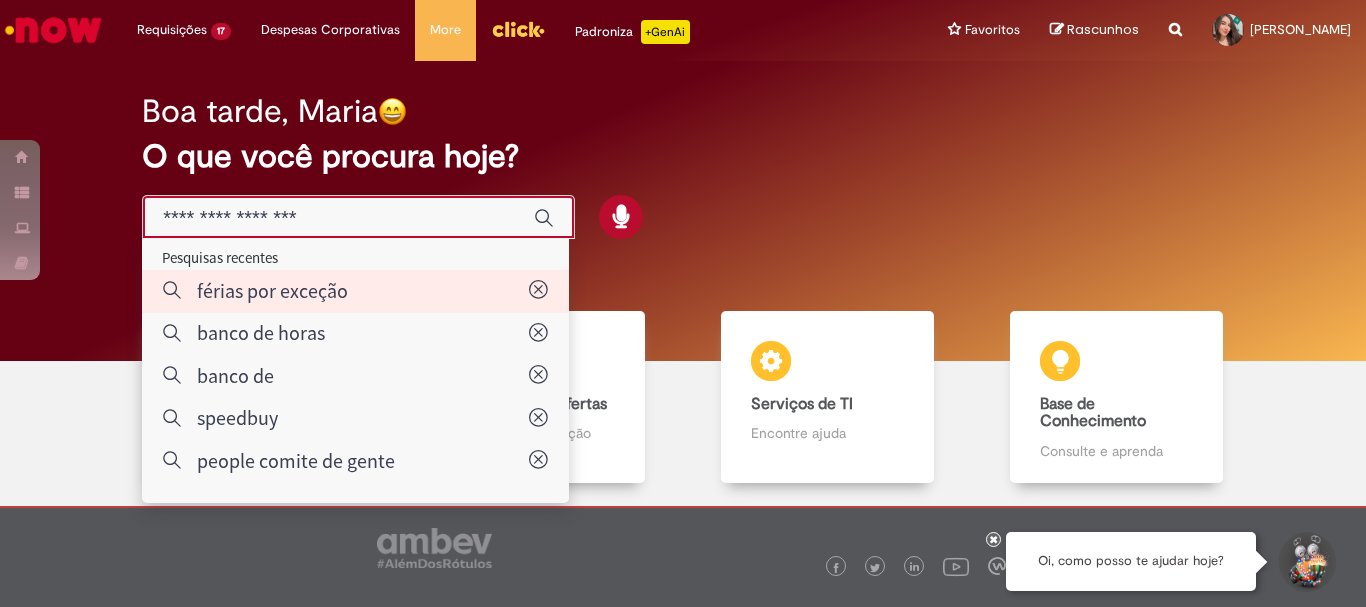 type on "**********" 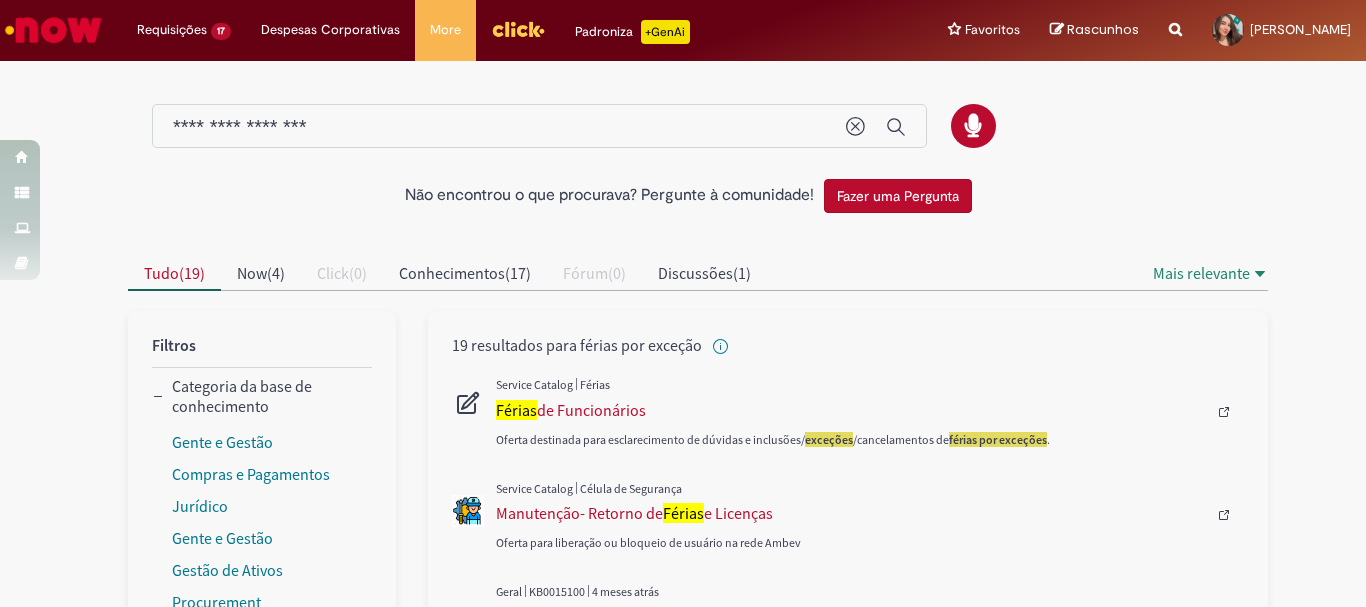 scroll, scrollTop: 100, scrollLeft: 0, axis: vertical 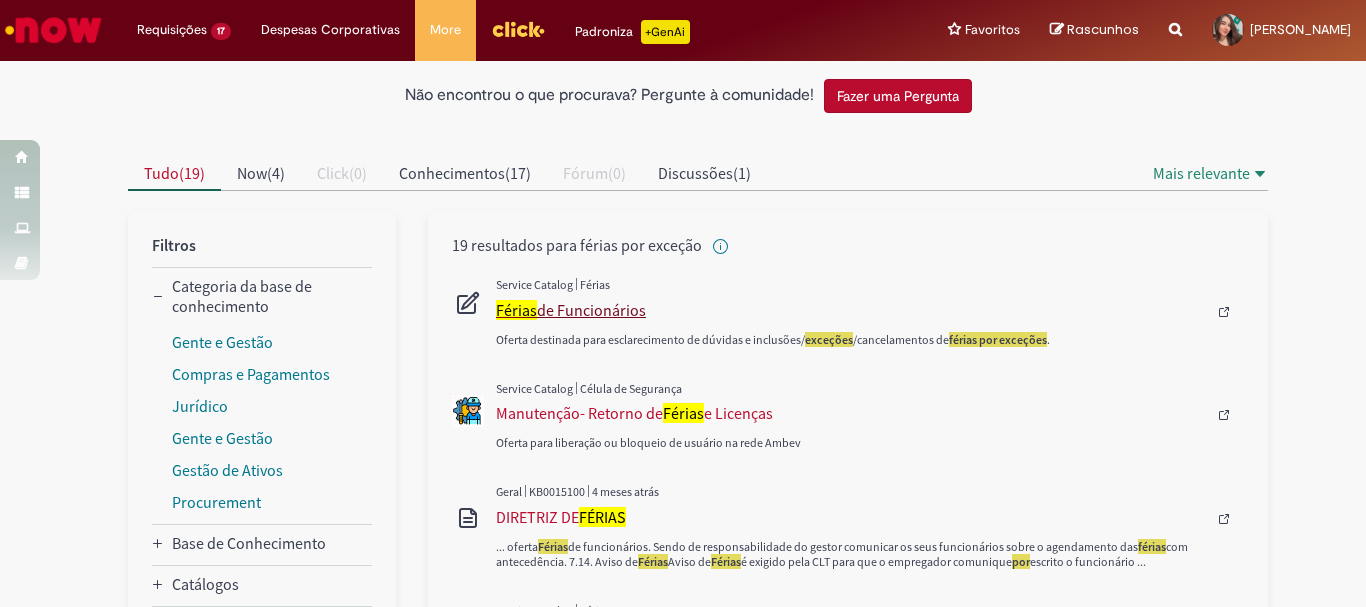 click on "Férias  de Funcionários" at bounding box center (851, 310) 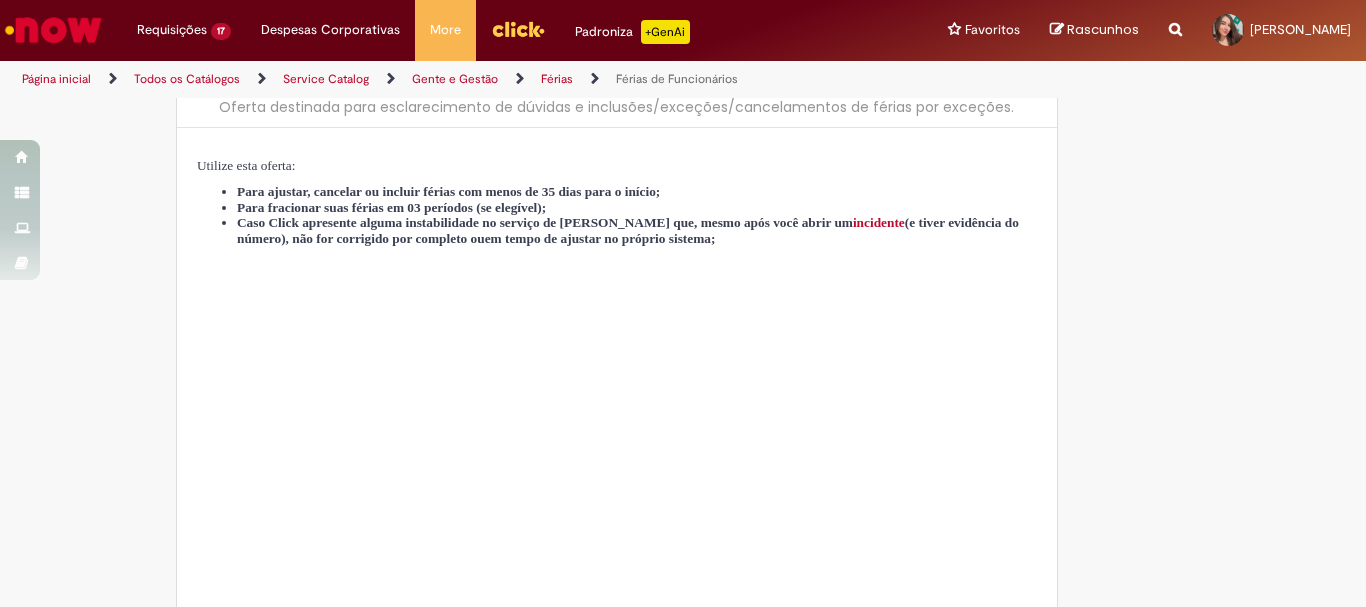 scroll, scrollTop: 0, scrollLeft: 0, axis: both 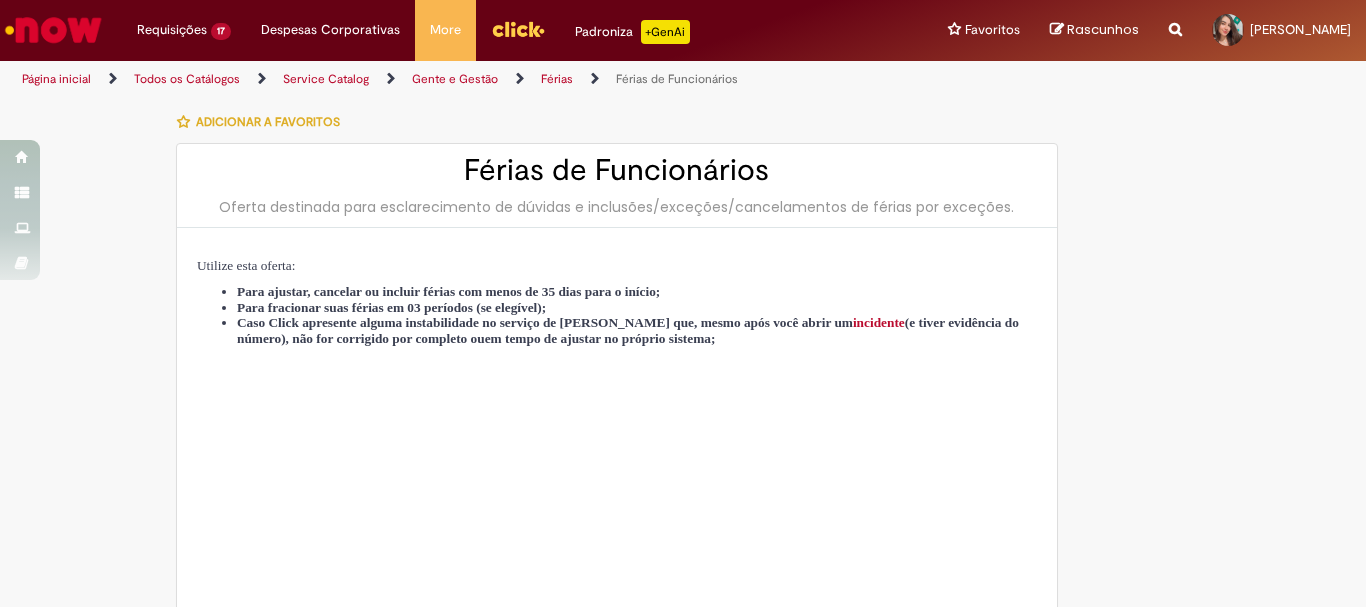 type on "********" 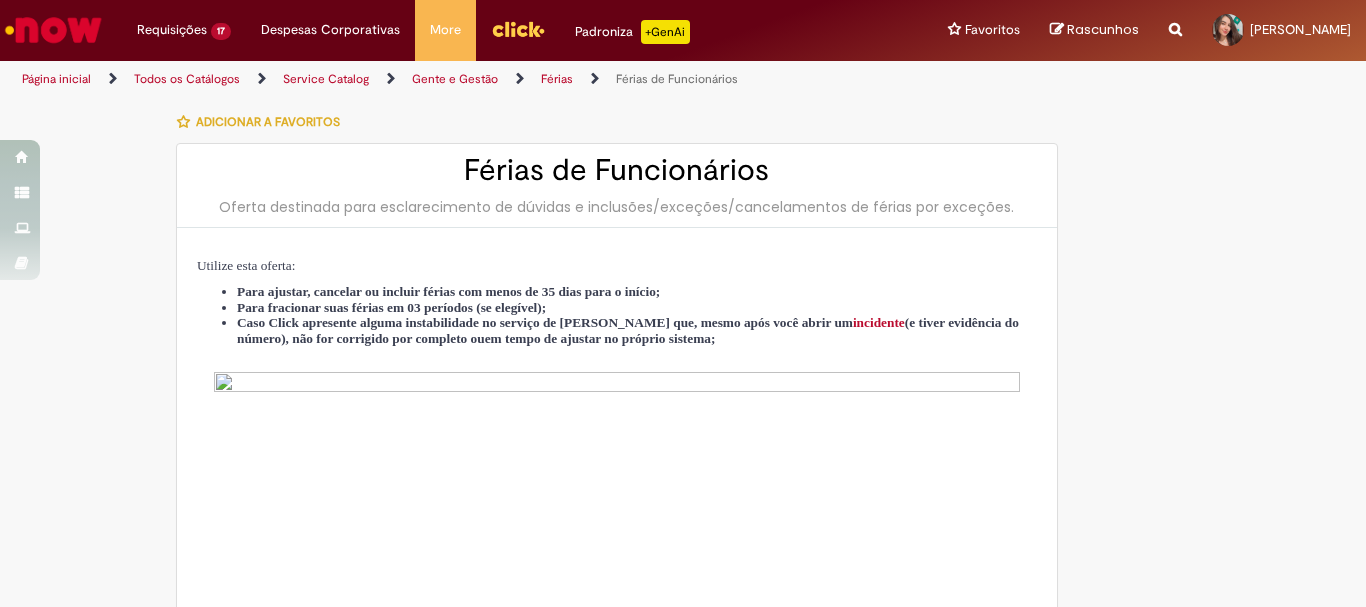 type on "**********" 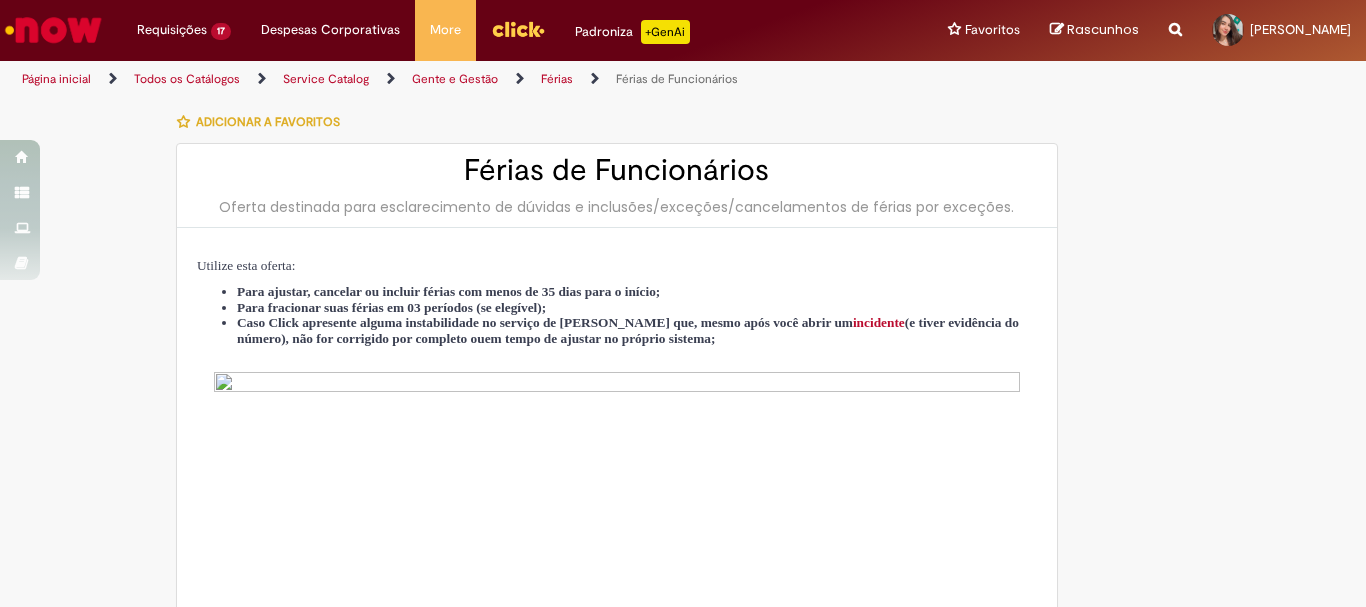 type on "**********" 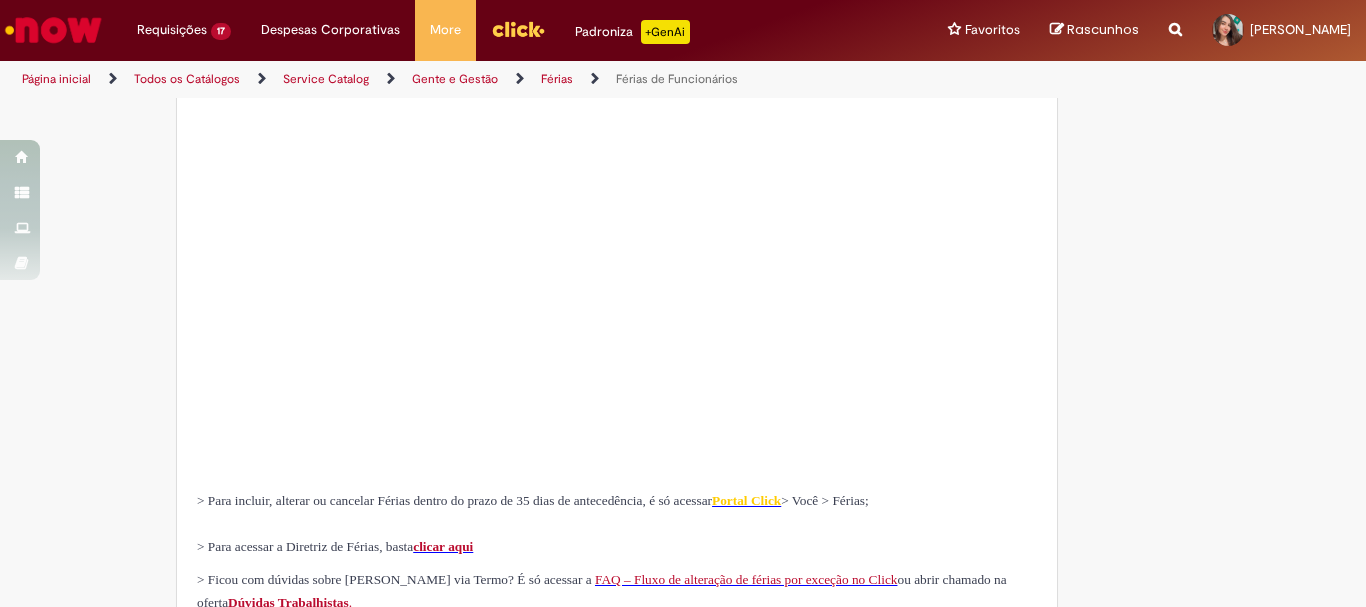 type on "**********" 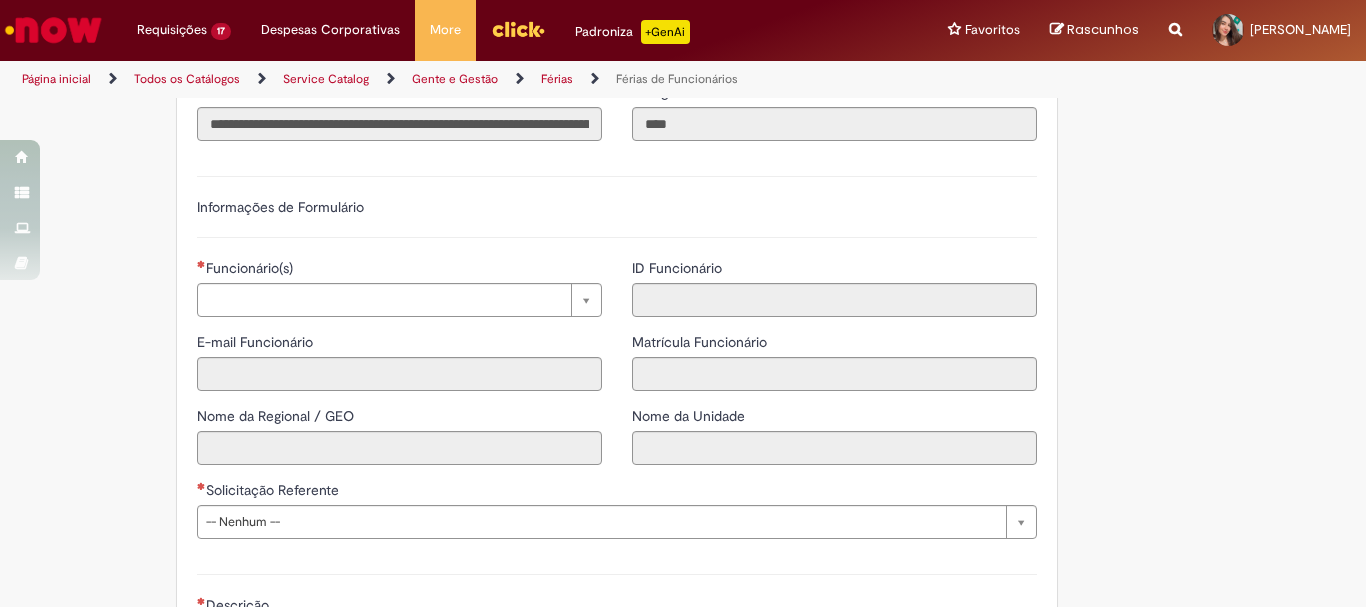 scroll, scrollTop: 1500, scrollLeft: 0, axis: vertical 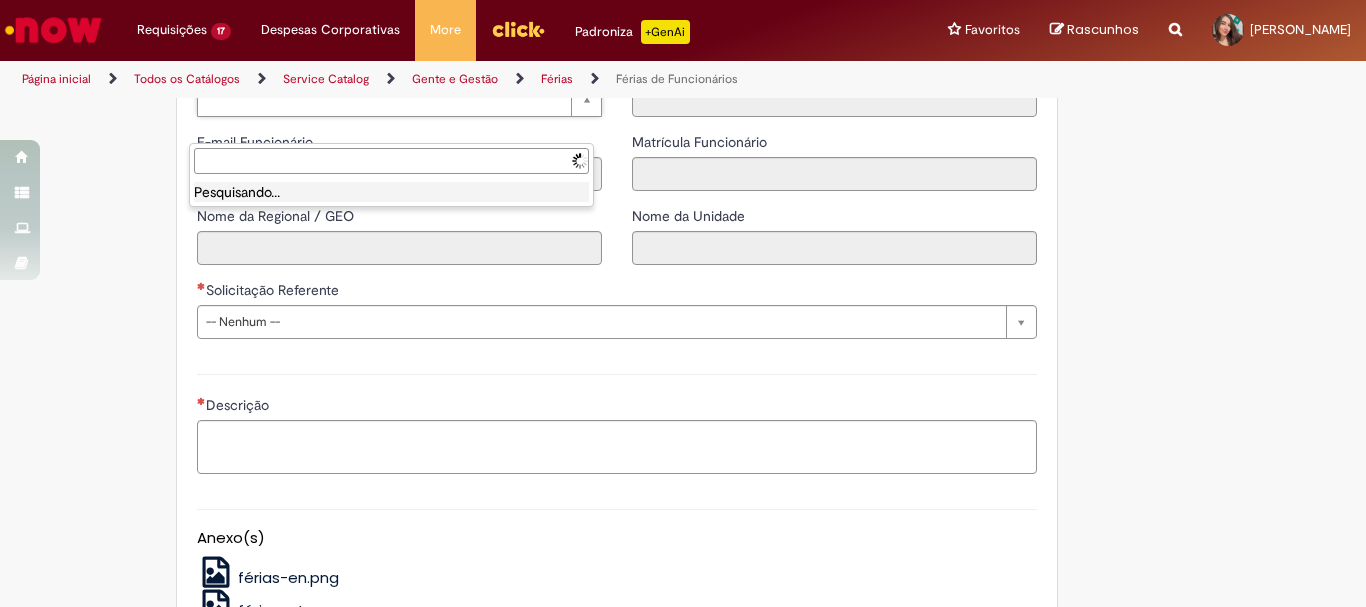 type on "**********" 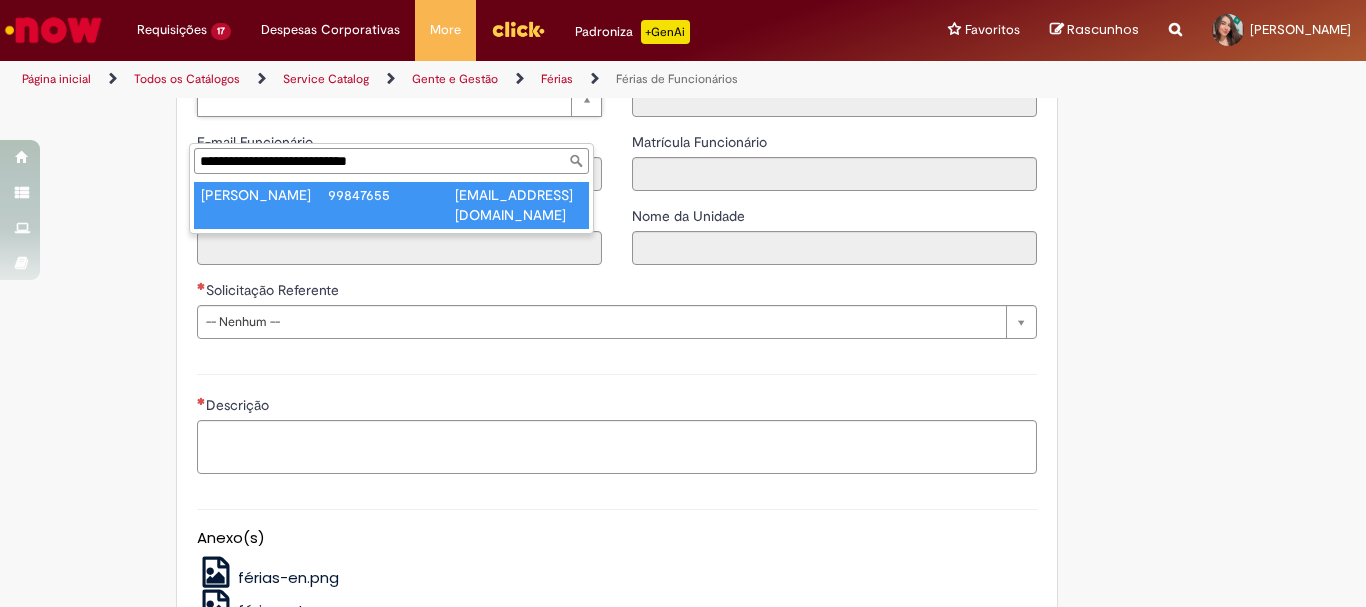type on "**********" 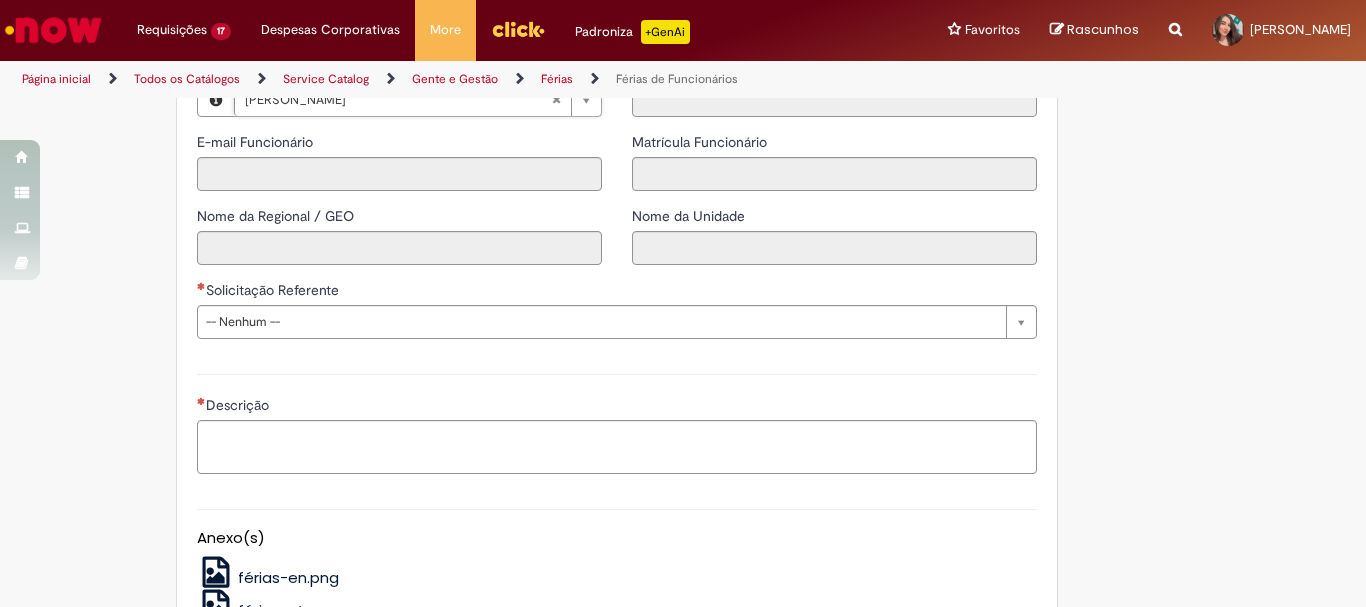 type on "**********" 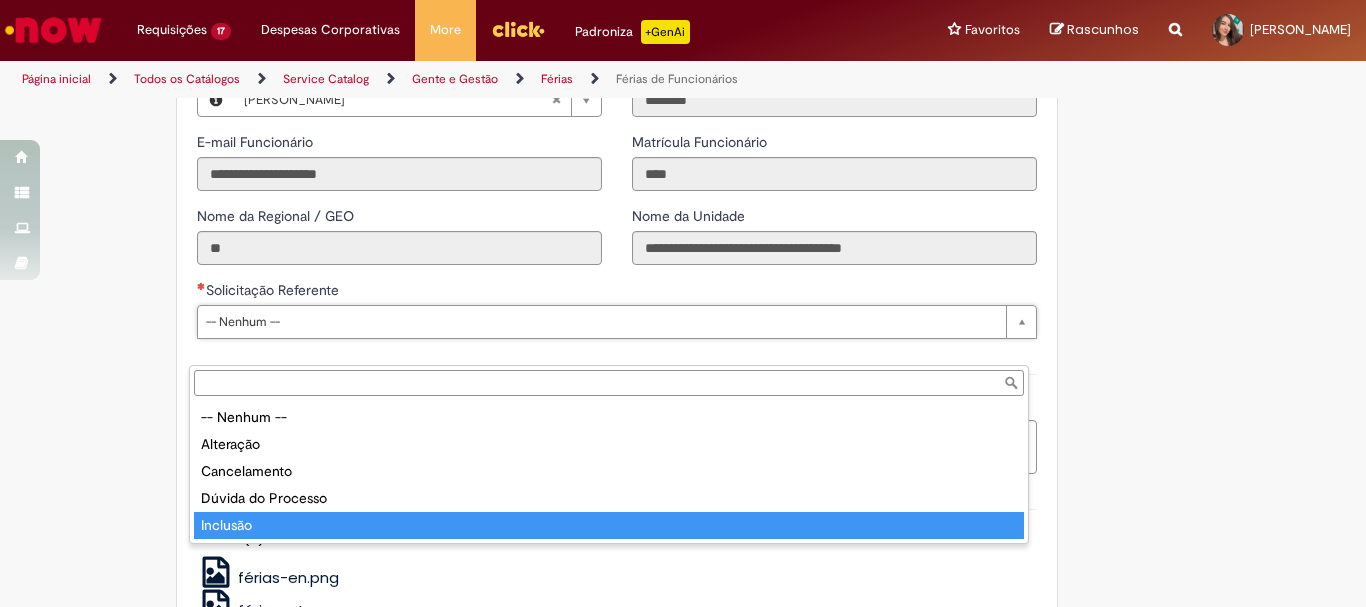 type on "********" 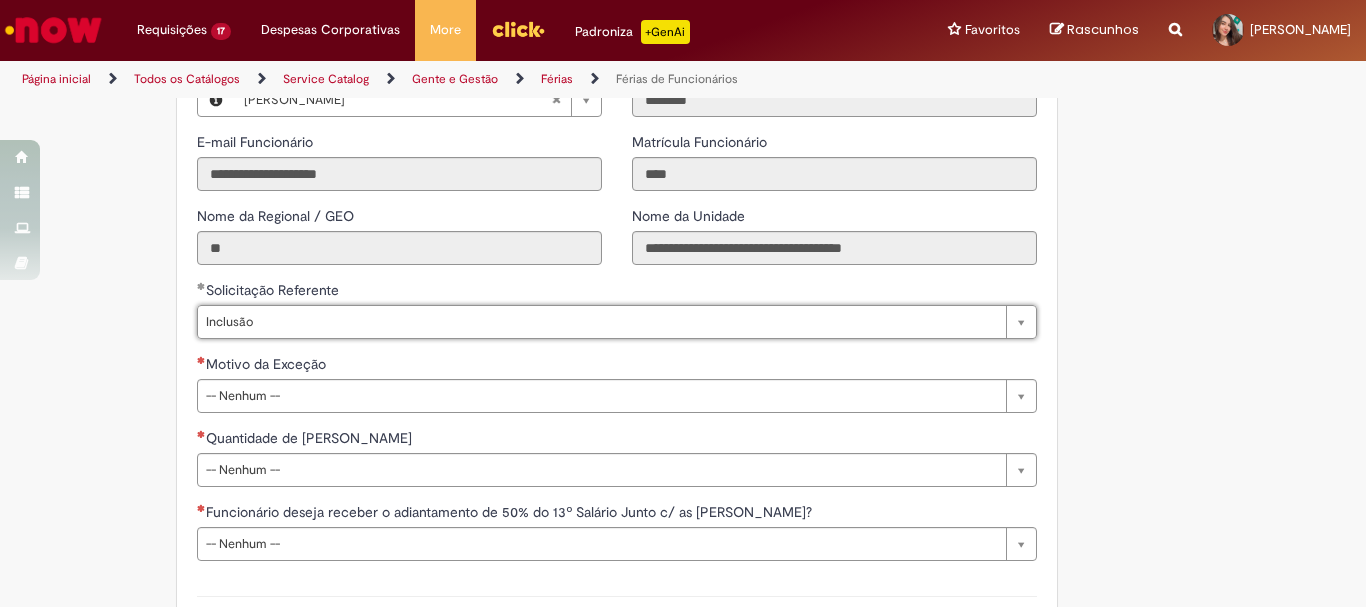 click on "Adicionar a Favoritos
Férias de Funcionários
Oferta destinada para esclarecimento de dúvidas e inclusões/exceções/cancelamentos de férias por exceções.
Utilize esta oferta:
Para ajustar, cancelar ou incluir férias com menos de 35 dias para o início;
Para fracionar suas férias em 03 períodos (se elegível);
Caso Click apresente alguma instabilidade no serviço de Férias que, mesmo após você abrir um  incidente  (e tiver evidência do número), não for corrigido por completo ou  em tempo de ajustar no próprio sistema;
> Para incluir, alterar ou cancelar Férias dentro do prazo de 35 dias de antecedência, é só acessar  Portal Click  > Você > Férias; > Para acessar a Diretriz de Férias, basta  clicar aqui
> Ficou com dúvidas sobre Férias via Termo? É só acessar a   FAQ – Fluxo de alteração de férias por exceção no Click  ou abrir chamado na oferta  ." at bounding box center (585, -153) 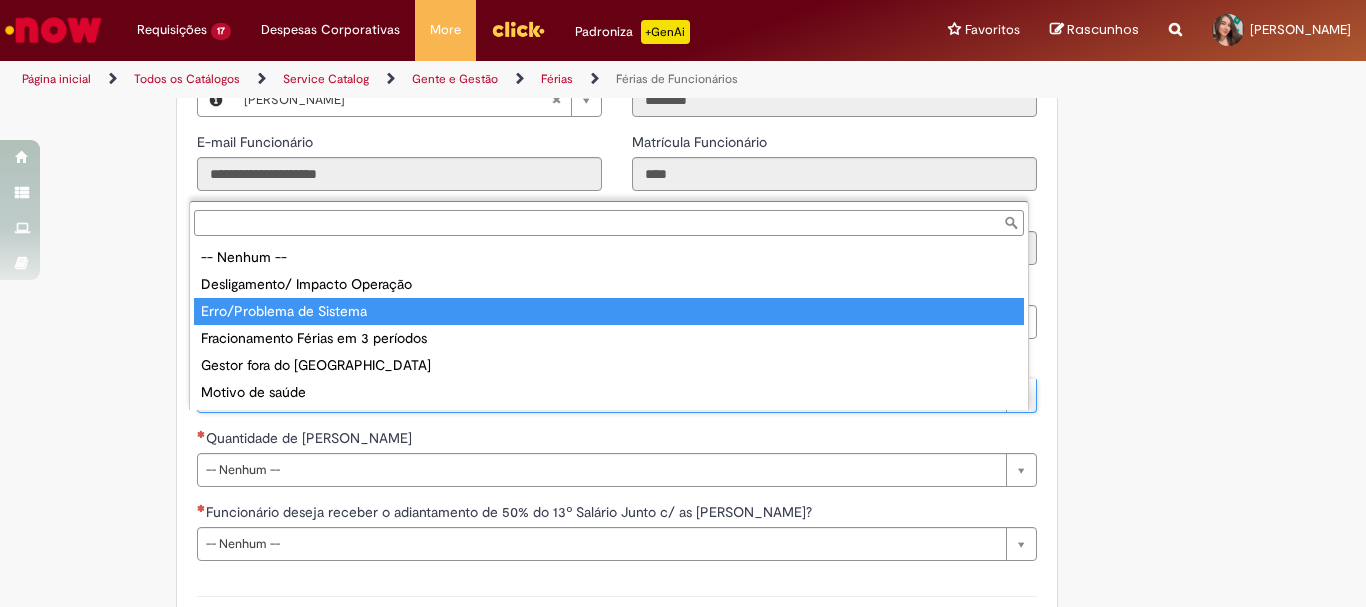 type on "**********" 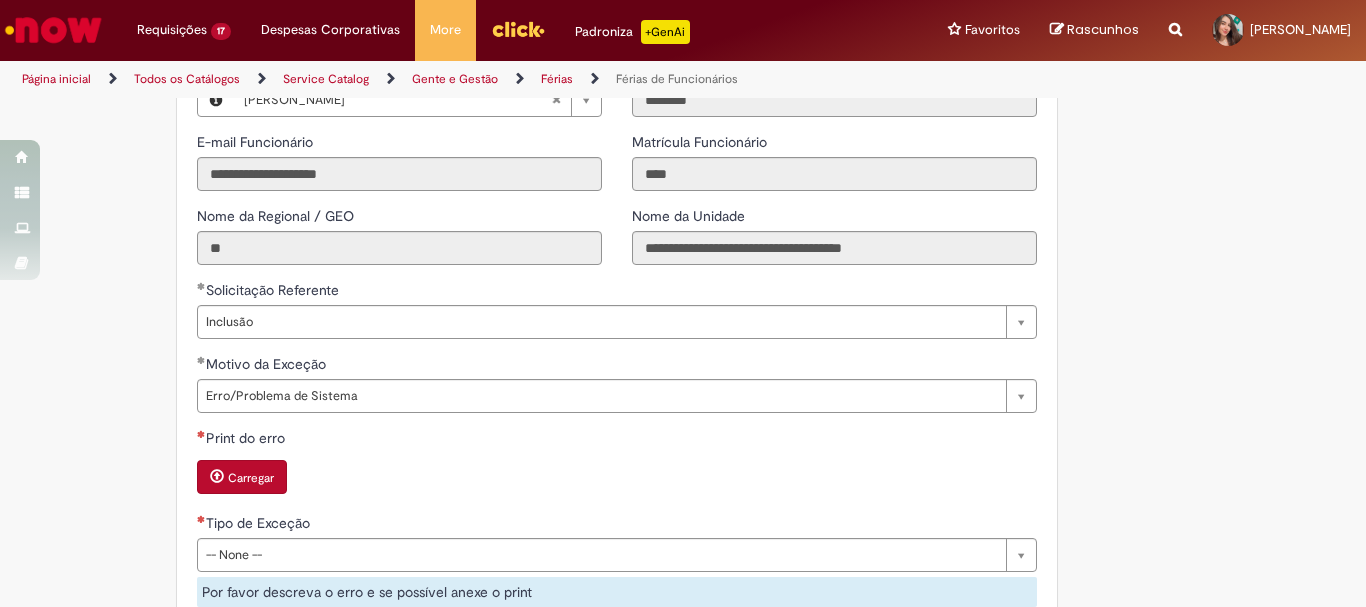 click on "Adicionar a Favoritos
Férias de Funcionários
Oferta destinada para esclarecimento de dúvidas e inclusões/exceções/cancelamentos de férias por exceções.
Utilize esta oferta:
Para ajustar, cancelar ou incluir férias com menos de 35 dias para o início;
Para fracionar suas férias em 03 períodos (se elegível);
Caso Click apresente alguma instabilidade no serviço de Férias que, mesmo após você abrir um  incidente  (e tiver evidência do número), não for corrigido por completo ou  em tempo de ajustar no próprio sistema;
> Para incluir, alterar ou cancelar Férias dentro do prazo de 35 dias de antecedência, é só acessar  Portal Click  > Você > Férias; > Para acessar a Diretriz de Férias, basta  clicar aqui
> Ficou com dúvidas sobre Férias via Termo? É só acessar a   FAQ – Fluxo de alteração de férias por exceção no Click  ou abrir chamado na oferta  ." at bounding box center (585, -56) 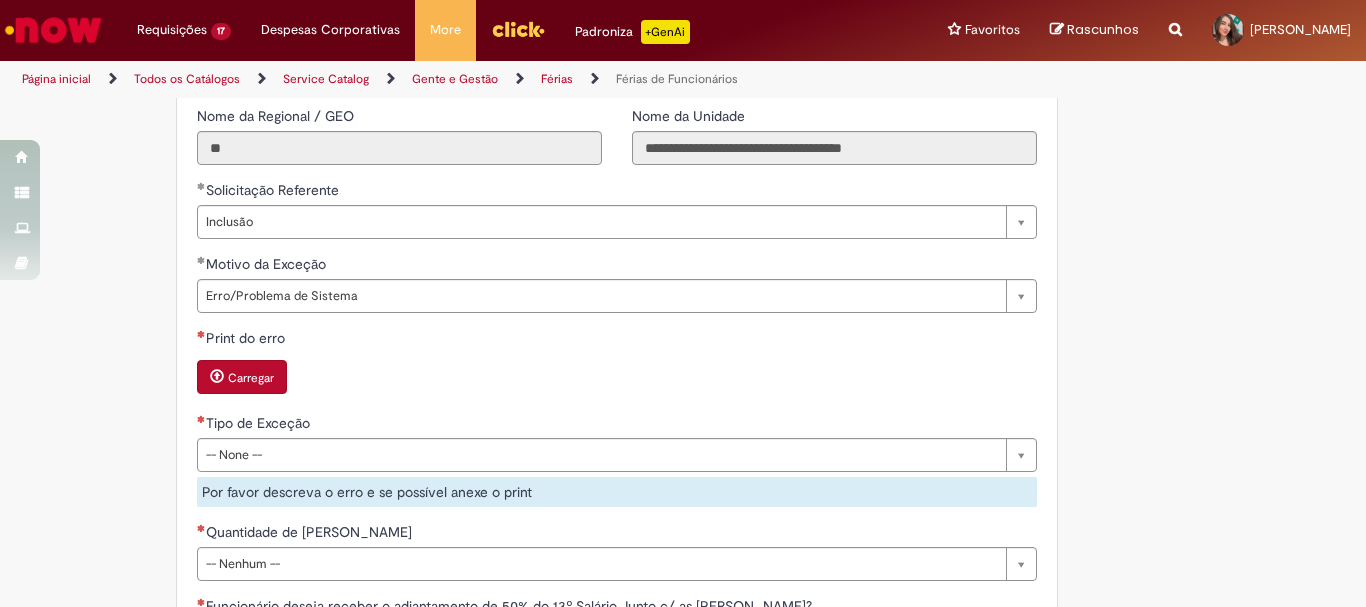 click on "Carregar" at bounding box center [251, 378] 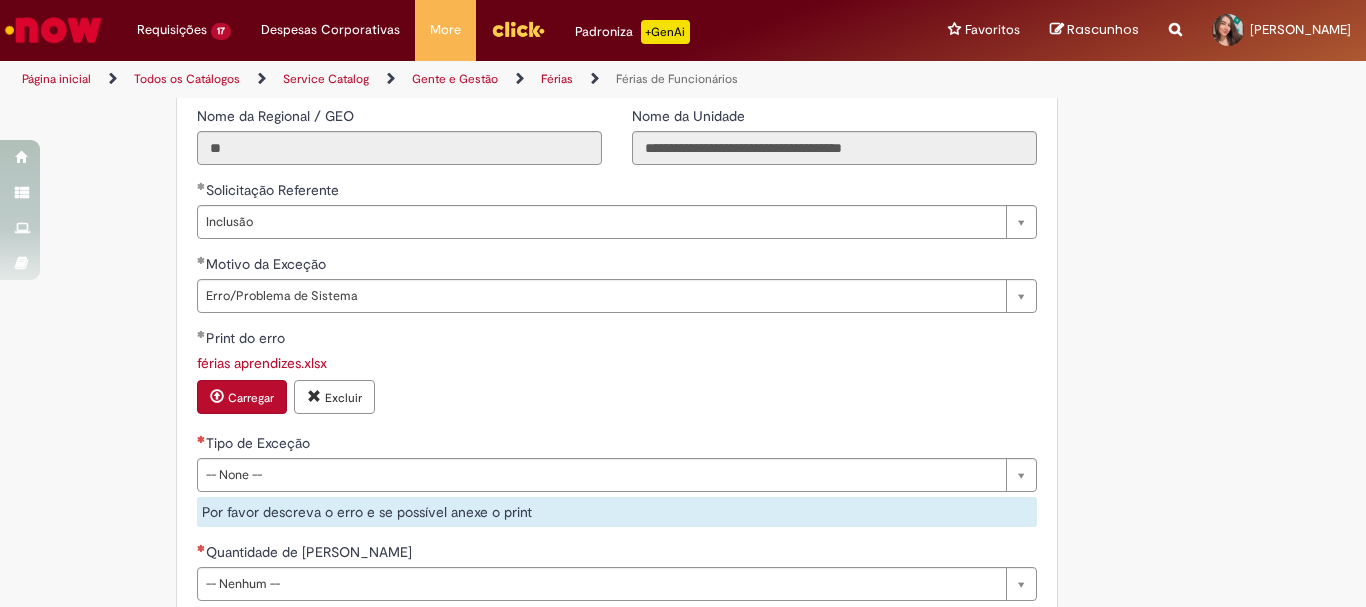 scroll, scrollTop: 1700, scrollLeft: 0, axis: vertical 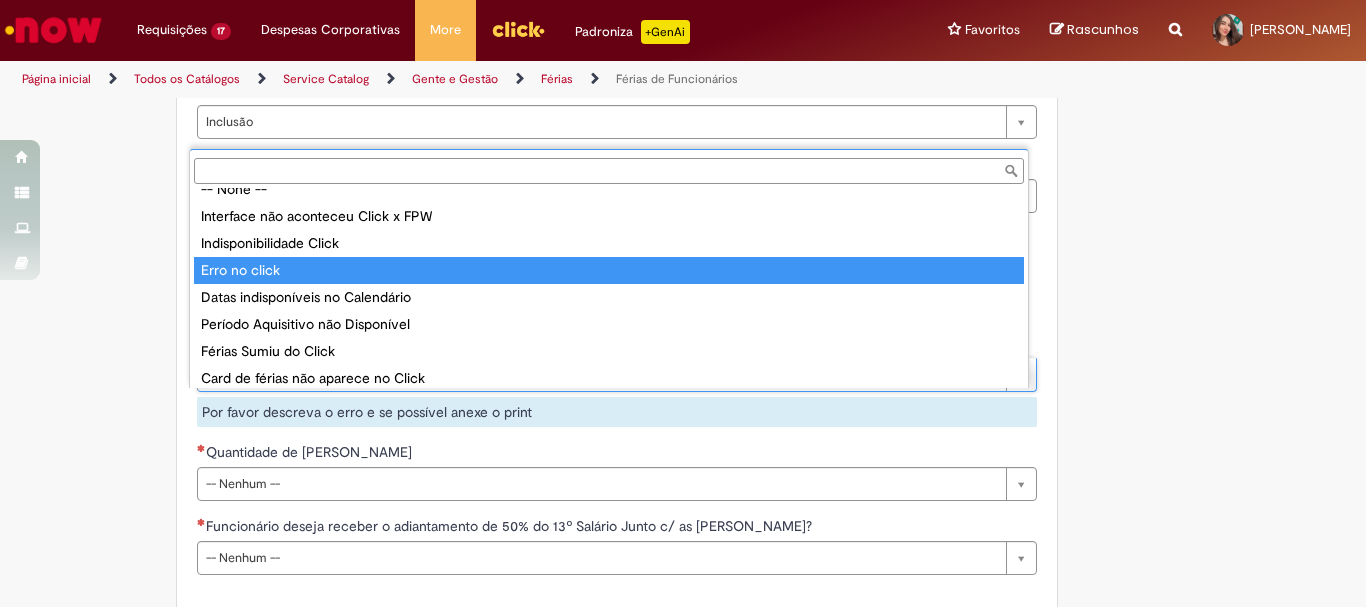 type on "**********" 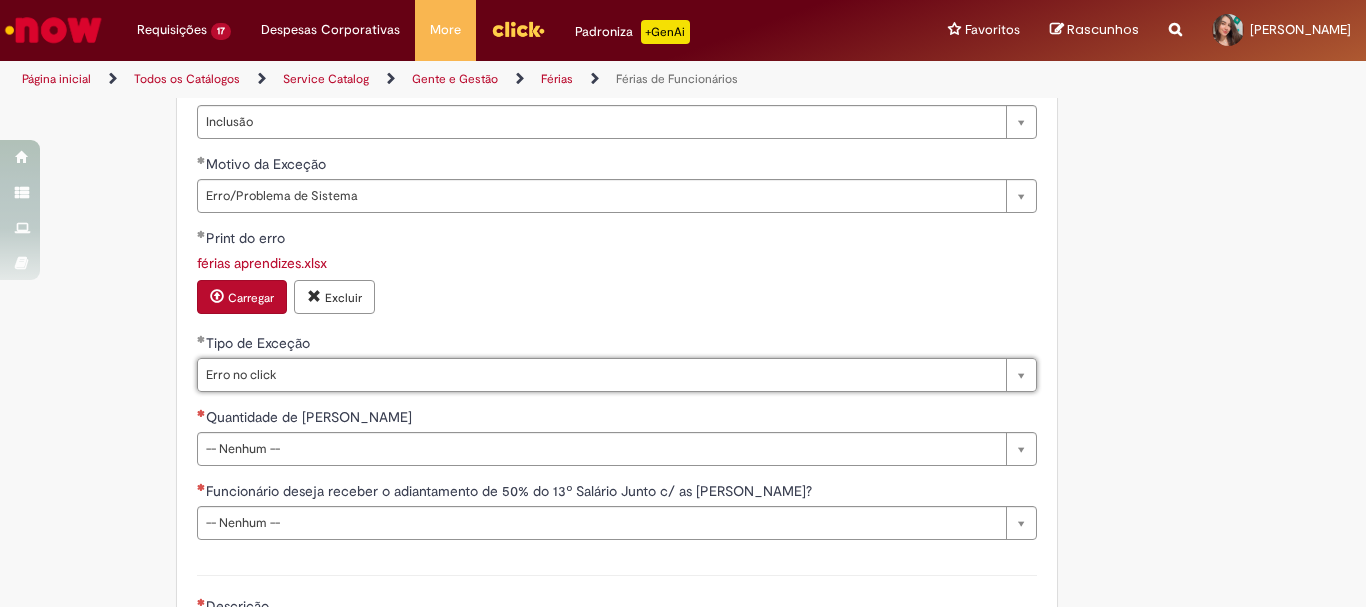 click on "Tire dúvidas com LupiAssist    +GenAI
Oi! Eu sou LupiAssist, uma Inteligência Artificial Generativa em constante aprendizado   Meu conteúdo é monitorado para trazer uma melhor experiência
Dúvidas comuns:
Só mais um instante, estou consultando nossas bases de conhecimento  e escrevendo a melhor resposta pra você!
Title
Lorem ipsum dolor sit amet    Fazer uma nova pergunta
Gerei esta resposta utilizando IA Generativa em conjunto com os nossos padrões. Em caso de divergência, os documentos oficiais prevalecerão.
Saiba mais em:
Ou ligue para:
E aí, te ajudei?
Sim, obrigado!" at bounding box center [683, -263] 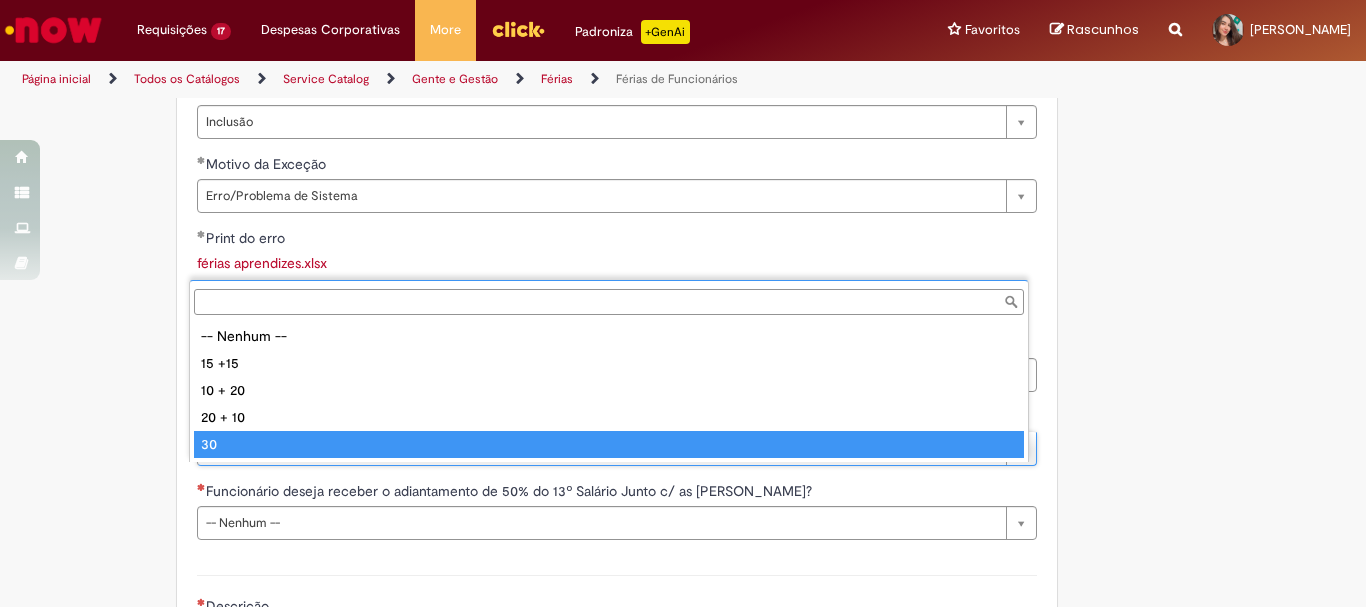 type on "**" 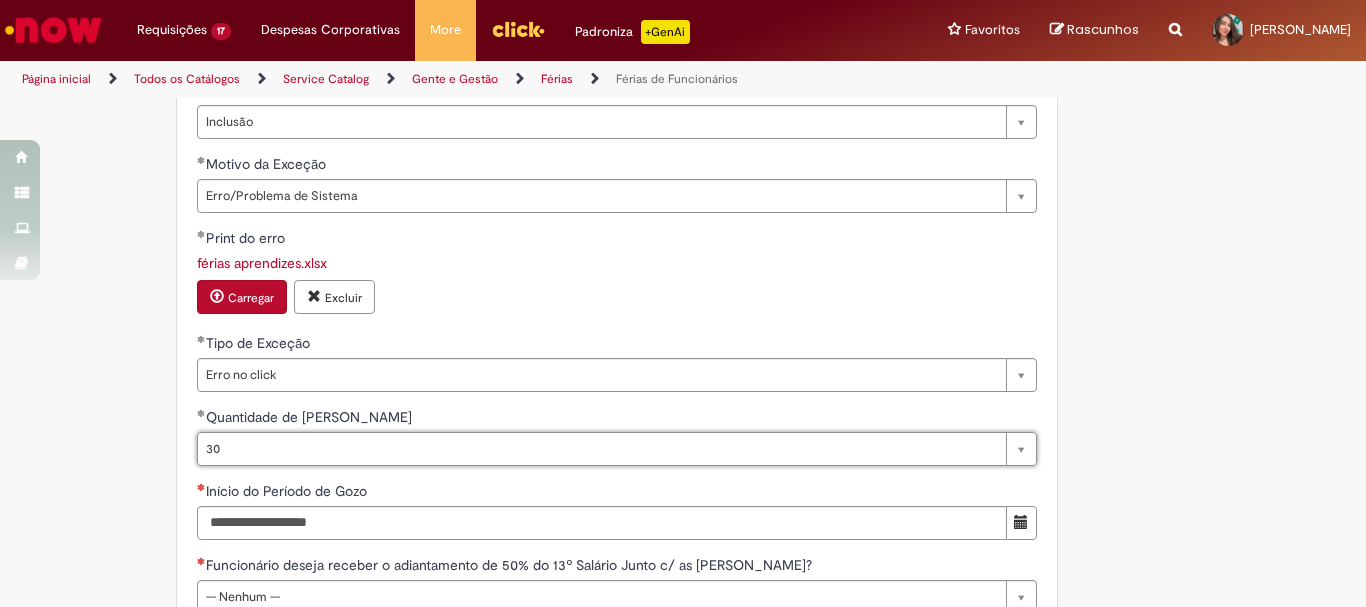 scroll, scrollTop: 1900, scrollLeft: 0, axis: vertical 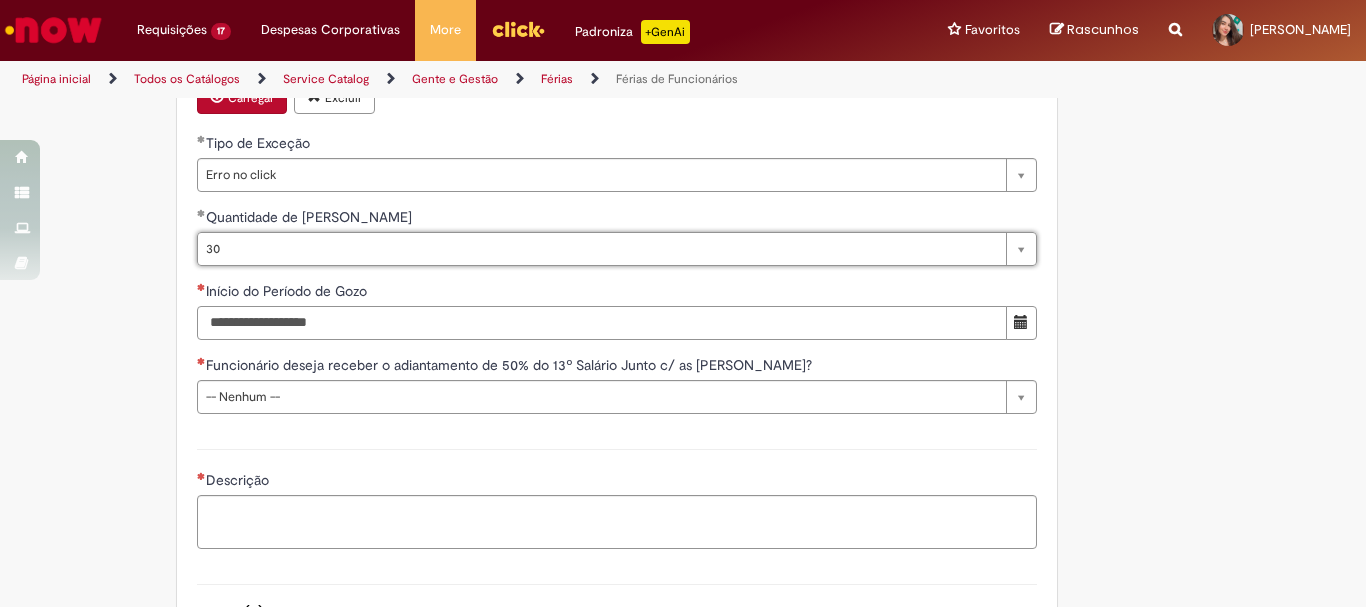 click on "Início do Período de Gozo" at bounding box center [602, 323] 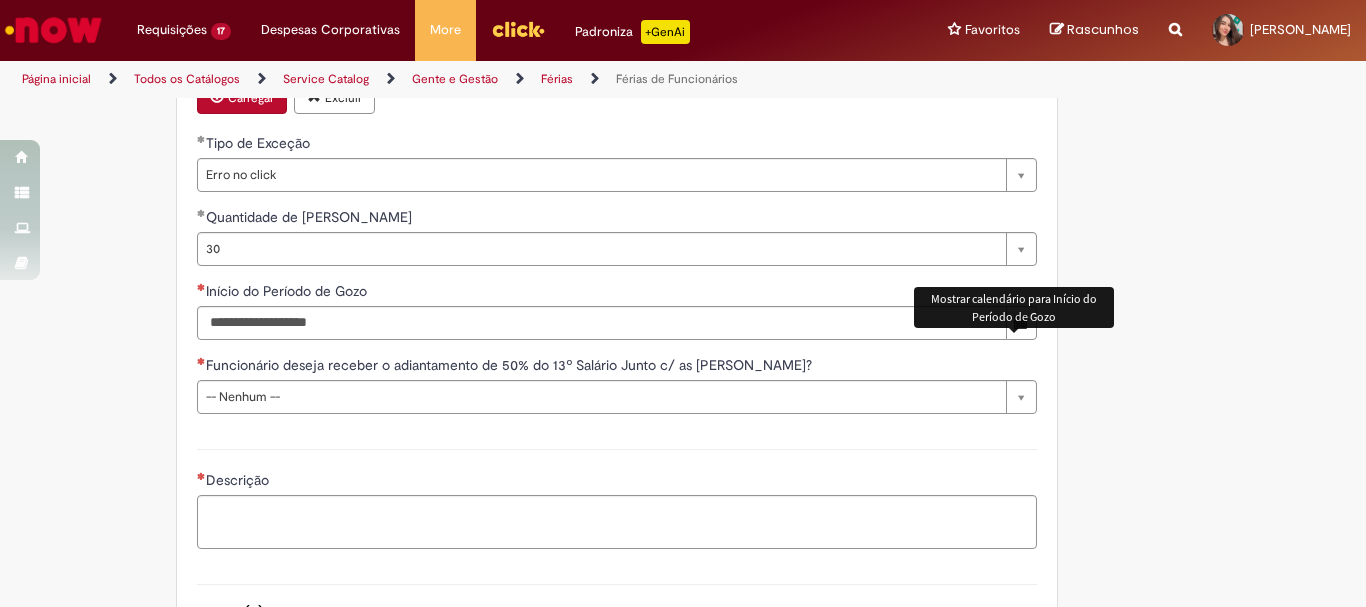 click at bounding box center (1021, 323) 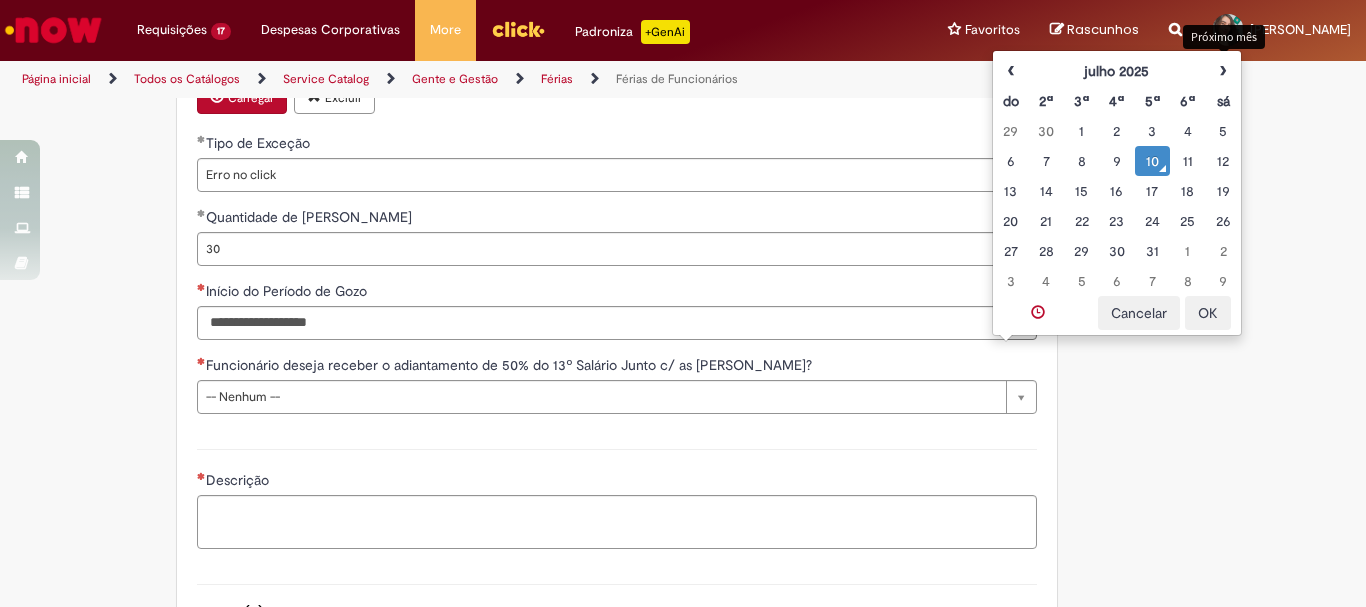 drag, startPoint x: 1219, startPoint y: 70, endPoint x: 1197, endPoint y: 87, distance: 27.802877 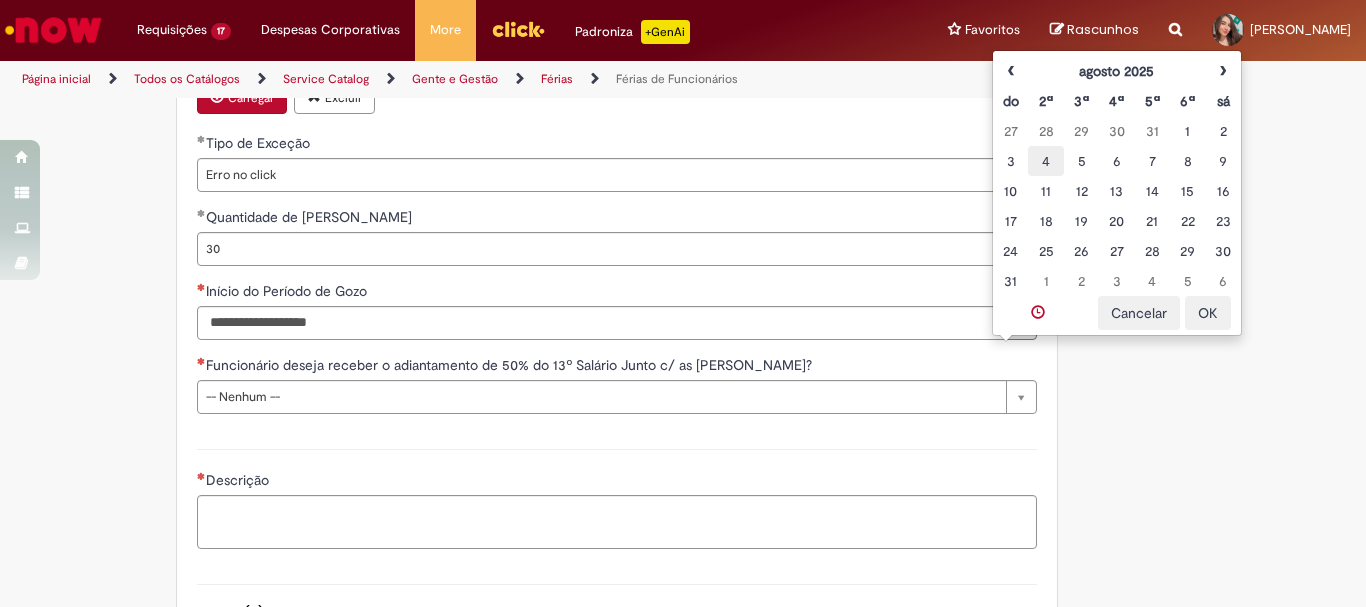 click on "4" at bounding box center [1045, 161] 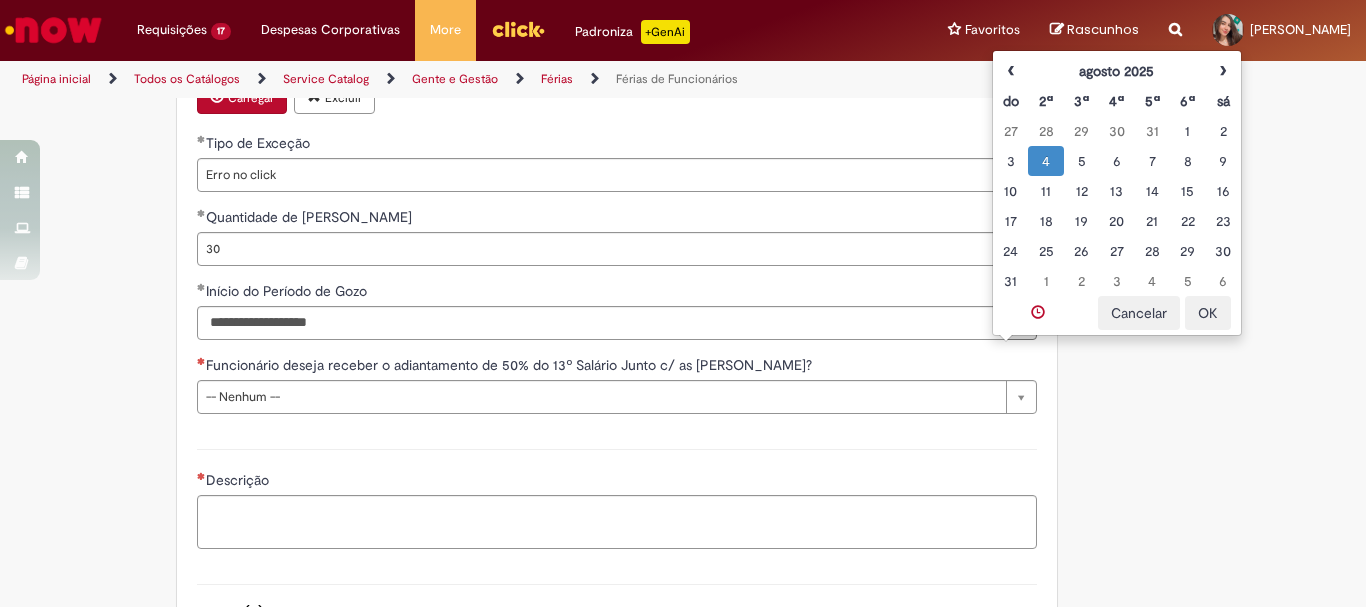 click on "OK" at bounding box center (1208, 313) 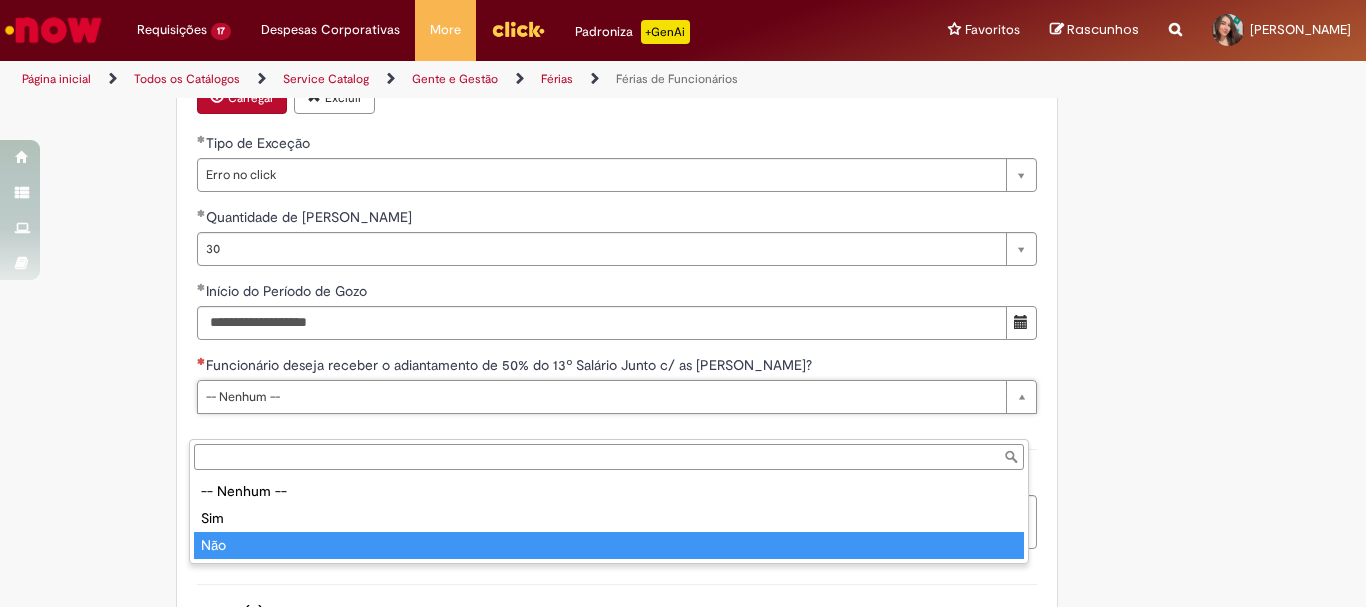 type on "***" 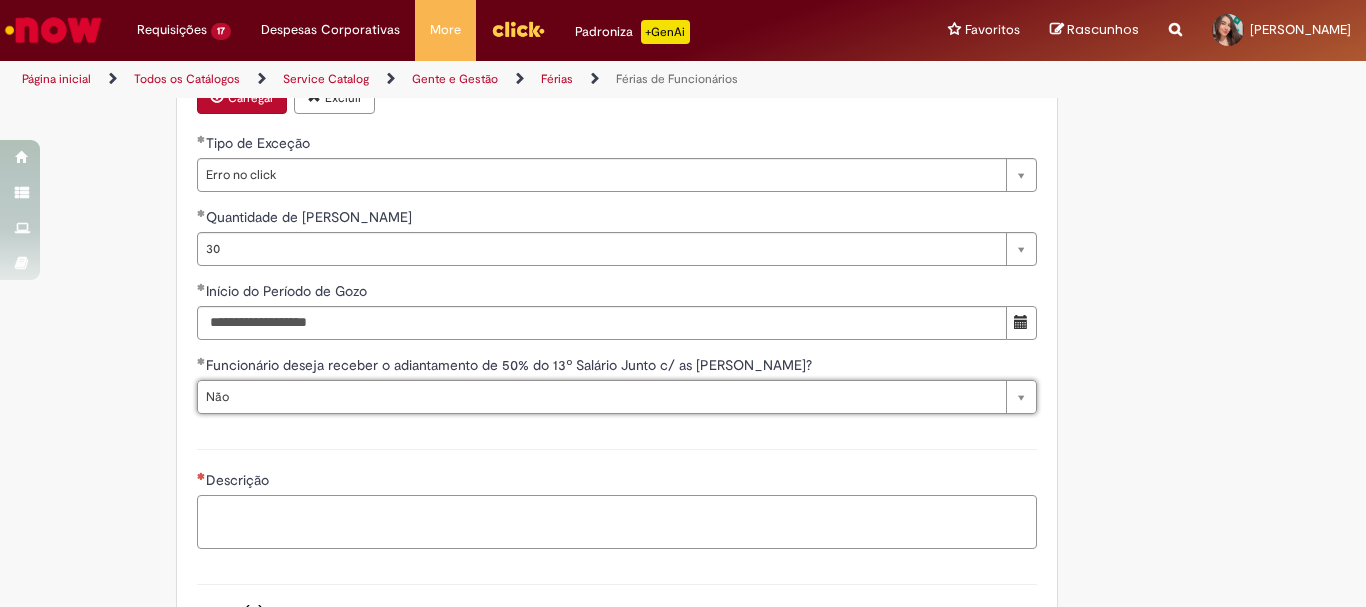 click on "Descrição" at bounding box center (617, 522) 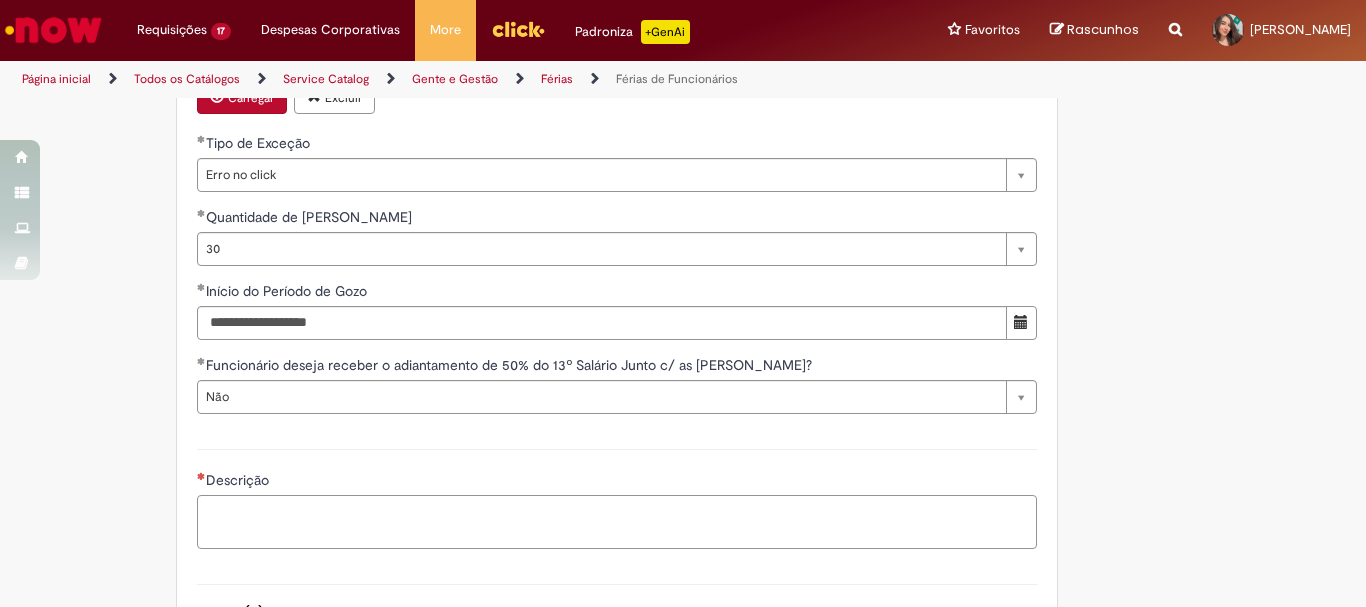 paste on "**********" 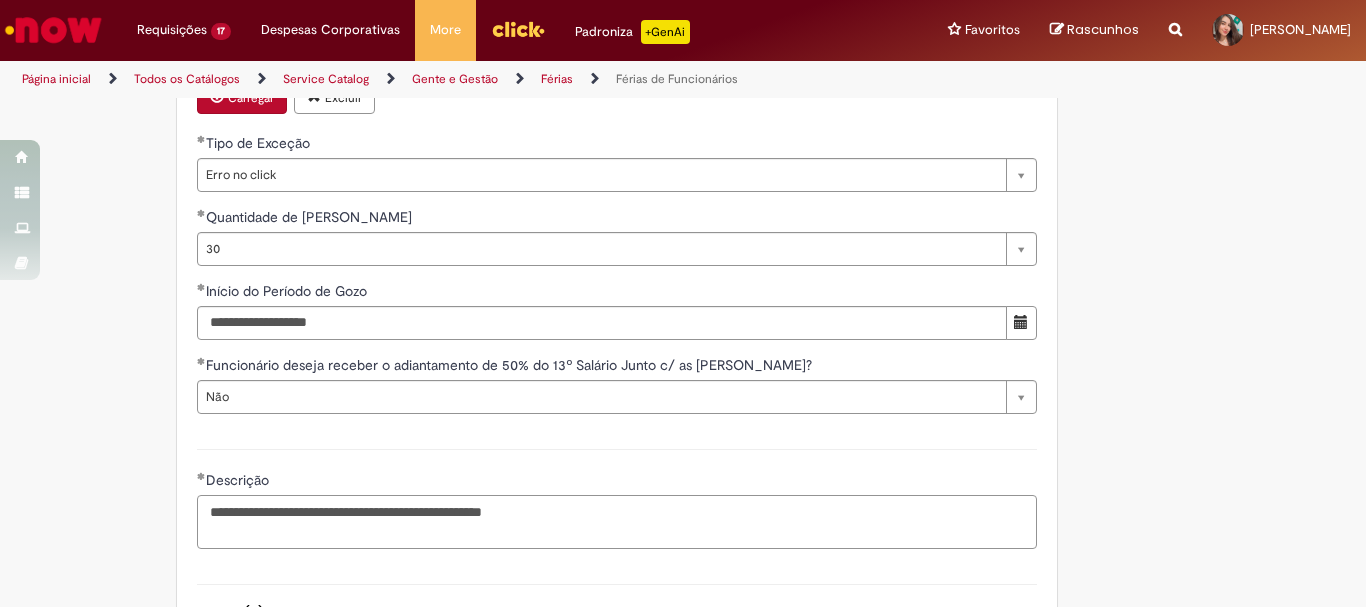 scroll, scrollTop: 2200, scrollLeft: 0, axis: vertical 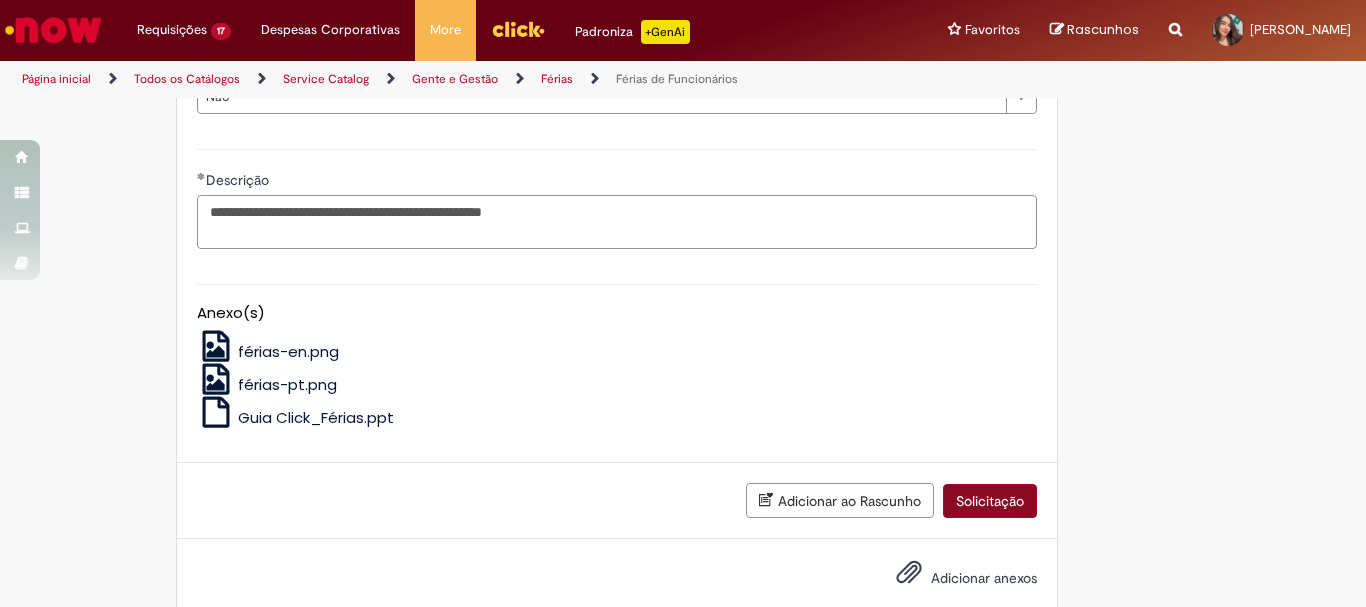 type on "**********" 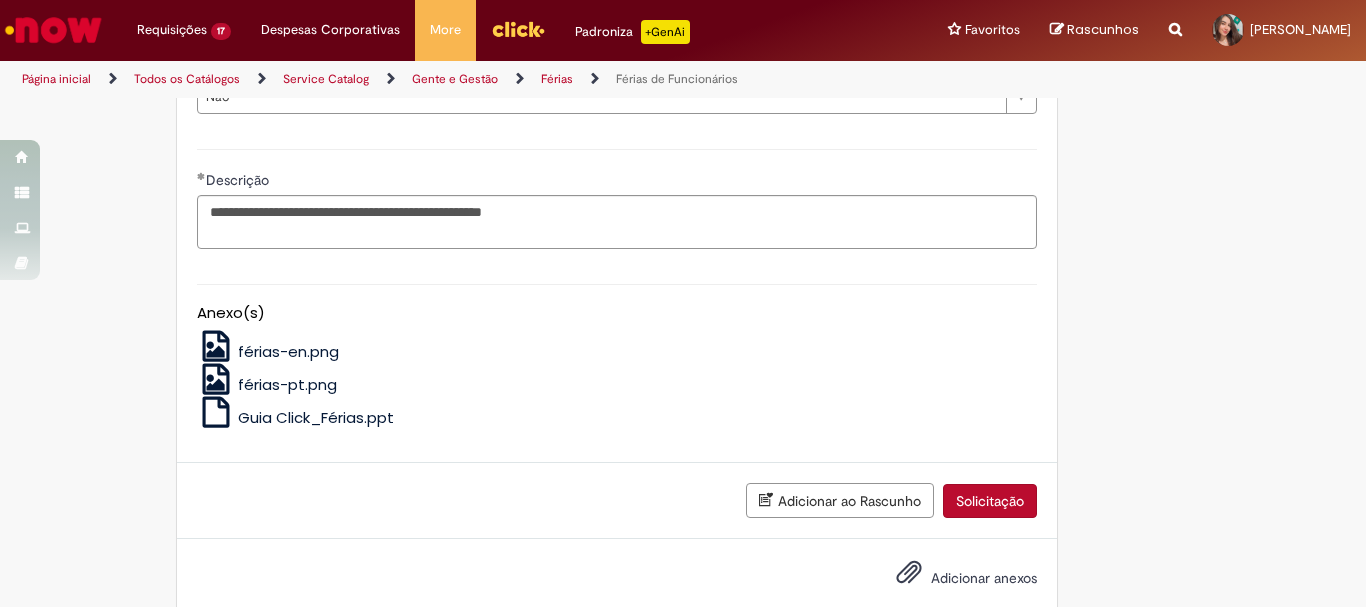 click on "Solicitação" at bounding box center [990, 501] 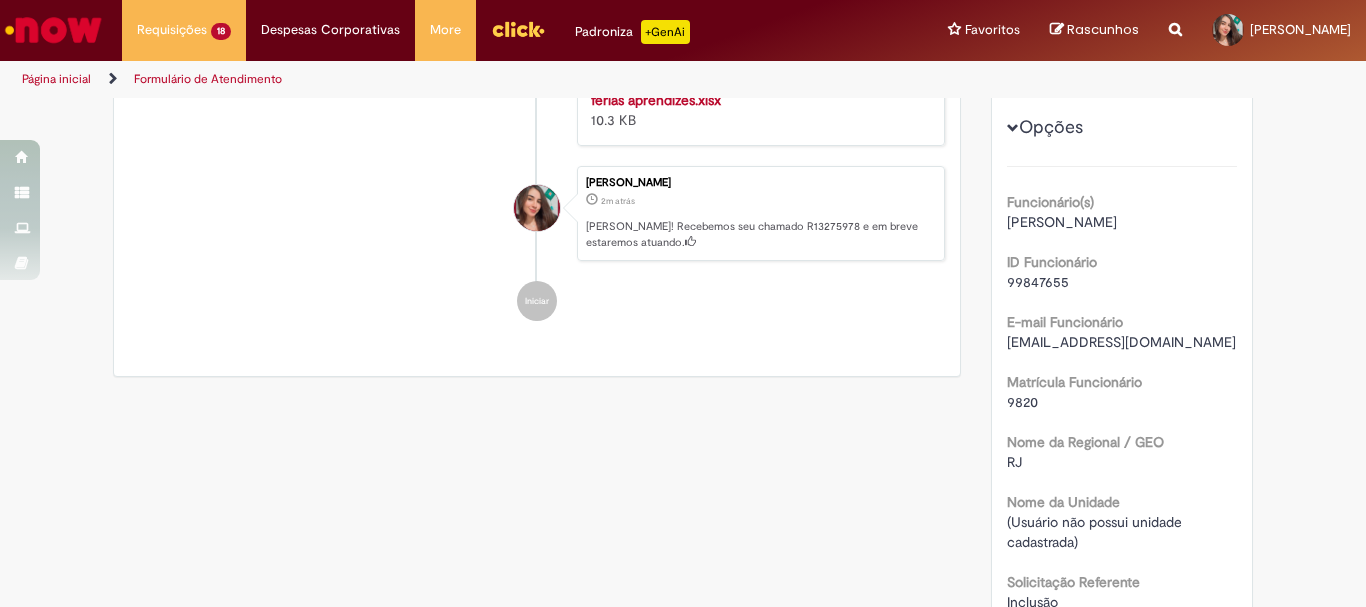 scroll, scrollTop: 0, scrollLeft: 0, axis: both 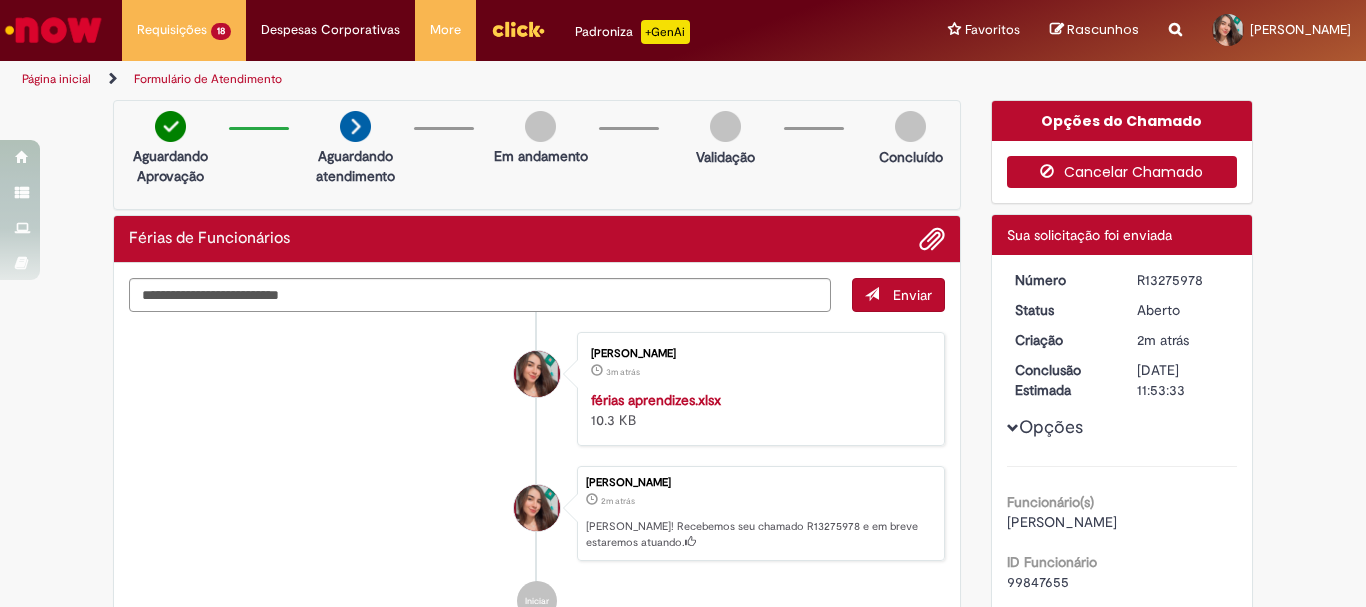 click on "Cancelar Chamado" at bounding box center [1122, 172] 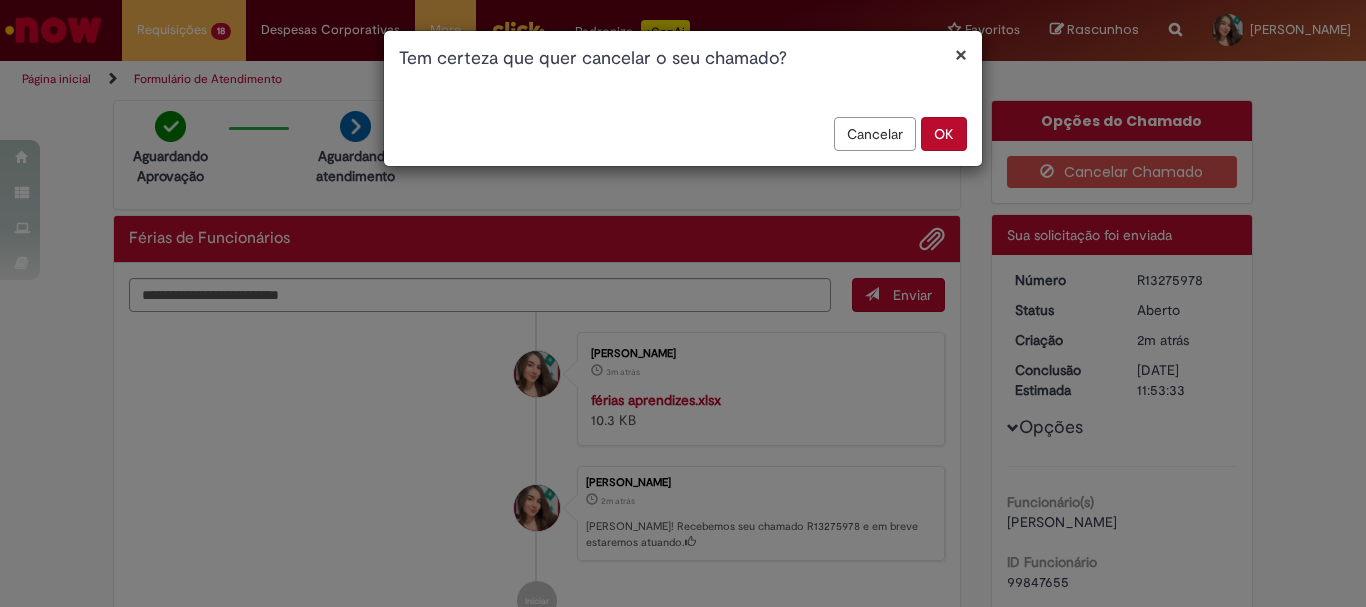 click on "OK" at bounding box center (944, 134) 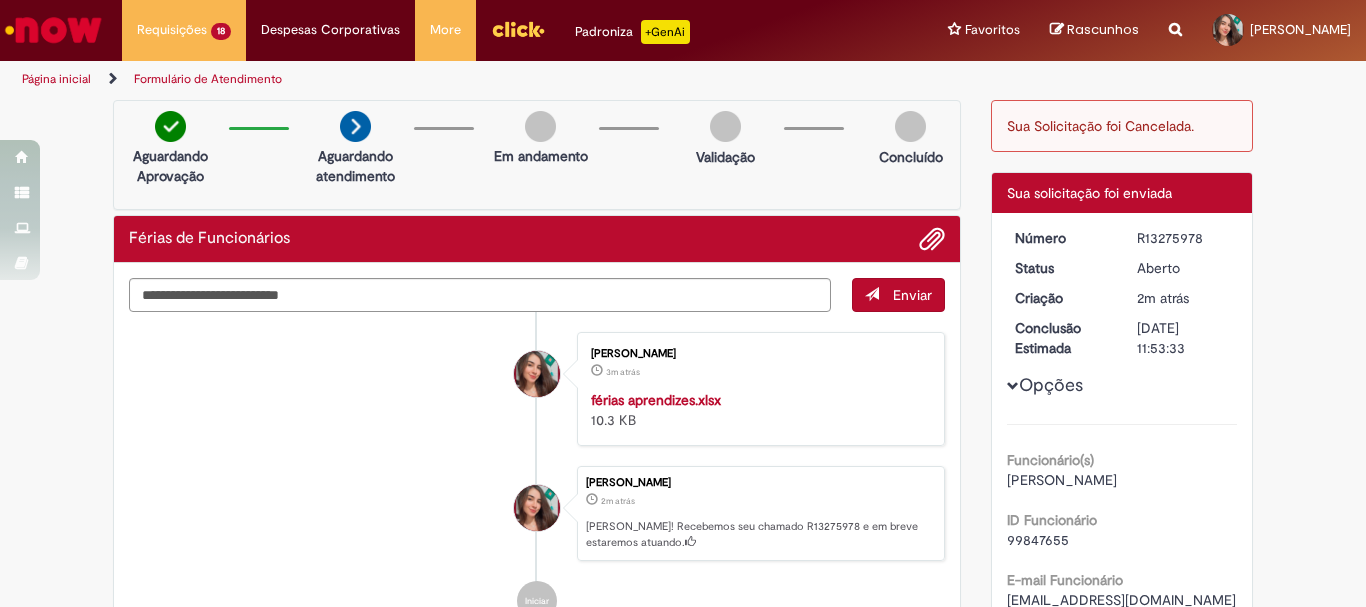 click at bounding box center [53, 30] 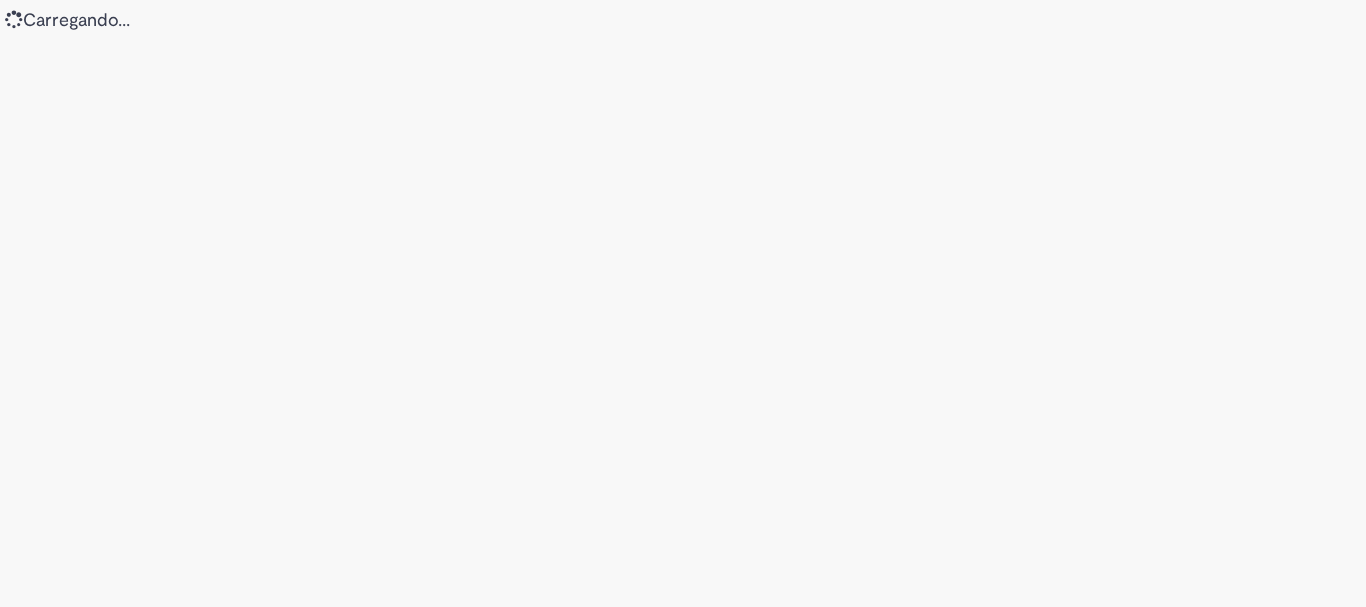 scroll, scrollTop: 0, scrollLeft: 0, axis: both 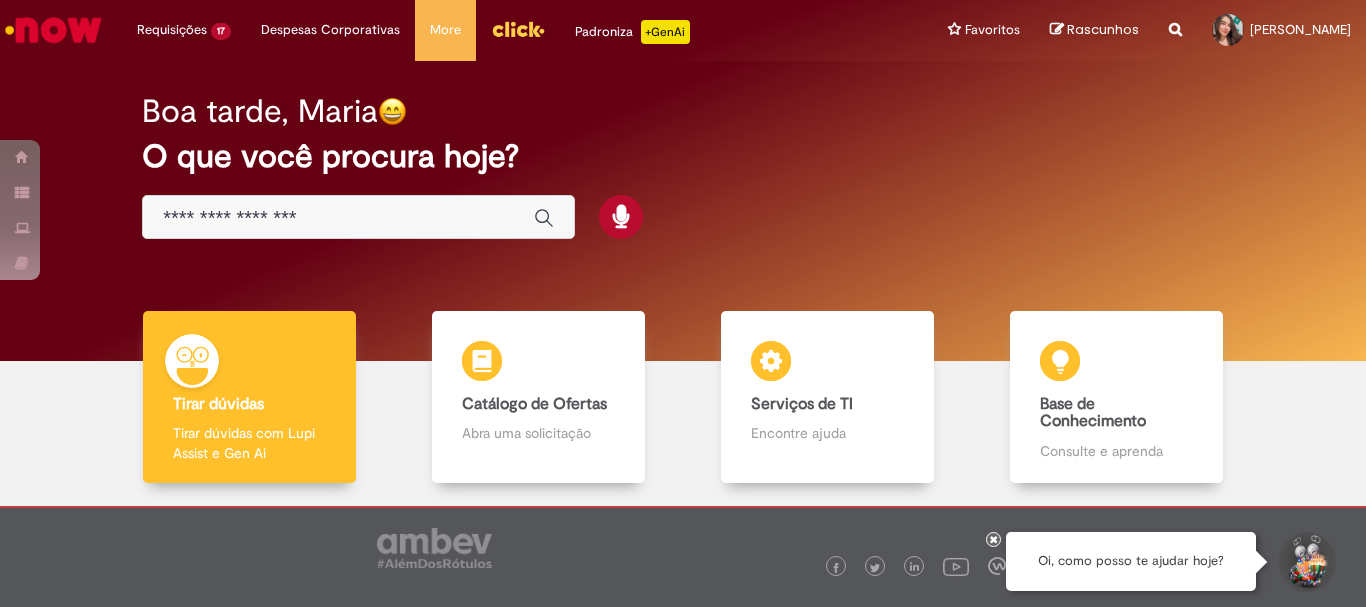 click at bounding box center [338, 218] 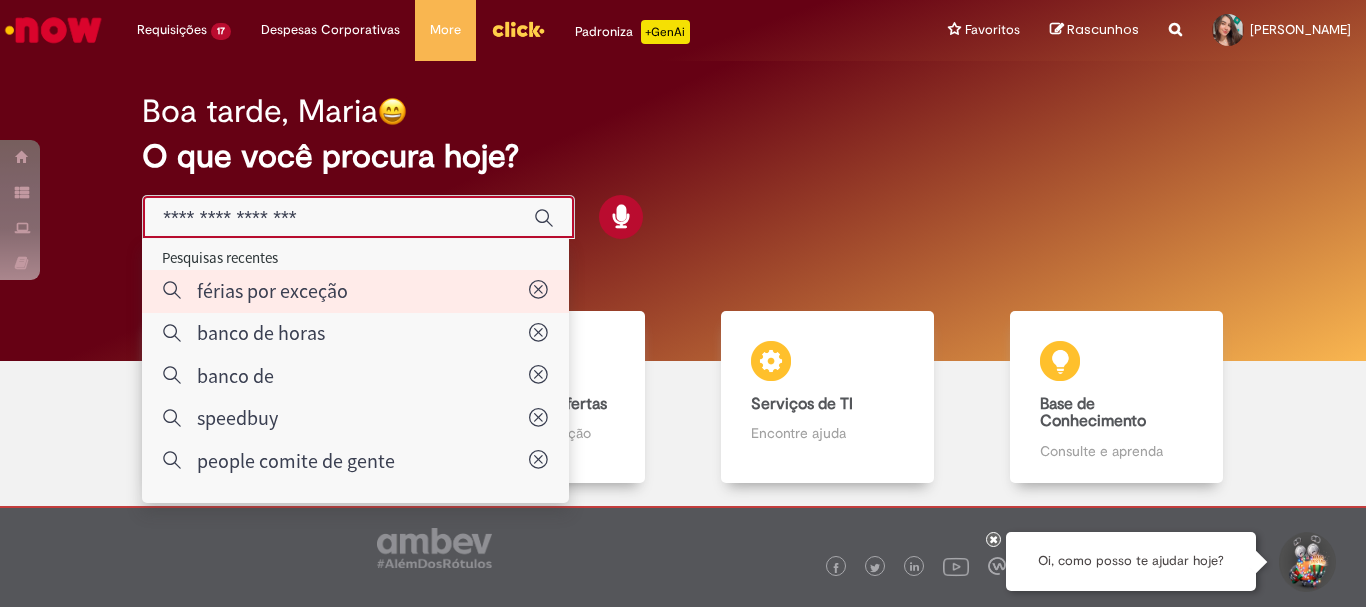 type on "**********" 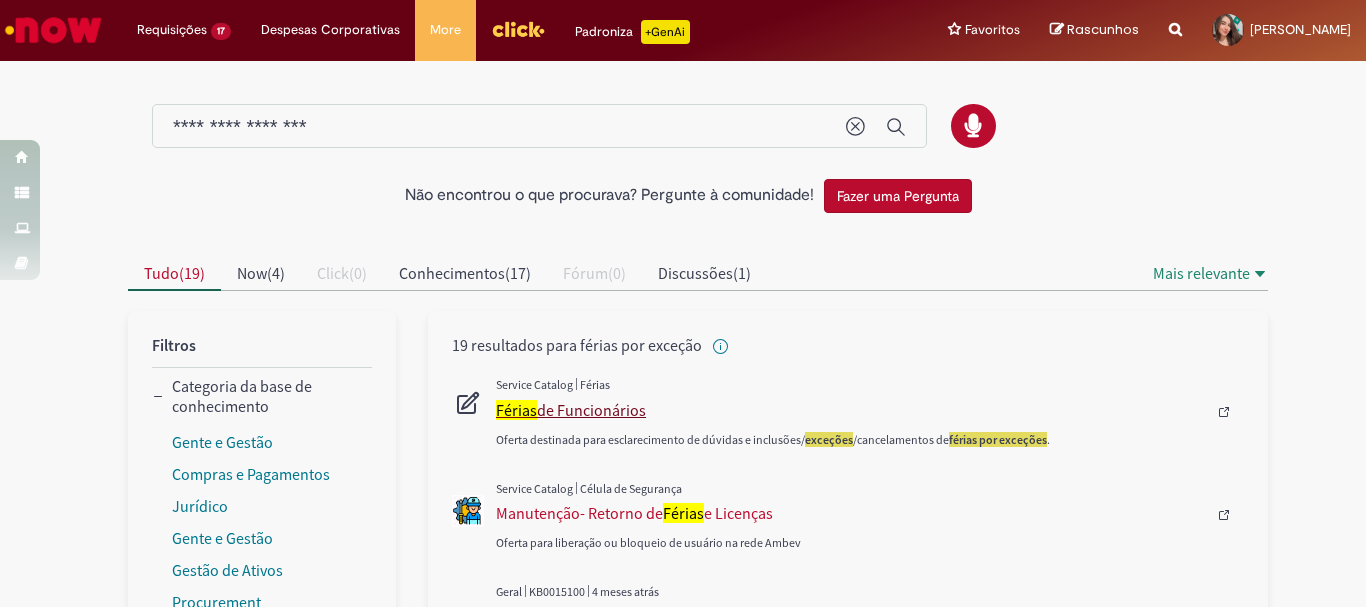 click on "Férias  de Funcionários" at bounding box center (851, 410) 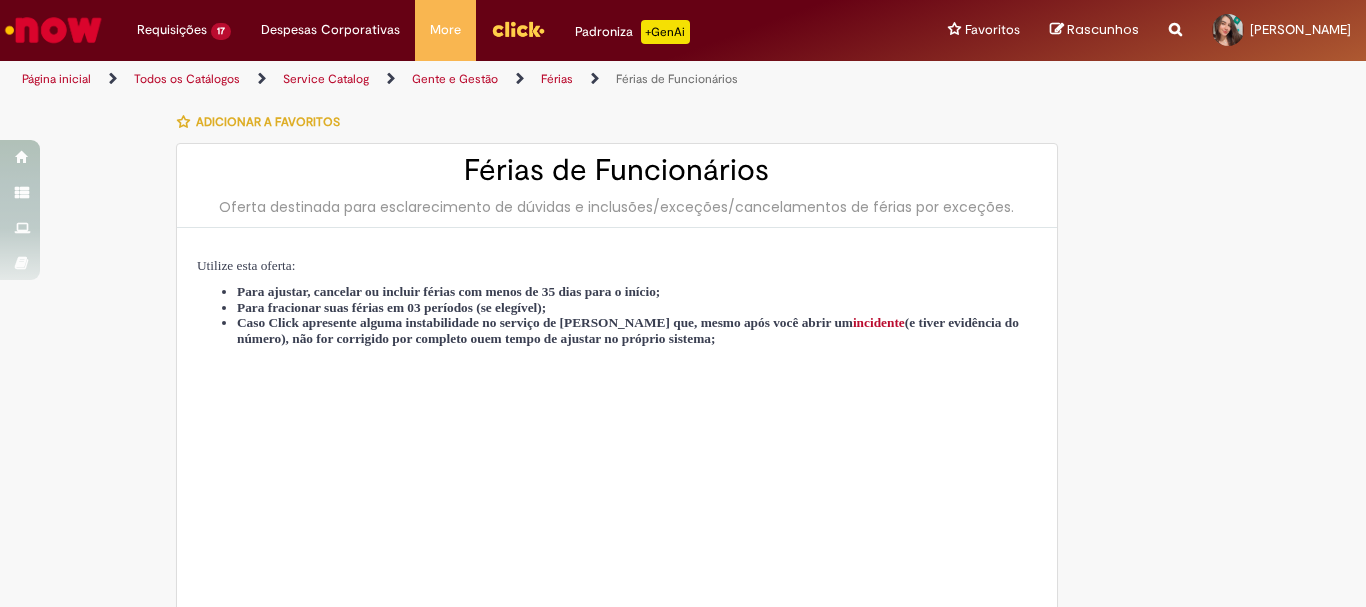 type on "********" 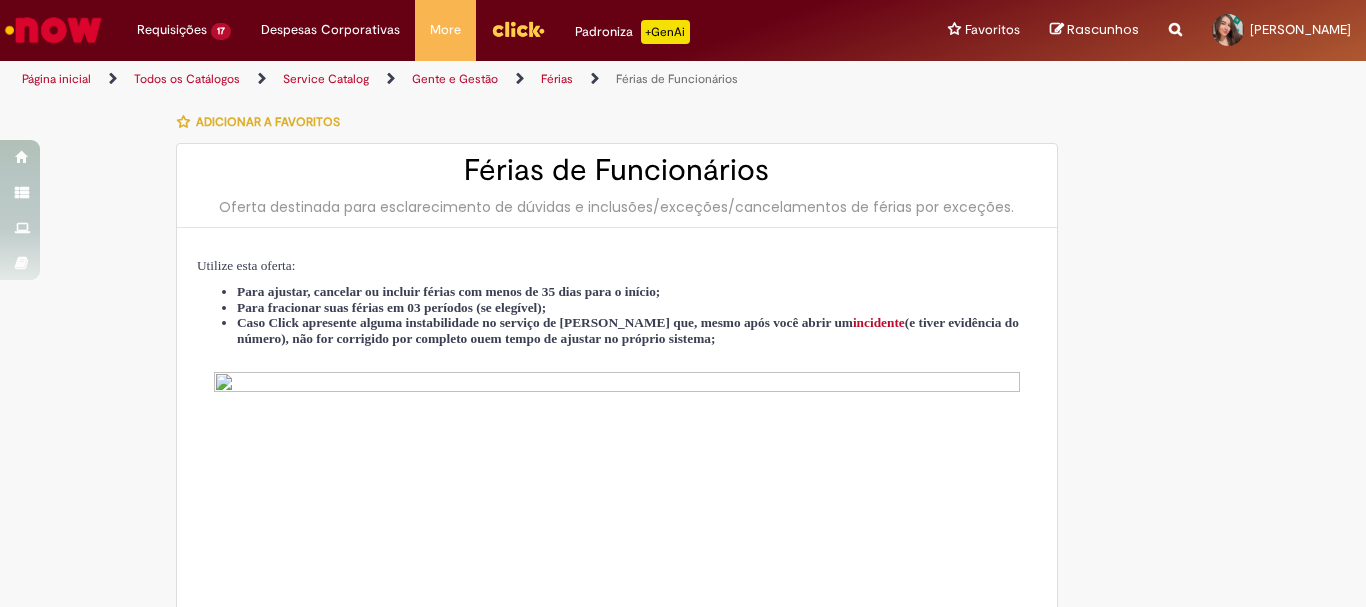 type on "**********" 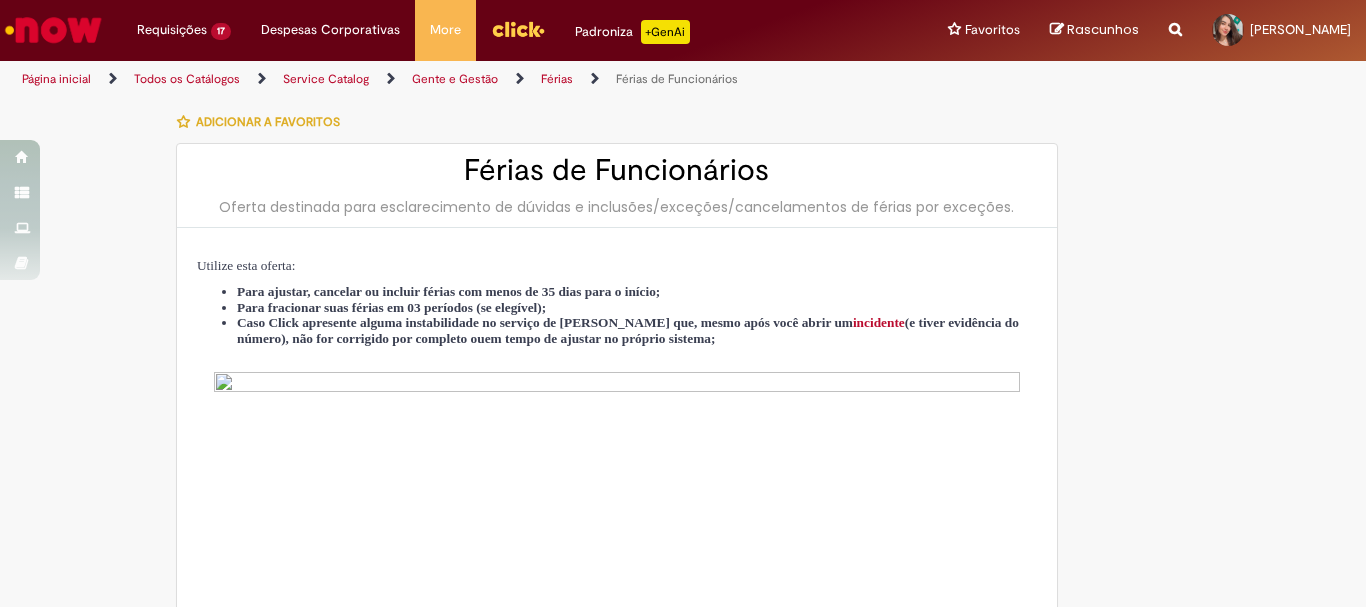 type on "**********" 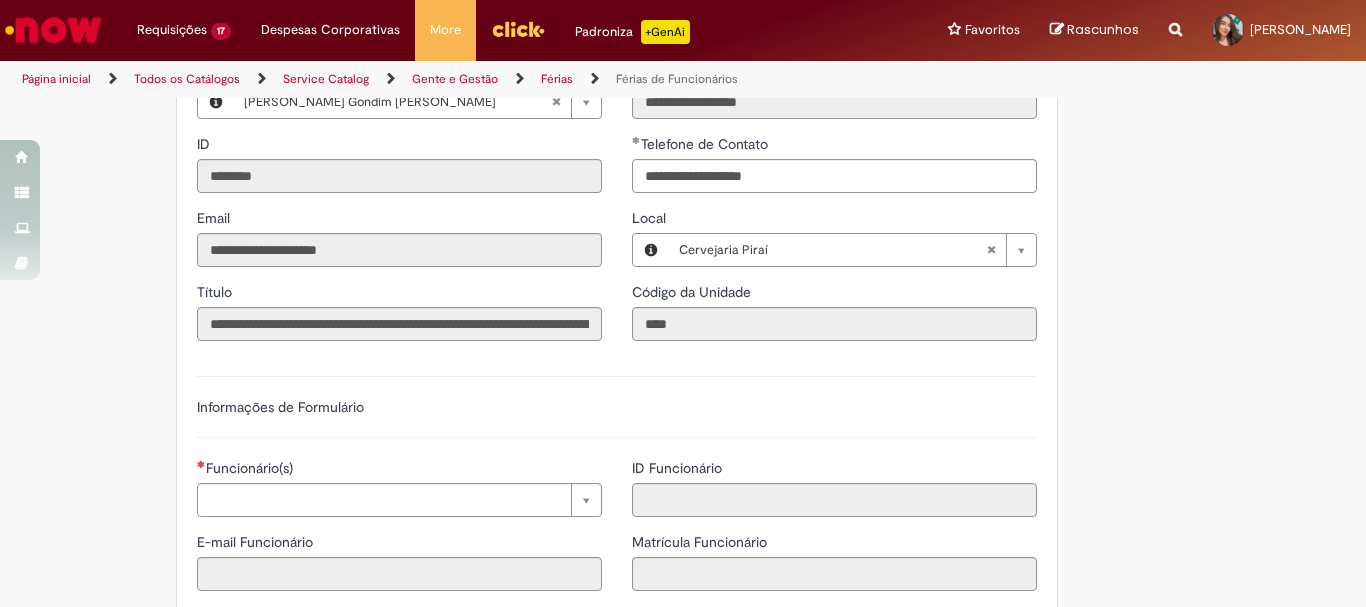 scroll, scrollTop: 1300, scrollLeft: 0, axis: vertical 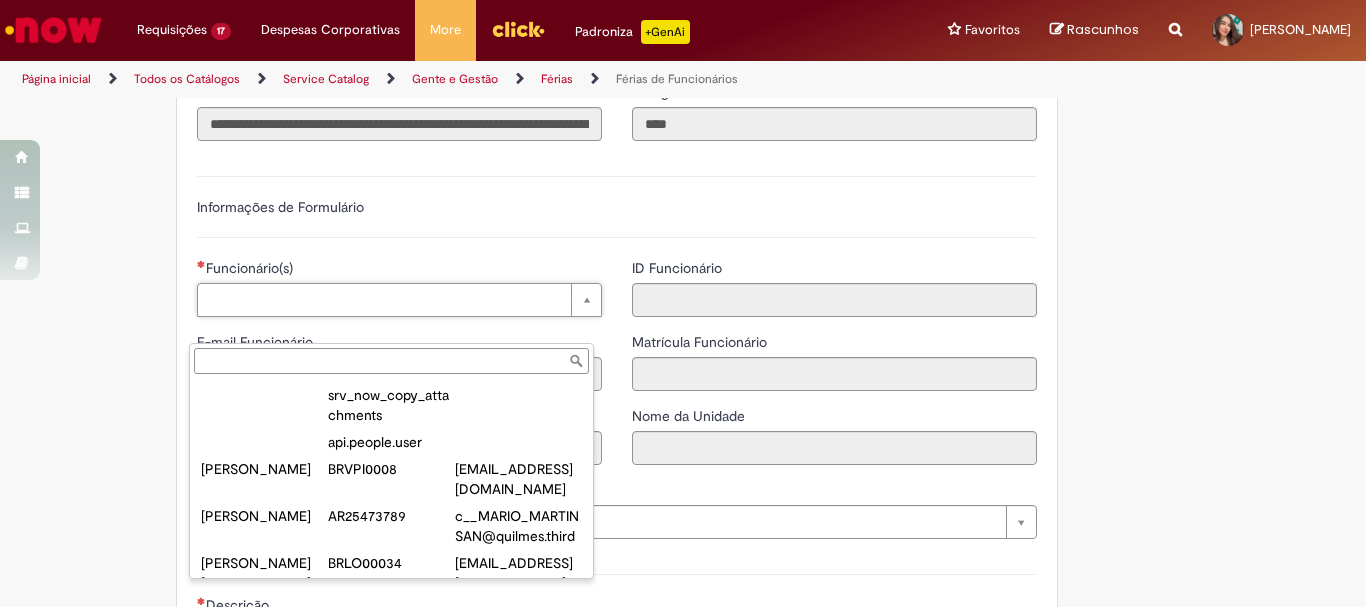 type on "**********" 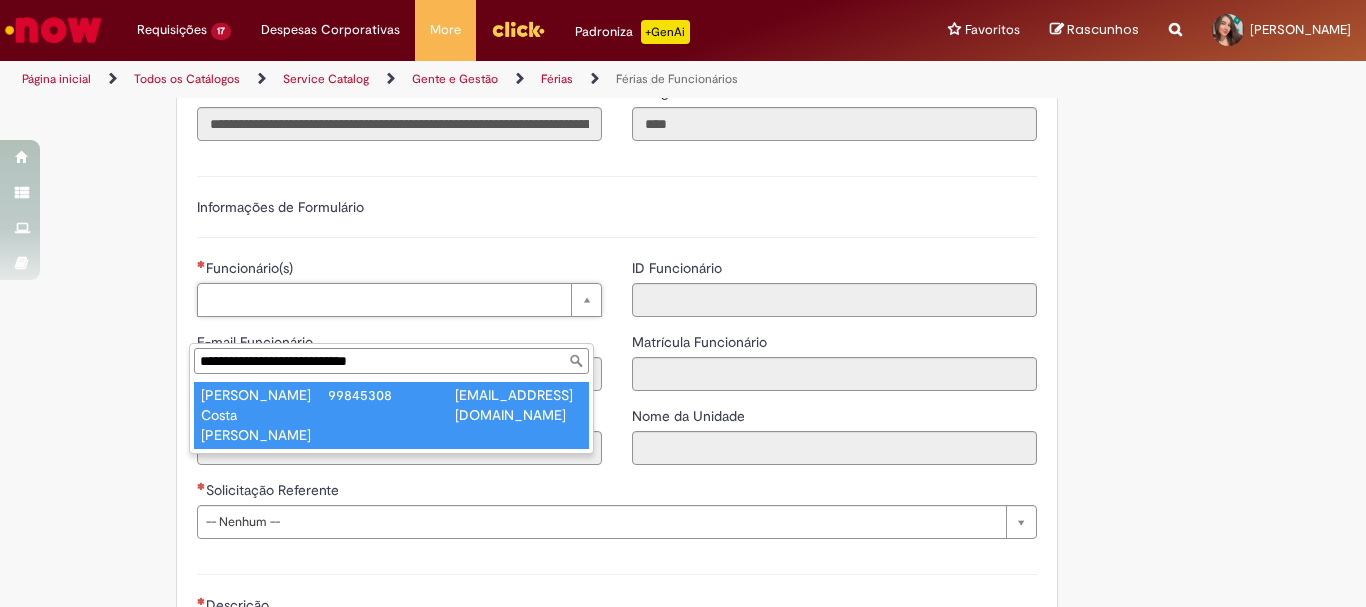 type on "**********" 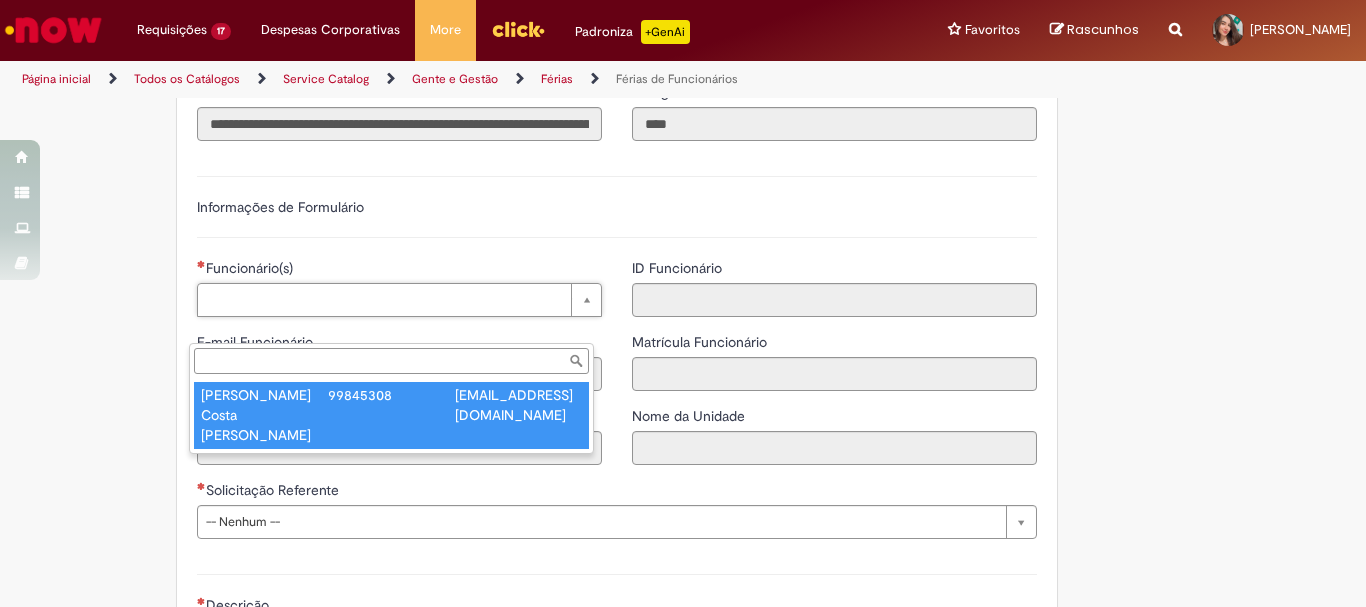 type on "**********" 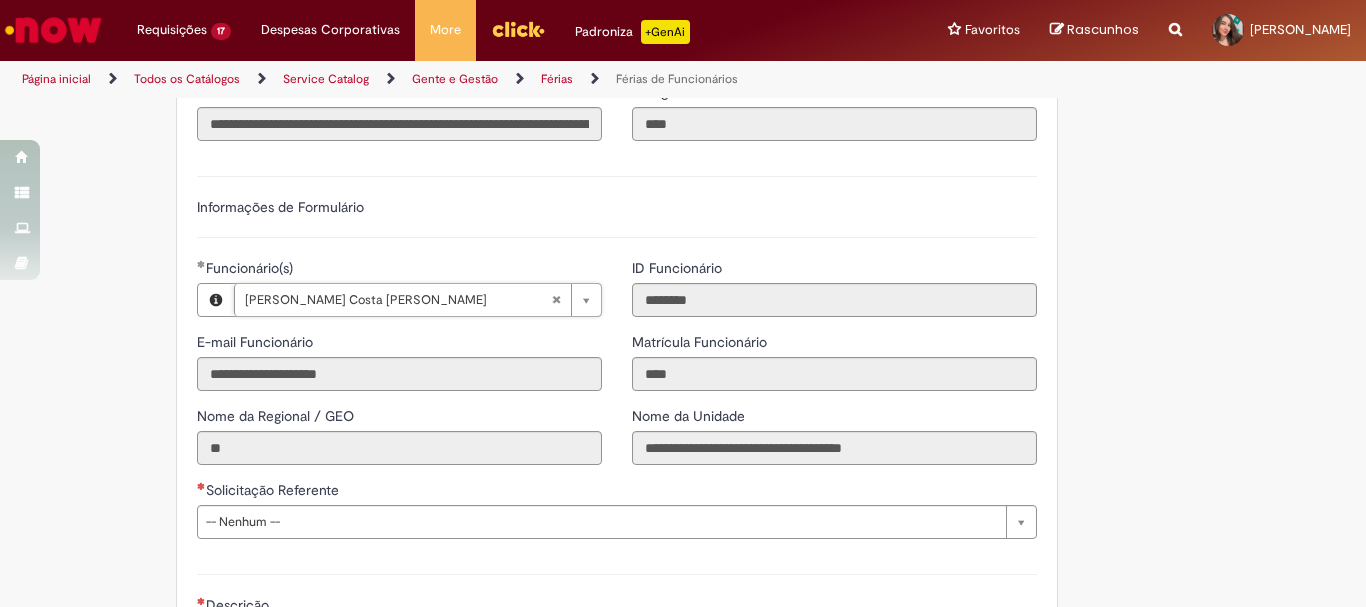 scroll, scrollTop: 1500, scrollLeft: 0, axis: vertical 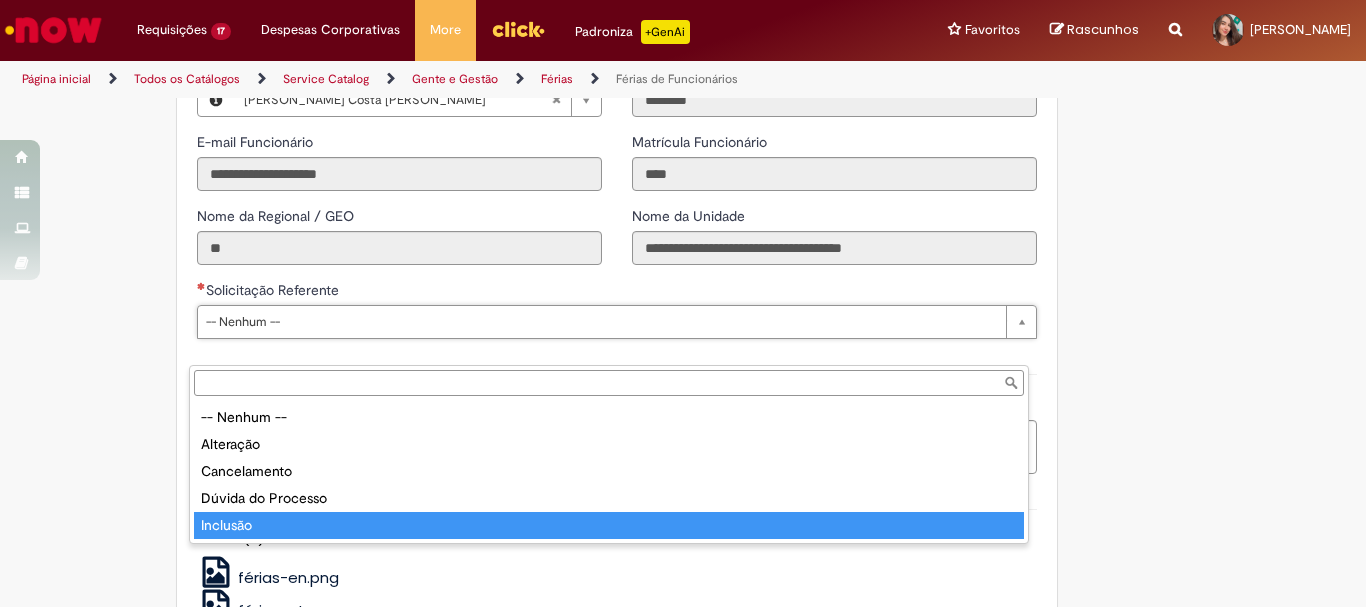 type on "********" 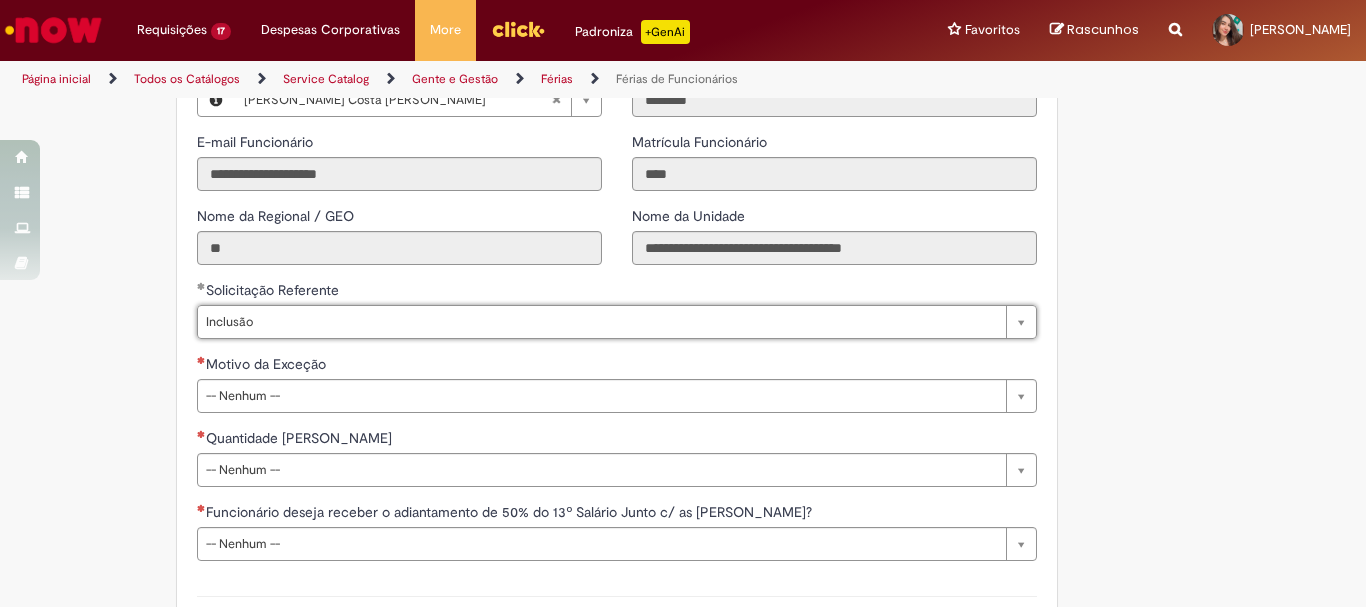click on "Tire dúvidas com LupiAssist    +GenAI
Oi! Eu sou LupiAssist, uma Inteligência Artificial Generativa em constante aprendizado   Meu conteúdo é monitorado para trazer uma melhor experiência
Dúvidas comuns:
Só mais um instante, estou consultando nossas bases de conhecimento  e escrevendo a melhor resposta pra você!
Title
Lorem ipsum dolor sit amet    Fazer uma nova pergunta
Gerei esta resposta utilizando IA Generativa em conjunto com os nossos padrões. Em caso de divergência, os documentos oficiais prevalecerão.
Saiba mais em:
Ou ligue para:
E aí, te ajudei?
Sim, obrigado!" at bounding box center (683, -152) 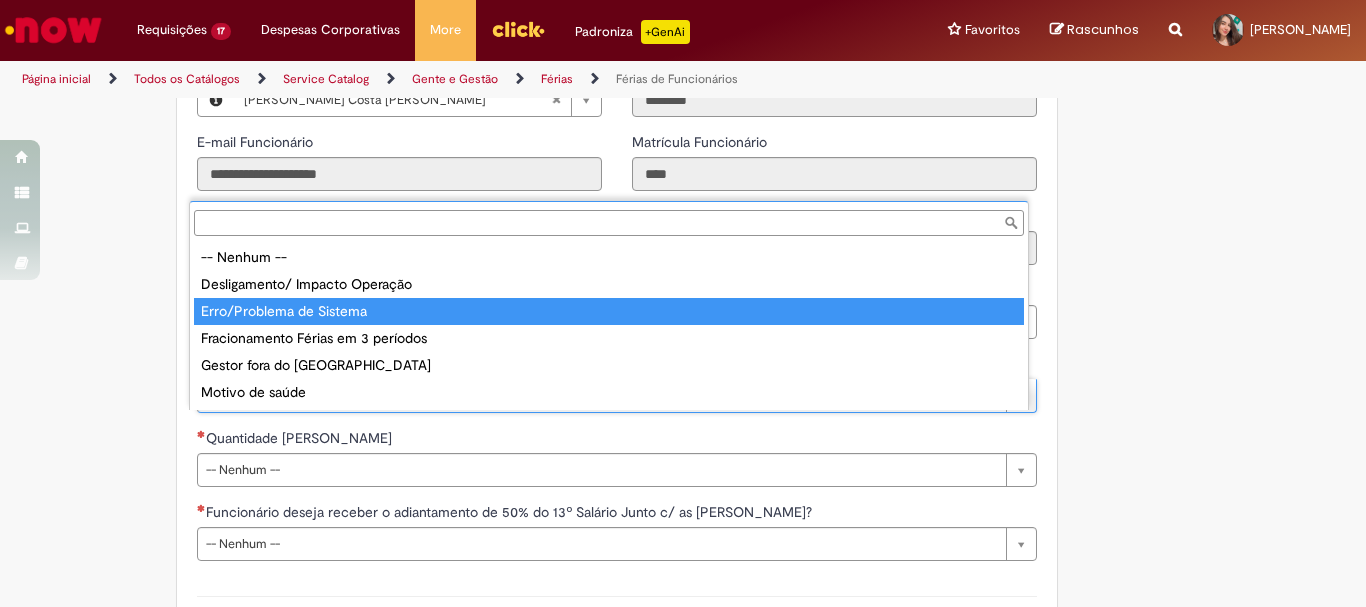 type on "**********" 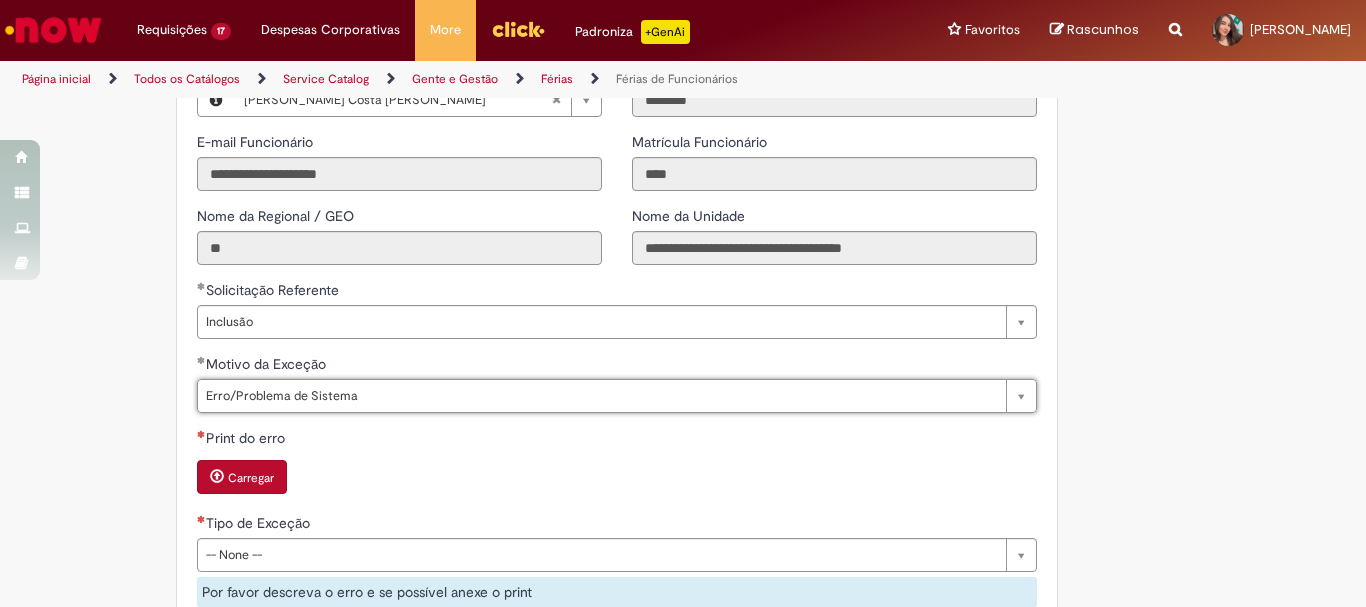drag, startPoint x: 89, startPoint y: 382, endPoint x: 129, endPoint y: 390, distance: 40.792156 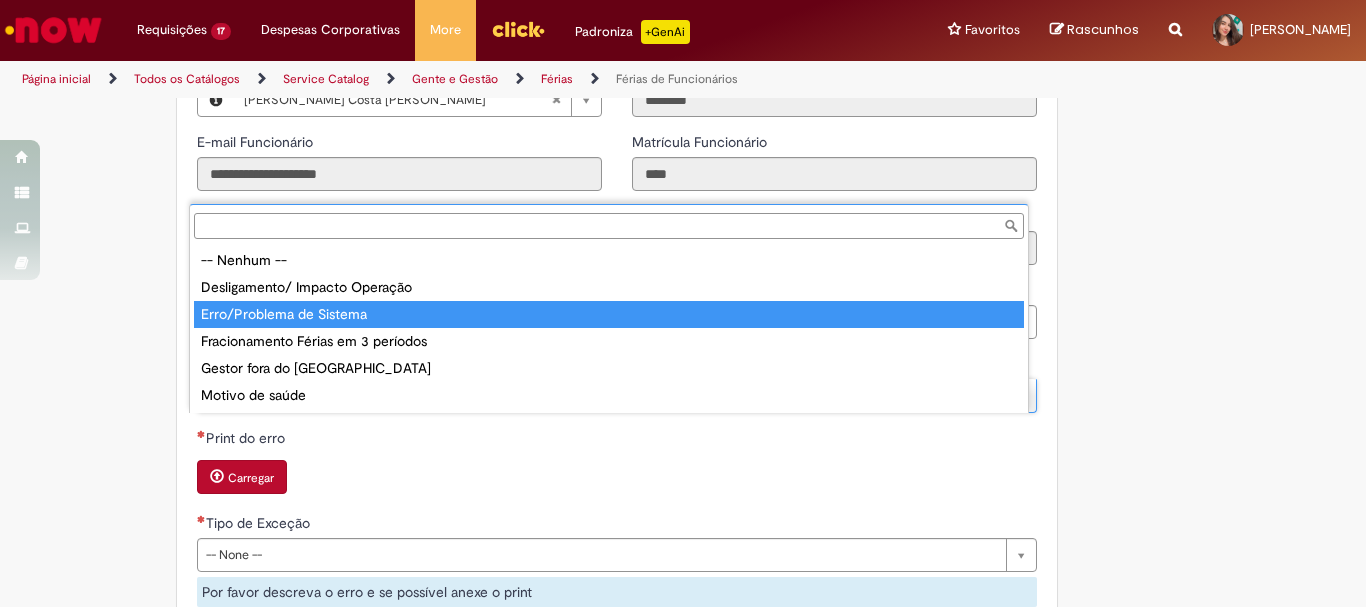 type on "**********" 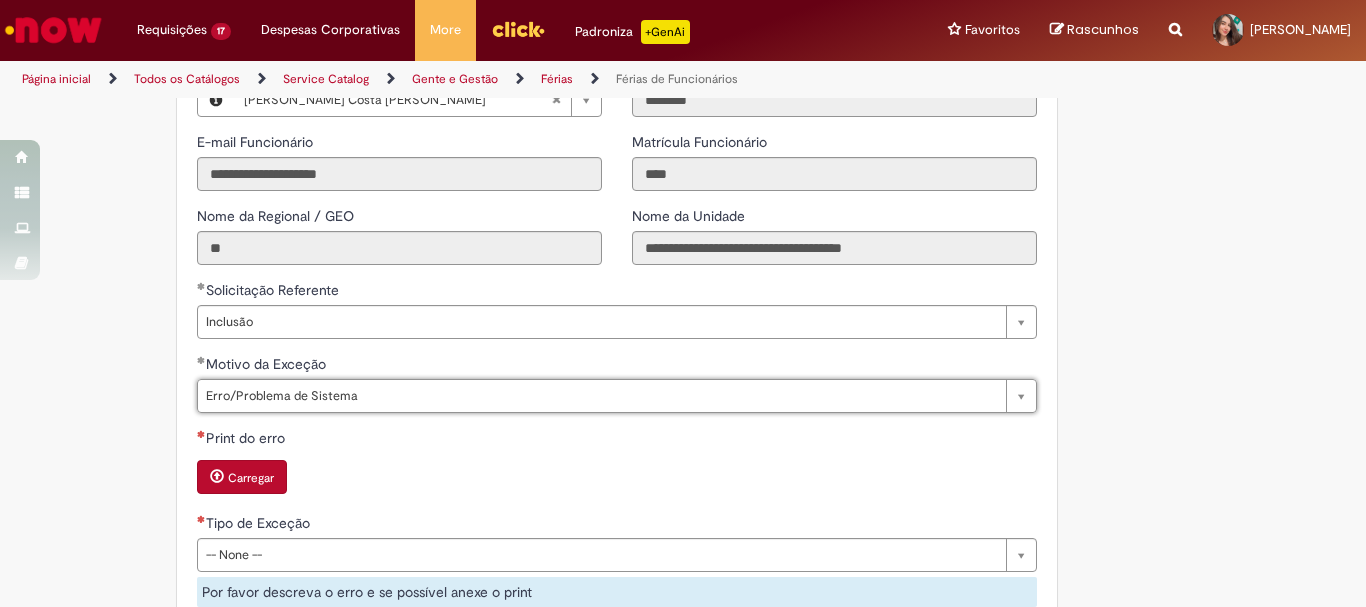 scroll, scrollTop: 0, scrollLeft: 0, axis: both 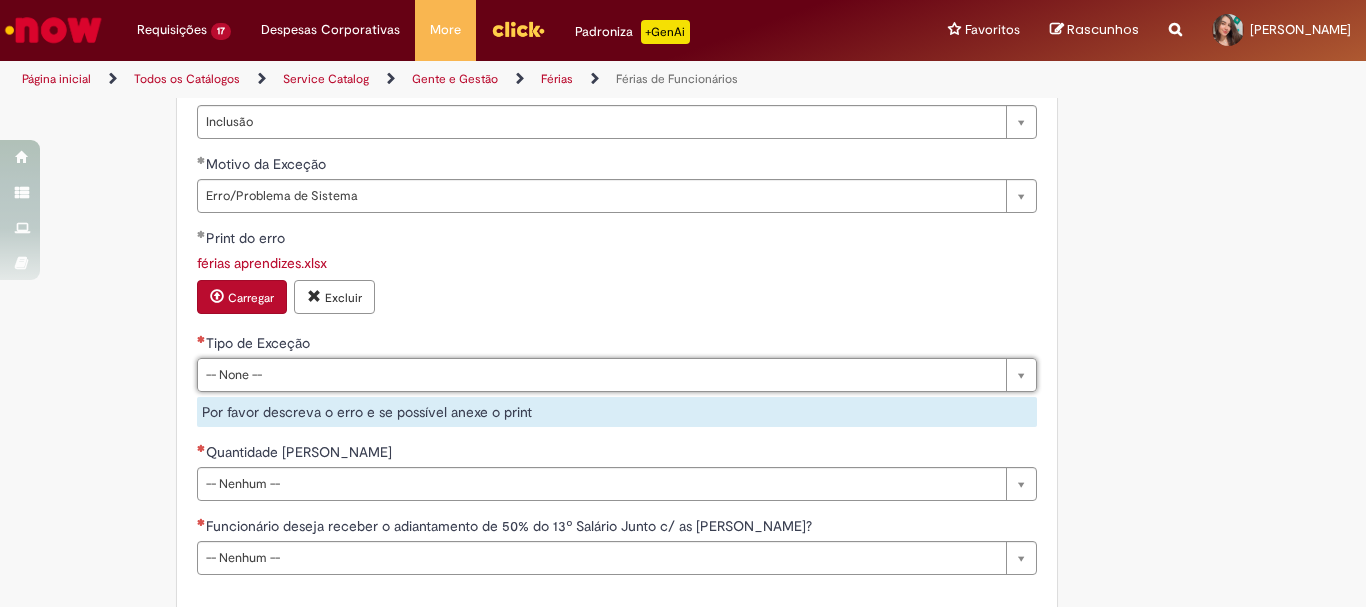 click on "Tire dúvidas com LupiAssist    +GenAI
Oi! Eu sou LupiAssist, uma Inteligência Artificial Generativa em constante aprendizado   Meu conteúdo é monitorado para trazer uma melhor experiência
Dúvidas comuns:
Só mais um instante, estou consultando nossas bases de conhecimento  e escrevendo a melhor resposta pra você!
Title
Lorem ipsum dolor sit amet    Fazer uma nova pergunta
Gerei esta resposta utilizando IA Generativa em conjunto com os nossos padrões. Em caso de divergência, os documentos oficiais prevalecerão.
Saiba mais em:
Ou ligue para:
E aí, te ajudei?
Sim, obrigado!" at bounding box center (683, -245) 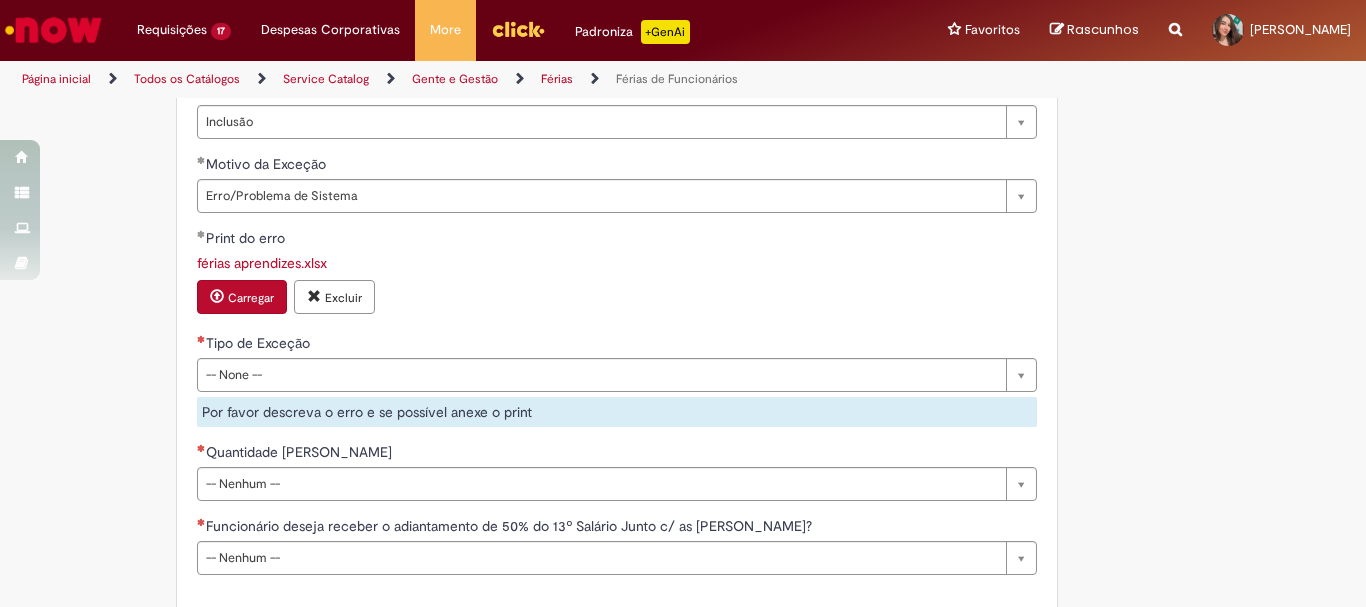 click on "Excluir" at bounding box center [343, 298] 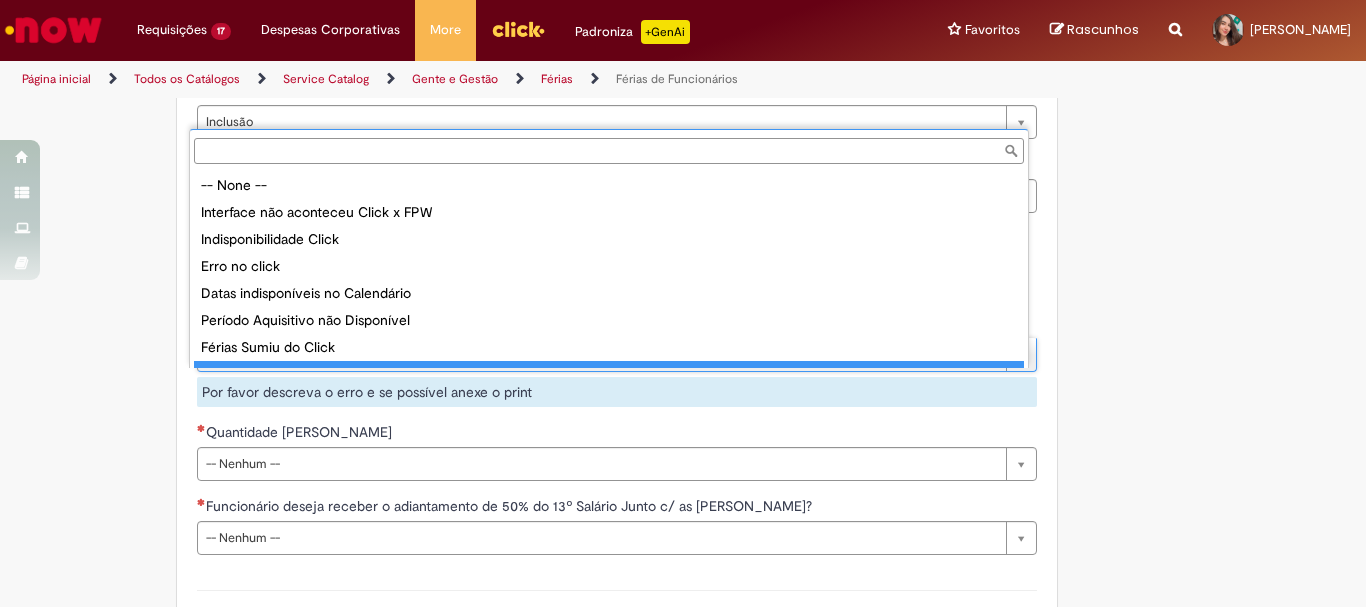 scroll, scrollTop: 16, scrollLeft: 0, axis: vertical 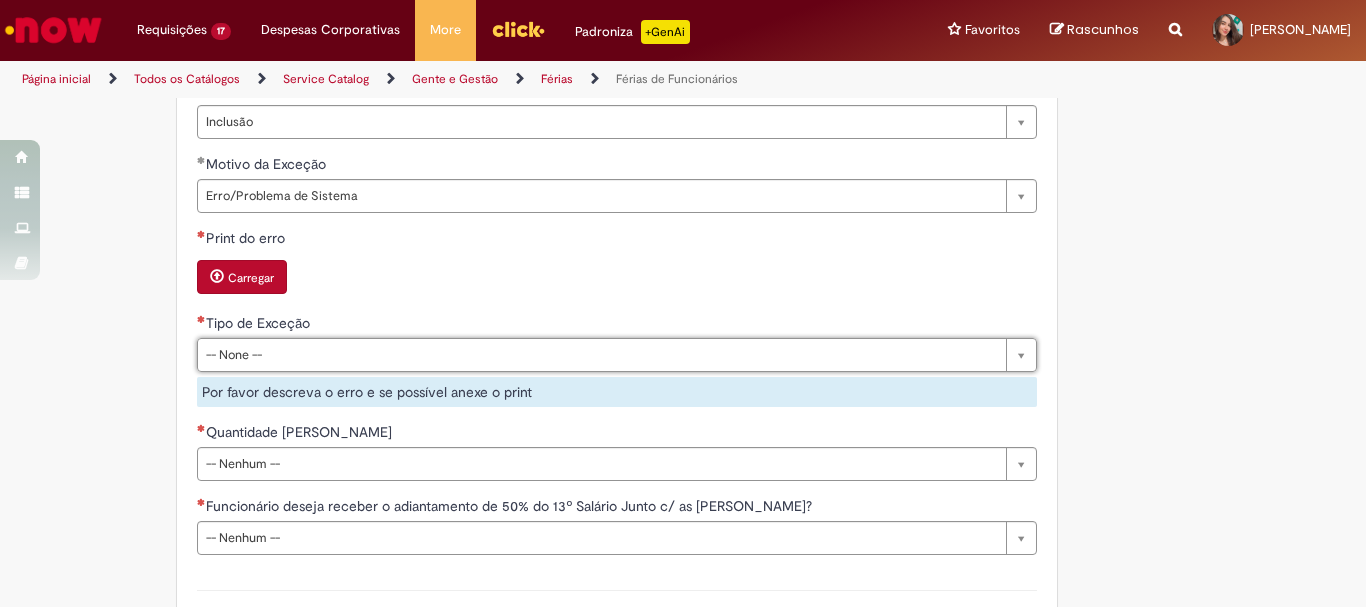 click on "Carregar" at bounding box center (251, 278) 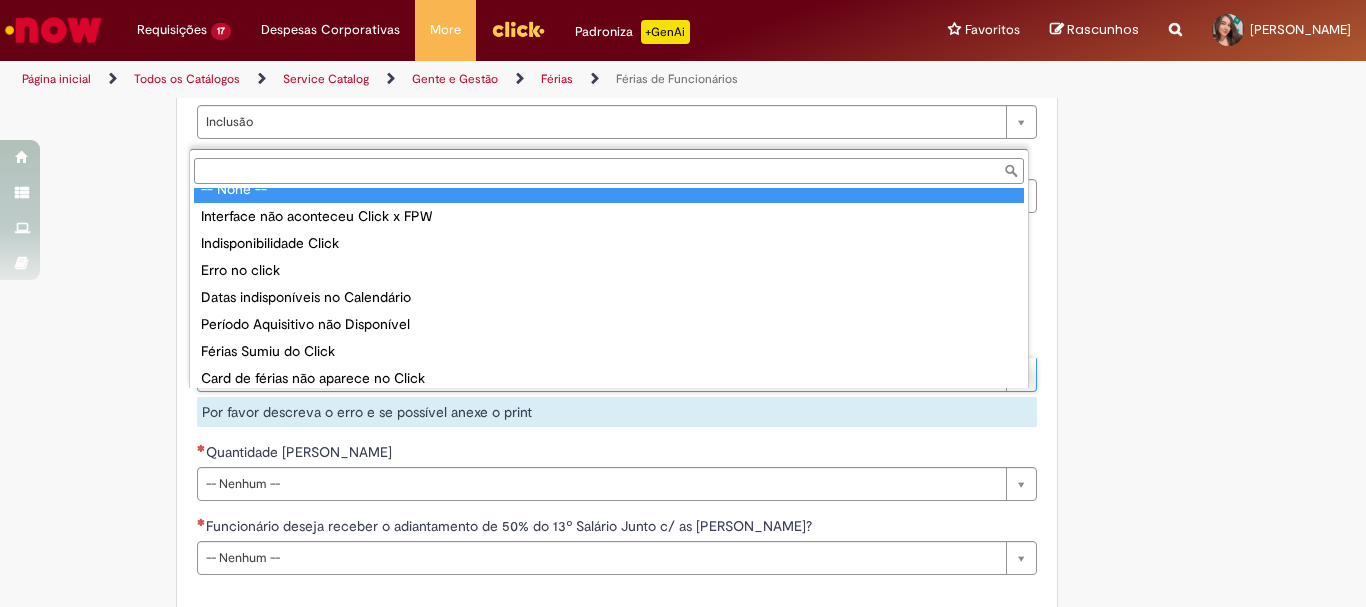 scroll, scrollTop: 16, scrollLeft: 0, axis: vertical 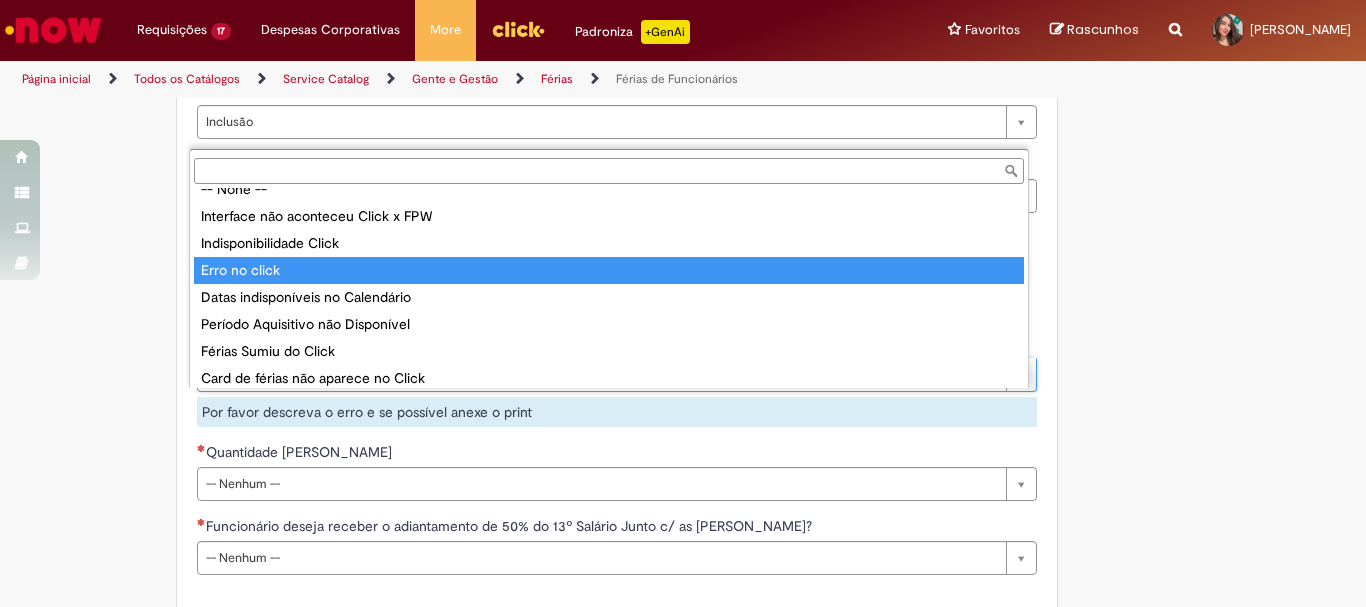 type on "**********" 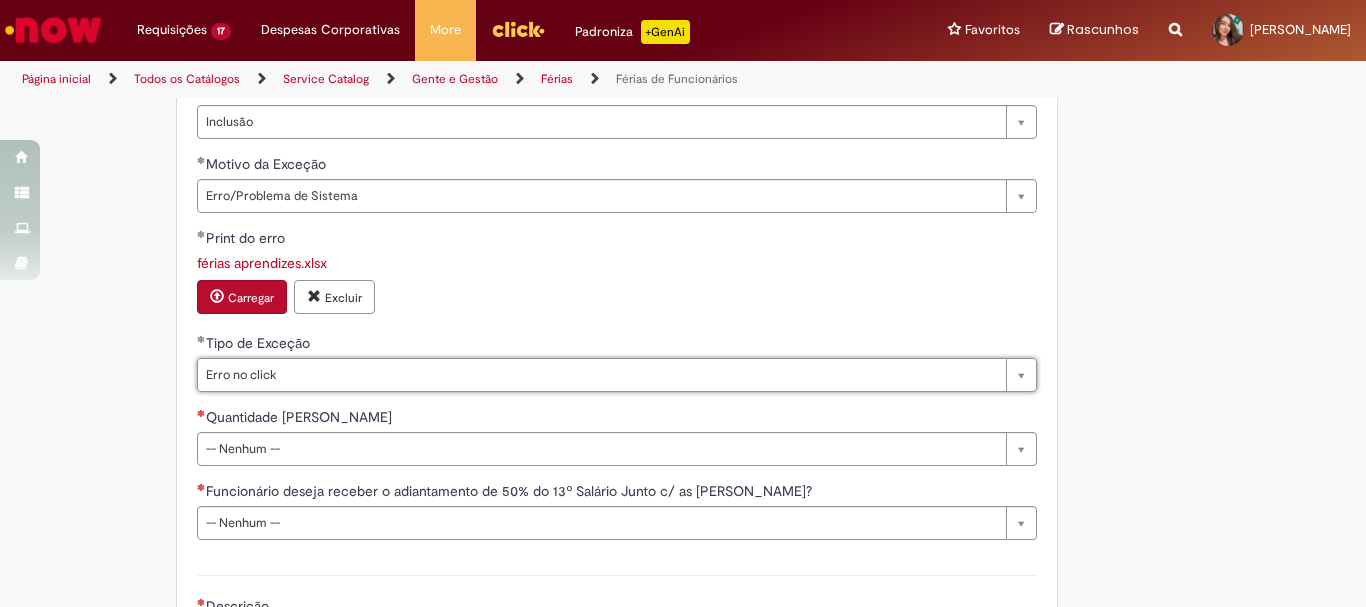 click on "Adicionar a Favoritos
Férias de Funcionários
Oferta destinada para esclarecimento de dúvidas e inclusões/exceções/cancelamentos de férias por exceções.
Utilize esta oferta:
Para ajustar, cancelar ou incluir férias com menos de 35 dias para o início;
Para fracionar suas férias em 03 períodos (se elegível);
Caso Click apresente alguma instabilidade no serviço de Férias que, mesmo após você abrir um  incidente  (e tiver evidência do número), não for corrigido por completo ou  em tempo de ajustar no próprio sistema;
> Para incluir, alterar ou cancelar Férias dentro do prazo de 35 dias de antecedência, é só acessar  Portal Click  > Você > Férias; > Para acessar a Diretriz de Férias, basta  clicar aqui
> Ficou com dúvidas sobre Férias via Termo? É só acessar a   FAQ – Fluxo de alteração de férias por exceção no Click  ou abrir chamado na oferta  ." at bounding box center [585, -263] 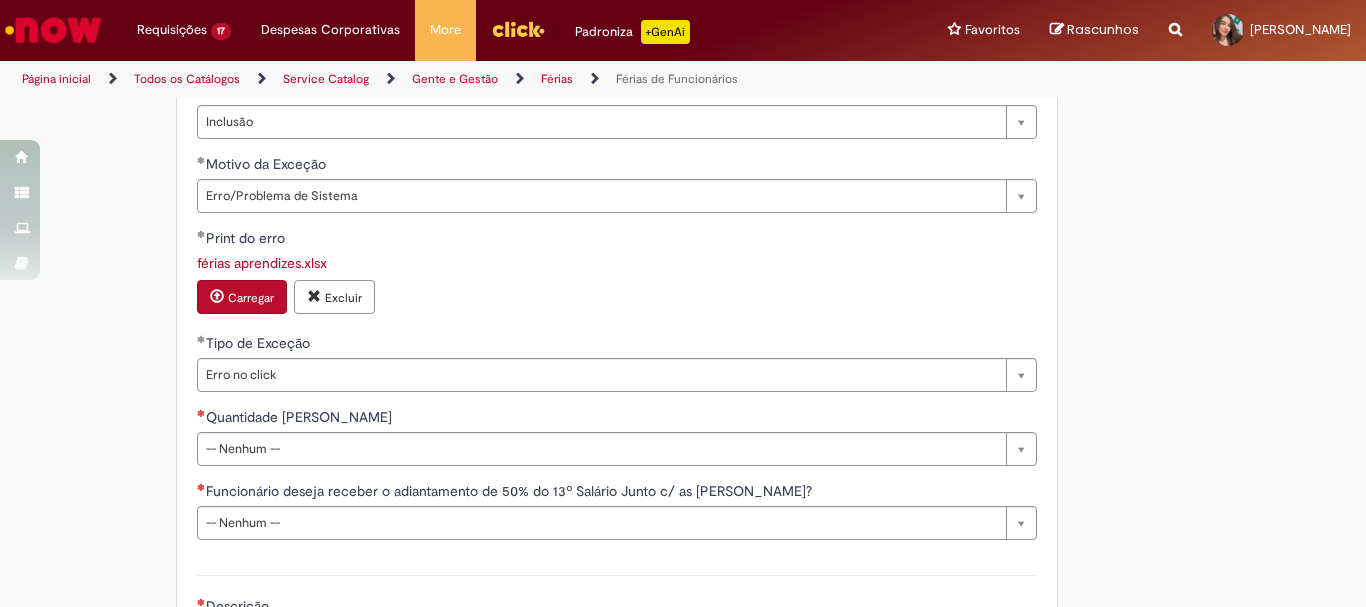 scroll, scrollTop: 1900, scrollLeft: 0, axis: vertical 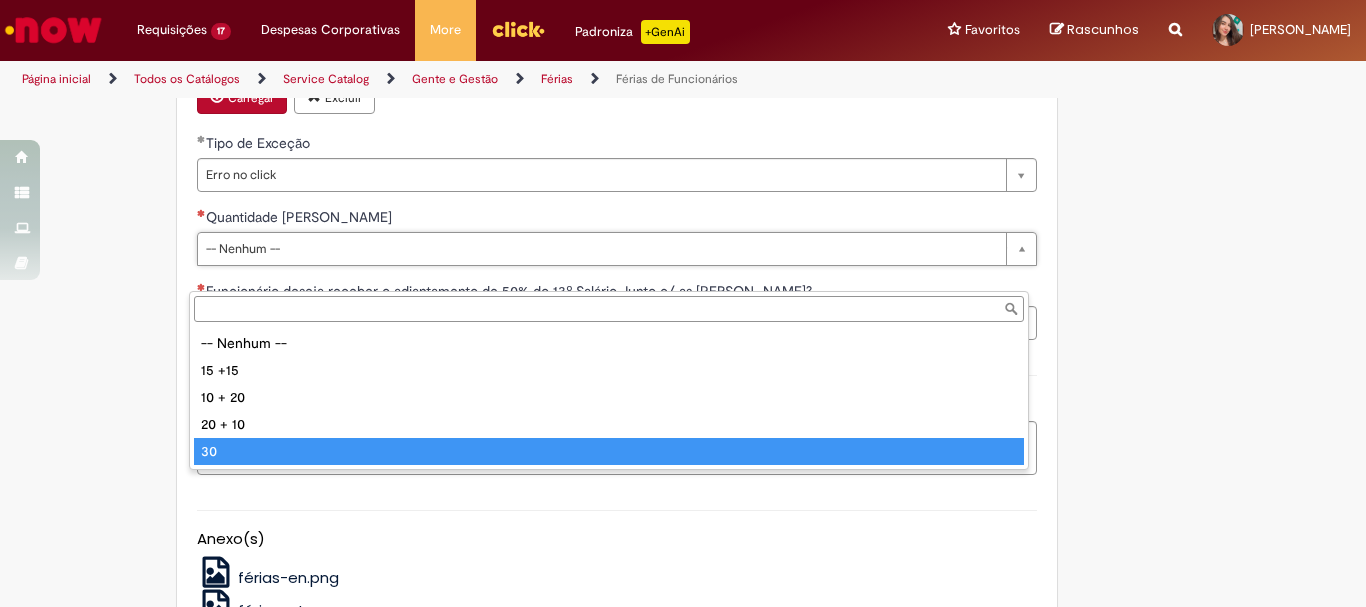type on "**" 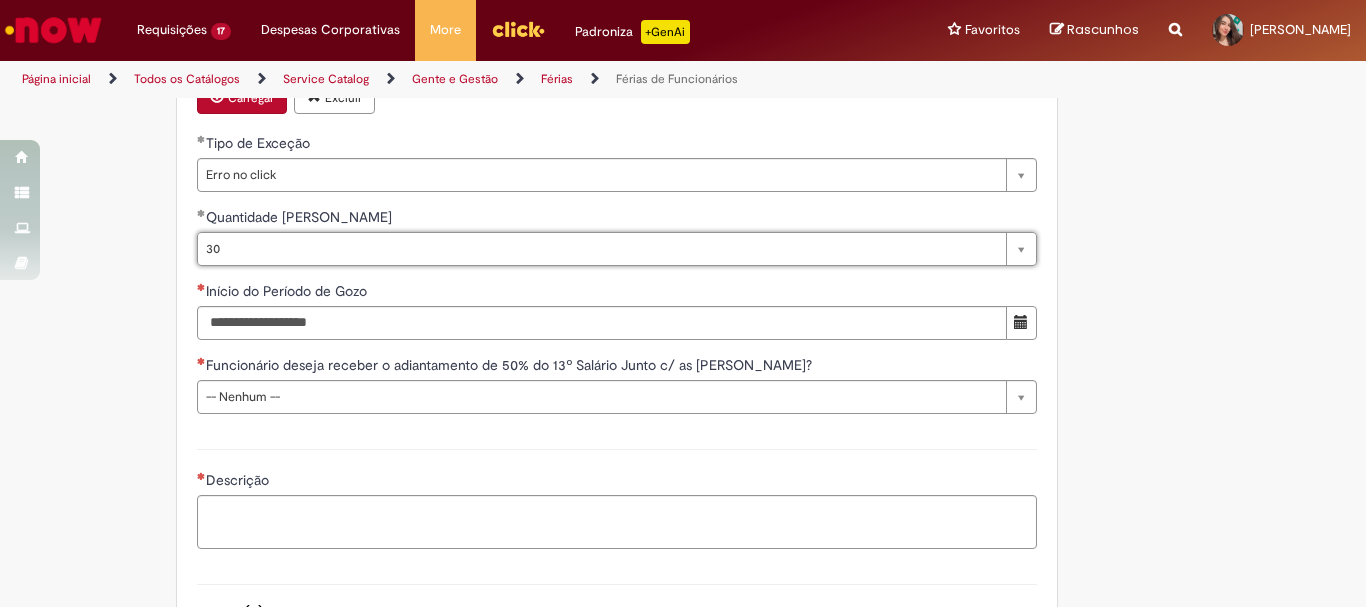 click on "Tire dúvidas com LupiAssist    +GenAI
Oi! Eu sou LupiAssist, uma Inteligência Artificial Generativa em constante aprendizado   Meu conteúdo é monitorado para trazer uma melhor experiência
Dúvidas comuns:
Só mais um instante, estou consultando nossas bases de conhecimento  e escrevendo a melhor resposta pra você!
Title
Lorem ipsum dolor sit amet    Fazer uma nova pergunta
Gerei esta resposta utilizando IA Generativa em conjunto com os nossos padrões. Em caso de divergência, os documentos oficiais prevalecerão.
Saiba mais em:
Ou ligue para:
E aí, te ajudei?
Sim, obrigado!" at bounding box center (683, -426) 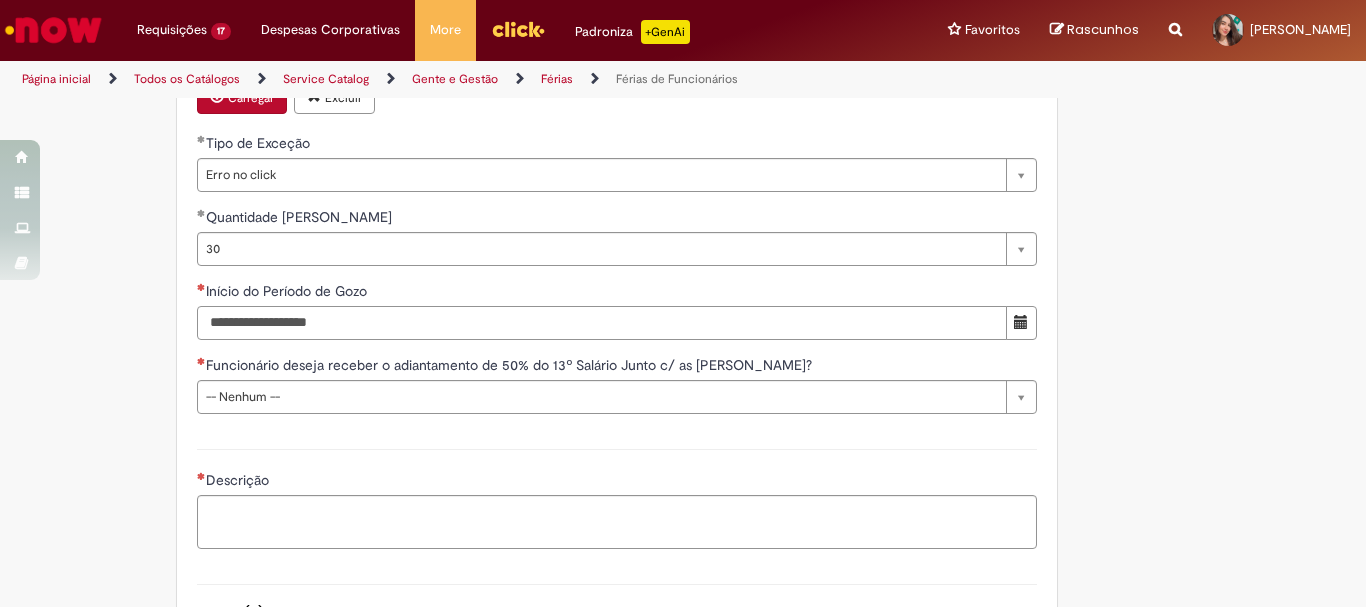 click on "Início do Período de Gozo" at bounding box center (602, 323) 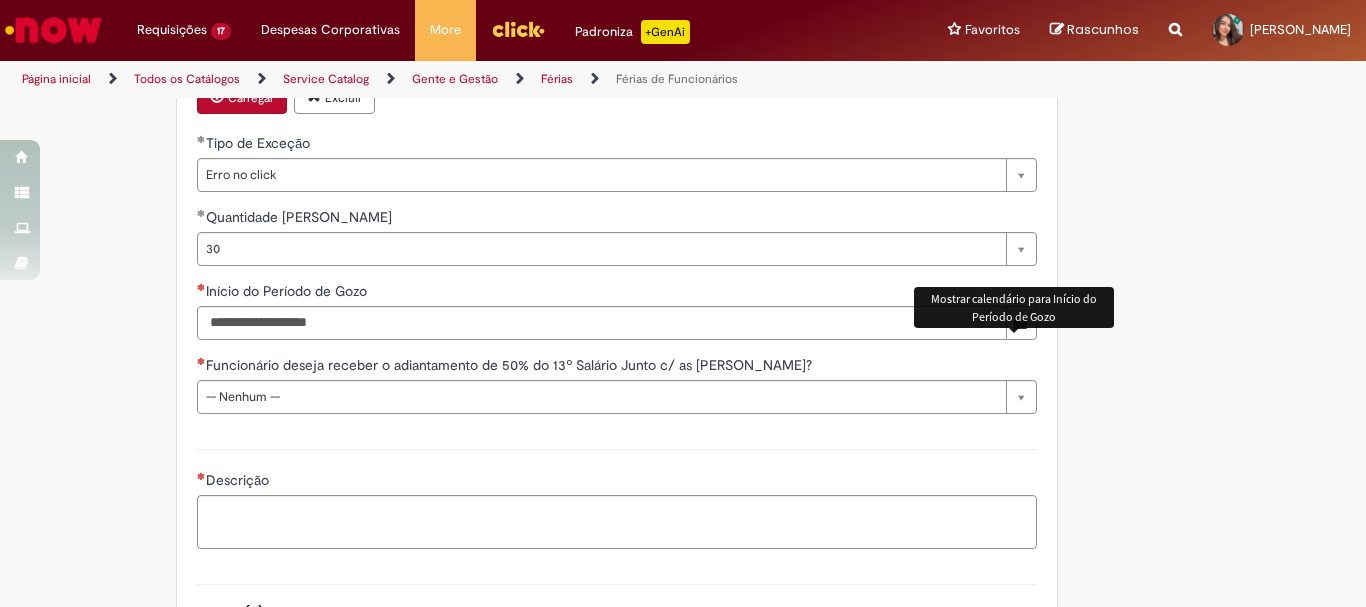 click at bounding box center [1021, 322] 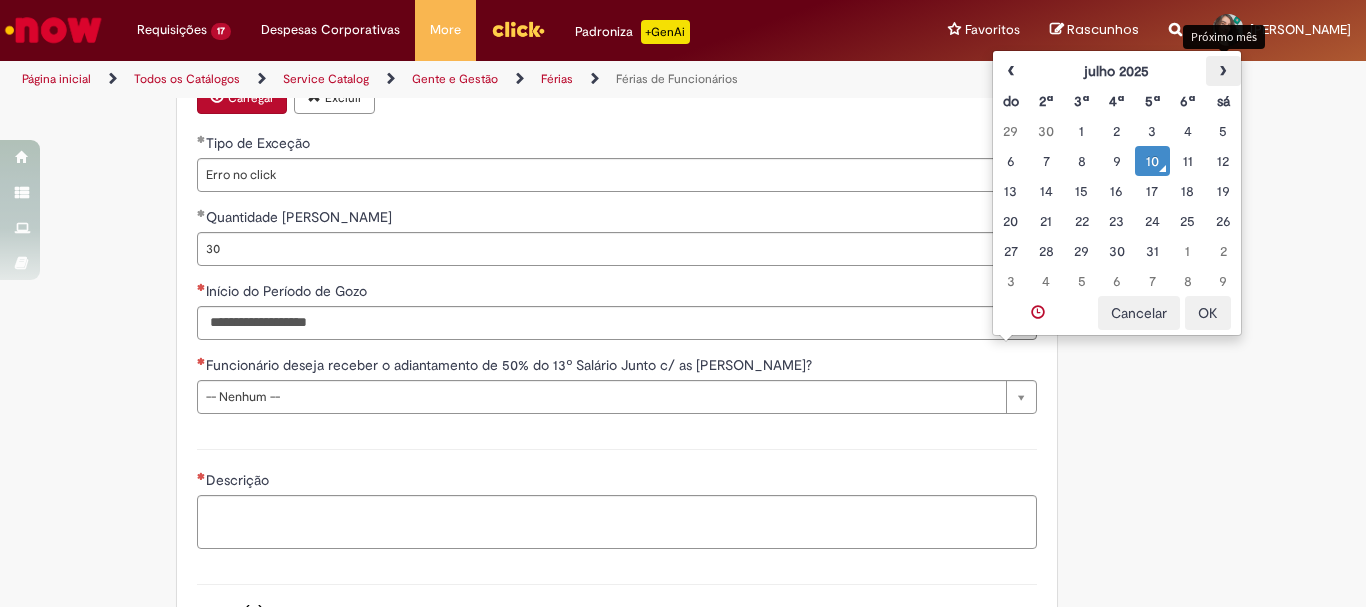 click on "›" at bounding box center [1223, 71] 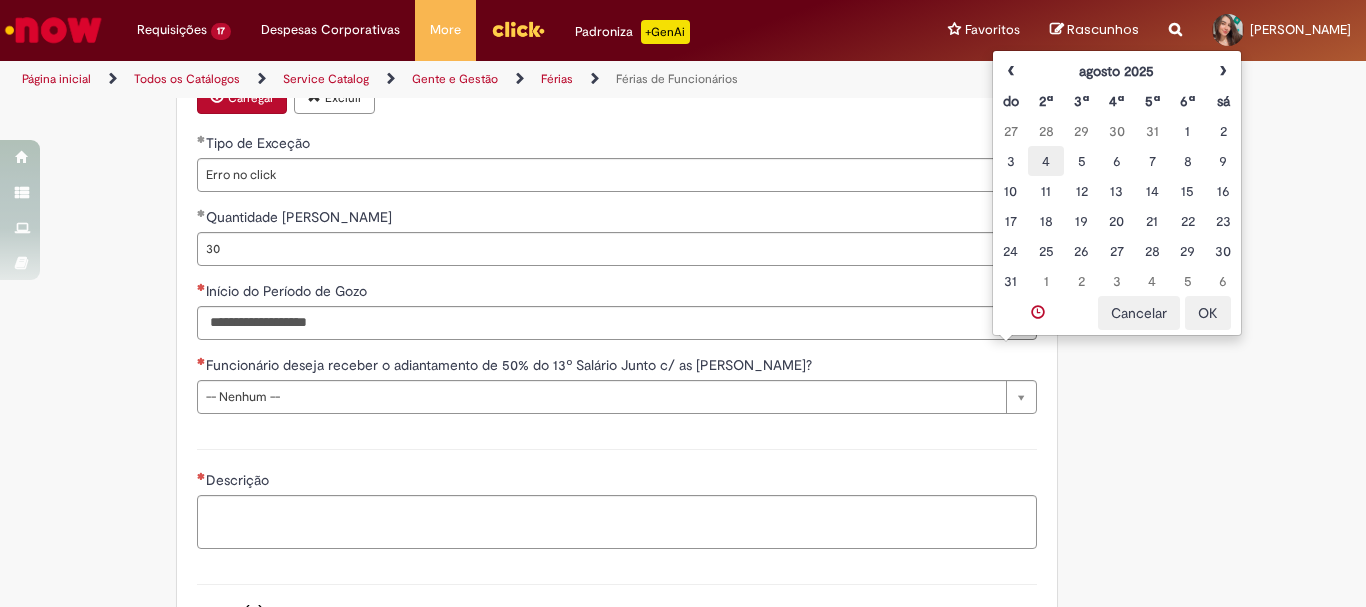 click on "4" at bounding box center (1045, 161) 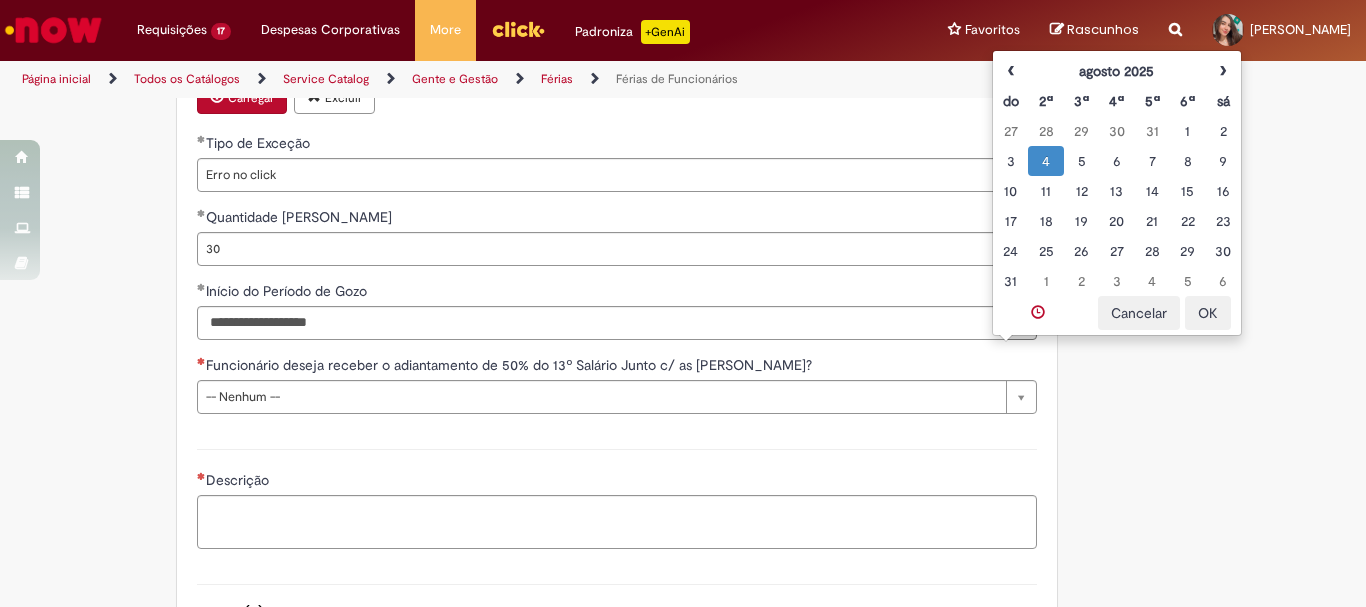 click on "OK" at bounding box center [1208, 313] 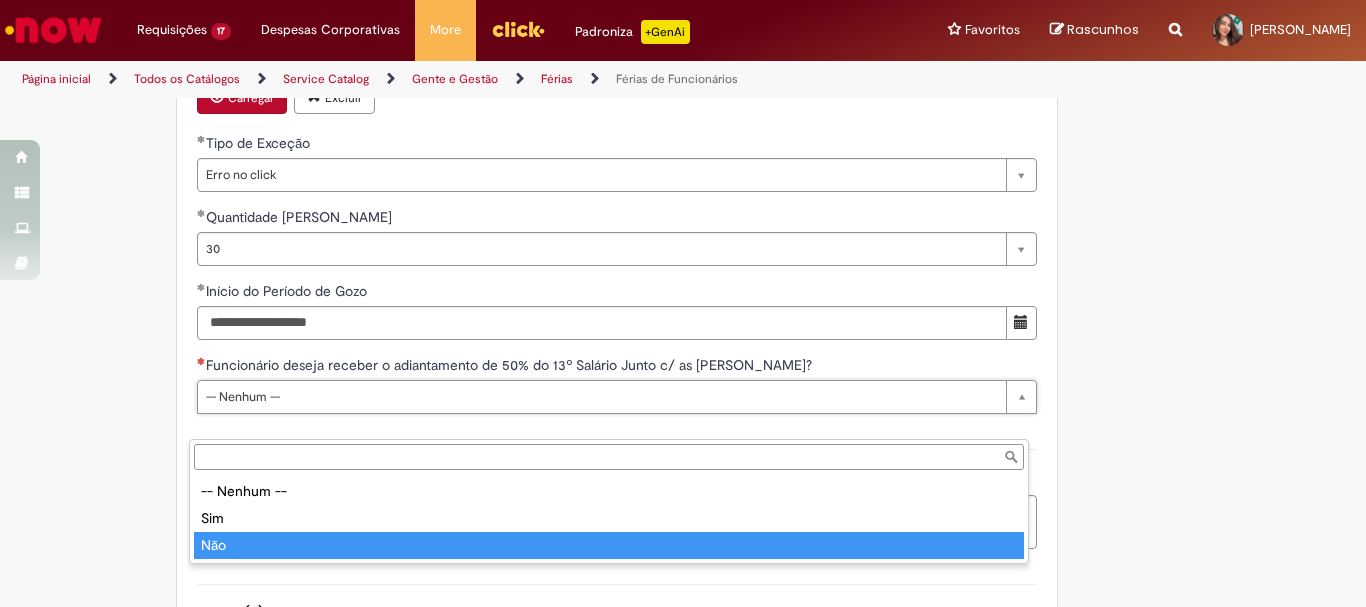 type on "***" 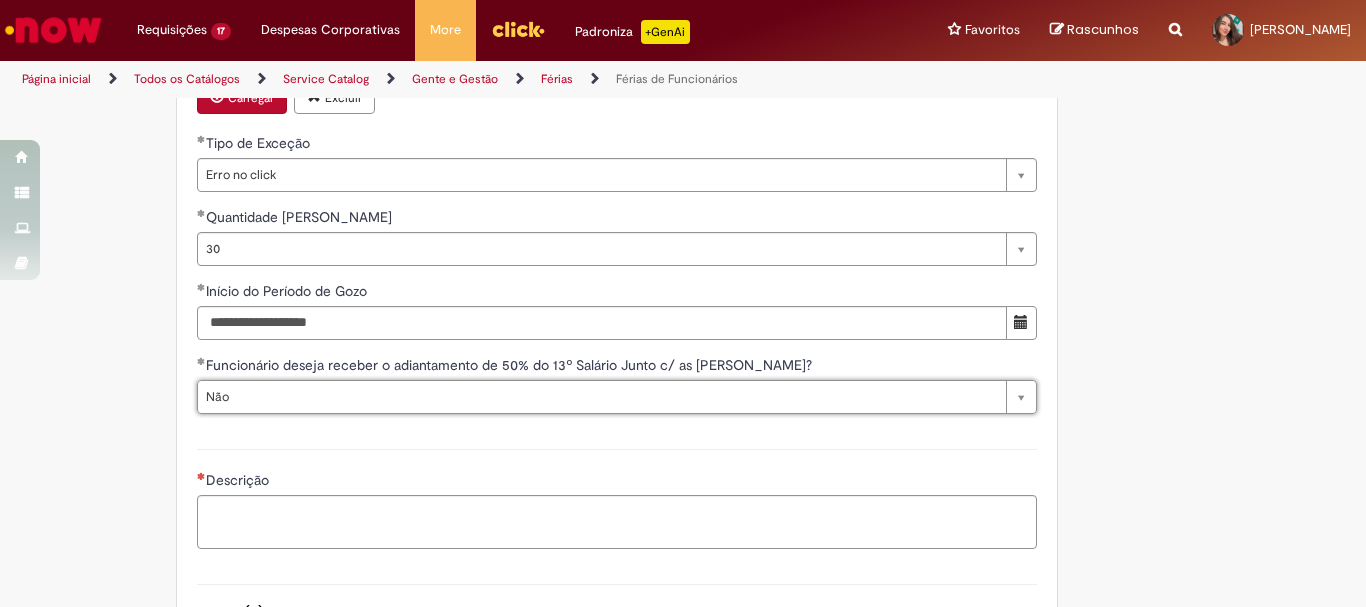 click on "Tire dúvidas com LupiAssist    +GenAI
Oi! Eu sou LupiAssist, uma Inteligência Artificial Generativa em constante aprendizado   Meu conteúdo é monitorado para trazer uma melhor experiência
Dúvidas comuns:
Só mais um instante, estou consultando nossas bases de conhecimento  e escrevendo a melhor resposta pra você!
Title
Lorem ipsum dolor sit amet    Fazer uma nova pergunta
Gerei esta resposta utilizando IA Generativa em conjunto com os nossos padrões. Em caso de divergência, os documentos oficiais prevalecerão.
Saiba mais em:
Ou ligue para:
E aí, te ajudei?
Sim, obrigado!" at bounding box center [683, -426] 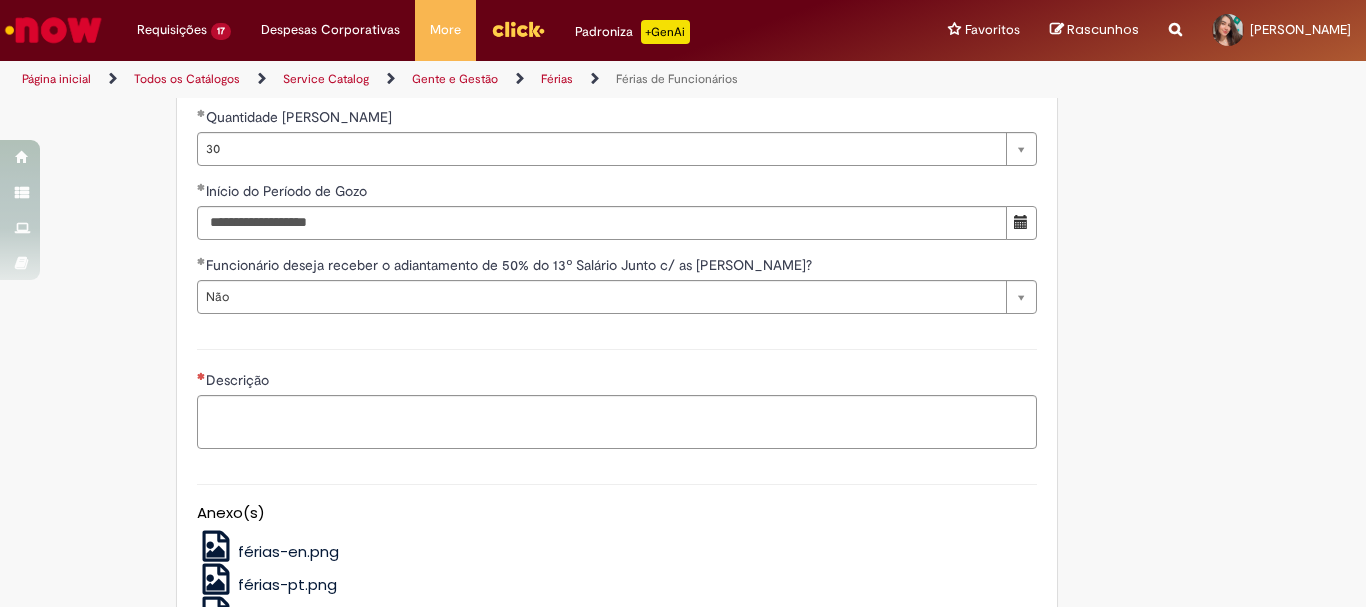 scroll, scrollTop: 2100, scrollLeft: 0, axis: vertical 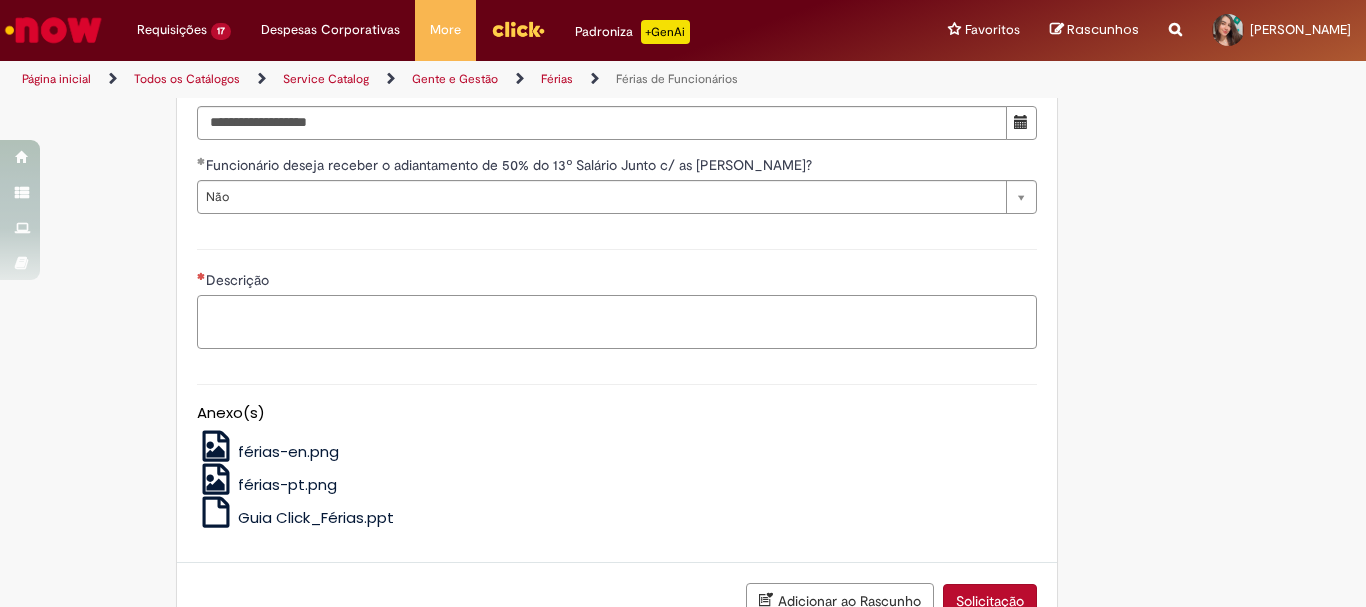 click on "Descrição" at bounding box center (617, 322) 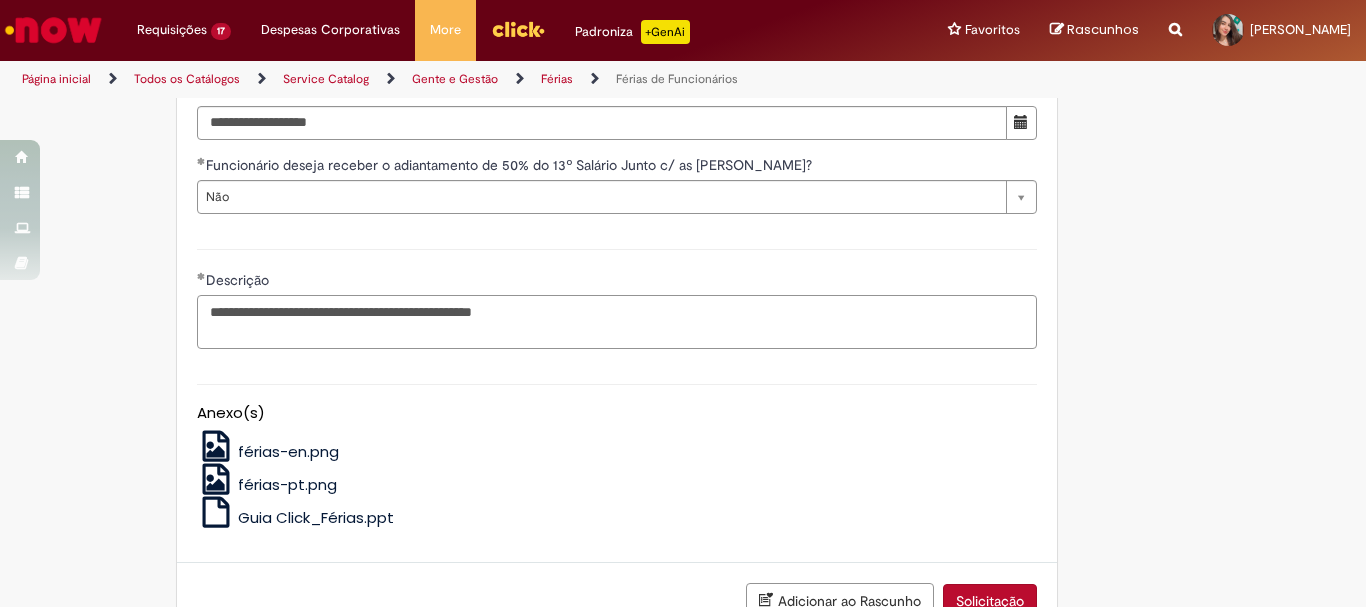 scroll, scrollTop: 2271, scrollLeft: 0, axis: vertical 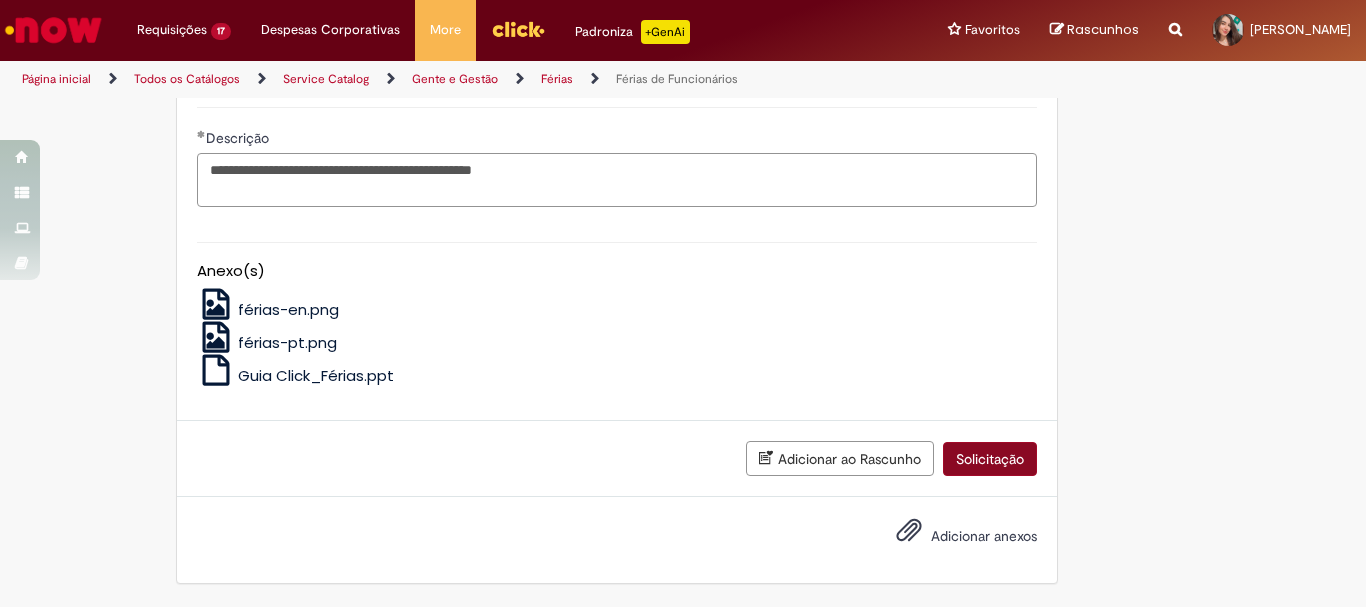 type on "**********" 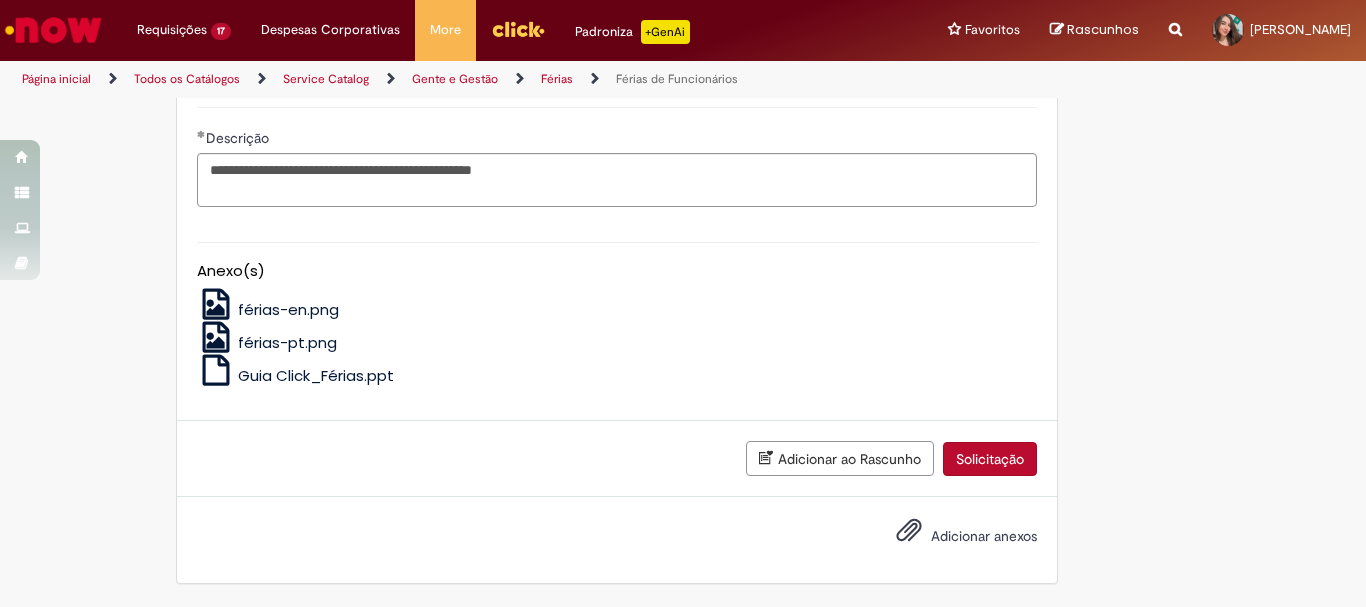 click on "Solicitação" at bounding box center [990, 459] 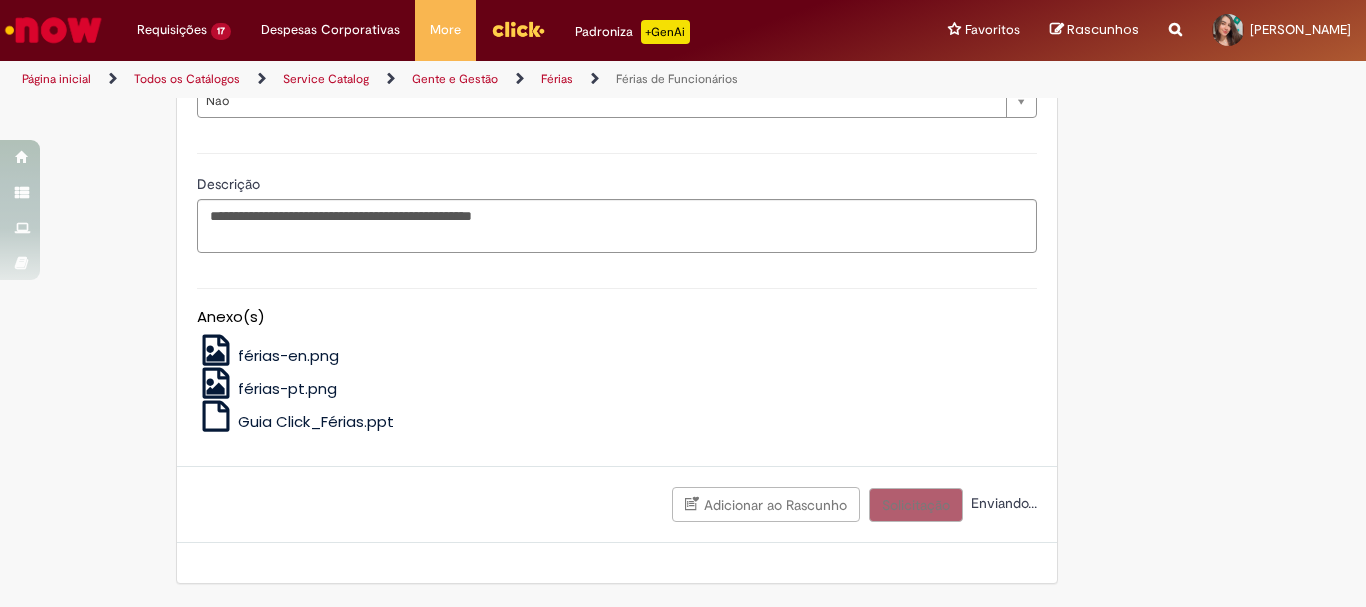 scroll, scrollTop: 2225, scrollLeft: 0, axis: vertical 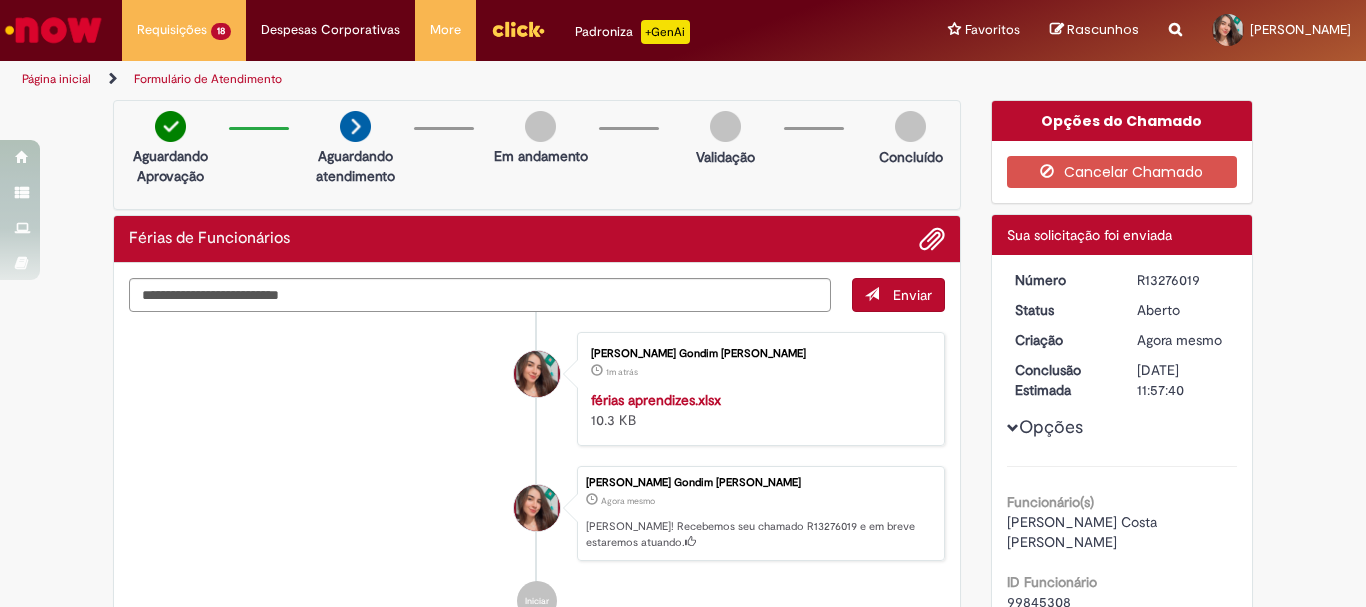 click at bounding box center (53, 30) 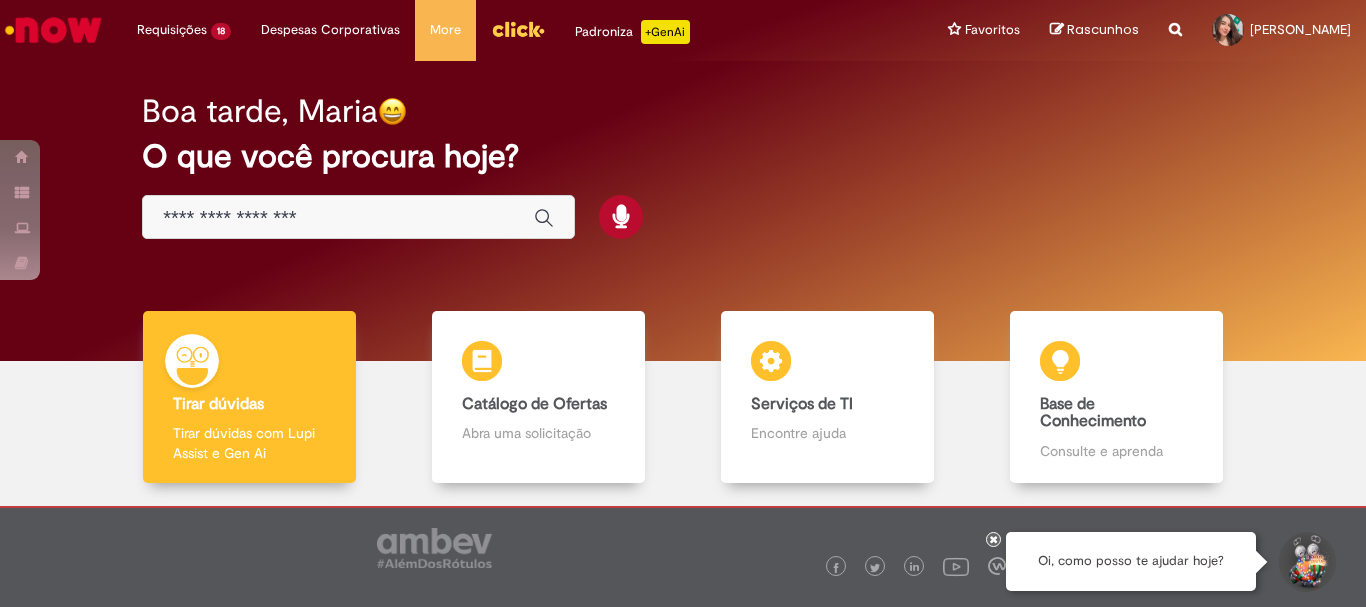 scroll, scrollTop: 0, scrollLeft: 0, axis: both 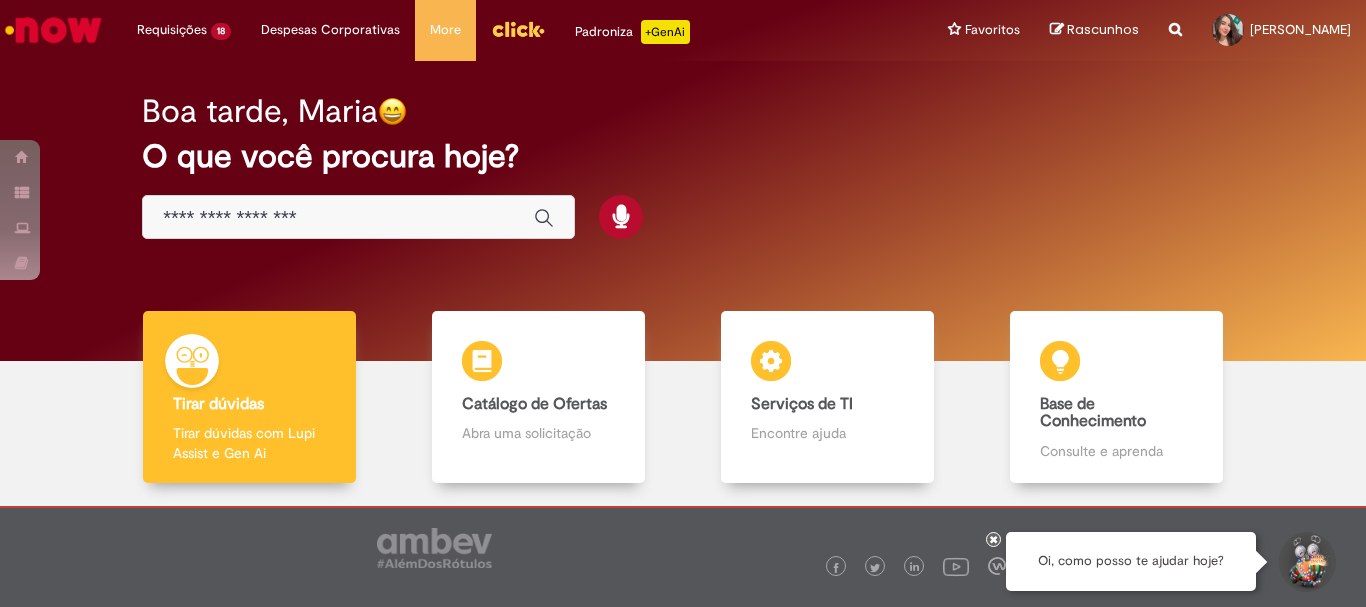 click at bounding box center (338, 218) 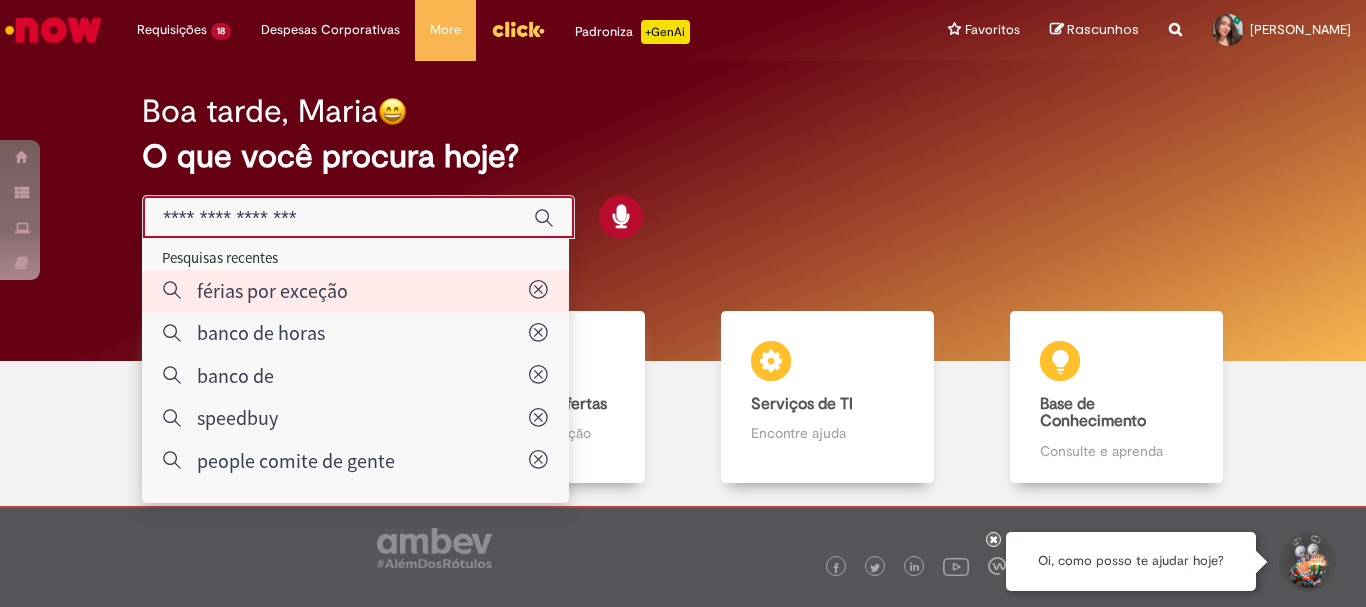 type on "**********" 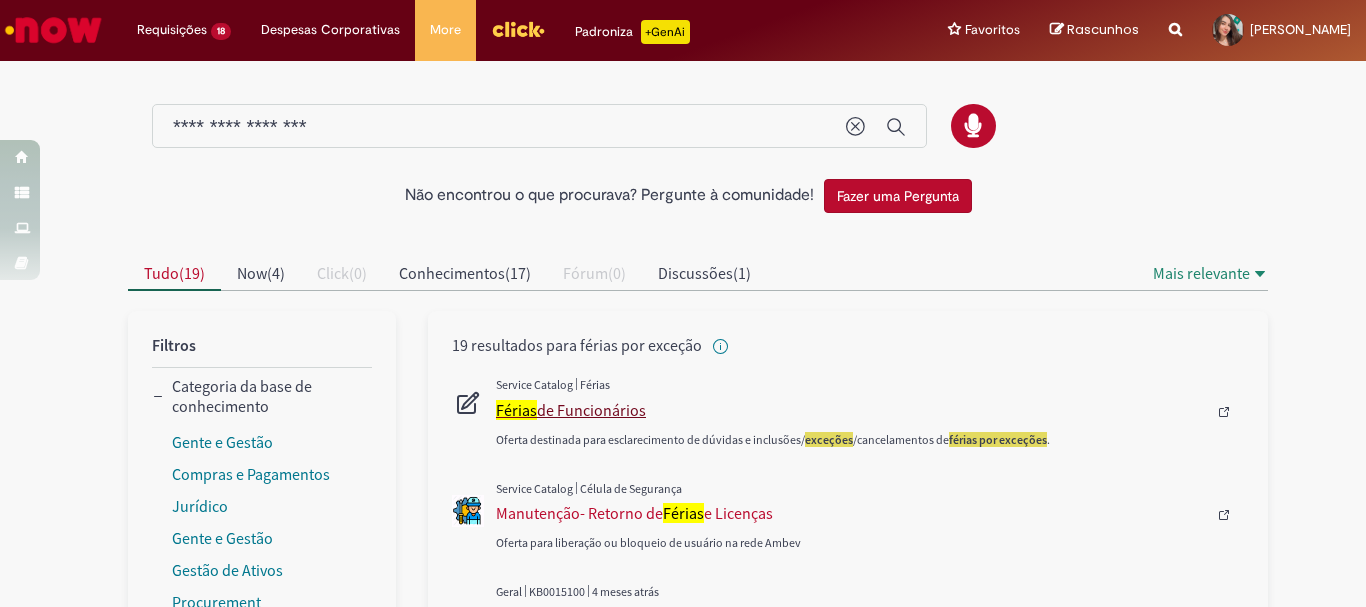 click on "Férias  de Funcionários" at bounding box center (851, 410) 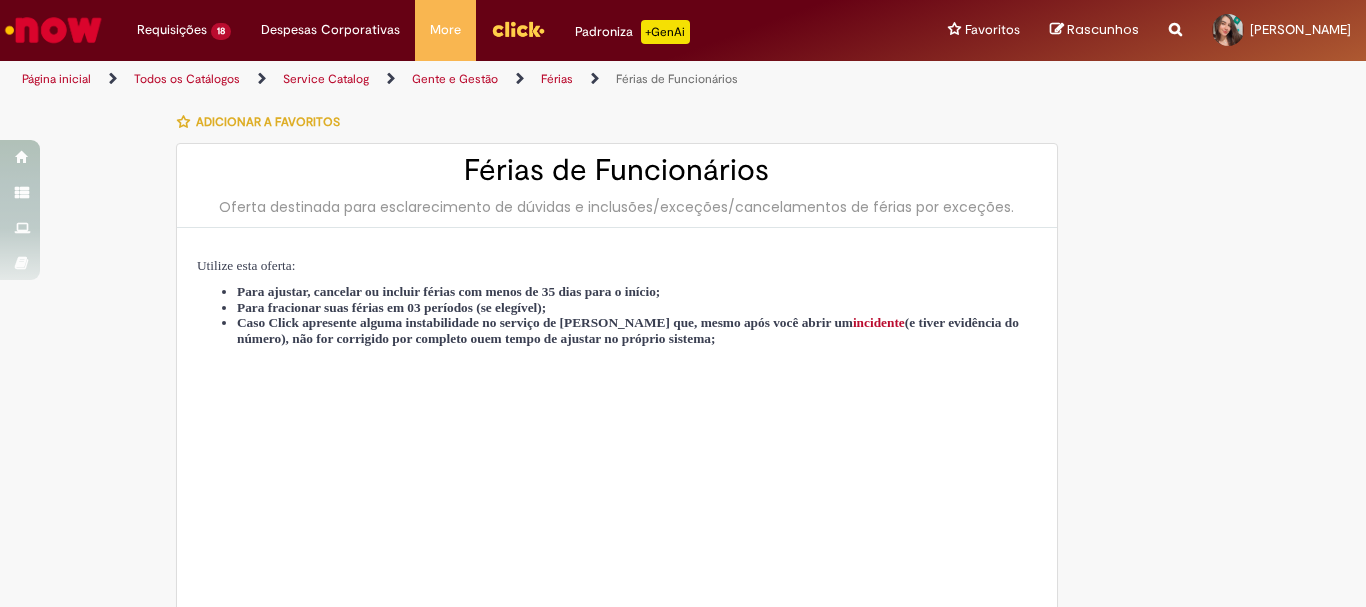 type on "********" 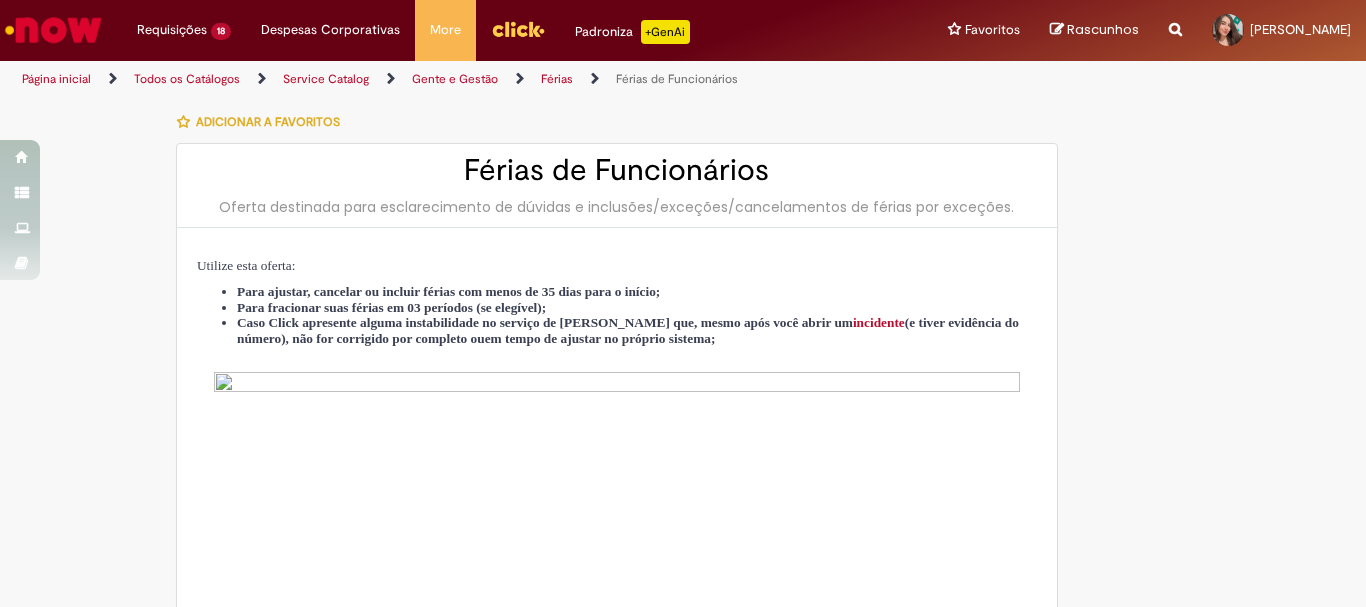 type on "**********" 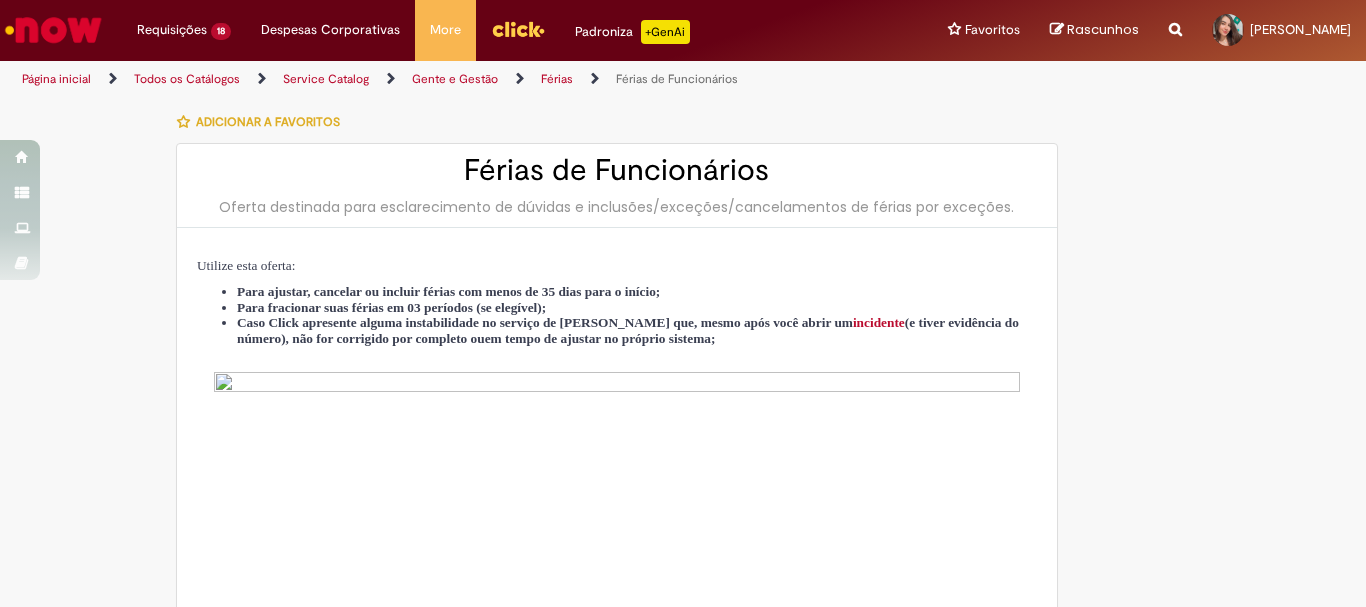 type on "**********" 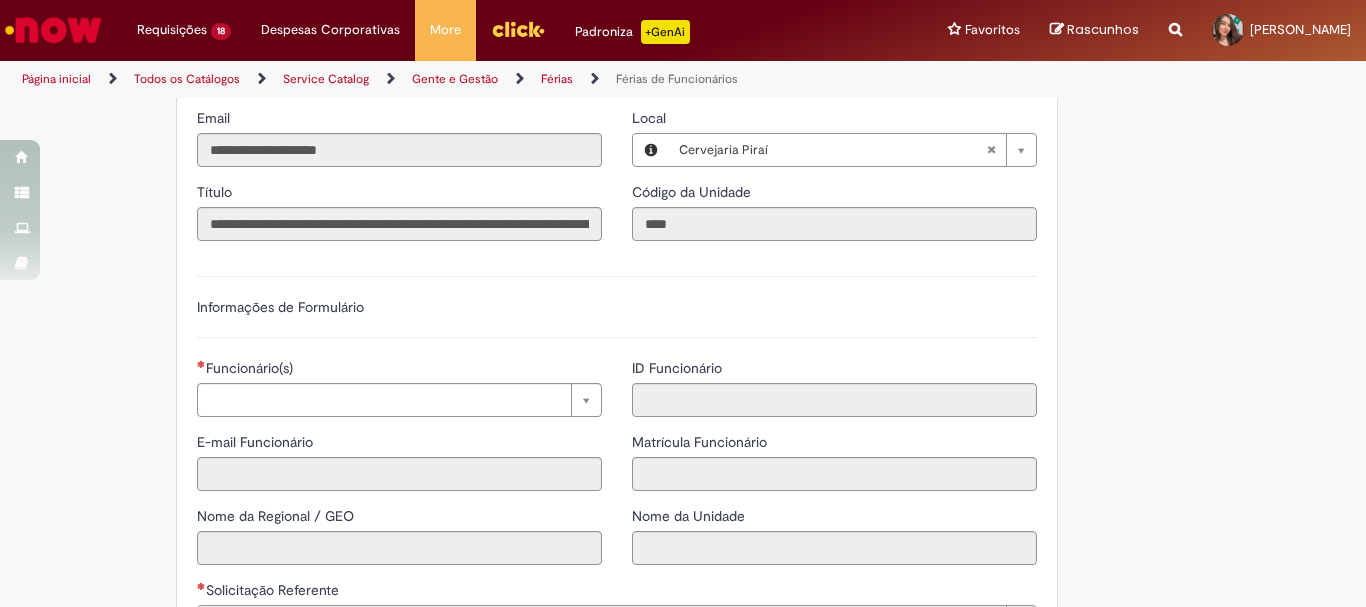 scroll, scrollTop: 1400, scrollLeft: 0, axis: vertical 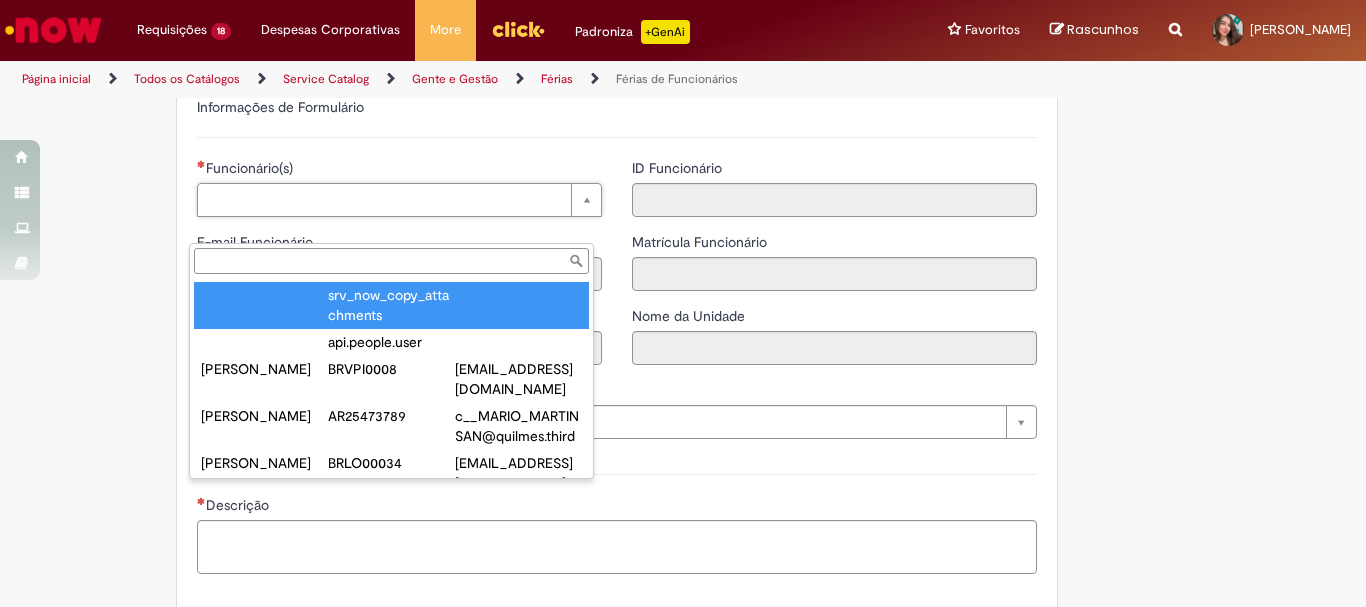 paste on "**********" 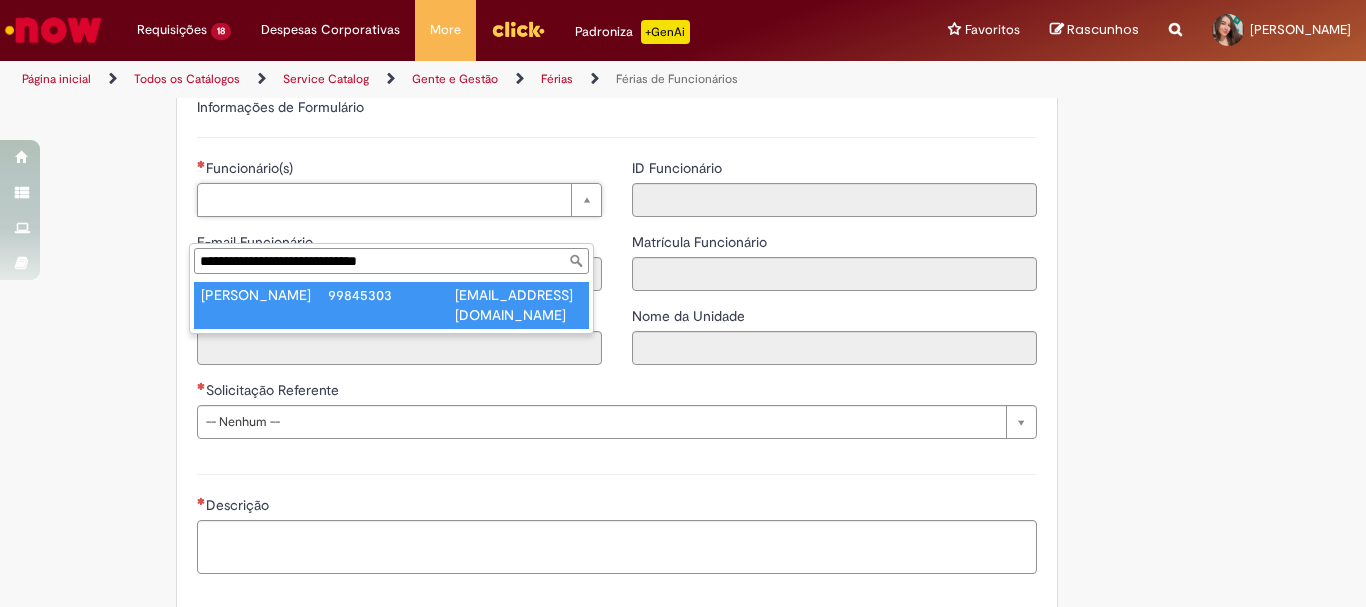 type on "**********" 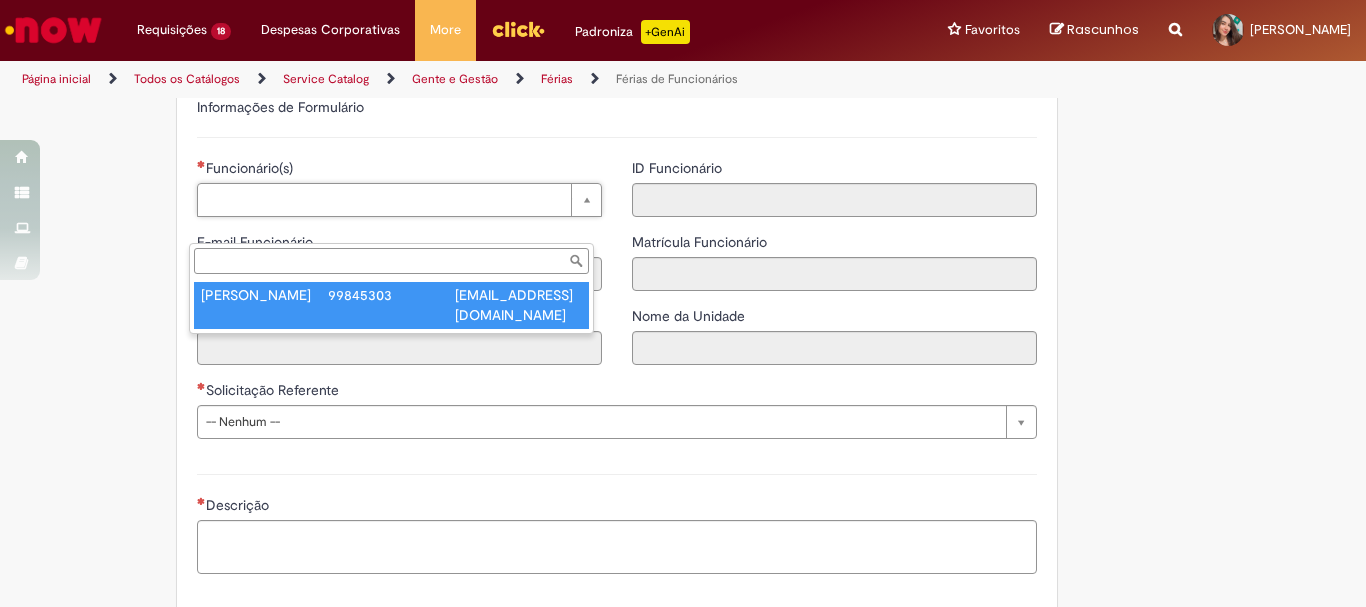 type on "**********" 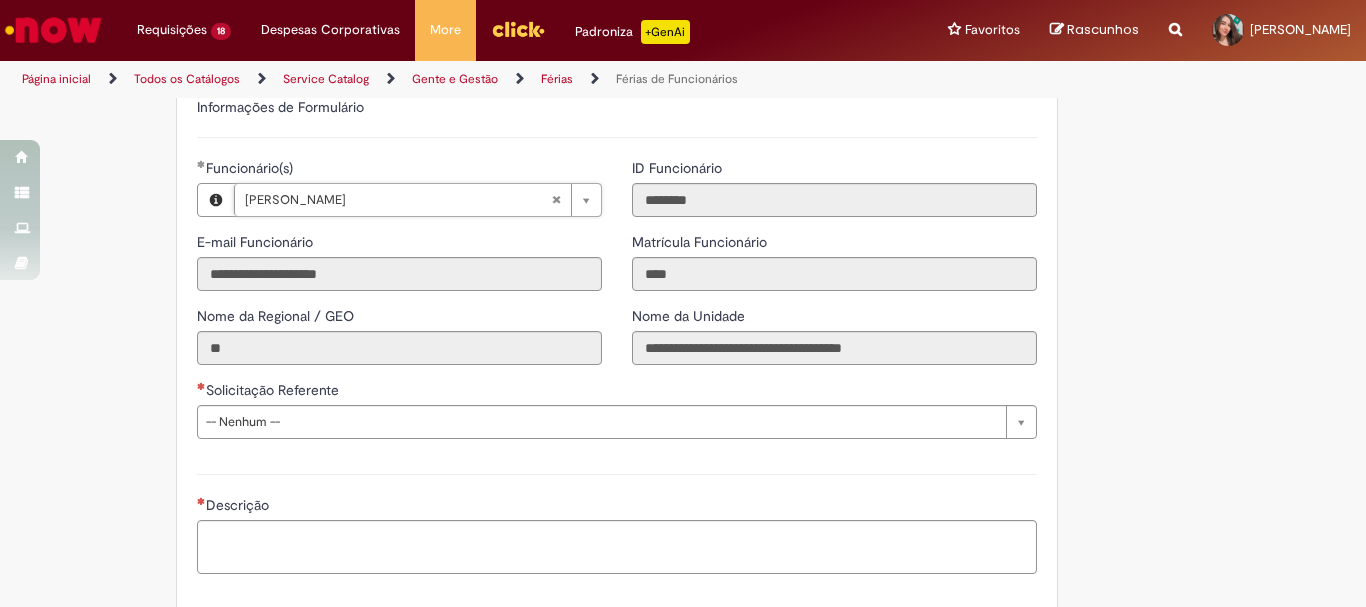 click on "Adicionar a Favoritos
Férias de Funcionários
Oferta destinada para esclarecimento de dúvidas e inclusões/exceções/cancelamentos de férias por exceções.
Utilize esta oferta:
Para ajustar, cancelar ou incluir férias com menos de 35 dias para o início;
Para fracionar suas férias em 03 períodos (se elegível);
Caso Click apresente alguma instabilidade no serviço de Férias que, mesmo após você abrir um  incidente  (e tiver evidência do número), não for corrigido por completo ou  em tempo de ajustar no próprio sistema;
> Para incluir, alterar ou cancelar Férias dentro do prazo de 35 dias de antecedência, é só acessar  Portal Click  > Você > Férias; > Para acessar a Diretriz de Férias, basta  clicar aqui
> Ficou com dúvidas sobre Férias via Termo? É só acessar a   FAQ – Fluxo de alteração de férias por exceção no Click  ou abrir chamado na oferta  ." at bounding box center [585, -164] 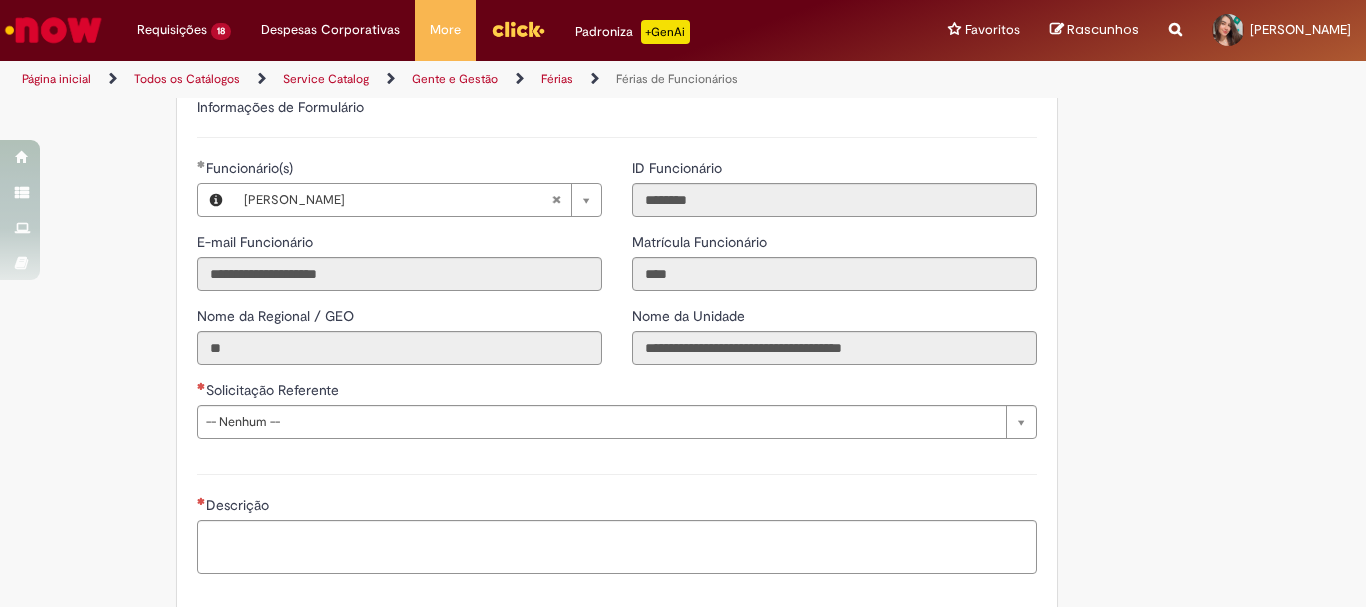 scroll, scrollTop: 1500, scrollLeft: 0, axis: vertical 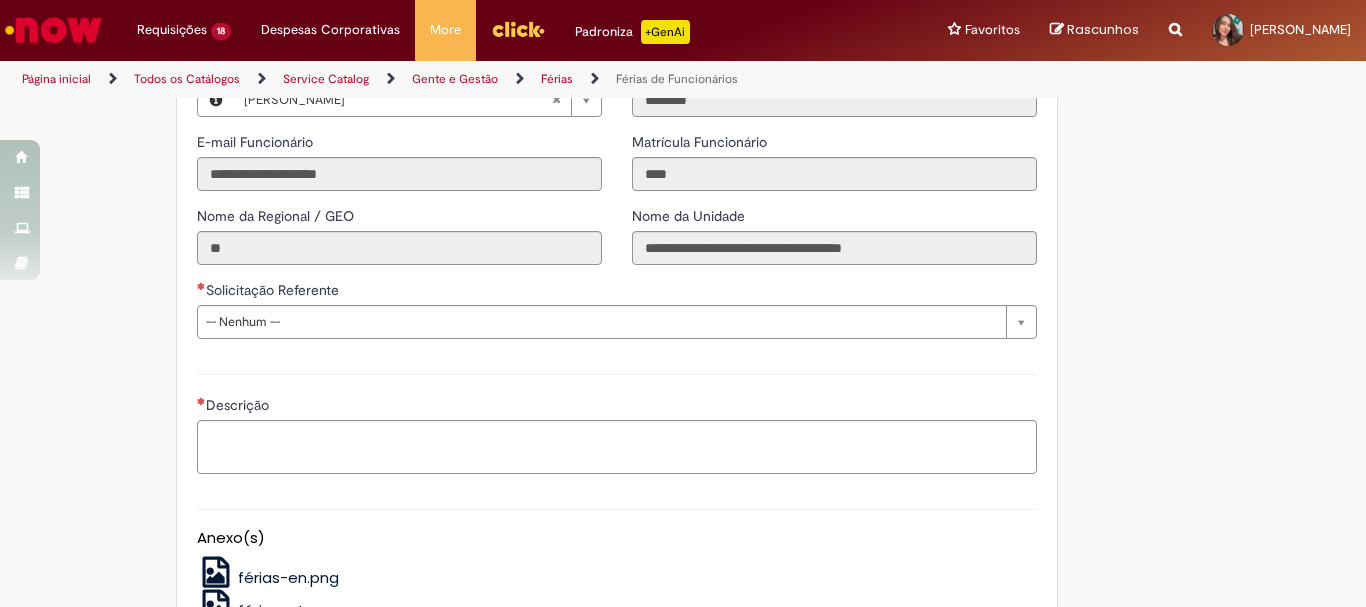 click on "Solicitação Referente" at bounding box center [617, 292] 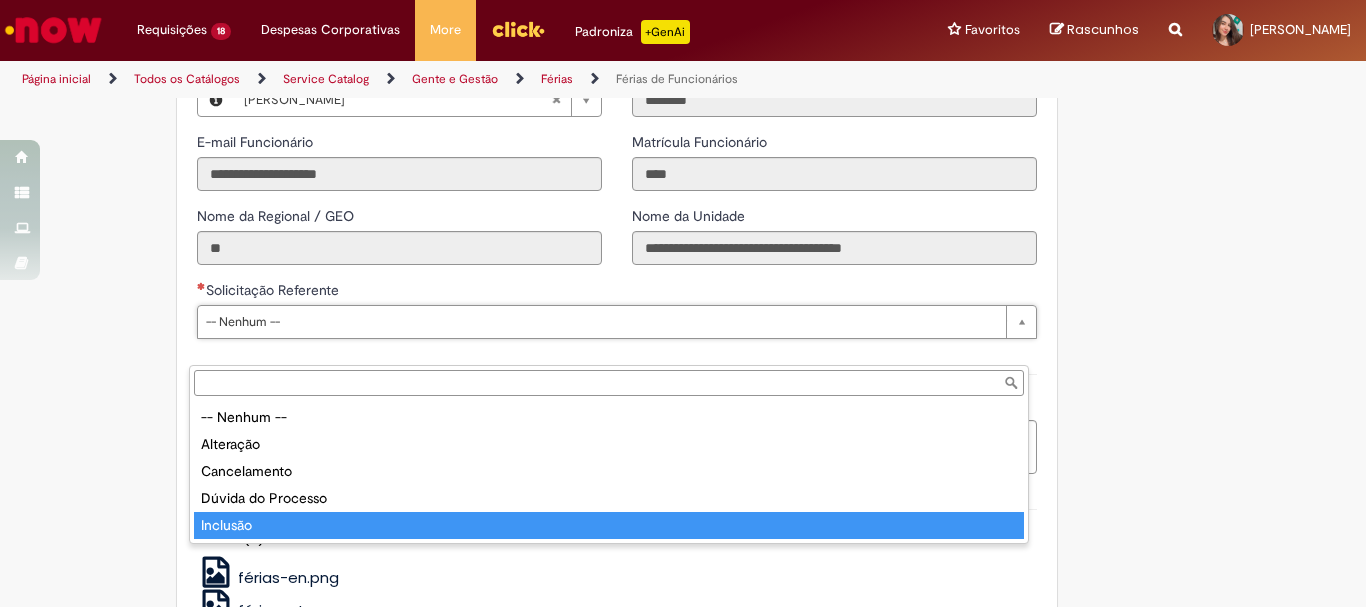 type on "********" 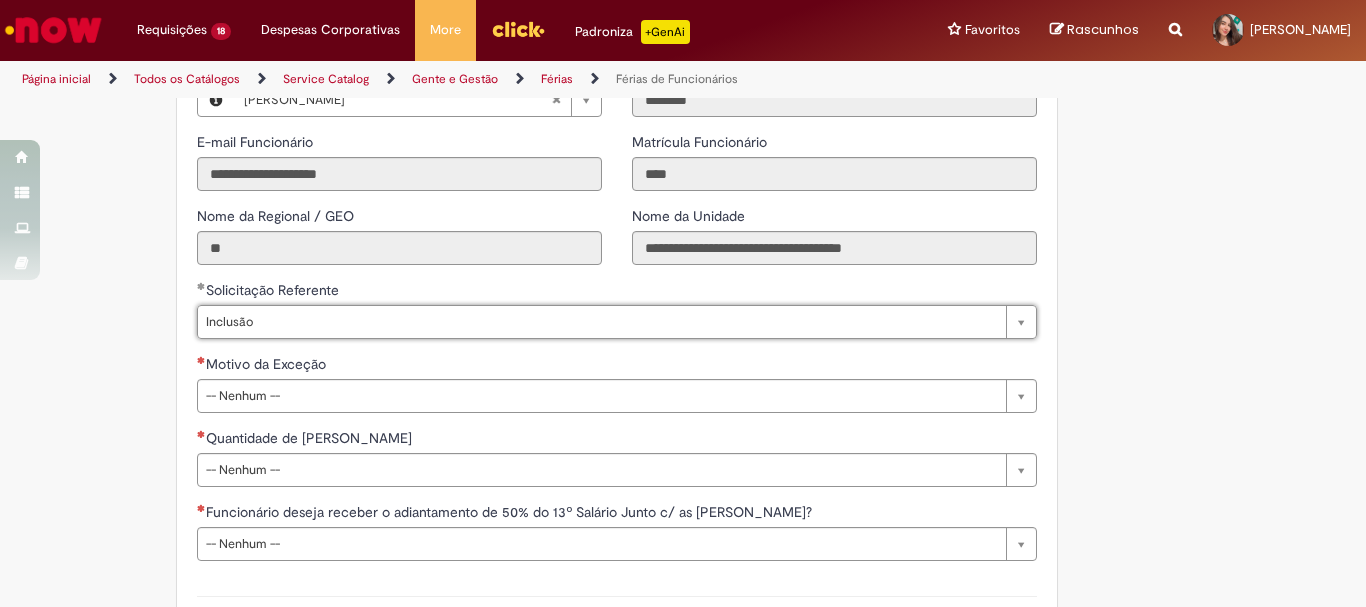 click on "Adicionar a Favoritos
Férias de Funcionários
Oferta destinada para esclarecimento de dúvidas e inclusões/exceções/cancelamentos de férias por exceções.
Utilize esta oferta:
Para ajustar, cancelar ou incluir férias com menos de 35 dias para o início;
Para fracionar suas férias em 03 períodos (se elegível);
Caso Click apresente alguma instabilidade no serviço de Férias que, mesmo após você abrir um  incidente  (e tiver evidência do número), não for corrigido por completo ou  em tempo de ajustar no próprio sistema;
> Para incluir, alterar ou cancelar Férias dentro do prazo de 35 dias de antecedência, é só acessar  Portal Click  > Você > Férias; > Para acessar a Diretriz de Férias, basta  clicar aqui
> Ficou com dúvidas sobre Férias via Termo? É só acessar a   FAQ – Fluxo de alteração de férias por exceção no Click  ou abrir chamado na oferta  ." at bounding box center [585, -153] 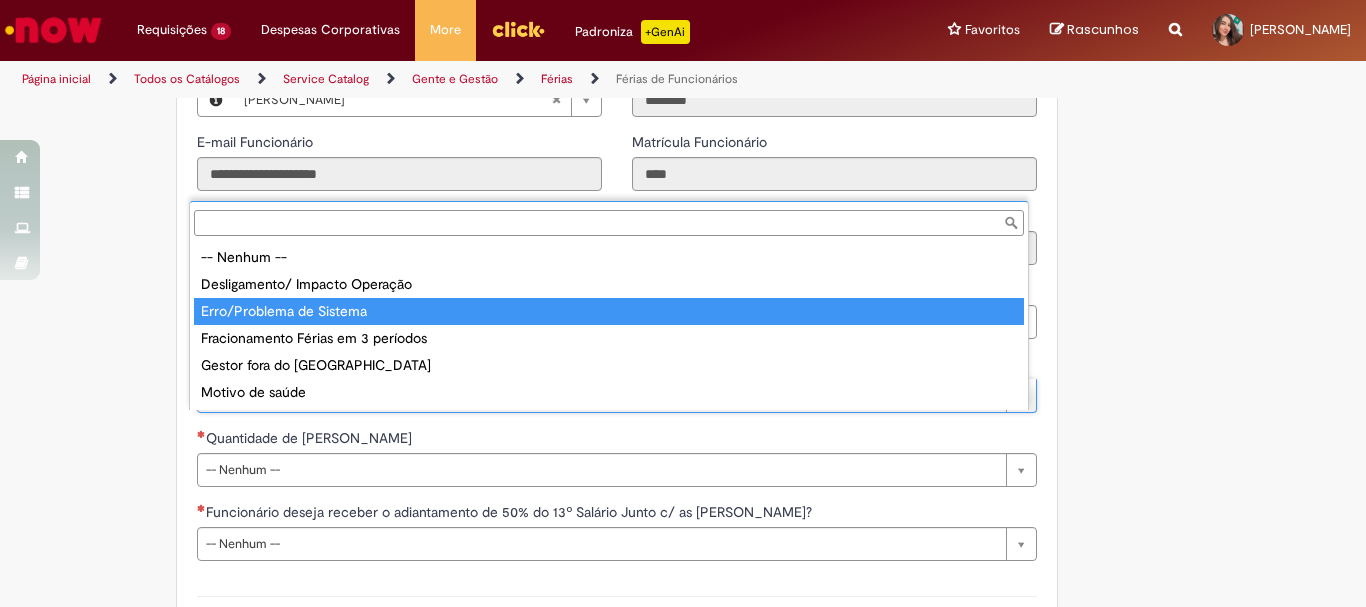 type on "**********" 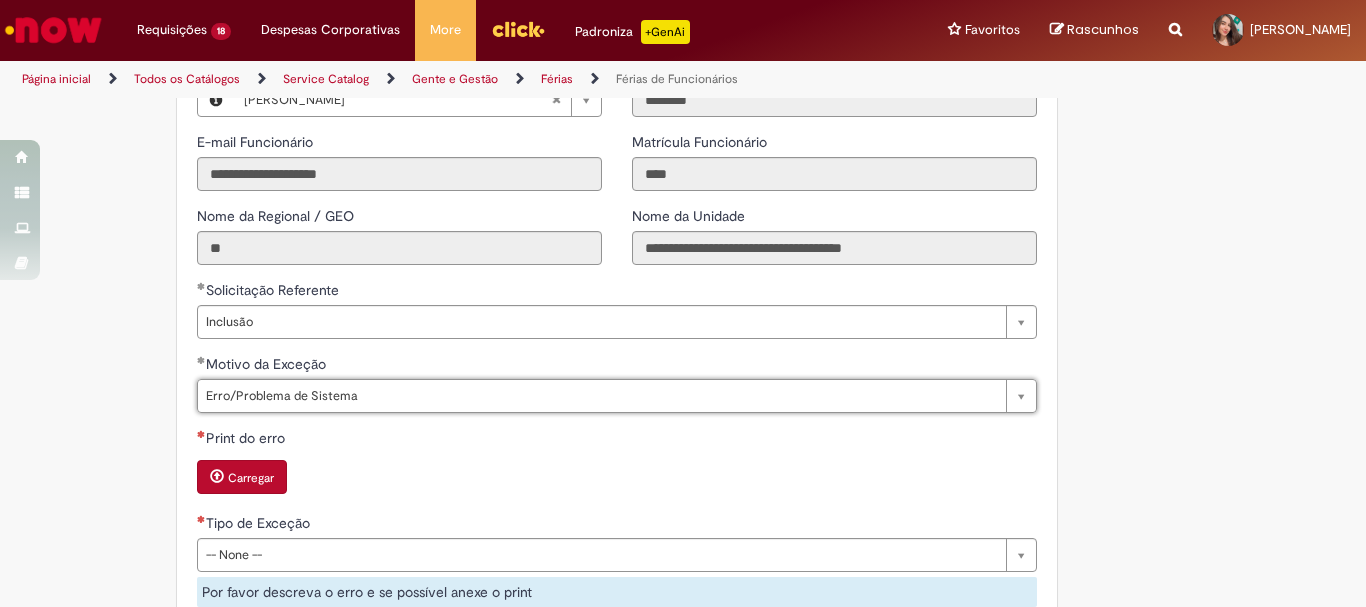scroll, scrollTop: 1600, scrollLeft: 0, axis: vertical 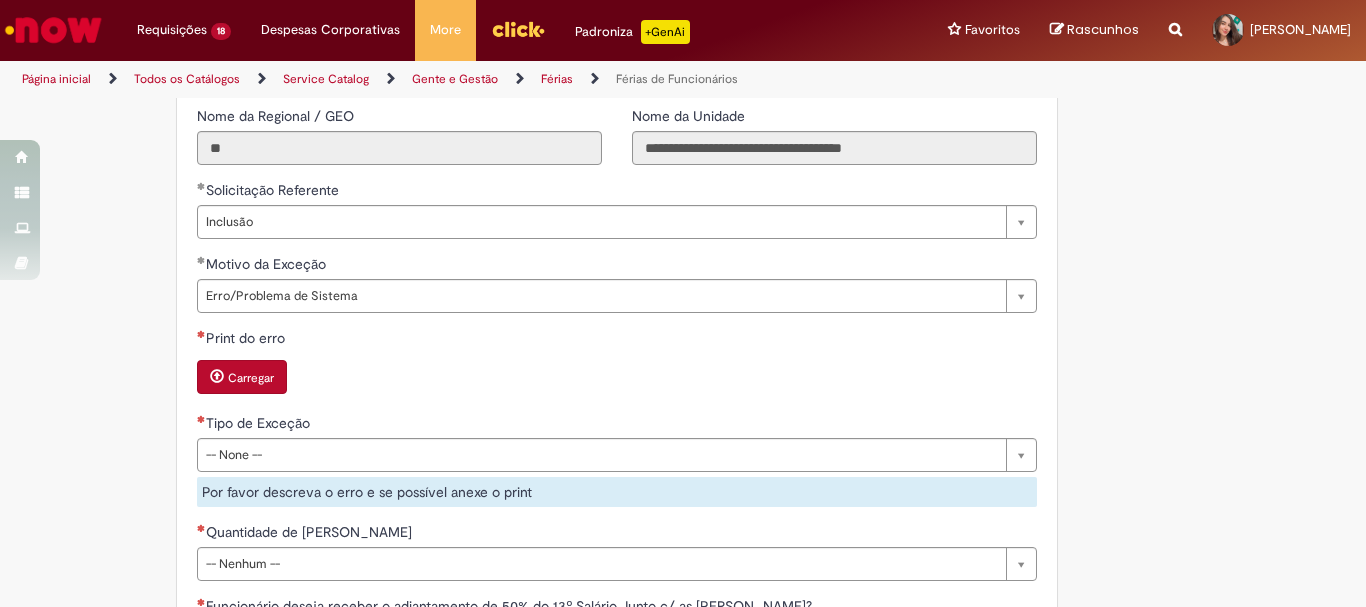 click on "Adicionar a Favoritos
Férias de Funcionários
Oferta destinada para esclarecimento de dúvidas e inclusões/exceções/cancelamentos de férias por exceções.
Utilize esta oferta:
Para ajustar, cancelar ou incluir férias com menos de 35 dias para o início;
Para fracionar suas férias em 03 períodos (se elegível);
Caso Click apresente alguma instabilidade no serviço de Férias que, mesmo após você abrir um  incidente  (e tiver evidência do número), não for corrigido por completo ou  em tempo de ajustar no próprio sistema;
> Para incluir, alterar ou cancelar Férias dentro do prazo de 35 dias de antecedência, é só acessar  Portal Click  > Você > Férias; > Para acessar a Diretriz de Férias, basta  clicar aqui
> Ficou com dúvidas sobre Férias via Termo? É só acessar a   FAQ – Fluxo de alteração de férias por exceção no Click  ou abrir chamado na oferta  ." at bounding box center [585, -156] 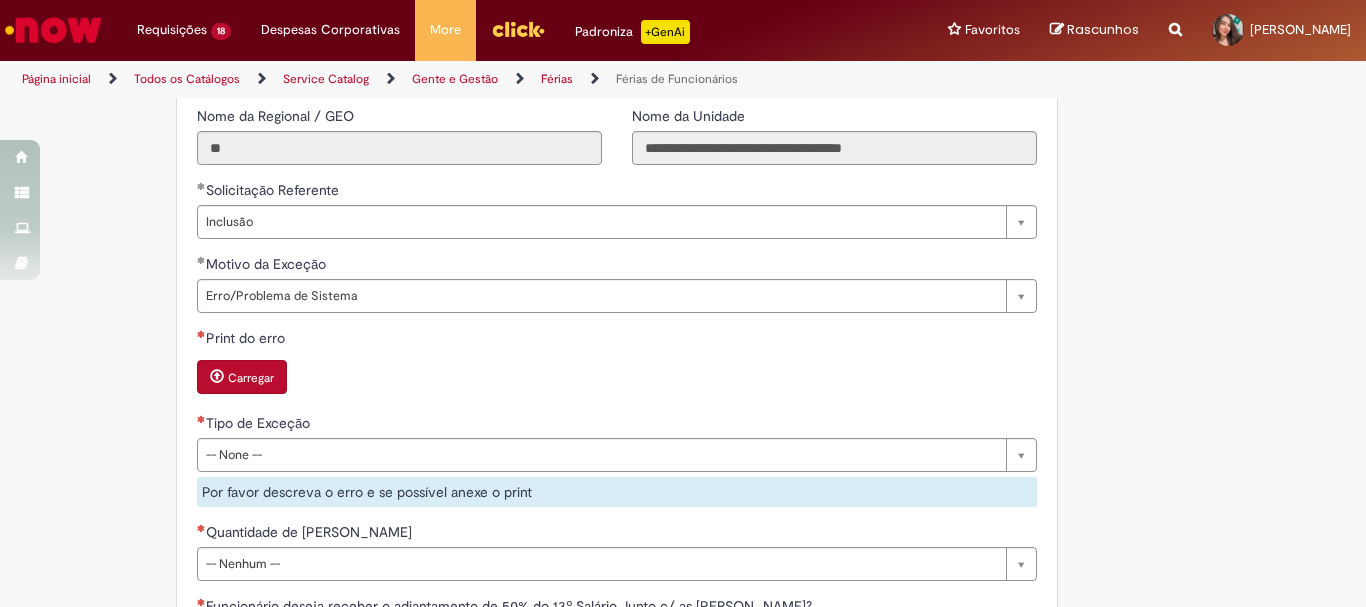 click on "Carregar" at bounding box center [242, 377] 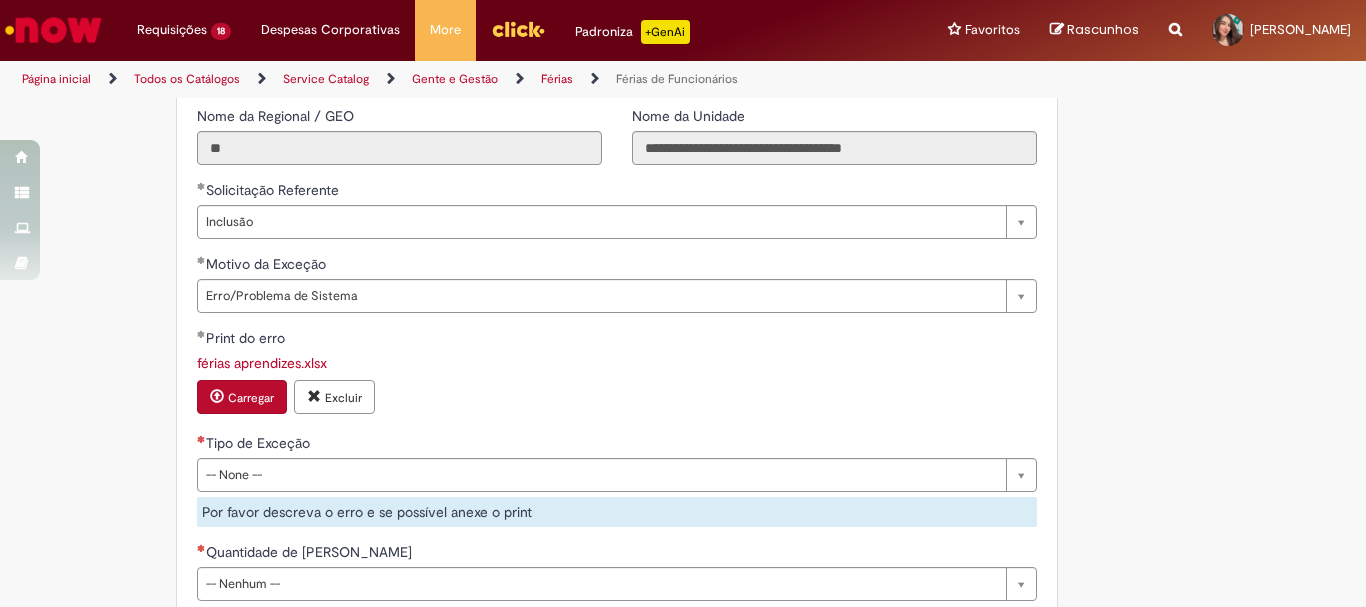 scroll, scrollTop: 1700, scrollLeft: 0, axis: vertical 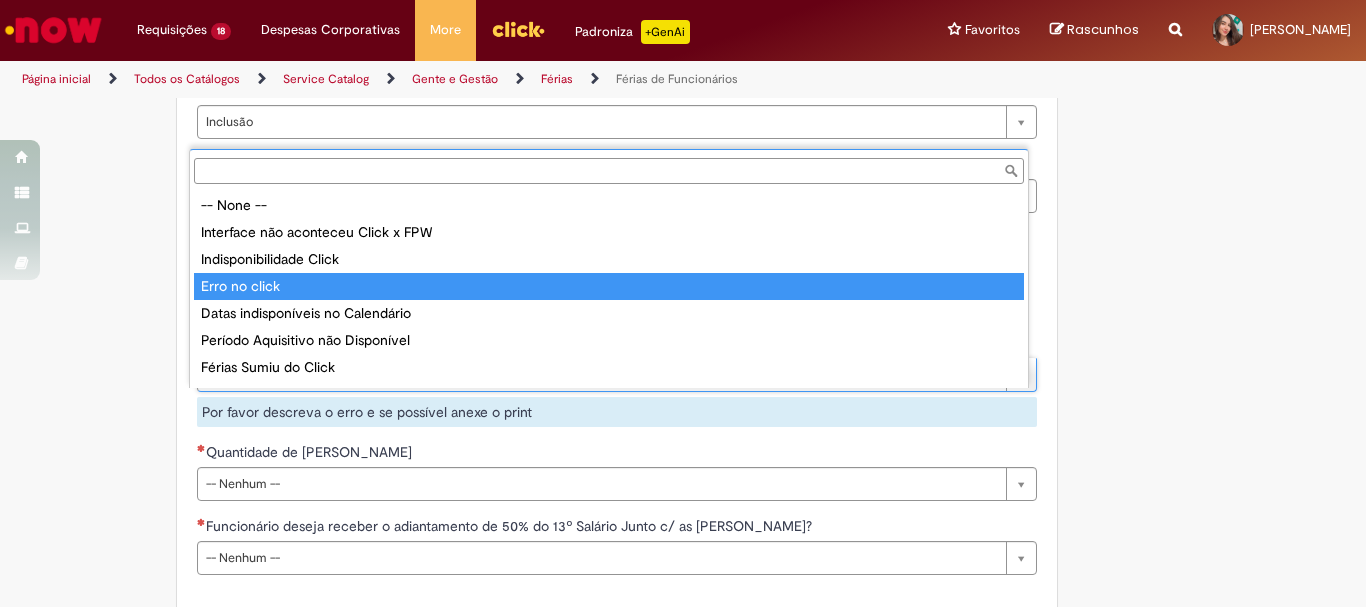 type on "**********" 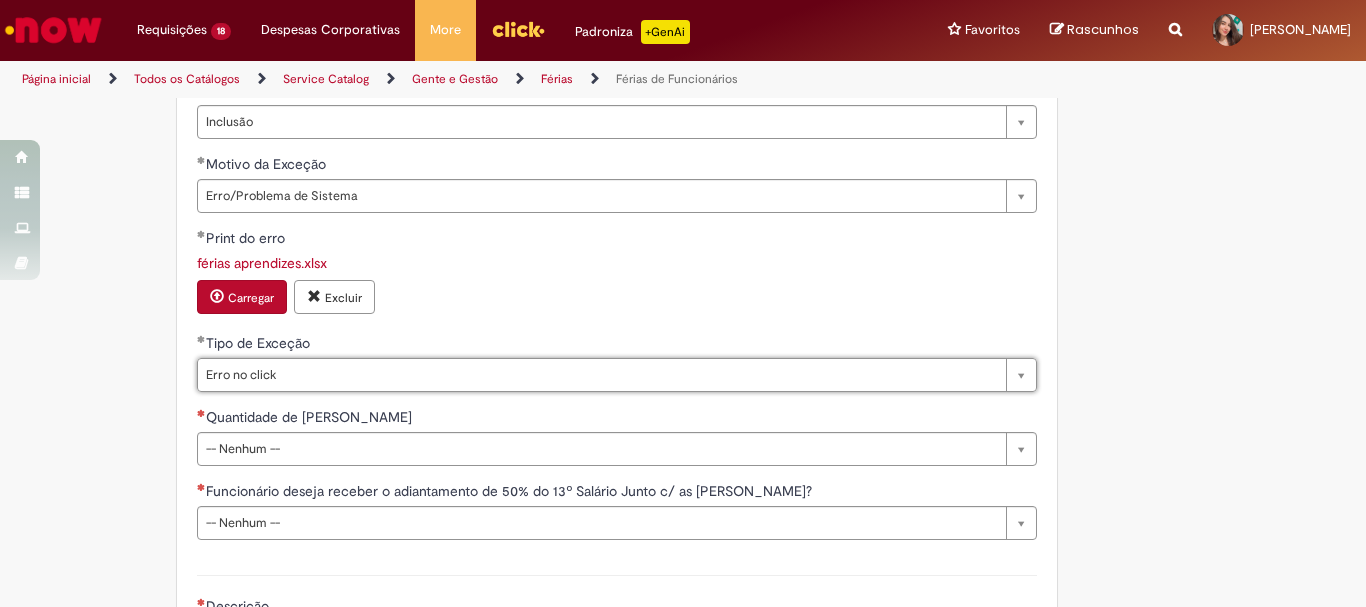 click on "Adicionar a Favoritos
Férias de Funcionários
Oferta destinada para esclarecimento de dúvidas e inclusões/exceções/cancelamentos de férias por exceções.
Utilize esta oferta:
Para ajustar, cancelar ou incluir férias com menos de 35 dias para o início;
Para fracionar suas férias em 03 períodos (se elegível);
Caso Click apresente alguma instabilidade no serviço de Férias que, mesmo após você abrir um  incidente  (e tiver evidência do número), não for corrigido por completo ou  em tempo de ajustar no próprio sistema;
> Para incluir, alterar ou cancelar Férias dentro do prazo de 35 dias de antecedência, é só acessar  Portal Click  > Você > Férias; > Para acessar a Diretriz de Férias, basta  clicar aqui
> Ficou com dúvidas sobre Férias via Termo? É só acessar a   FAQ – Fluxo de alteração de férias por exceção no Click  ou abrir chamado na oferta  ." at bounding box center (585, -263) 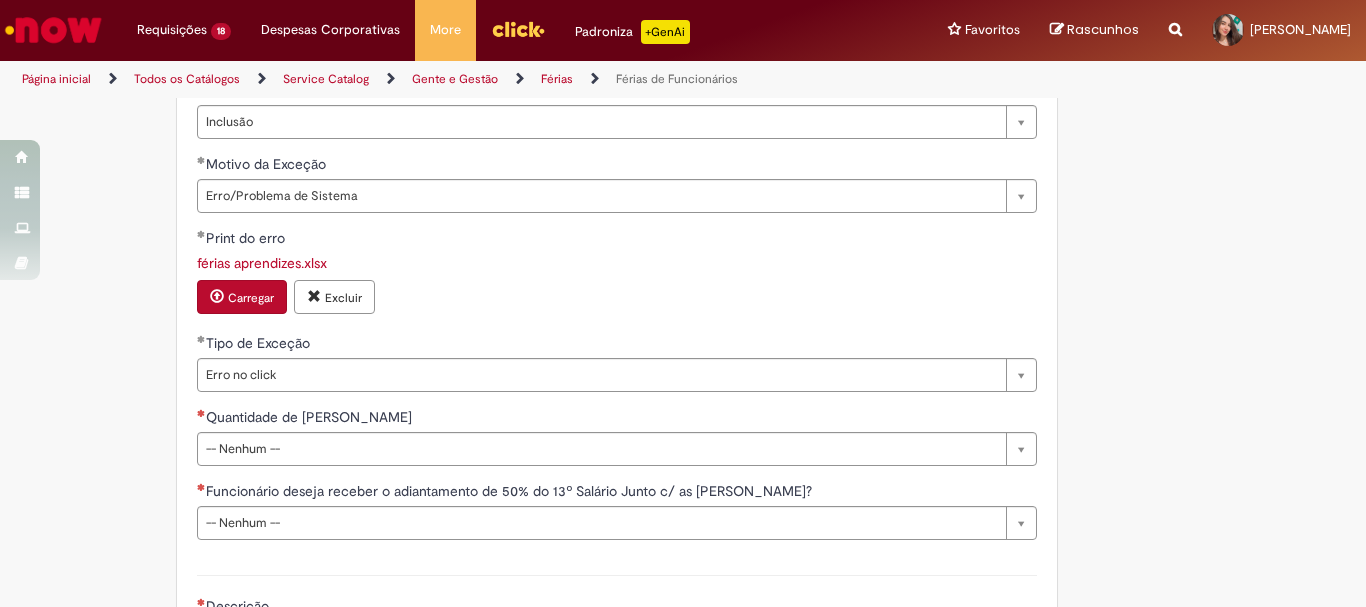 scroll, scrollTop: 1800, scrollLeft: 0, axis: vertical 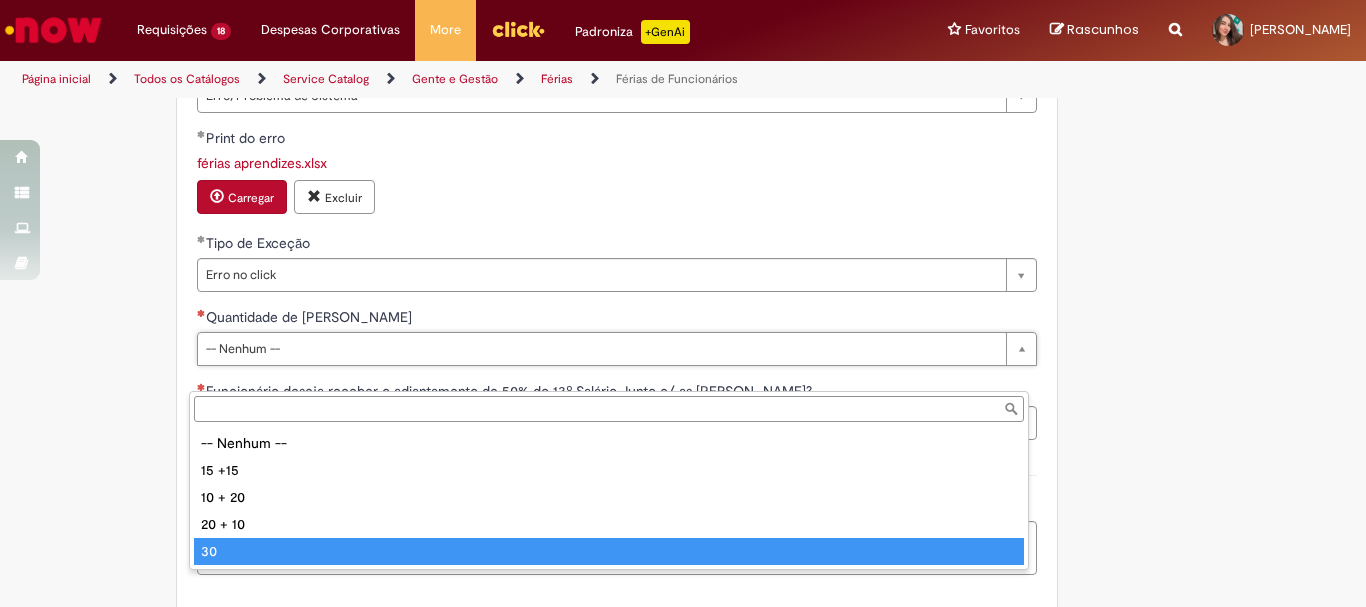 type on "**" 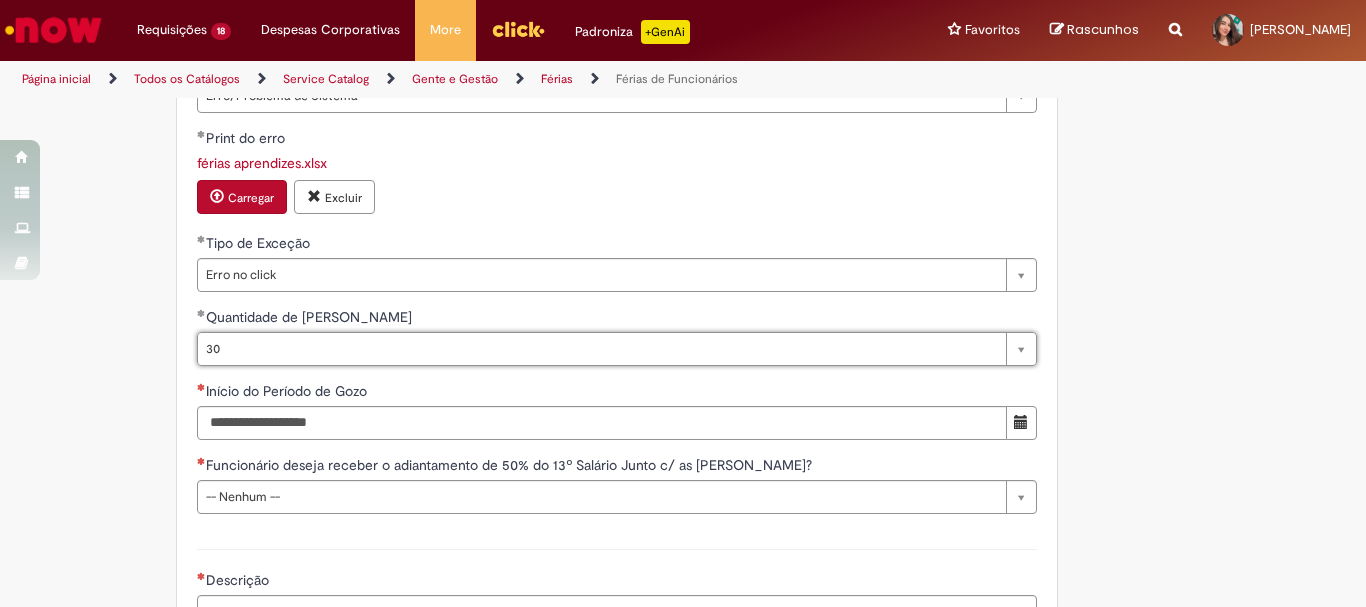 click on "Adicionar a Favoritos
Férias de Funcionários
Oferta destinada para esclarecimento de dúvidas e inclusões/exceções/cancelamentos de férias por exceções.
Utilize esta oferta:
Para ajustar, cancelar ou incluir férias com menos de 35 dias para o início;
Para fracionar suas férias em 03 períodos (se elegível);
Caso Click apresente alguma instabilidade no serviço de Férias que, mesmo após você abrir um  incidente  (e tiver evidência do número), não for corrigido por completo ou  em tempo de ajustar no próprio sistema;
> Para incluir, alterar ou cancelar Férias dentro do prazo de 35 dias de antecedência, é só acessar  Portal Click  > Você > Férias; > Para acessar a Diretriz de Férias, basta  clicar aqui
> Ficou com dúvidas sobre Férias via Termo? É só acessar a   FAQ – Fluxo de alteração de férias por exceção no Click  ou abrir chamado na oferta  ." at bounding box center [585, -326] 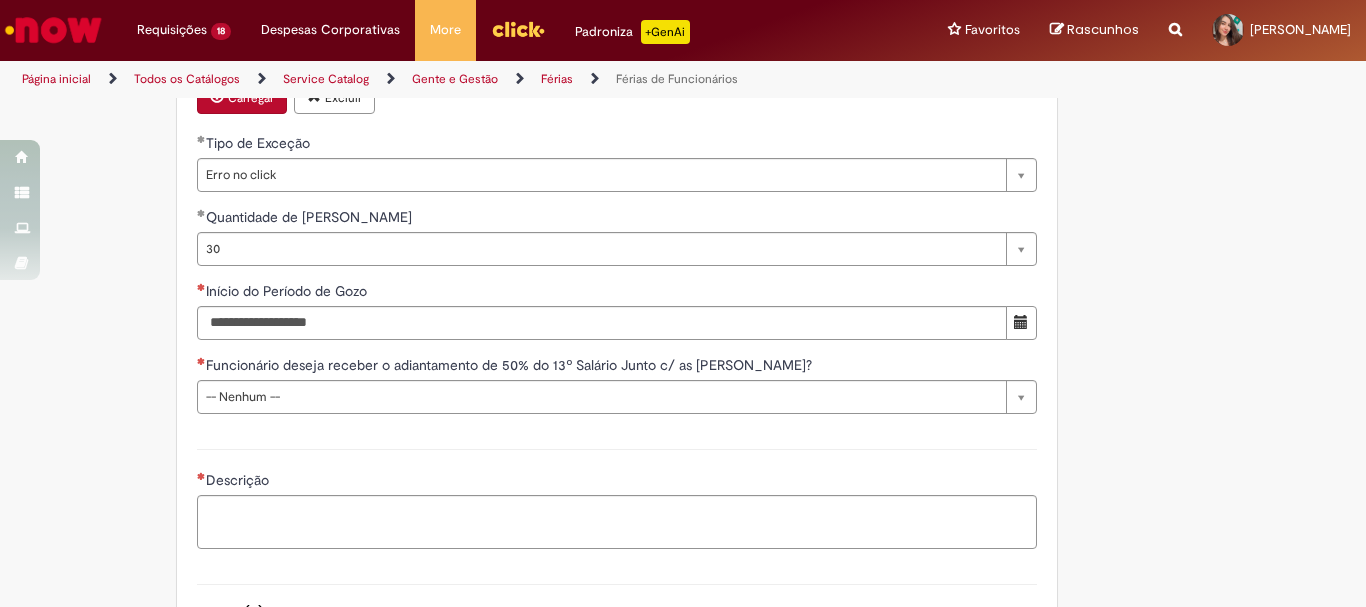 scroll, scrollTop: 2000, scrollLeft: 0, axis: vertical 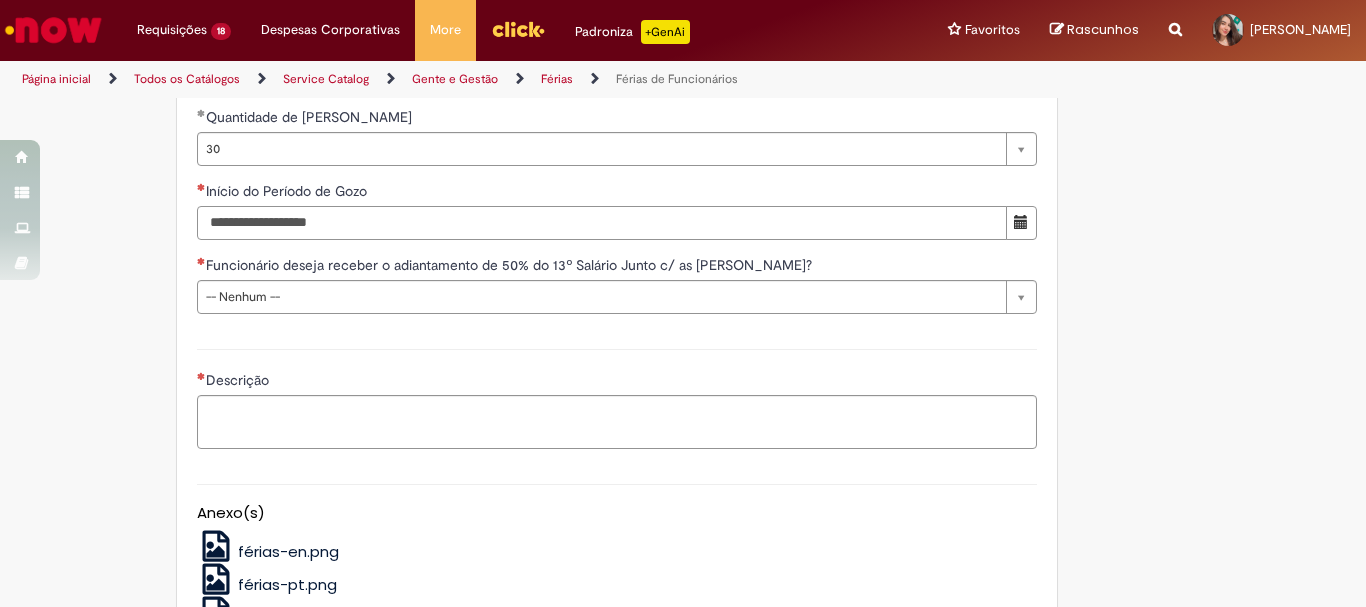 click on "Início do Período de Gozo" at bounding box center [602, 223] 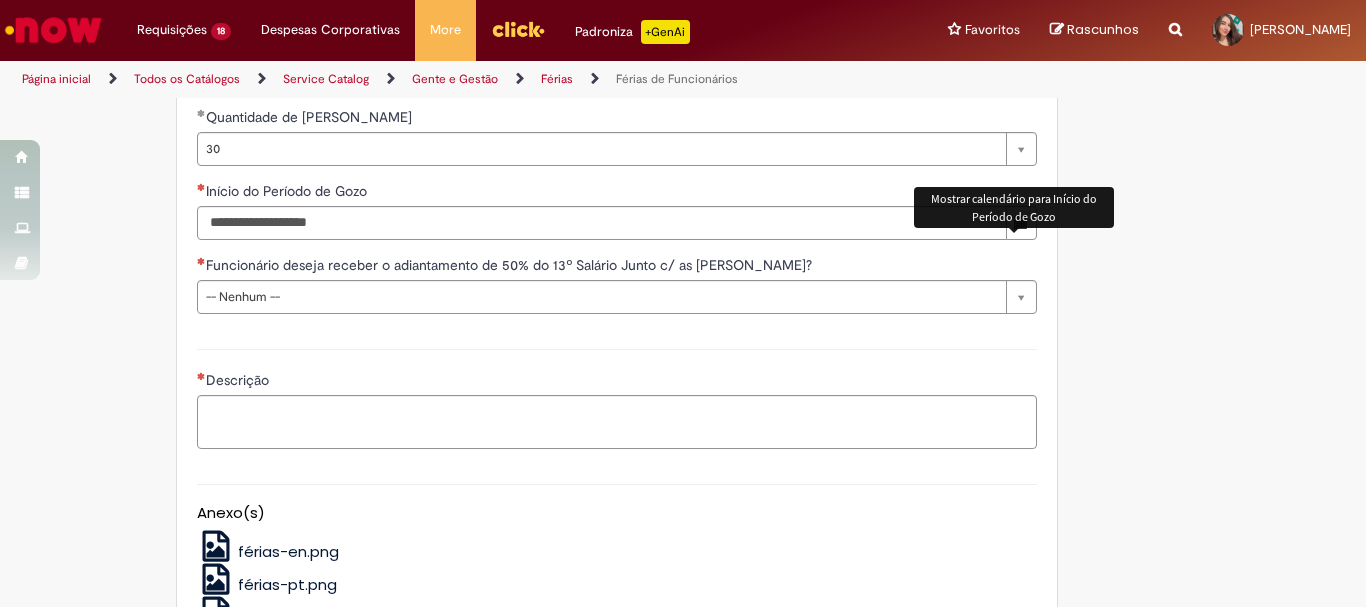 click at bounding box center [1021, 223] 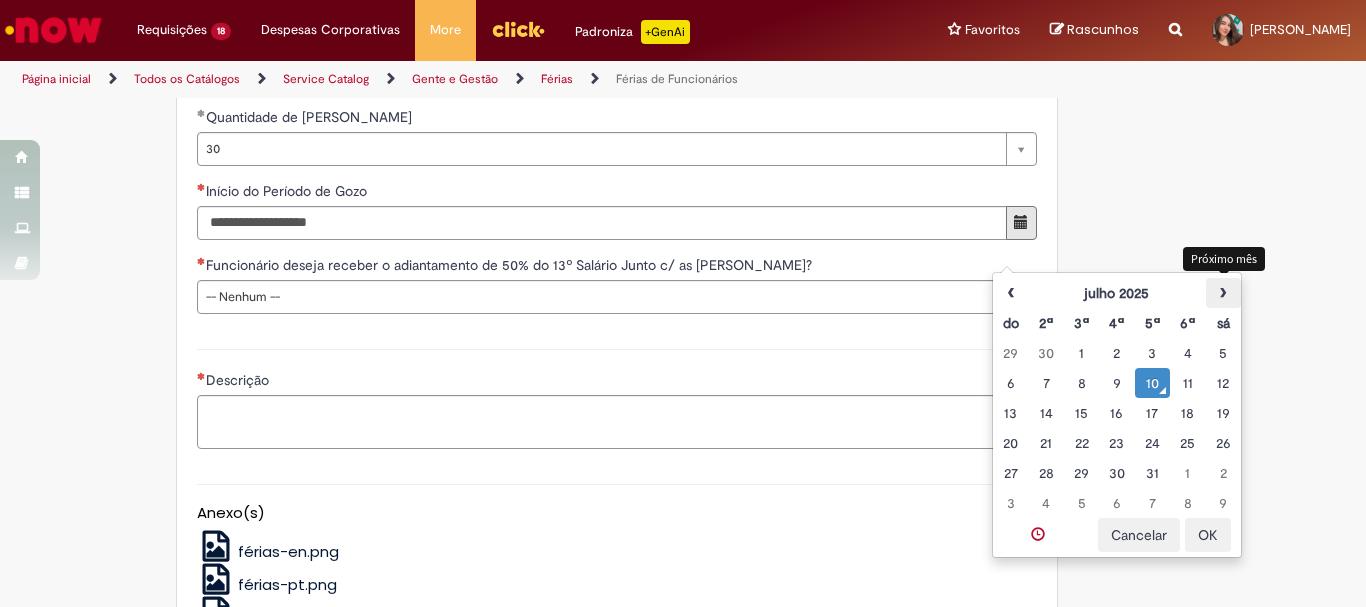 click on "›" at bounding box center (1223, 293) 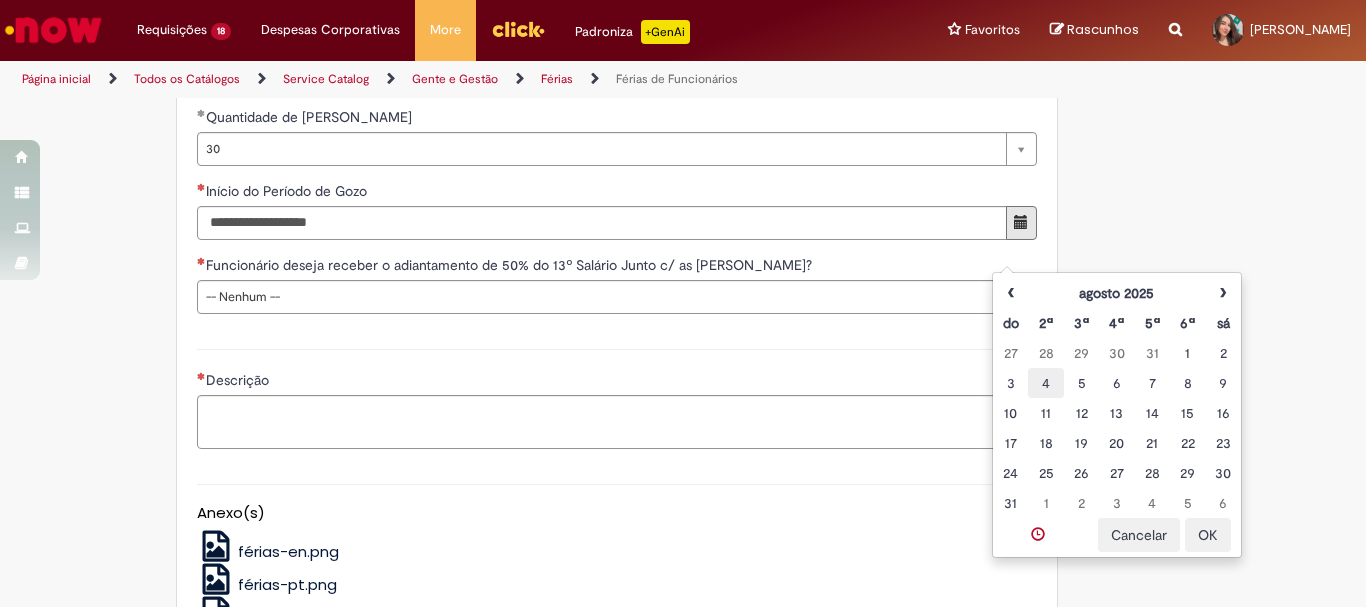 click on "4" at bounding box center (1045, 383) 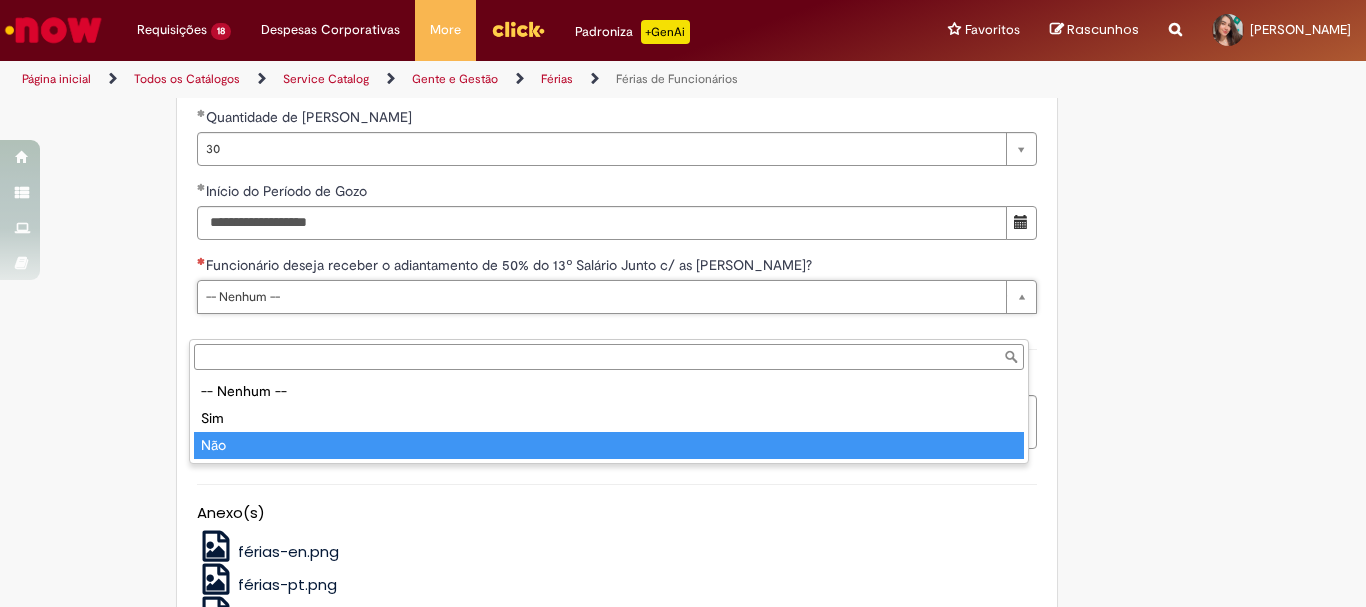 type on "***" 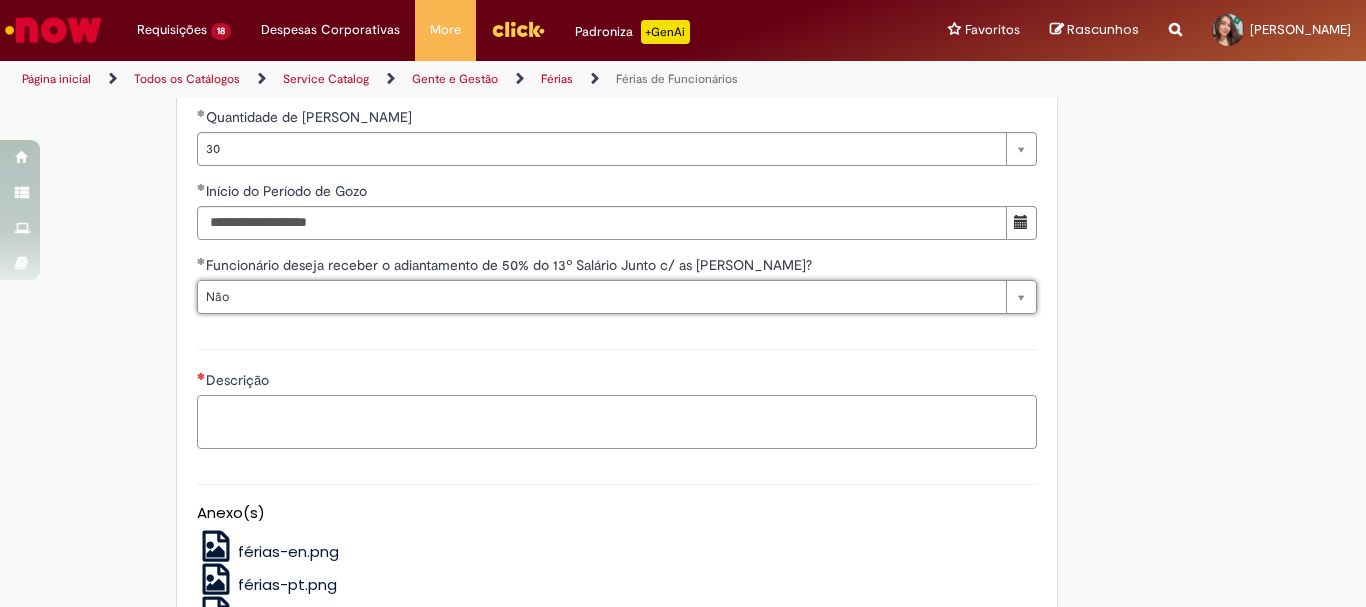 click on "Descrição" at bounding box center (617, 422) 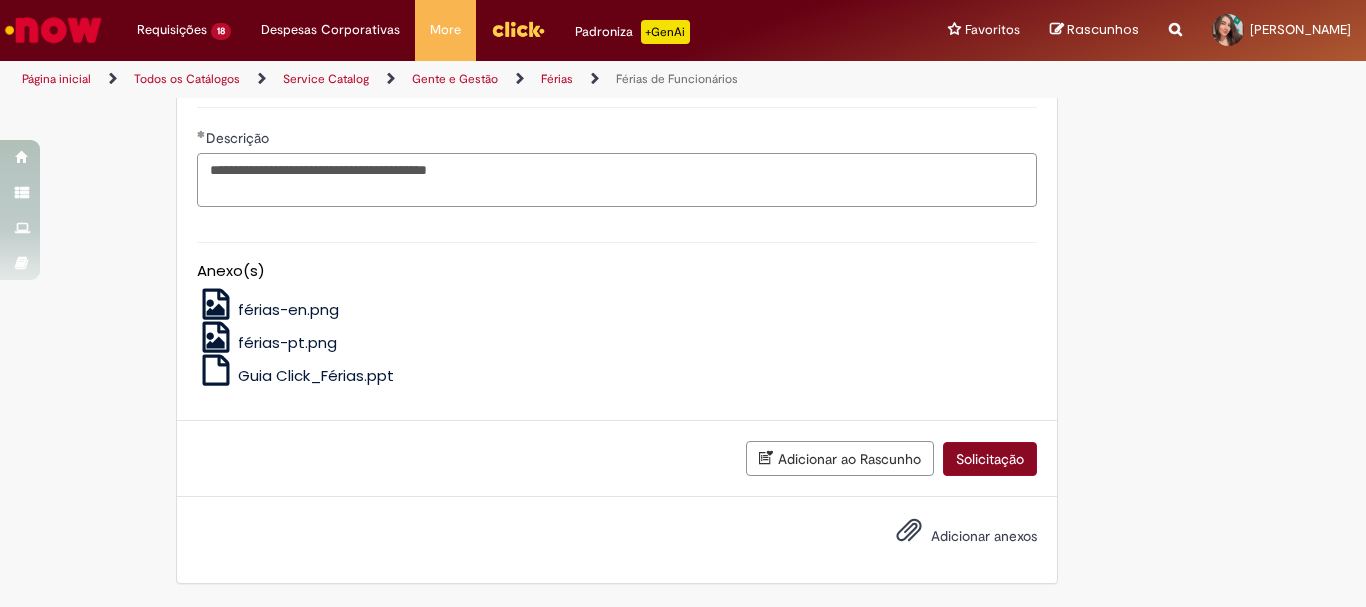 type on "**********" 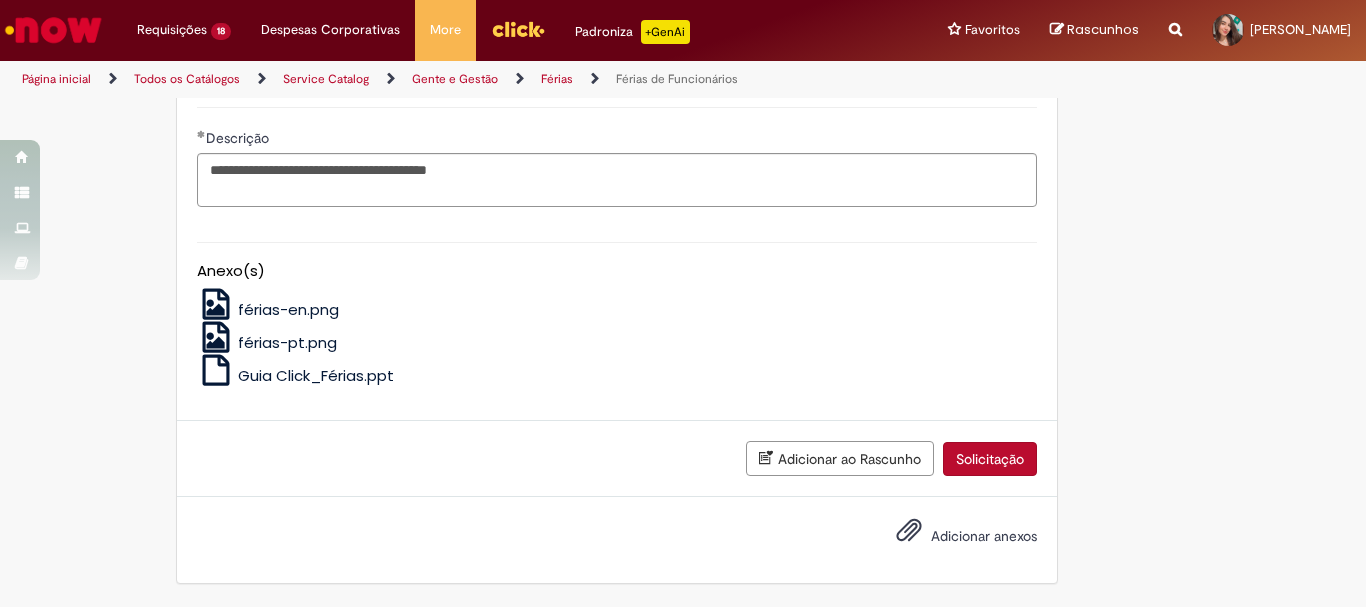 click on "Solicitação" at bounding box center [990, 459] 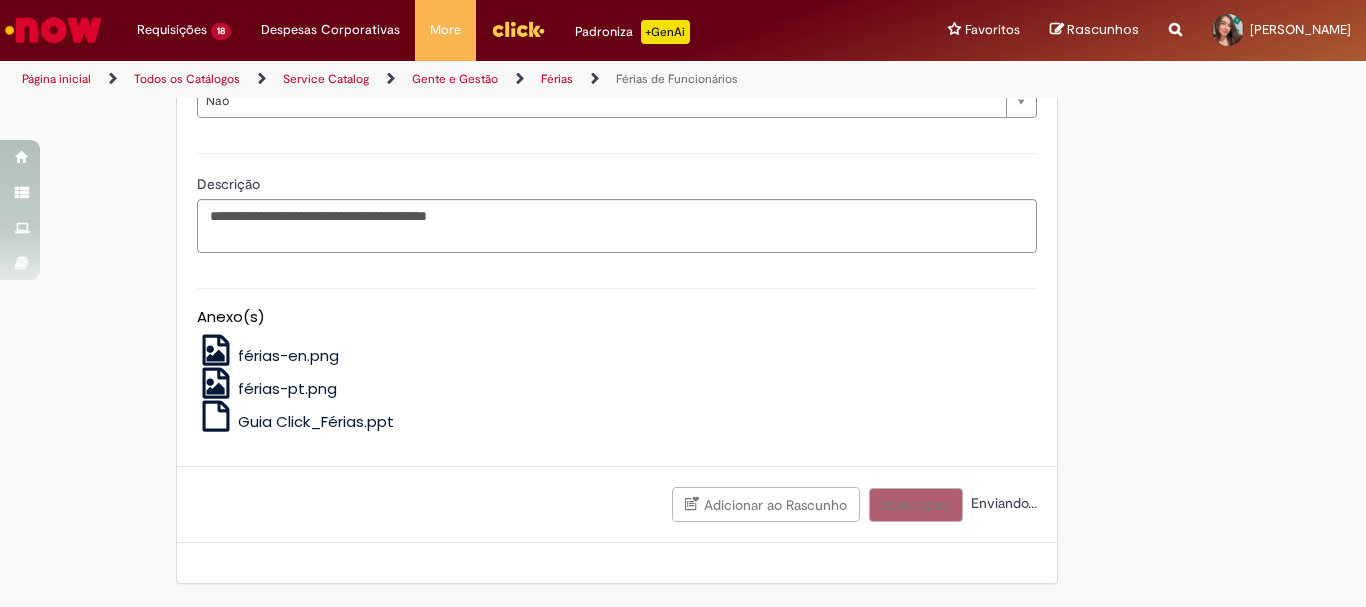 scroll, scrollTop: 2225, scrollLeft: 0, axis: vertical 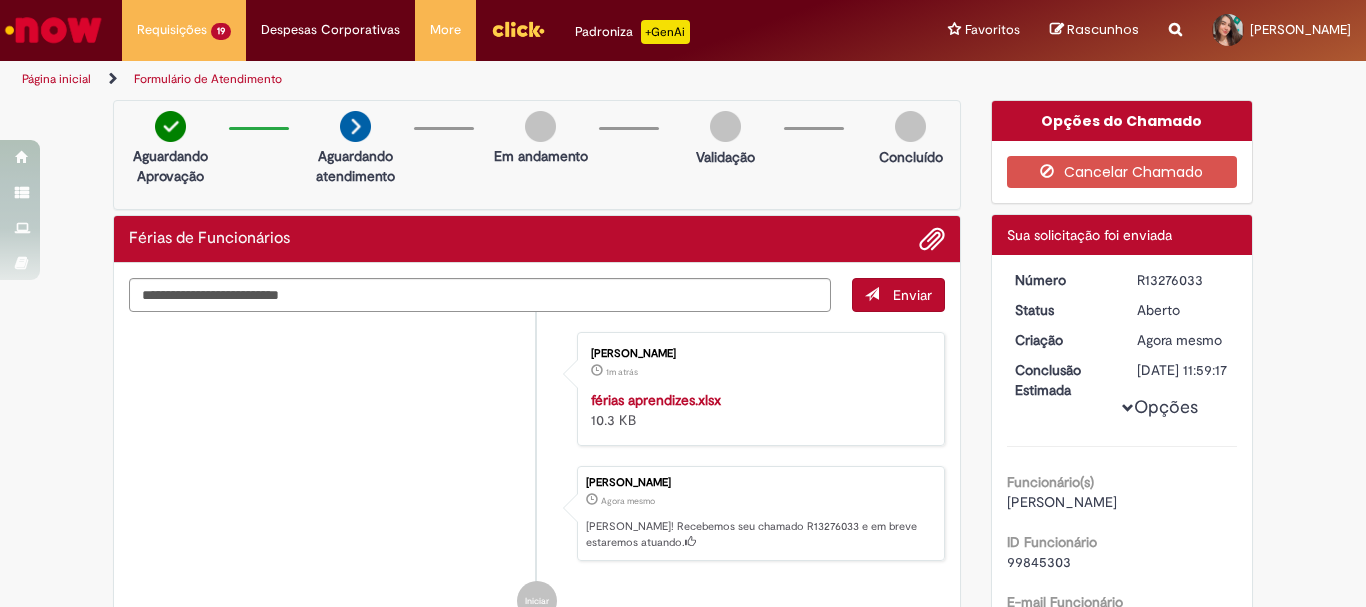 click at bounding box center [53, 30] 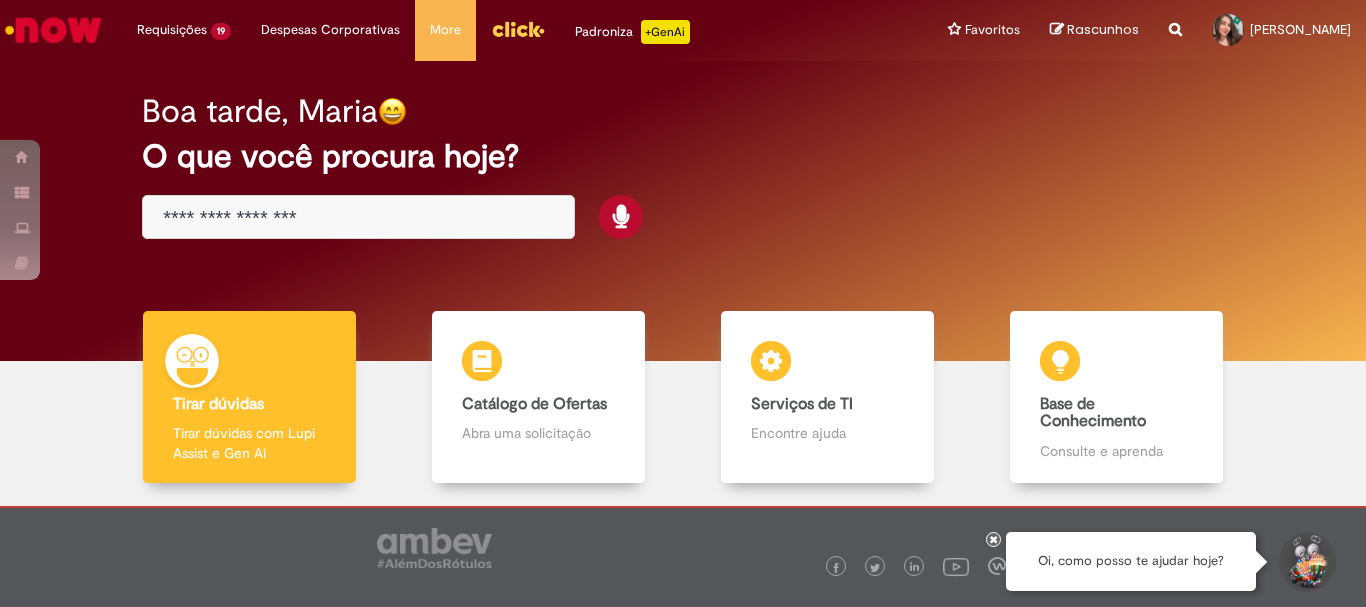scroll, scrollTop: 0, scrollLeft: 0, axis: both 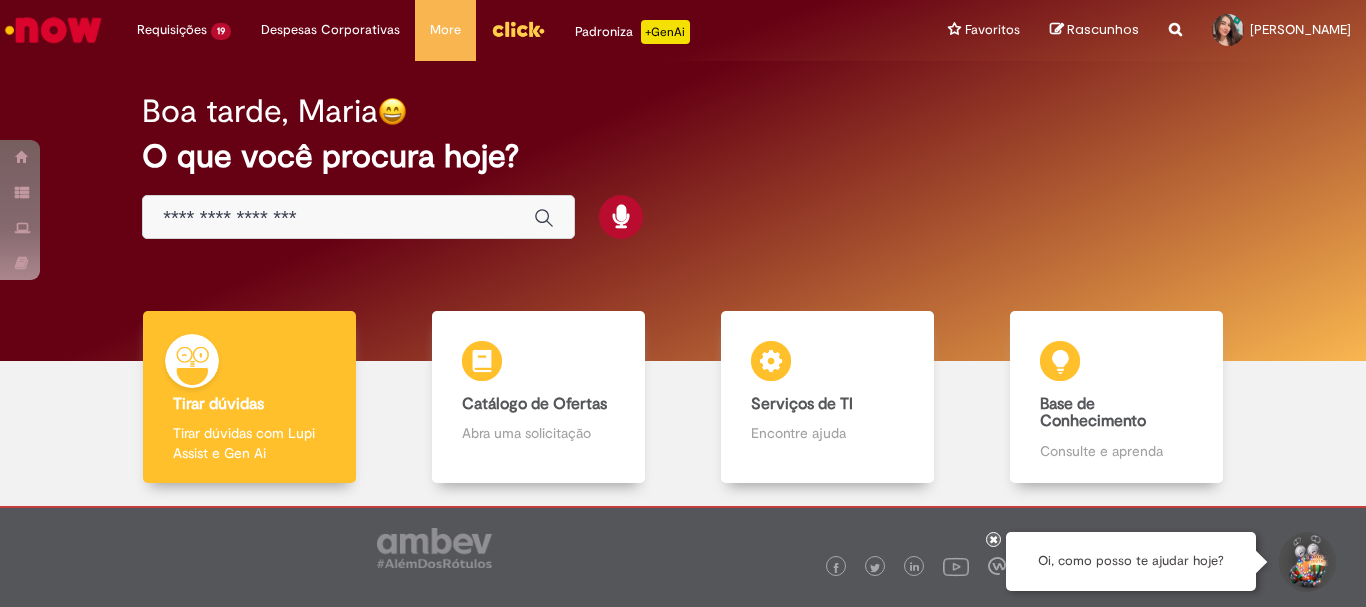 click at bounding box center (338, 218) 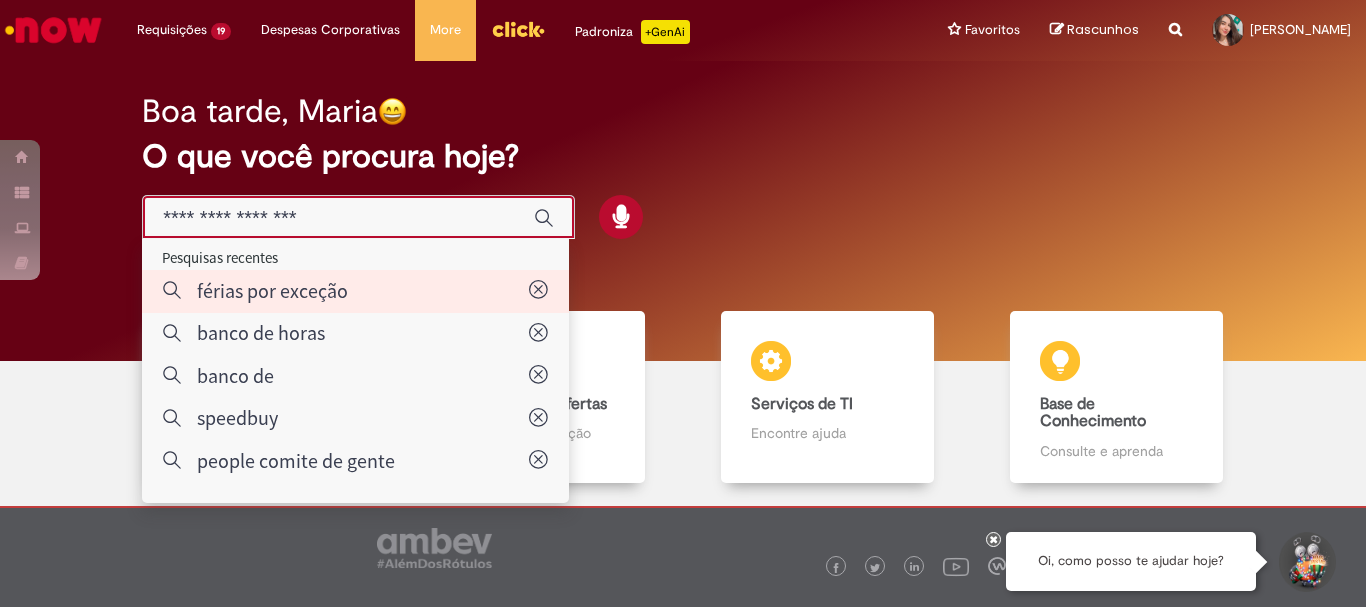 type on "**********" 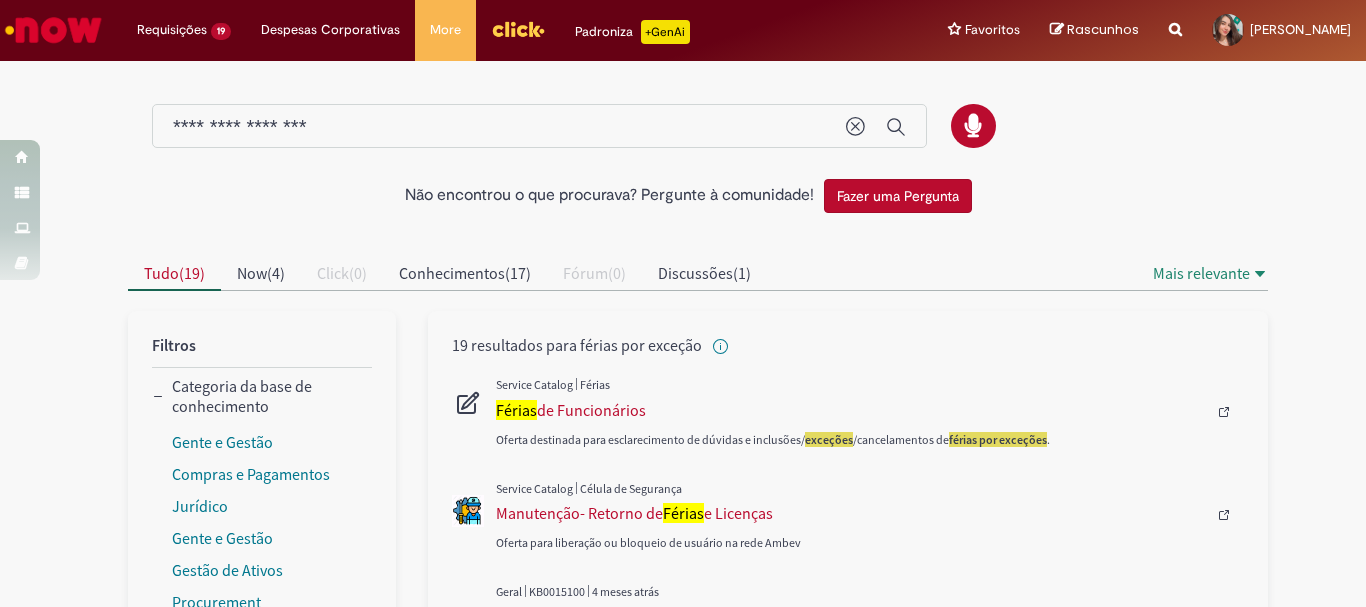 scroll, scrollTop: 200, scrollLeft: 0, axis: vertical 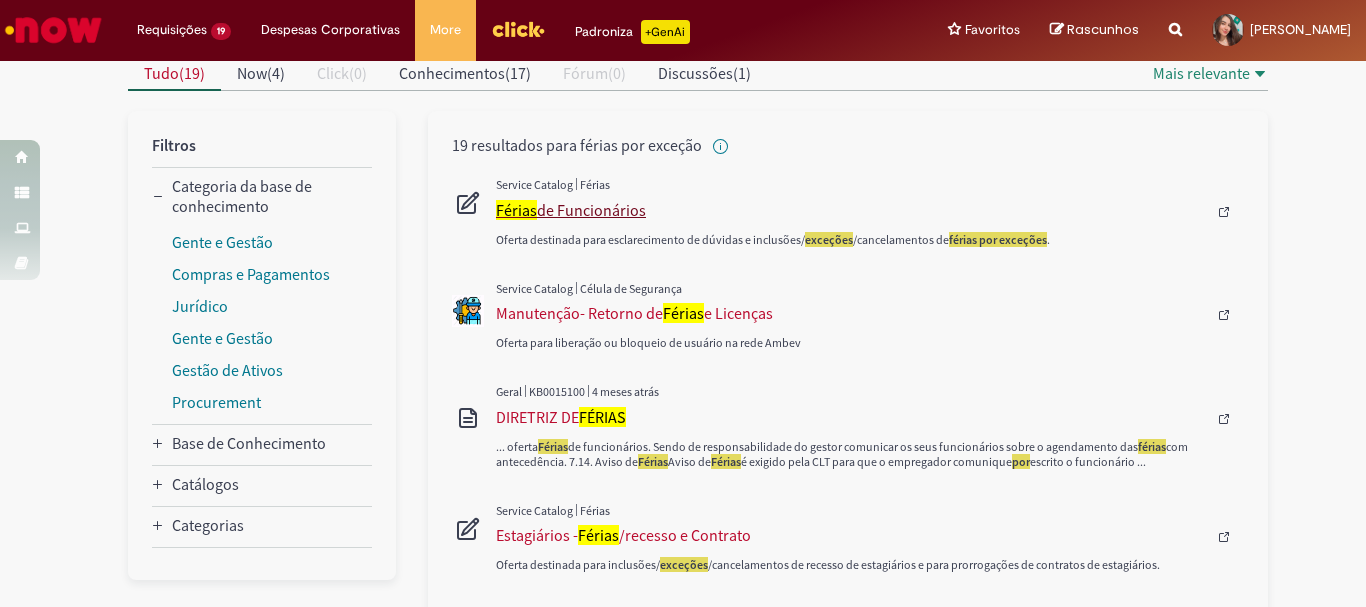 click on "Férias  de Funcionários" at bounding box center [851, 210] 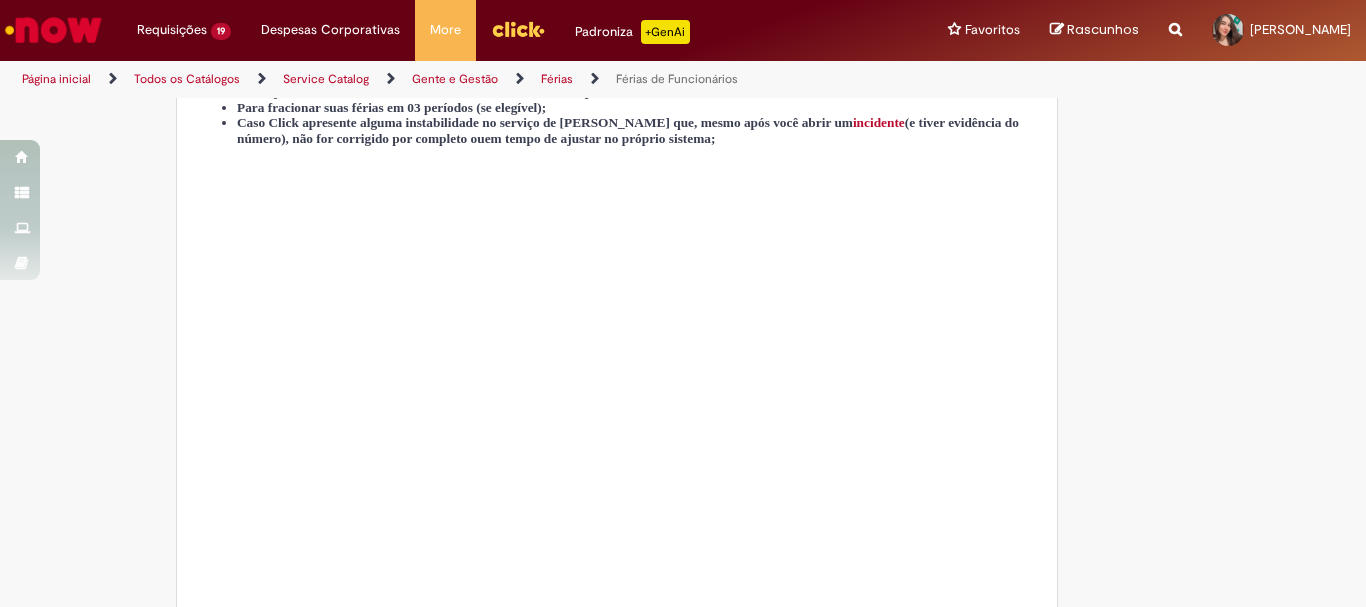 scroll, scrollTop: 0, scrollLeft: 0, axis: both 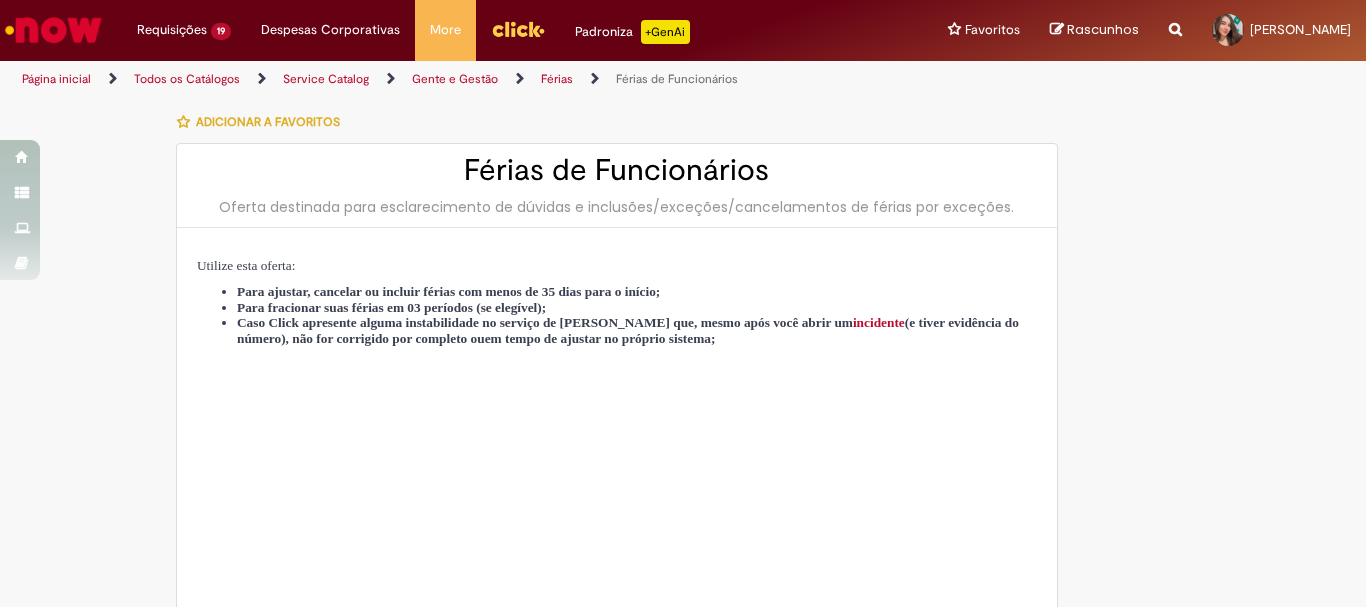 type on "********" 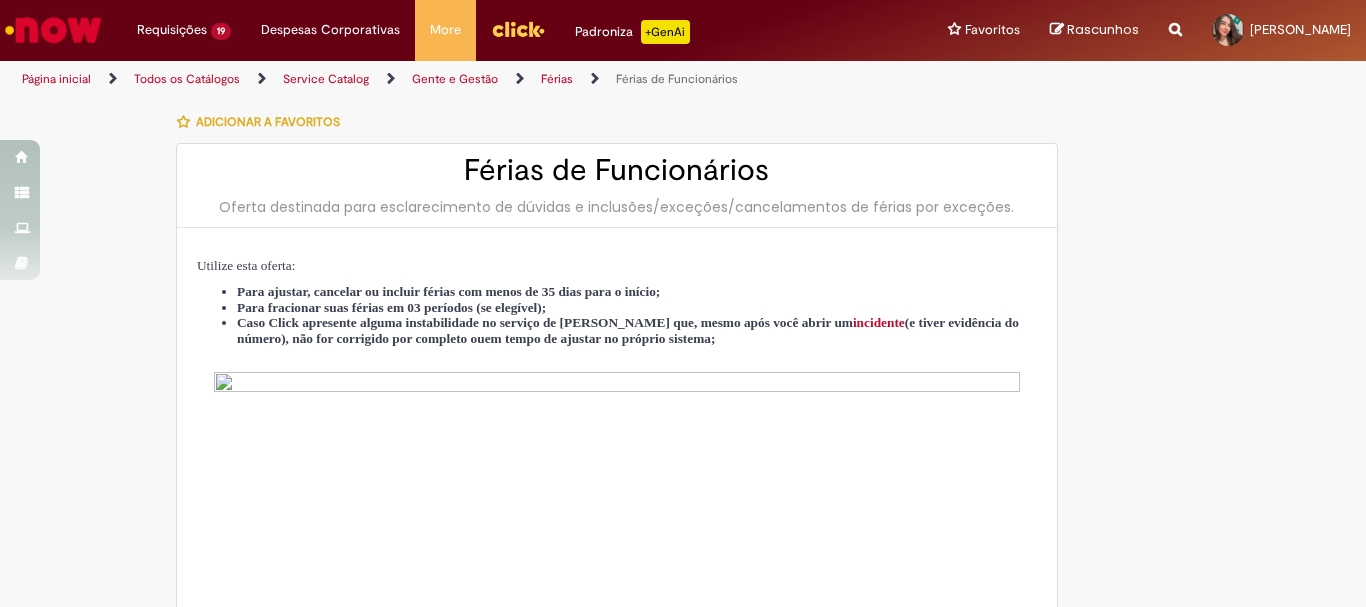 type on "**********" 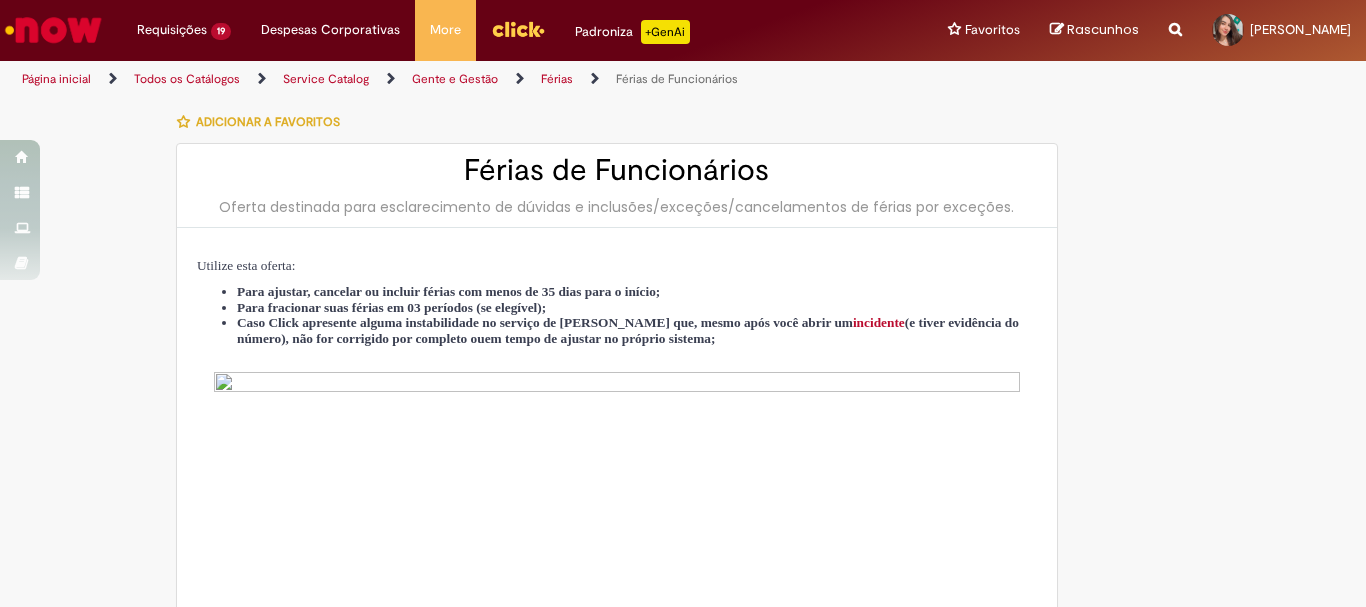 type on "**********" 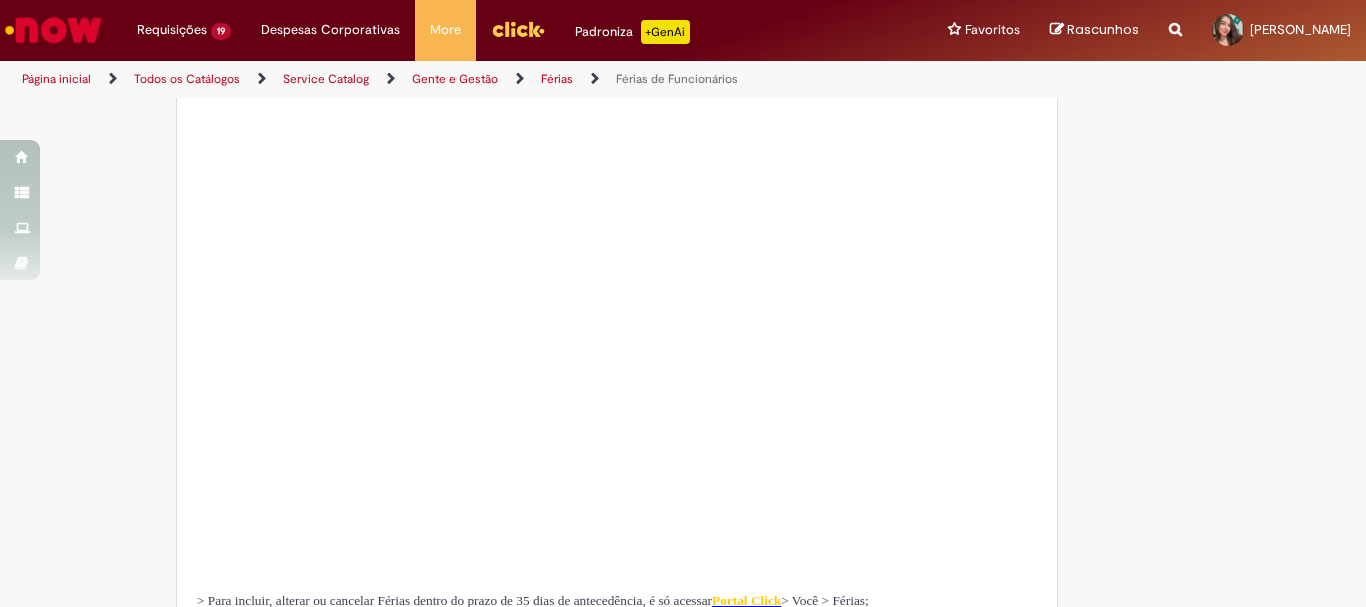 type on "**********" 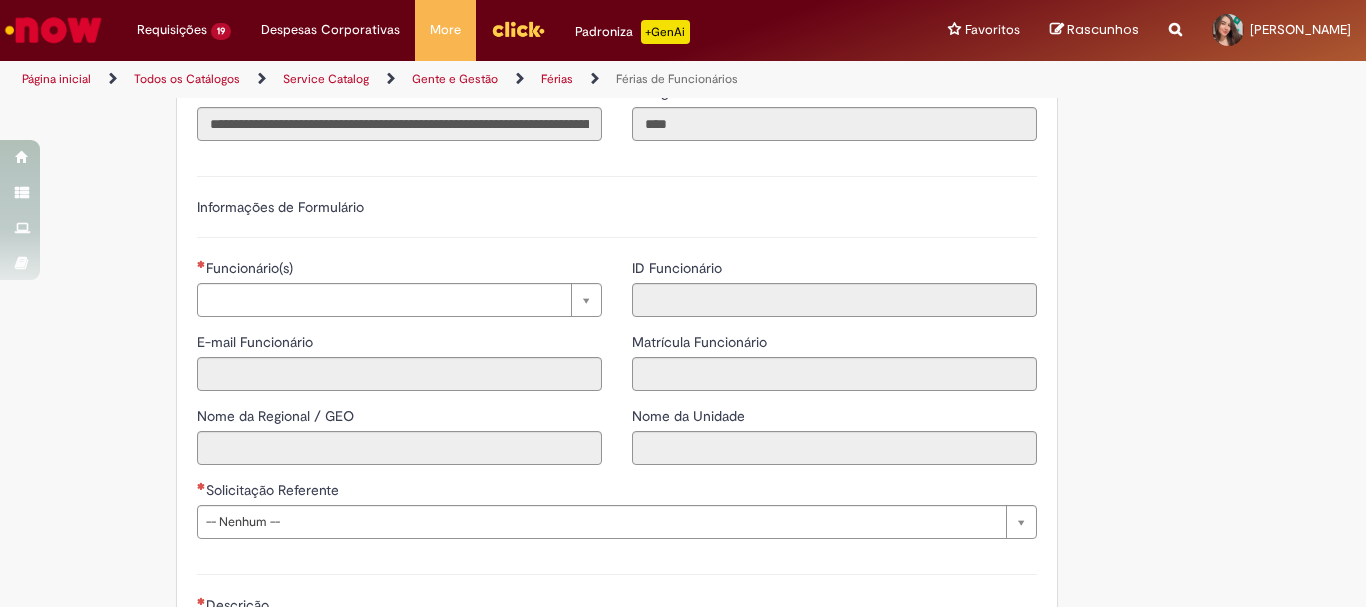 scroll, scrollTop: 1400, scrollLeft: 0, axis: vertical 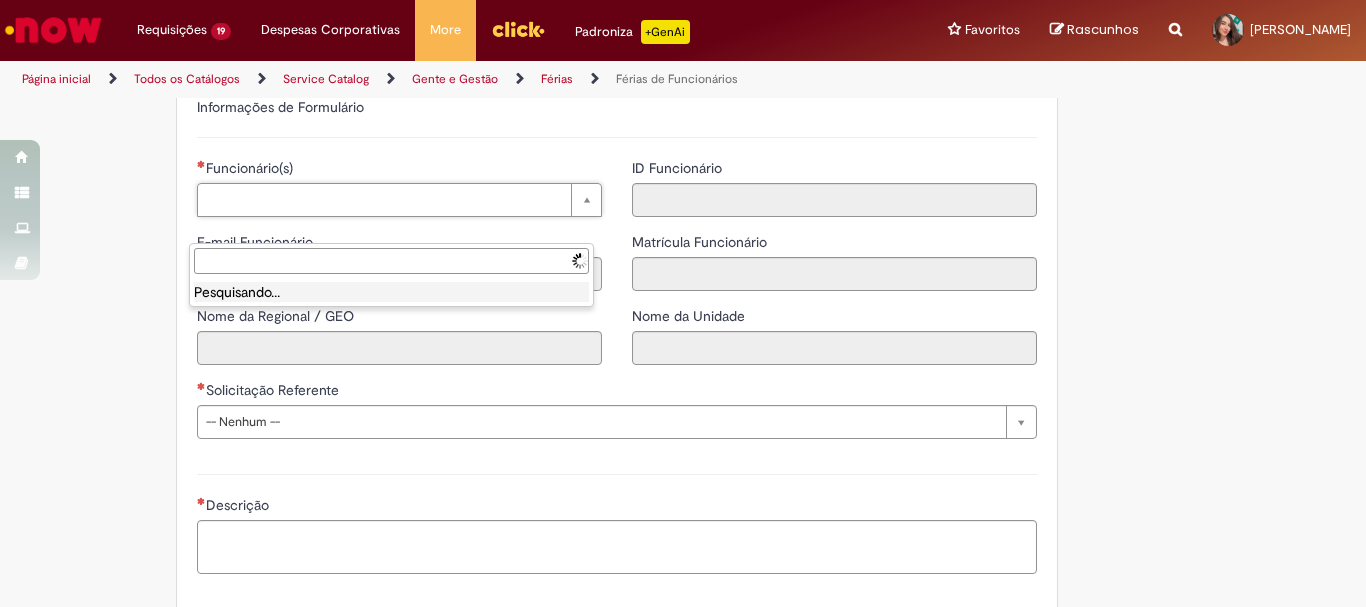 type on "**********" 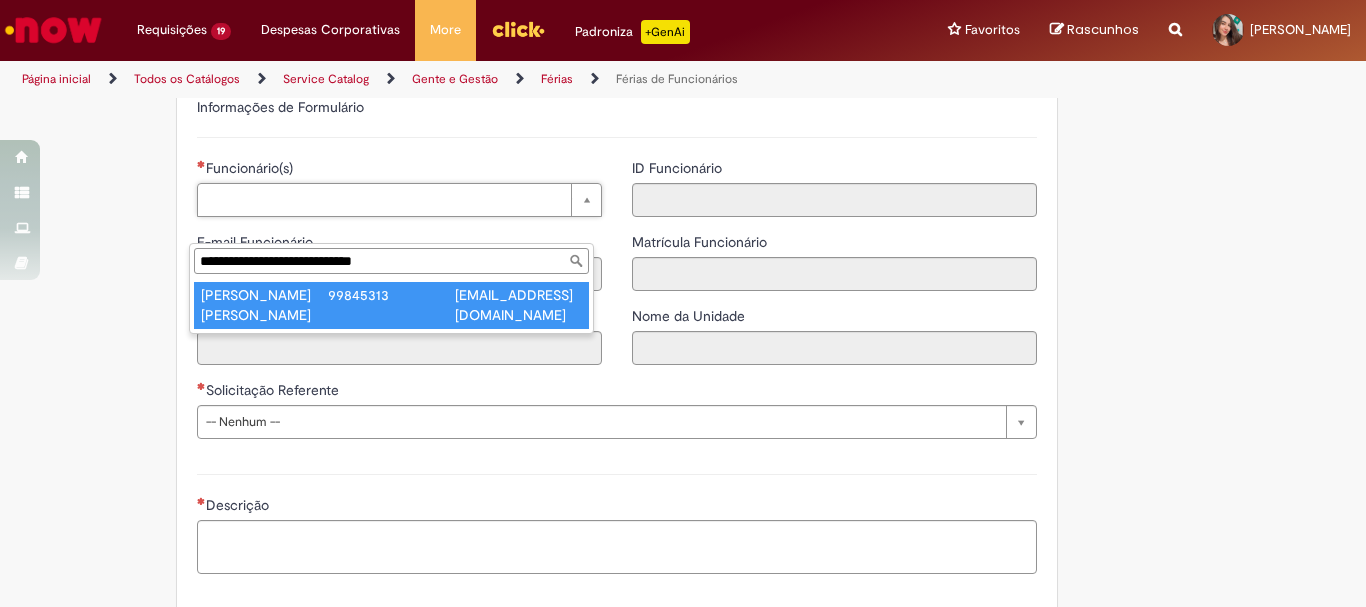 type on "**********" 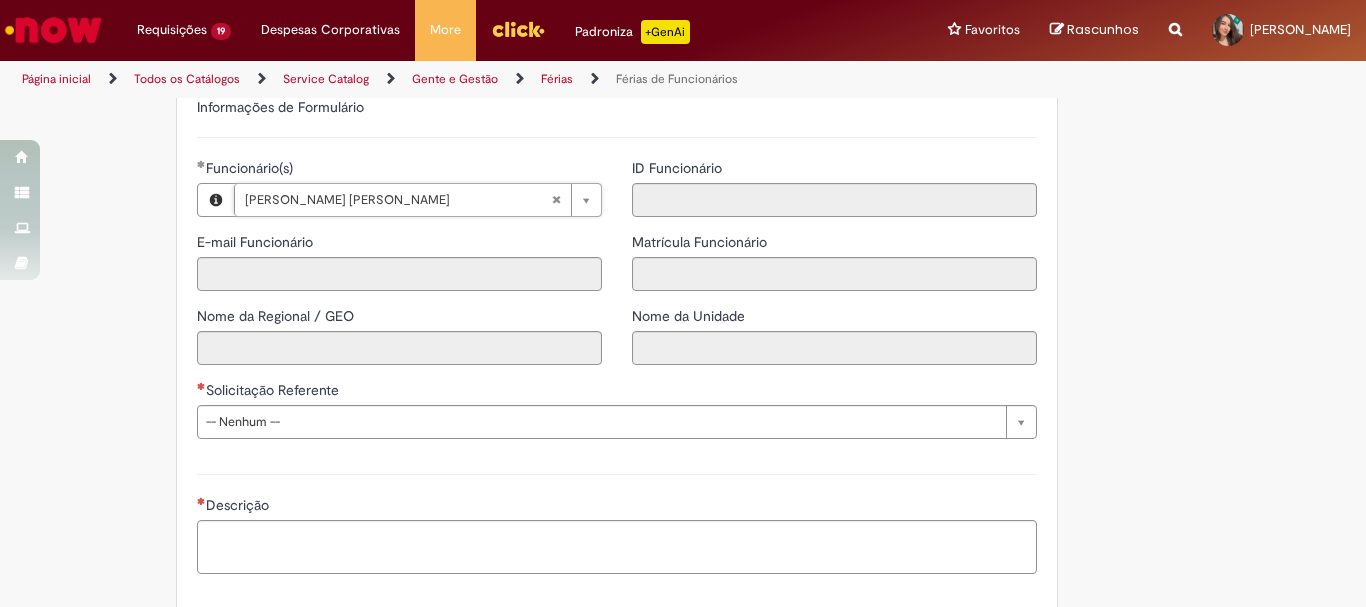 type on "**********" 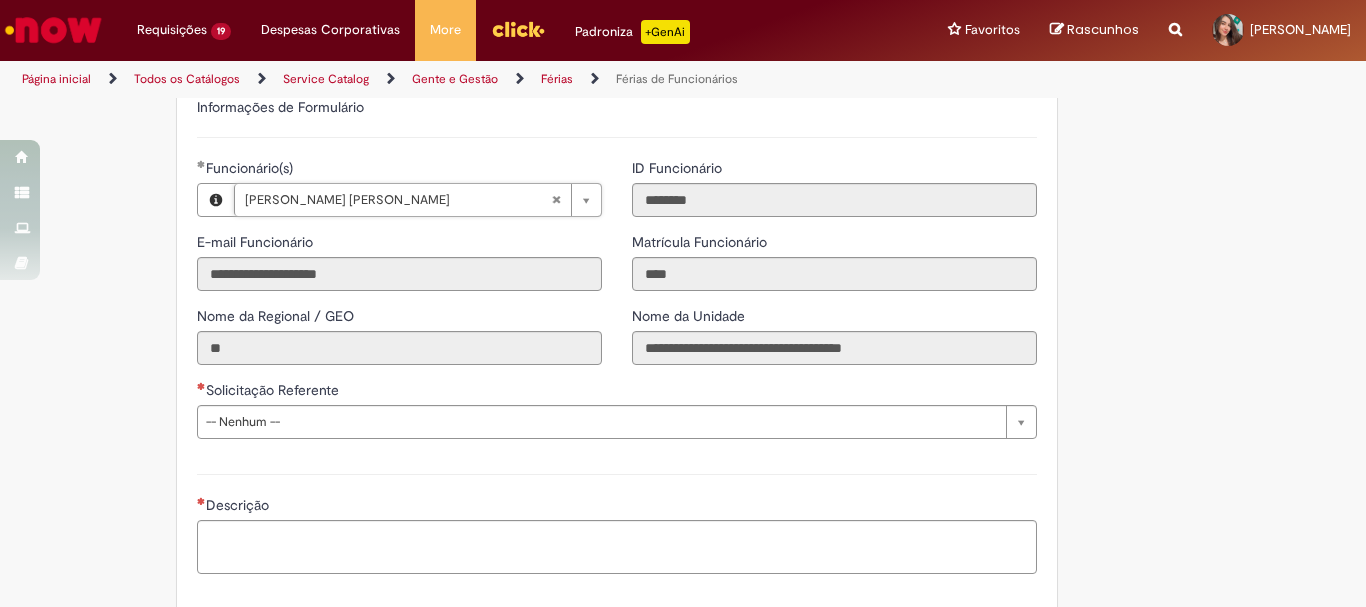 scroll, scrollTop: 1600, scrollLeft: 0, axis: vertical 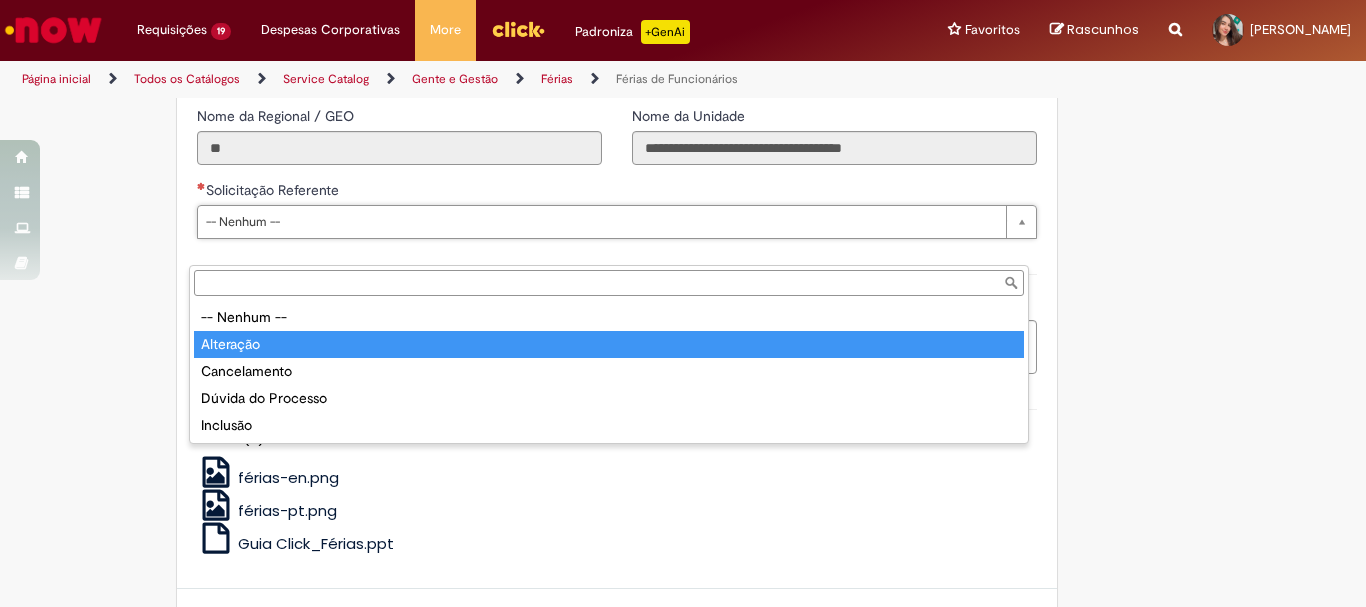 type on "*********" 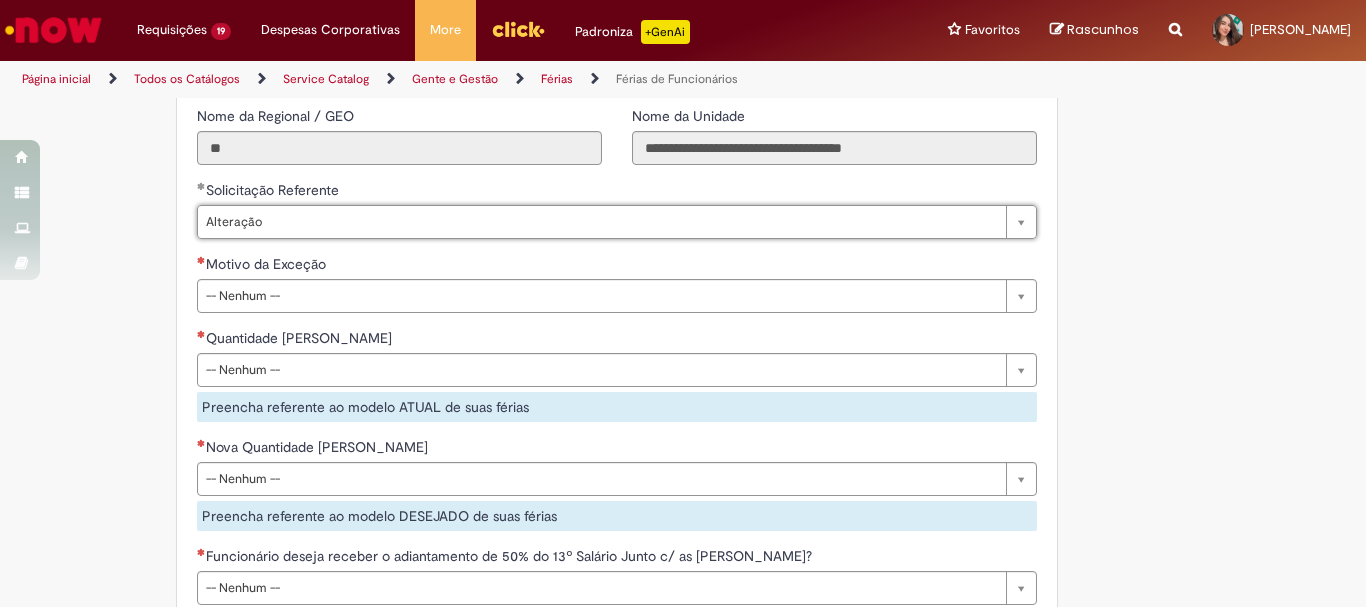 click on "Adicionar a Favoritos
Férias de Funcionários
Oferta destinada para esclarecimento de dúvidas e inclusões/exceções/cancelamentos de férias por exceções.
Utilize esta oferta:
Para ajustar, cancelar ou incluir férias com menos de 35 dias para o início;
Para fracionar suas férias em 03 períodos (se elegível);
Caso Click apresente alguma instabilidade no serviço de Férias que, mesmo após você abrir um  incidente  (e tiver evidência do número), não for corrigido por completo ou  em tempo de ajustar no próprio sistema;
> Para incluir, alterar ou cancelar Férias dentro do prazo de 35 dias de antecedência, é só acessar  Portal Click  > Você > Férias; > Para acessar a Diretriz de Férias, basta  clicar aqui
> Ficou com dúvidas sobre Férias via Termo? É só acessar a   FAQ – Fluxo de alteração de férias por exceção no Click  ou abrir chamado na oferta  ." at bounding box center (585, -181) 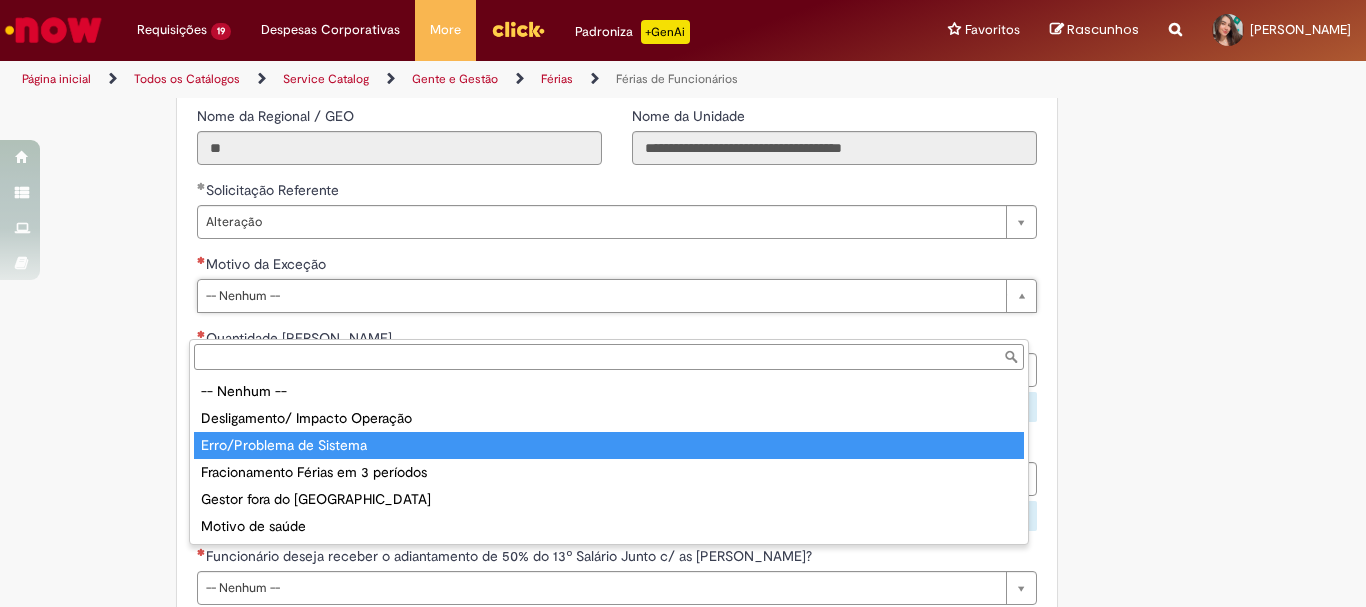 type on "**********" 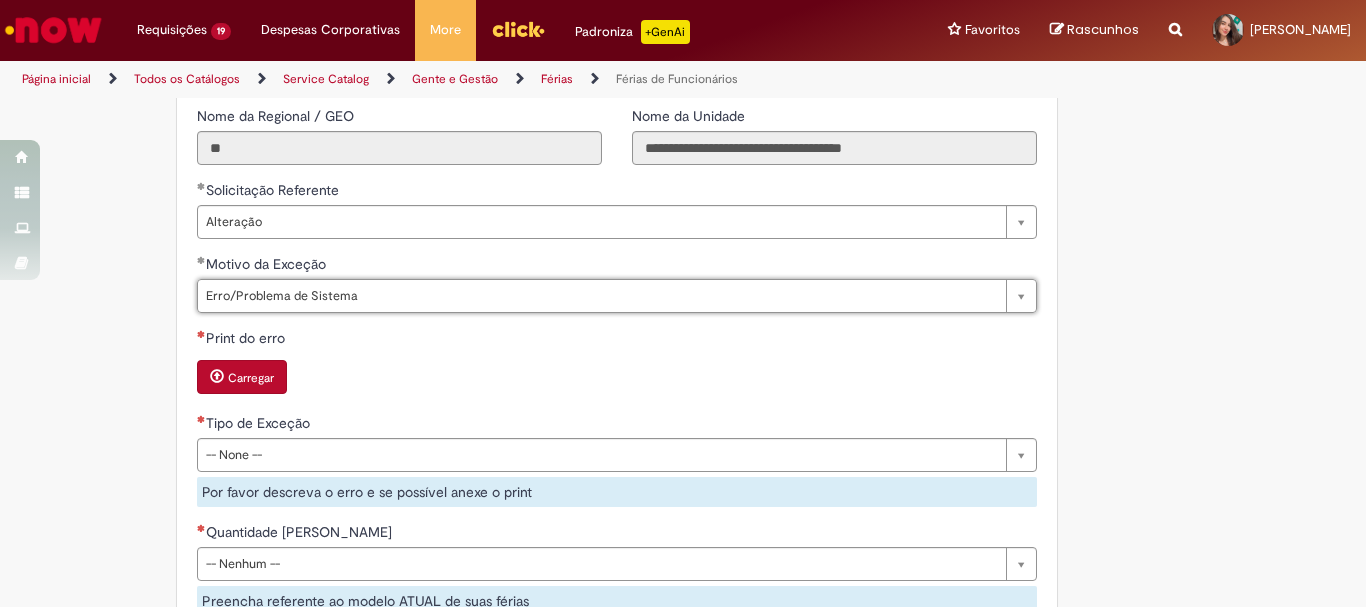 click on "Adicionar a Favoritos
Férias de Funcionários
Oferta destinada para esclarecimento de dúvidas e inclusões/exceções/cancelamentos de férias por exceções.
Utilize esta oferta:
Para ajustar, cancelar ou incluir férias com menos de 35 dias para o início;
Para fracionar suas férias em 03 períodos (se elegível);
Caso Click apresente alguma instabilidade no serviço de Férias que, mesmo após você abrir um  incidente  (e tiver evidência do número), não for corrigido por completo ou  em tempo de ajustar no próprio sistema;
> Para incluir, alterar ou cancelar Férias dentro do prazo de 35 dias de antecedência, é só acessar  Portal Click  > Você > Férias; > Para acessar a Diretriz de Férias, basta  clicar aqui
> Ficou com dúvidas sobre Férias via Termo? É só acessar a   FAQ – Fluxo de alteração de férias por exceção no Click  ou abrir chamado na oferta  ." at bounding box center (585, -84) 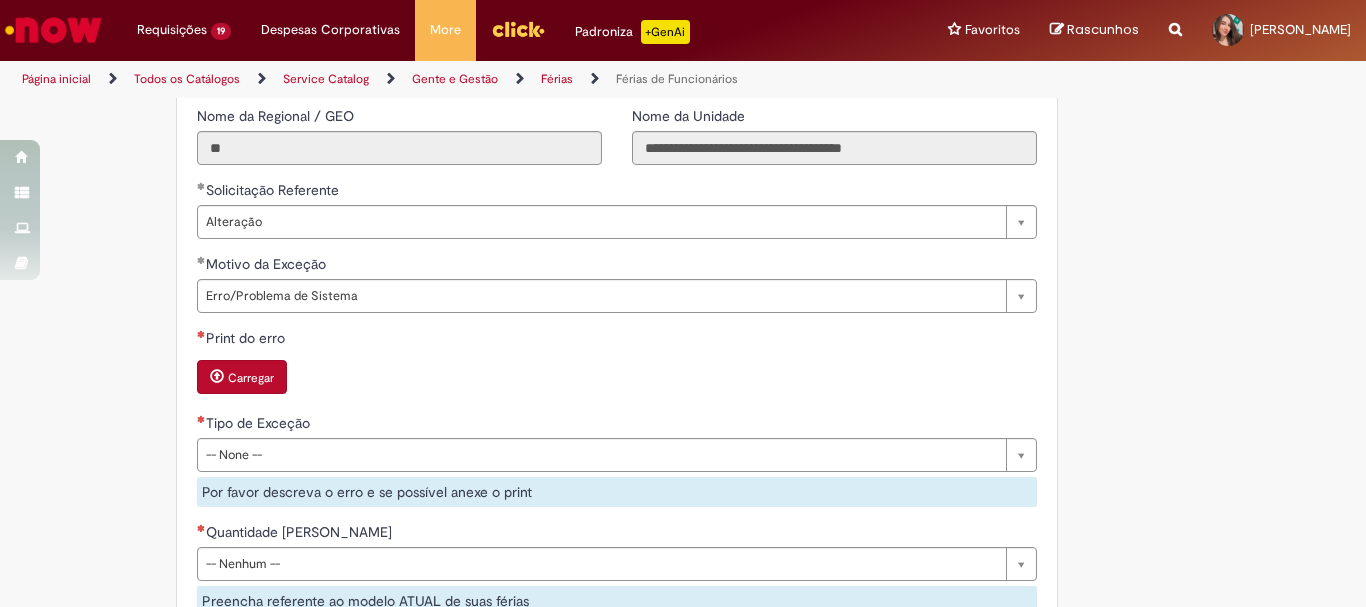 click at bounding box center (217, 376) 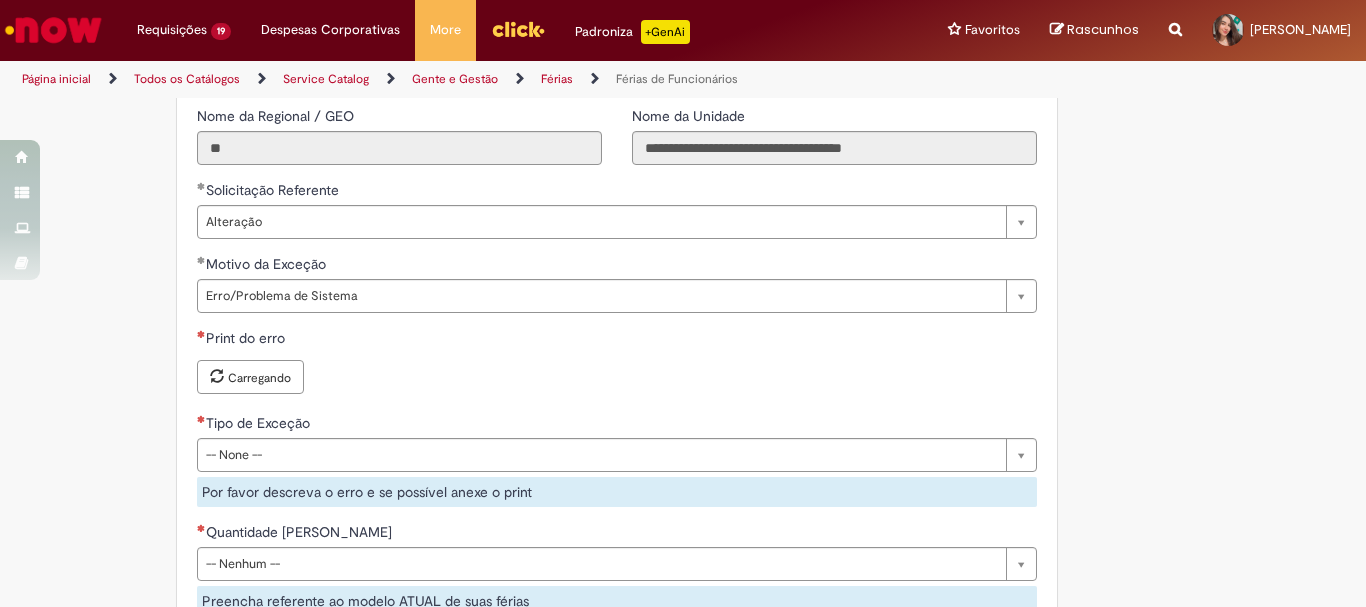 scroll, scrollTop: 1700, scrollLeft: 0, axis: vertical 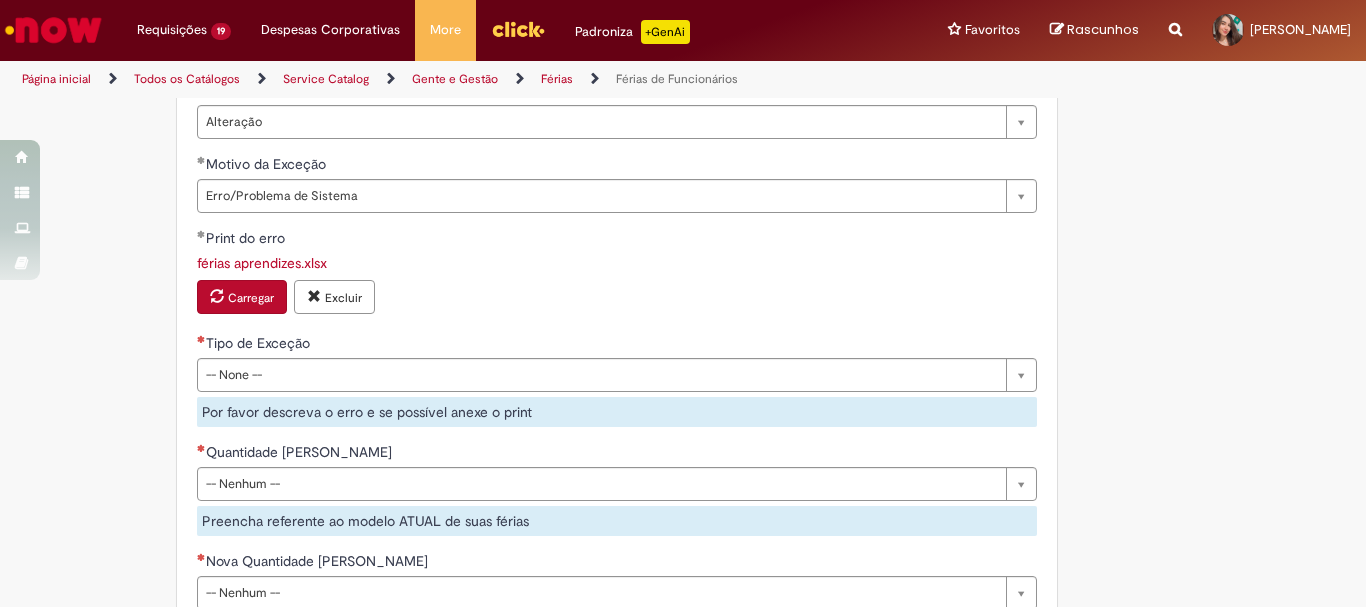 click on "Tipo de Exceção" at bounding box center (260, 343) 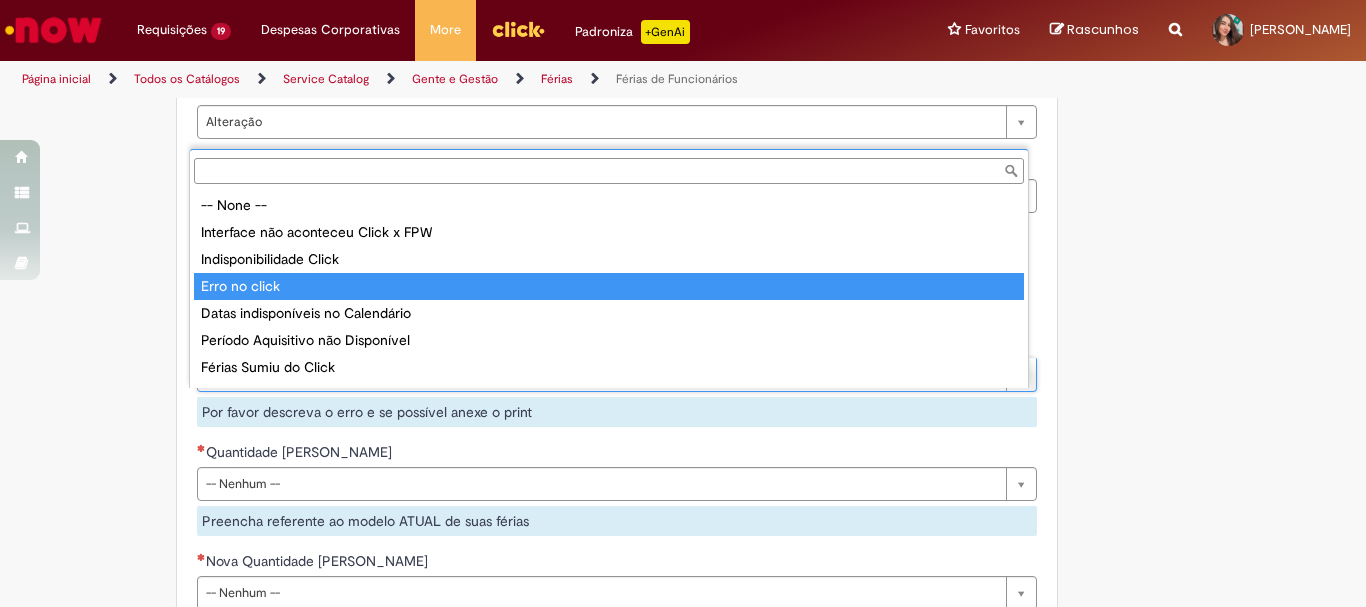 type on "**********" 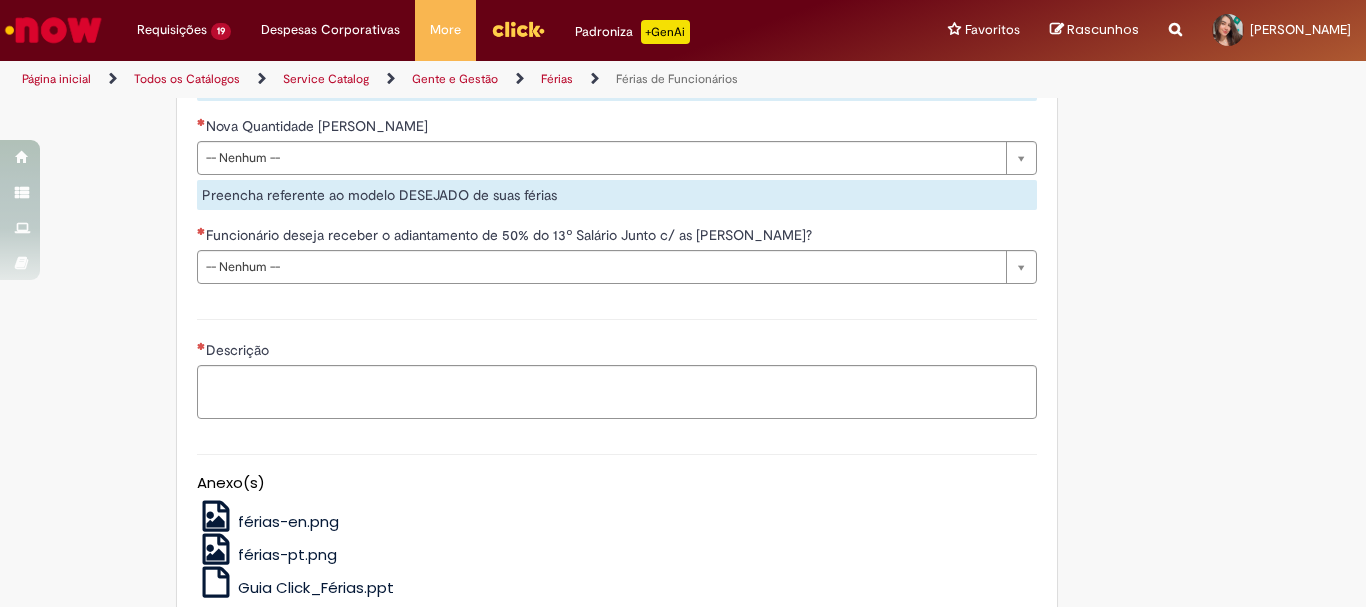 scroll, scrollTop: 2000, scrollLeft: 0, axis: vertical 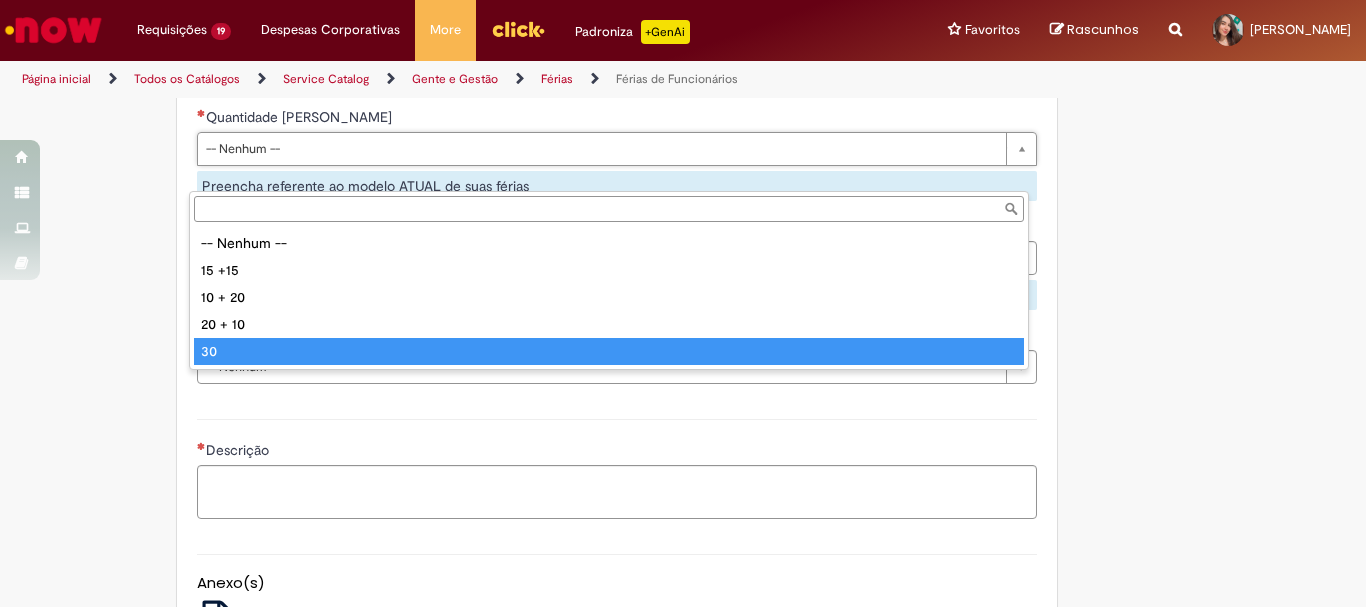 type on "**" 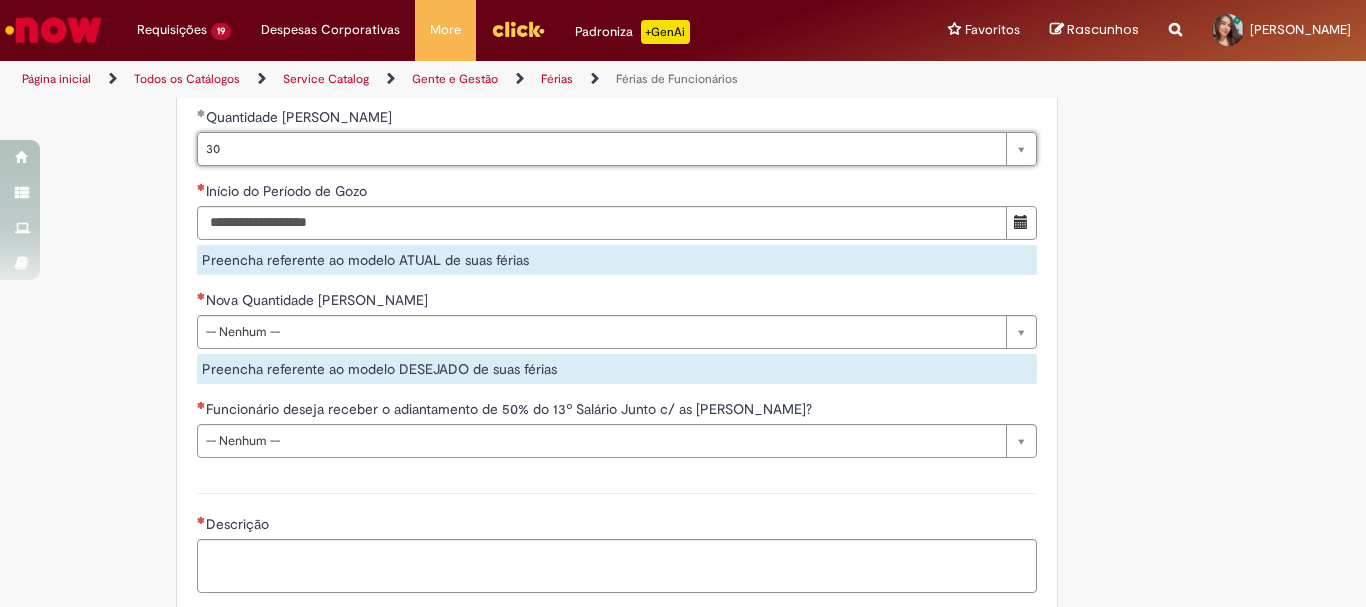 click on "Adicionar a Favoritos
Férias de Funcionários
Oferta destinada para esclarecimento de dúvidas e inclusões/exceções/cancelamentos de férias por exceções.
Utilize esta oferta:
Para ajustar, cancelar ou incluir férias com menos de 35 dias para o início;
Para fracionar suas férias em 03 períodos (se elegível);
Caso Click apresente alguma instabilidade no serviço de Férias que, mesmo após você abrir um  incidente  (e tiver evidência do número), não for corrigido por completo ou  em tempo de ajustar no próprio sistema;
> Para incluir, alterar ou cancelar Férias dentro do prazo de 35 dias de antecedência, é só acessar  Portal Click  > Você > Férias; > Para acessar a Diretriz de Férias, basta  clicar aqui
> Ficou com dúvidas sobre Férias via Termo? É só acessar a   FAQ – Fluxo de alteração de férias por exceção no Click  ou abrir chamado na oferta  ." at bounding box center (585, -454) 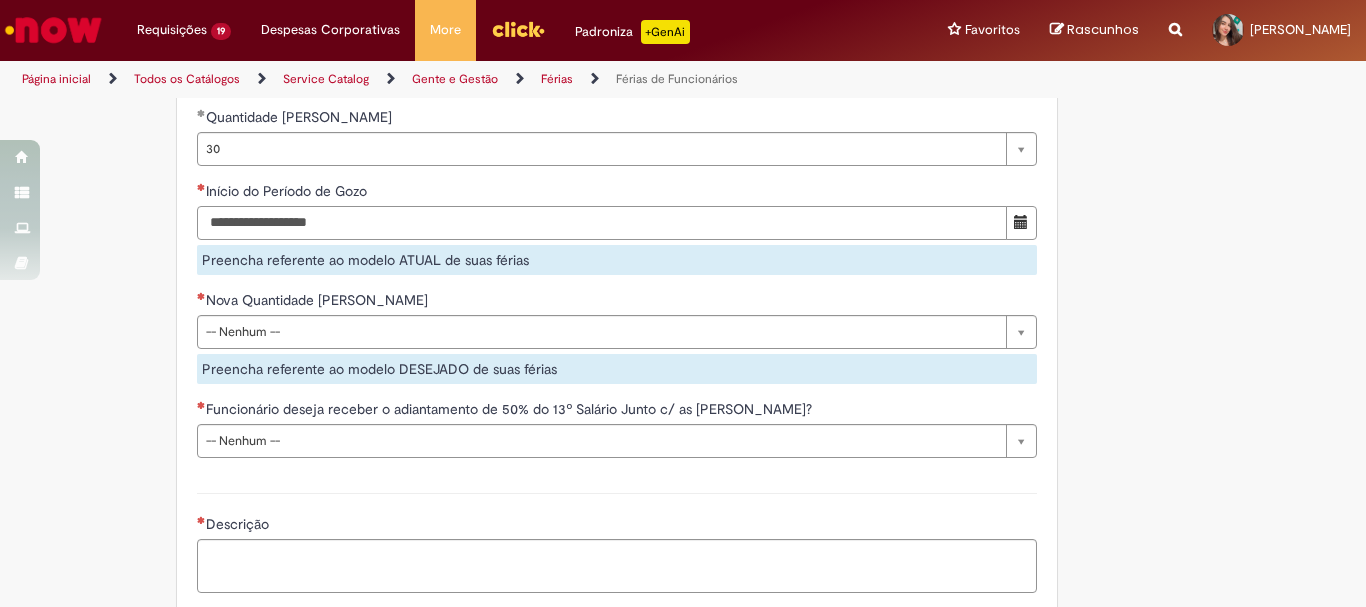 click on "Início do Período de Gozo" at bounding box center [602, 223] 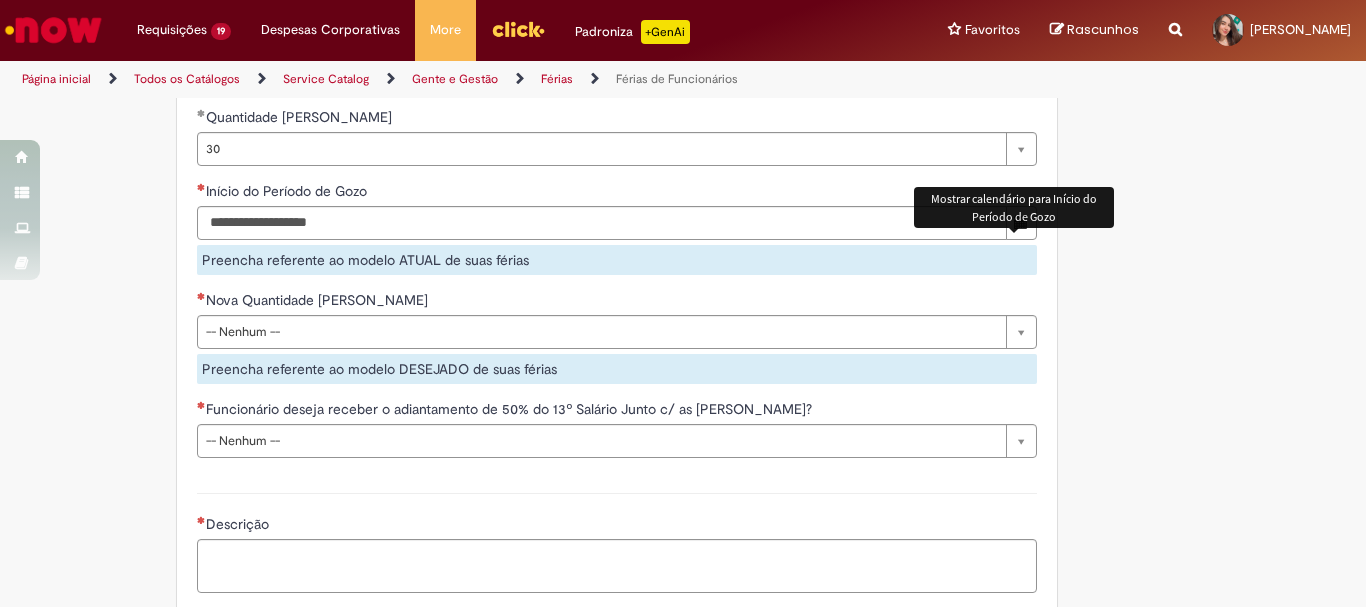 click at bounding box center [1021, 223] 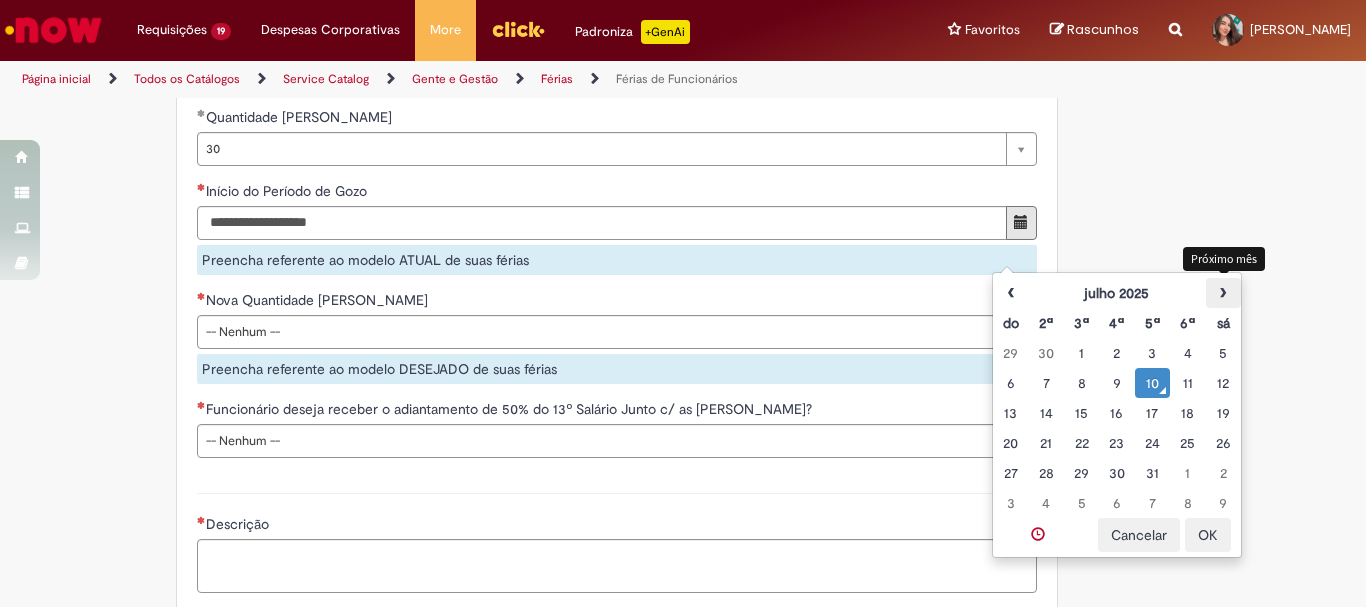 click on "›" at bounding box center [1223, 293] 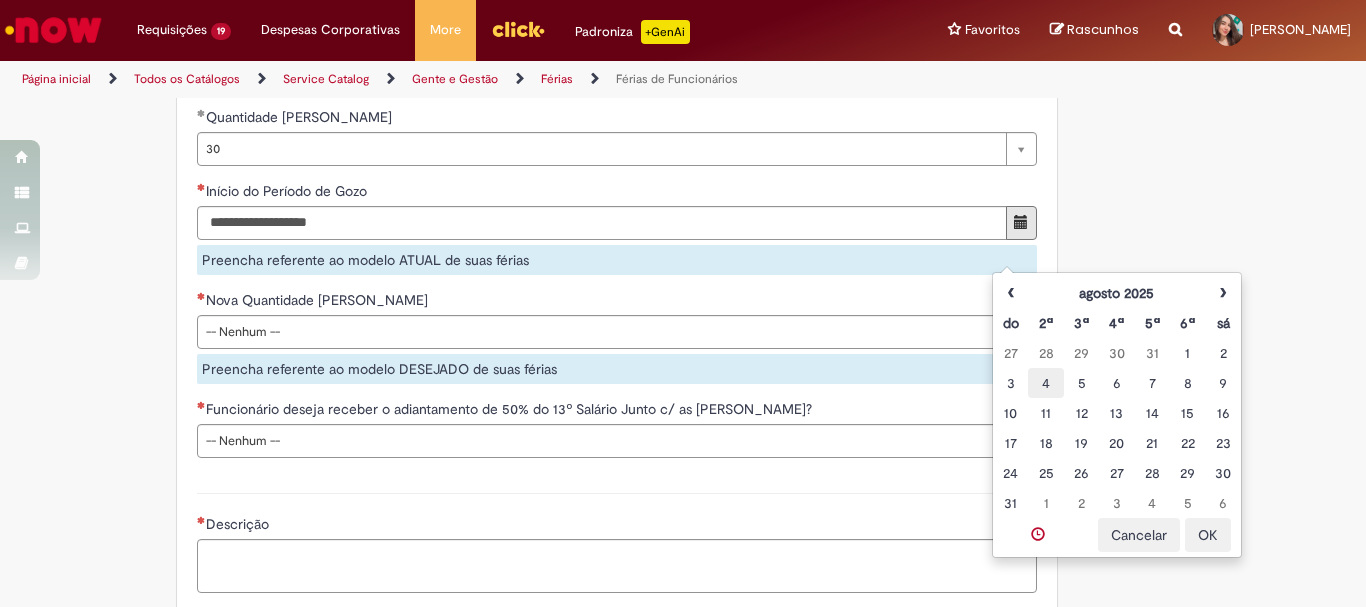 click on "4" at bounding box center [1045, 383] 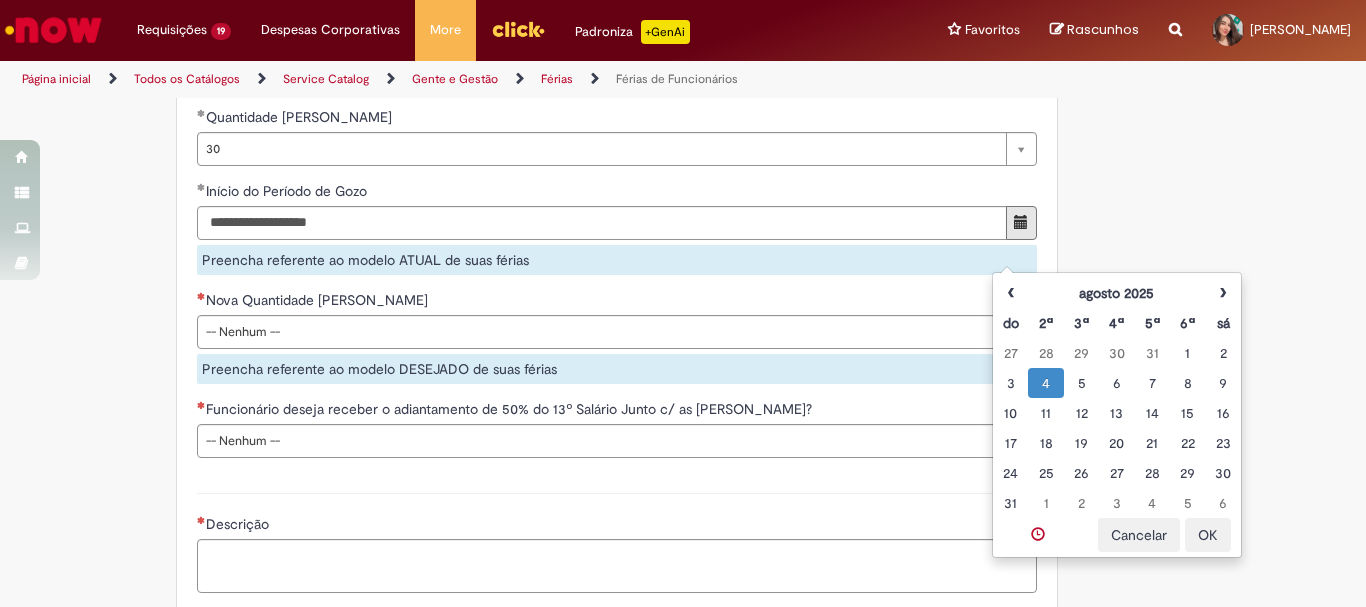 click on "OK" at bounding box center [1208, 535] 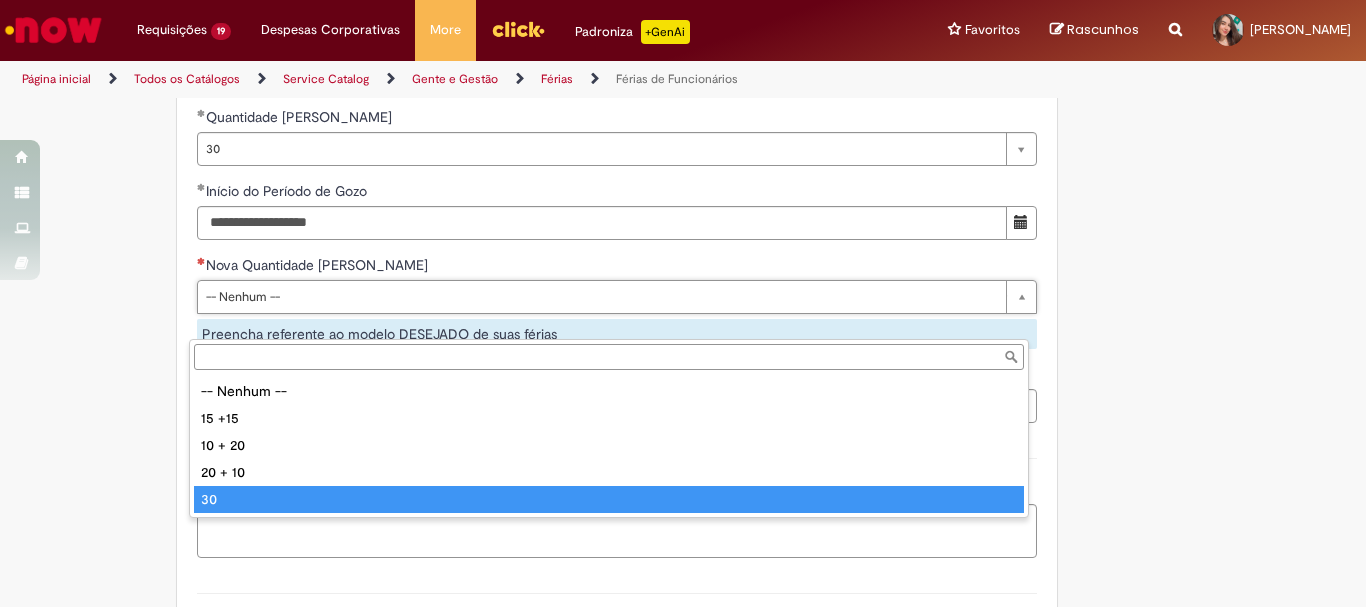 type on "**" 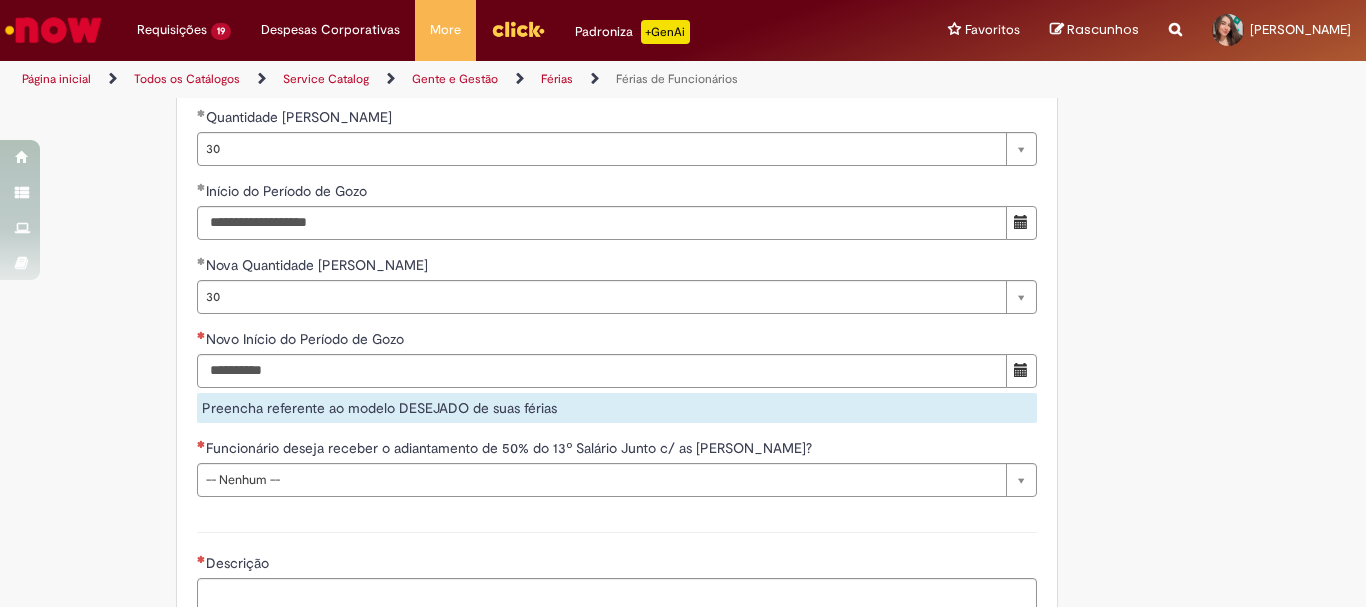 click on "Adicionar a Favoritos
Férias de Funcionários
Oferta destinada para esclarecimento de dúvidas e inclusões/exceções/cancelamentos de férias por exceções.
Utilize esta oferta:
Para ajustar, cancelar ou incluir férias com menos de 35 dias para o início;
Para fracionar suas férias em 03 períodos (se elegível);
Caso Click apresente alguma instabilidade no serviço de Férias que, mesmo após você abrir um  incidente  (e tiver evidência do número), não for corrigido por completo ou  em tempo de ajustar no próprio sistema;
> Para incluir, alterar ou cancelar Férias dentro do prazo de 35 dias de antecedência, é só acessar  Portal Click  > Você > Férias; > Para acessar a Diretriz de Férias, basta  clicar aqui
> Ficou com dúvidas sobre Férias via Termo? É só acessar a   FAQ – Fluxo de alteração de férias por exceção no Click  ou abrir chamado na oferta  ." at bounding box center [585, -435] 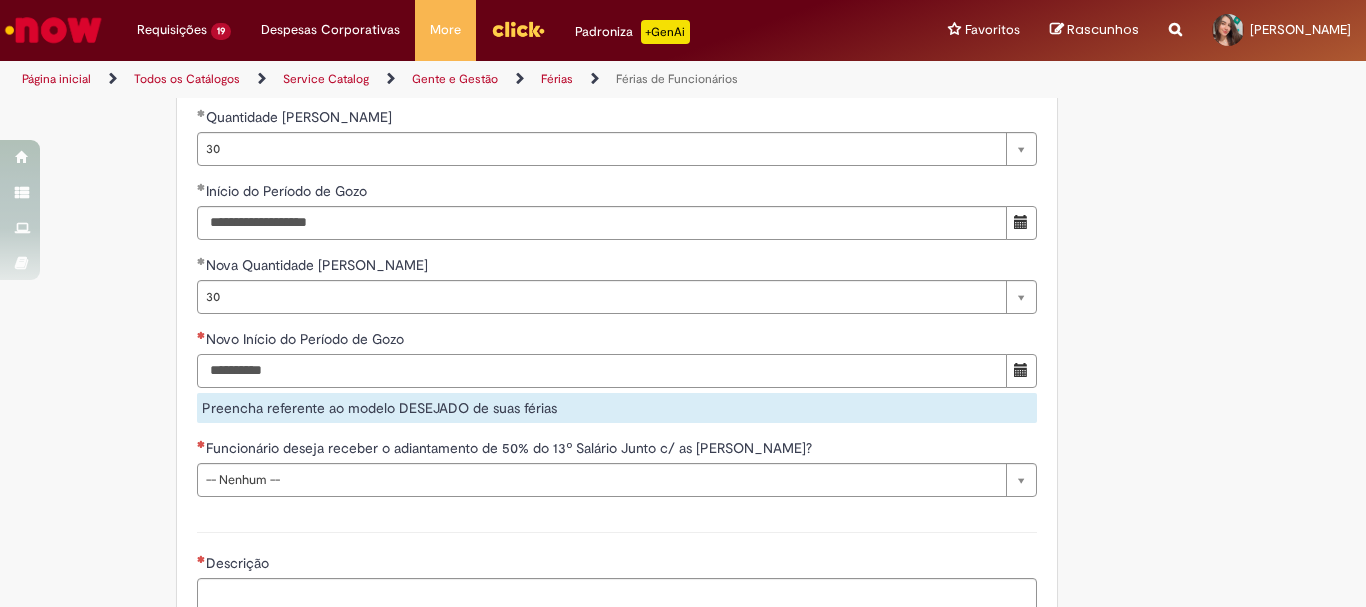 click on "Novo Início do Período de Gozo" at bounding box center (602, 371) 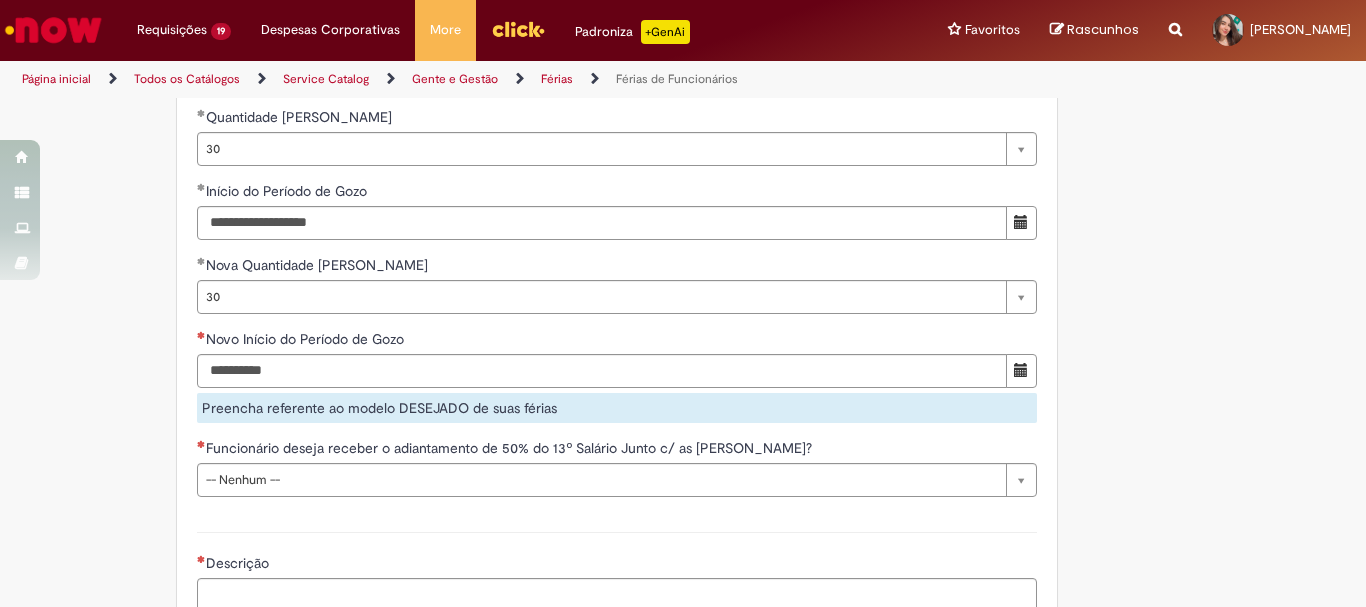 click on "Adicionar a Favoritos
Férias de Funcionários
Oferta destinada para esclarecimento de dúvidas e inclusões/exceções/cancelamentos de férias por exceções.
Utilize esta oferta:
Para ajustar, cancelar ou incluir férias com menos de 35 dias para o início;
Para fracionar suas férias em 03 períodos (se elegível);
Caso Click apresente alguma instabilidade no serviço de Férias que, mesmo após você abrir um  incidente  (e tiver evidência do número), não for corrigido por completo ou  em tempo de ajustar no próprio sistema;
> Para incluir, alterar ou cancelar Férias dentro do prazo de 35 dias de antecedência, é só acessar  Portal Click  > Você > Férias; > Para acessar a Diretriz de Férias, basta  clicar aqui
> Ficou com dúvidas sobre Férias via Termo? É só acessar a   FAQ – Fluxo de alteração de férias por exceção no Click  ou abrir chamado na oferta  ." at bounding box center [585, -435] 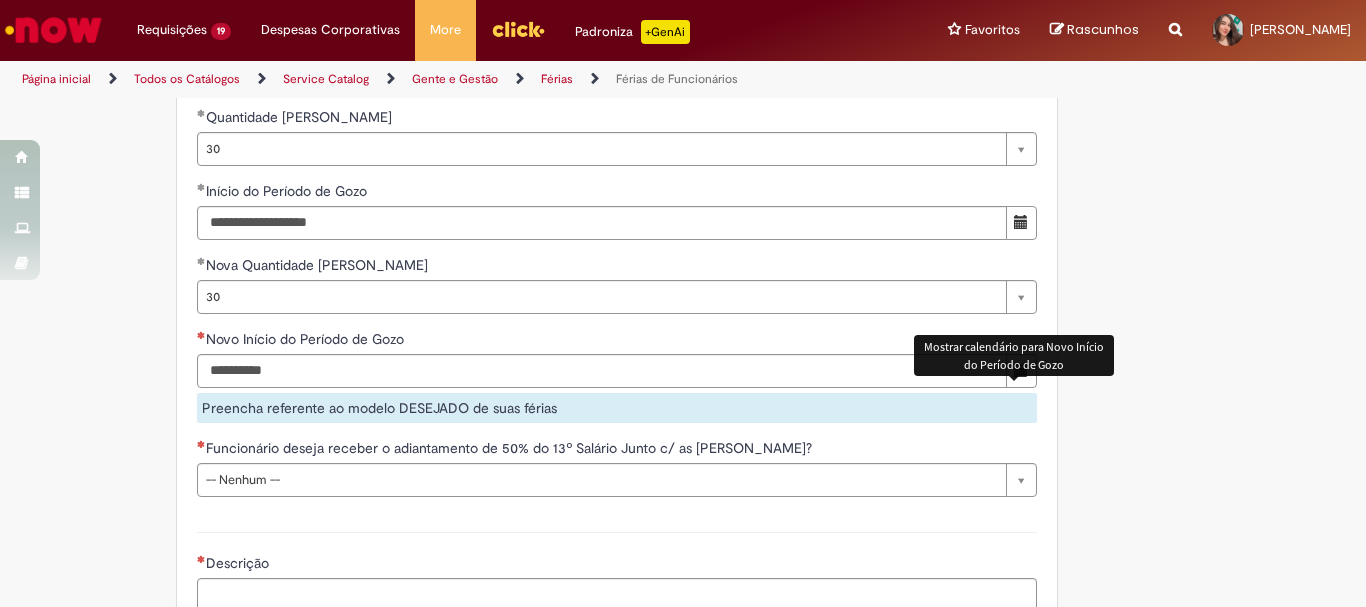 click at bounding box center [1021, 370] 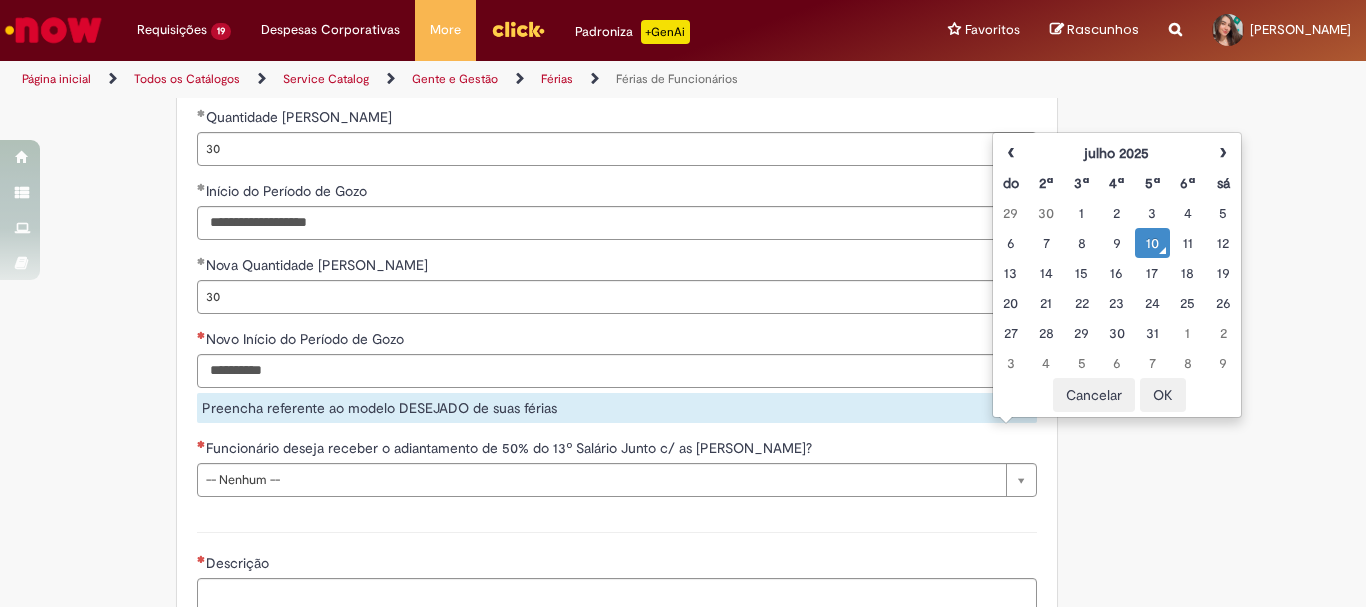 click on "Adicionar a Favoritos
Férias de Funcionários
Oferta destinada para esclarecimento de dúvidas e inclusões/exceções/cancelamentos de férias por exceções.
Utilize esta oferta:
Para ajustar, cancelar ou incluir férias com menos de 35 dias para o início;
Para fracionar suas férias em 03 períodos (se elegível);
Caso Click apresente alguma instabilidade no serviço de Férias que, mesmo após você abrir um  incidente  (e tiver evidência do número), não for corrigido por completo ou  em tempo de ajustar no próprio sistema;
> Para incluir, alterar ou cancelar Férias dentro do prazo de 35 dias de antecedência, é só acessar  Portal Click  > Você > Férias; > Para acessar a Diretriz de Férias, basta  clicar aqui
> Ficou com dúvidas sobre Férias via Termo? É só acessar a   FAQ – Fluxo de alteração de férias por exceção no Click  ou abrir chamado na oferta  ." at bounding box center (585, -435) 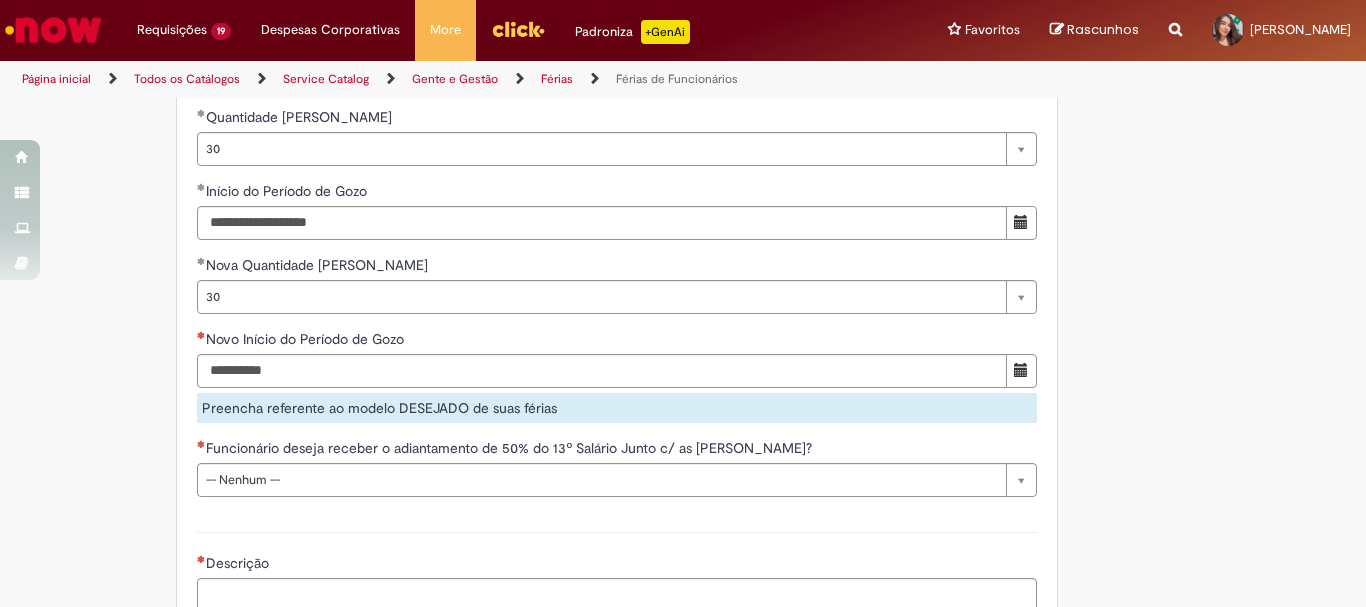 scroll, scrollTop: 1800, scrollLeft: 0, axis: vertical 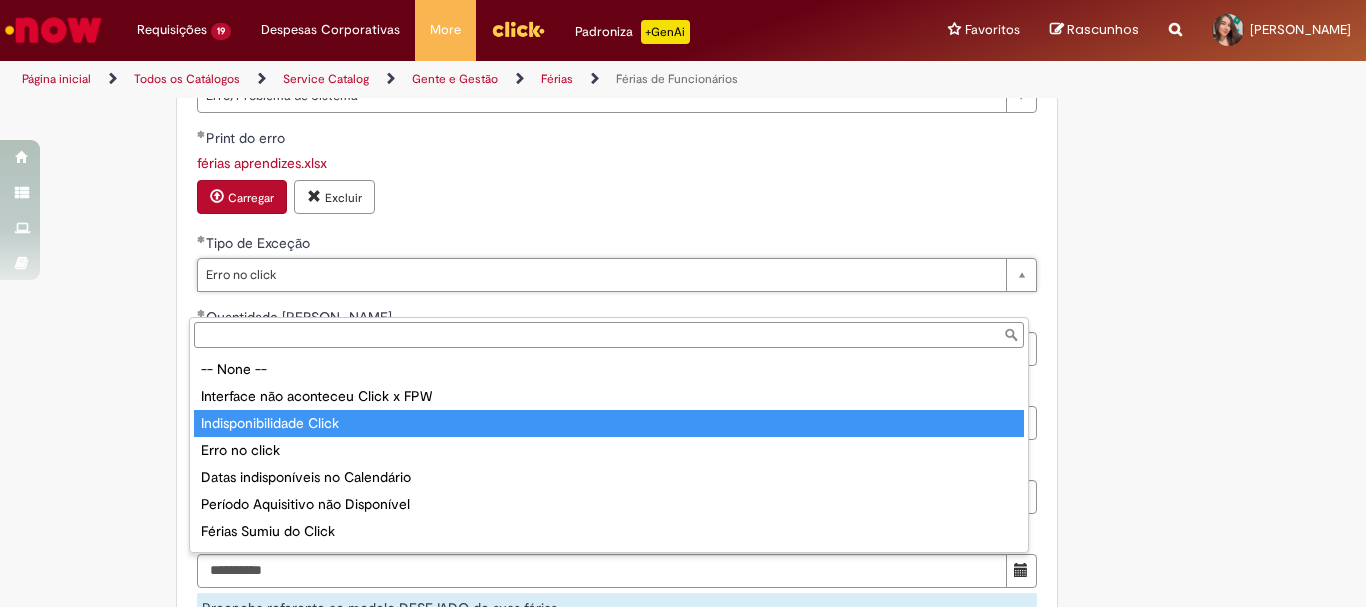 type on "**********" 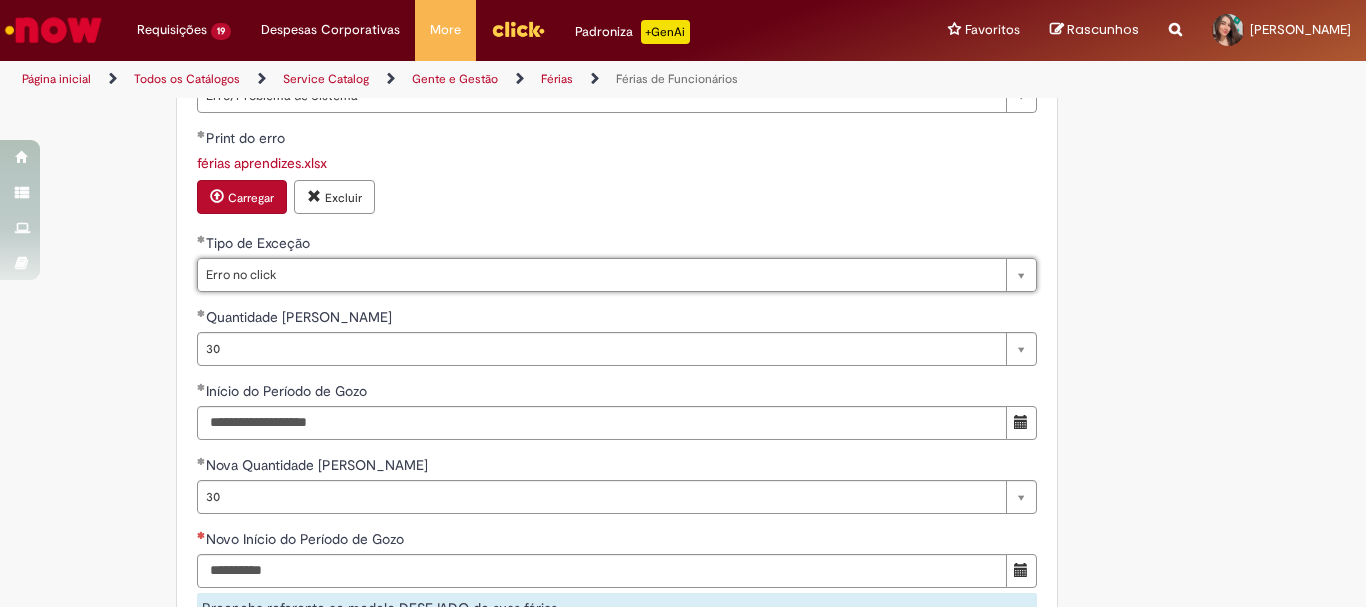 scroll, scrollTop: 0, scrollLeft: 77, axis: horizontal 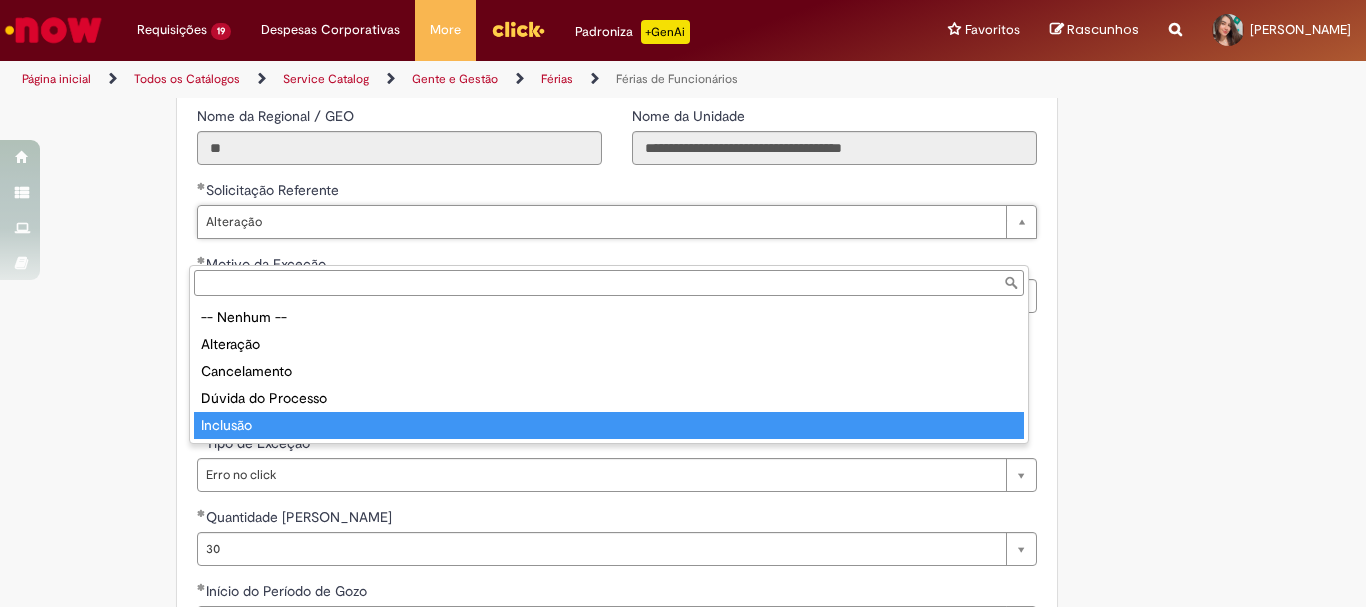 type on "********" 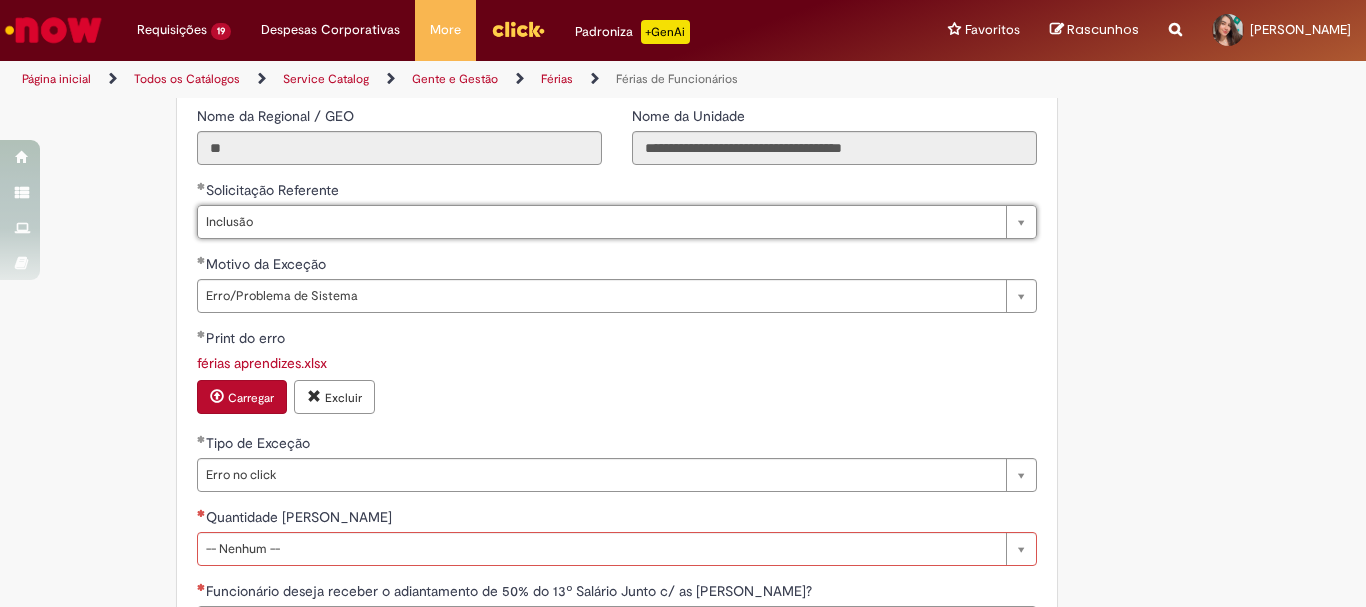 scroll, scrollTop: 0, scrollLeft: 51, axis: horizontal 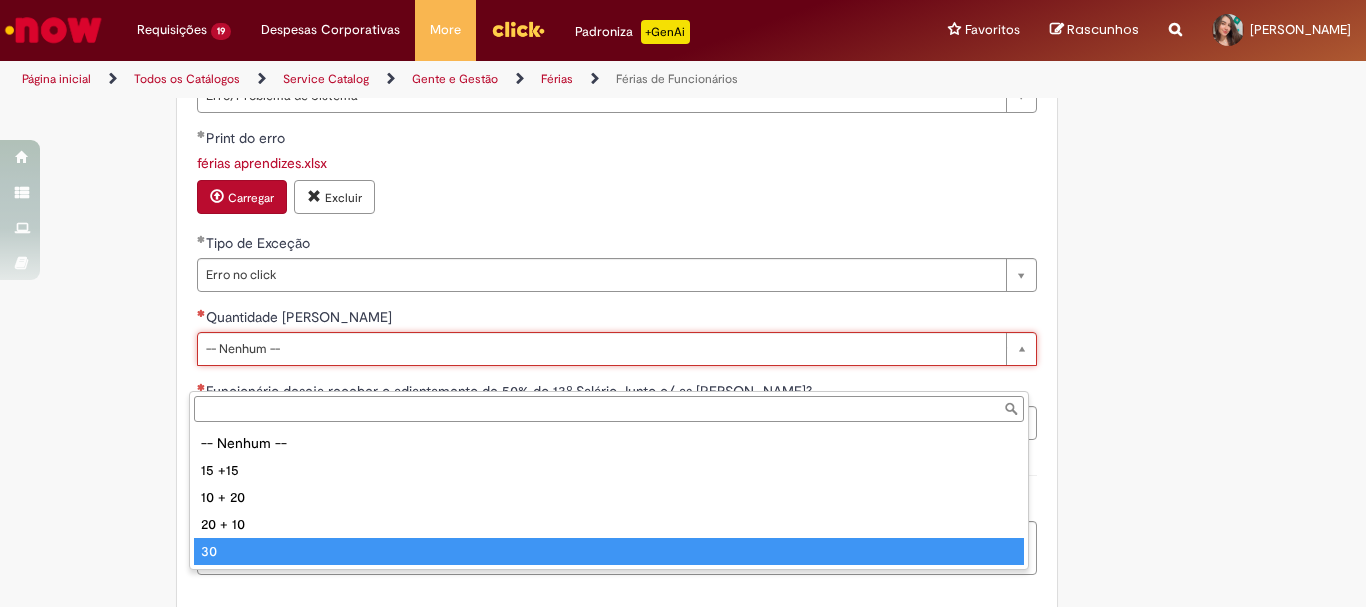 type on "**" 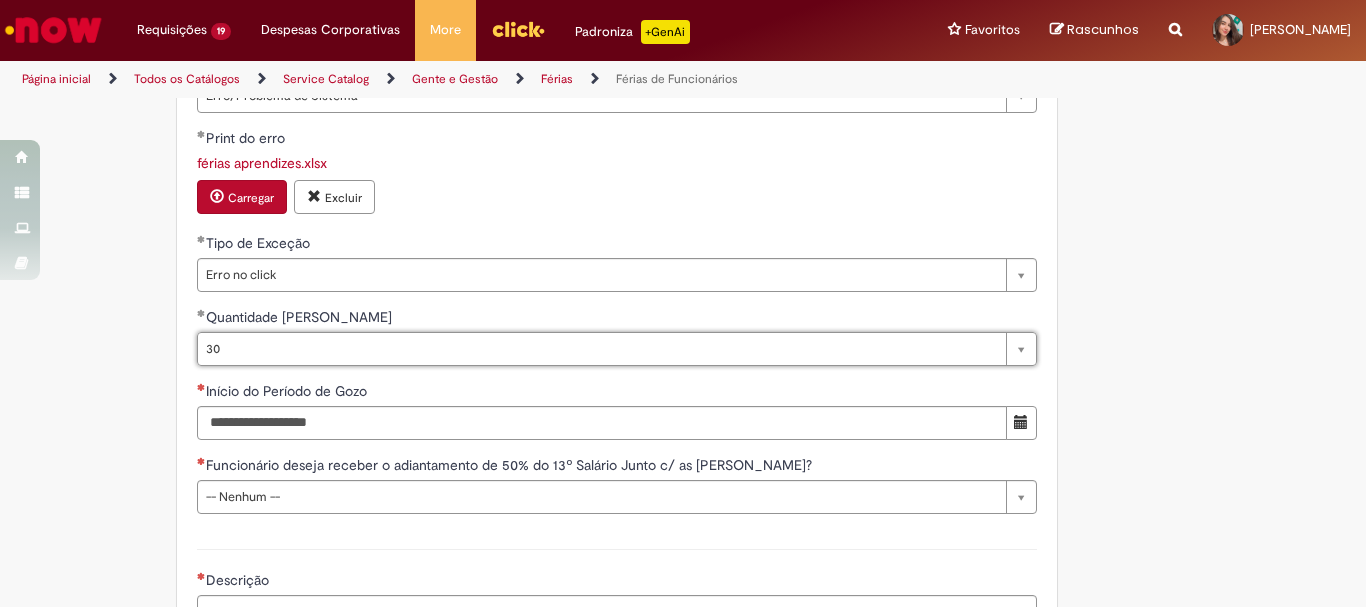 click on "Adicionar a Favoritos
Férias de Funcionários
Oferta destinada para esclarecimento de dúvidas e inclusões/exceções/cancelamentos de férias por exceções.
Utilize esta oferta:
Para ajustar, cancelar ou incluir férias com menos de 35 dias para o início;
Para fracionar suas férias em 03 períodos (se elegível);
Caso Click apresente alguma instabilidade no serviço de Férias que, mesmo após você abrir um  incidente  (e tiver evidência do número), não for corrigido por completo ou  em tempo de ajustar no próprio sistema;
> Para incluir, alterar ou cancelar Férias dentro do prazo de 35 dias de antecedência, é só acessar  Portal Click  > Você > Férias; > Para acessar a Diretriz de Férias, basta  clicar aqui
> Ficou com dúvidas sobre Férias via Termo? É só acessar a   FAQ – Fluxo de alteração de férias por exceção no Click  ou abrir chamado na oferta  ." at bounding box center [585, -326] 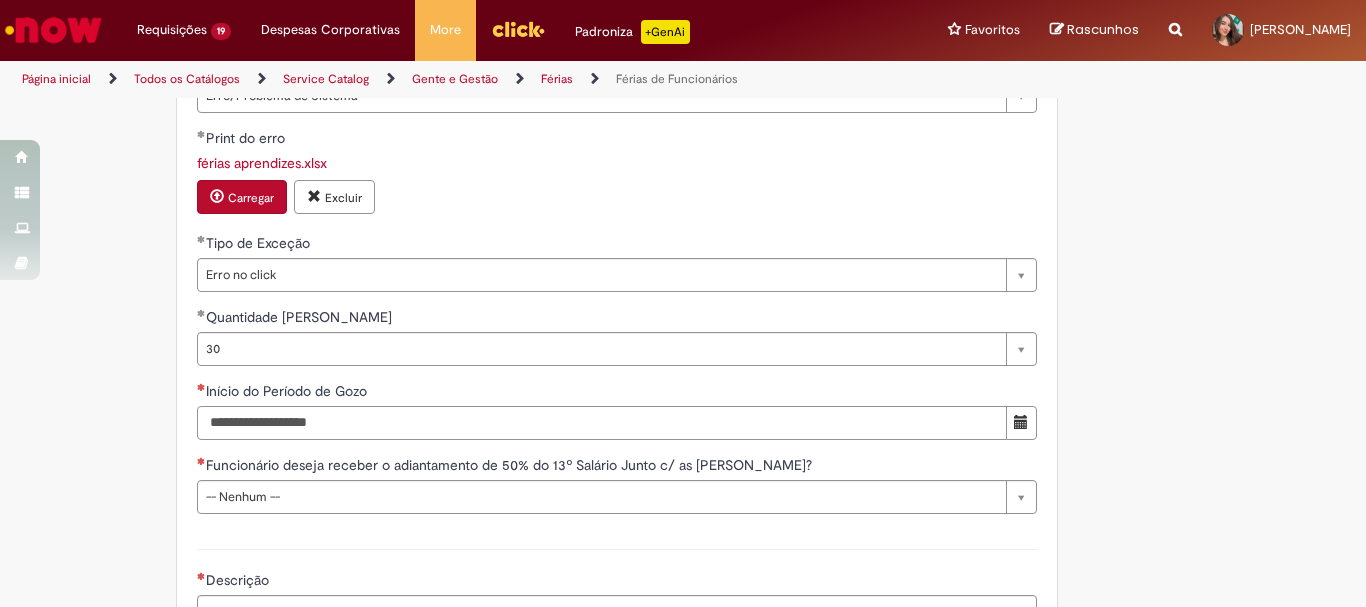 click on "Início do Período de Gozo" at bounding box center [602, 423] 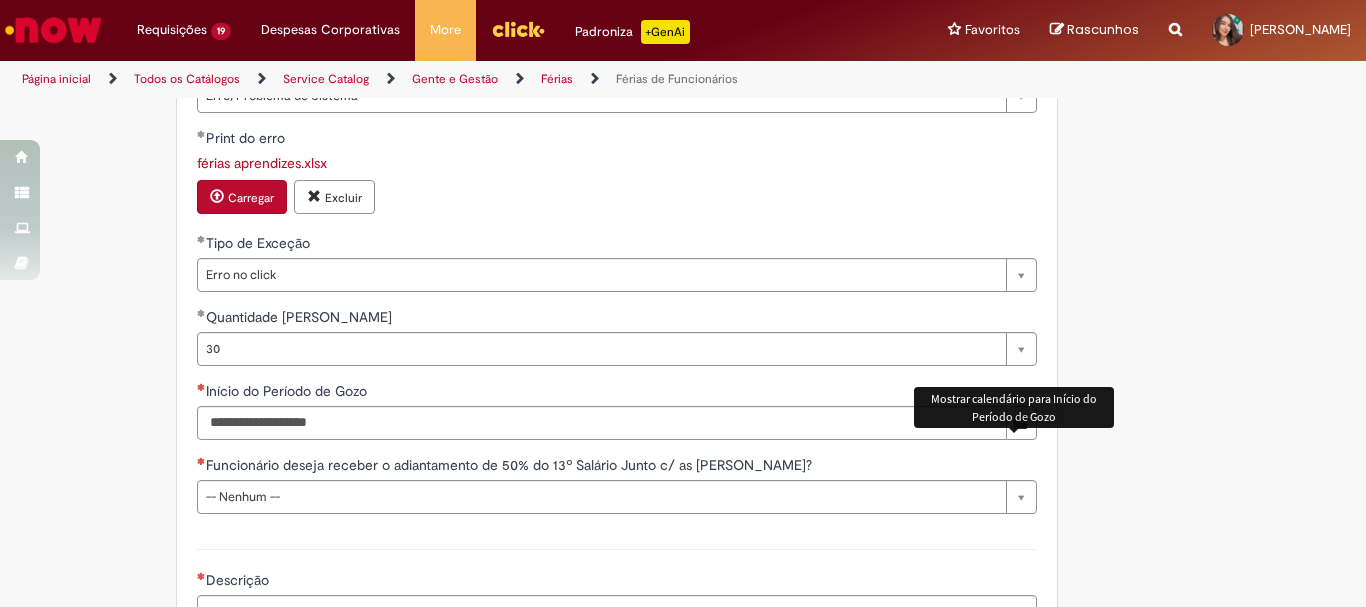 click at bounding box center (1021, 423) 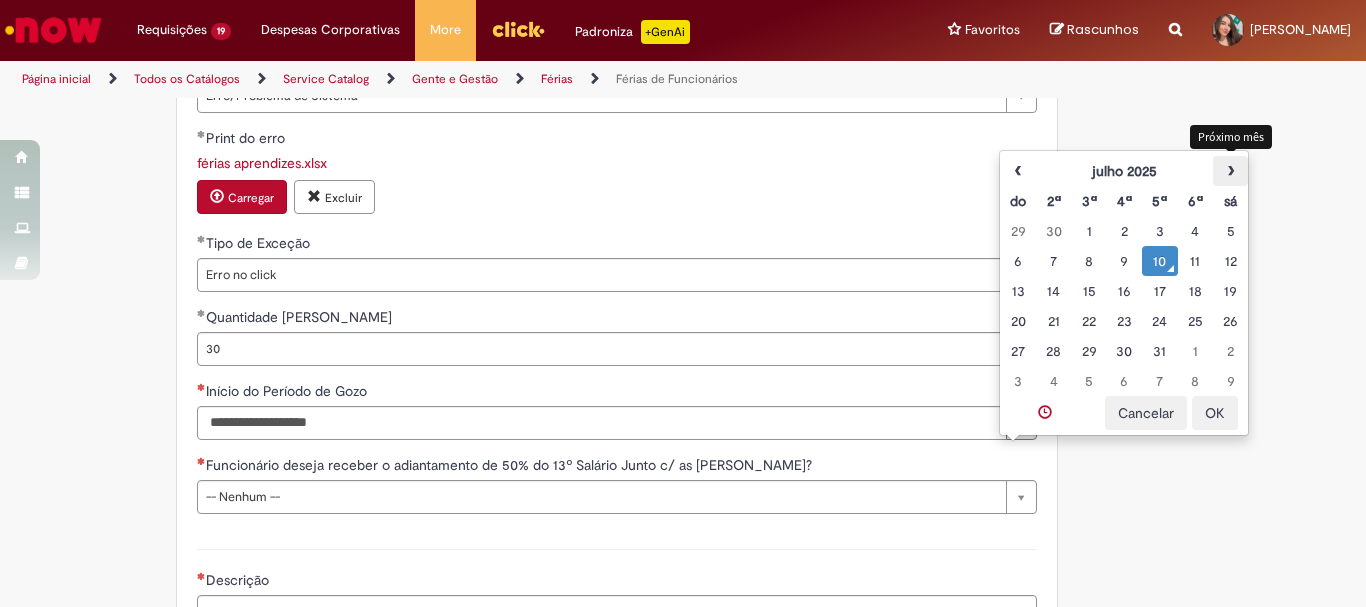 click on "›" at bounding box center (1230, 171) 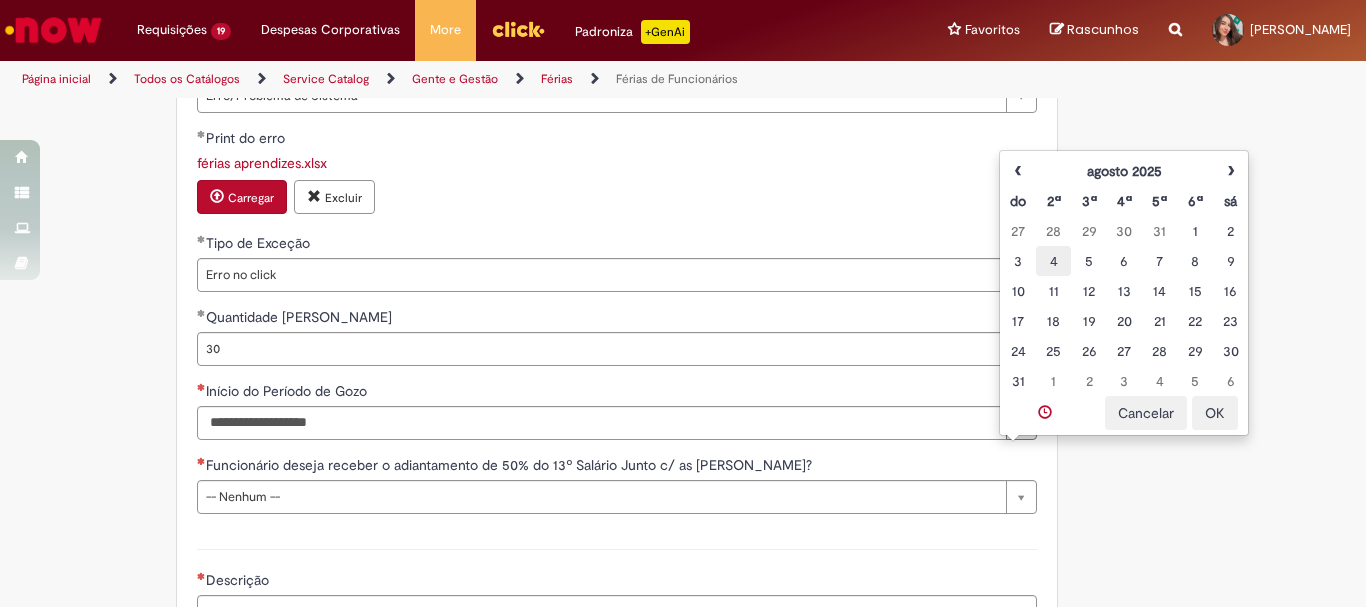 click on "4" at bounding box center [1053, 261] 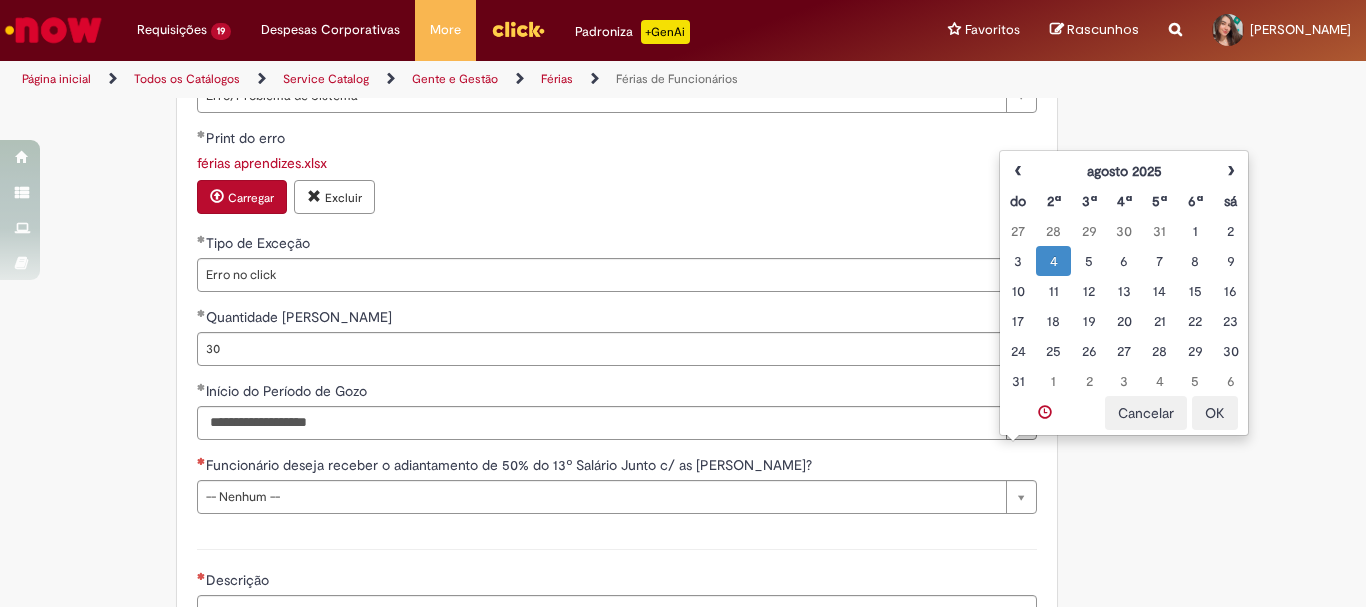 click on "OK" at bounding box center [1215, 413] 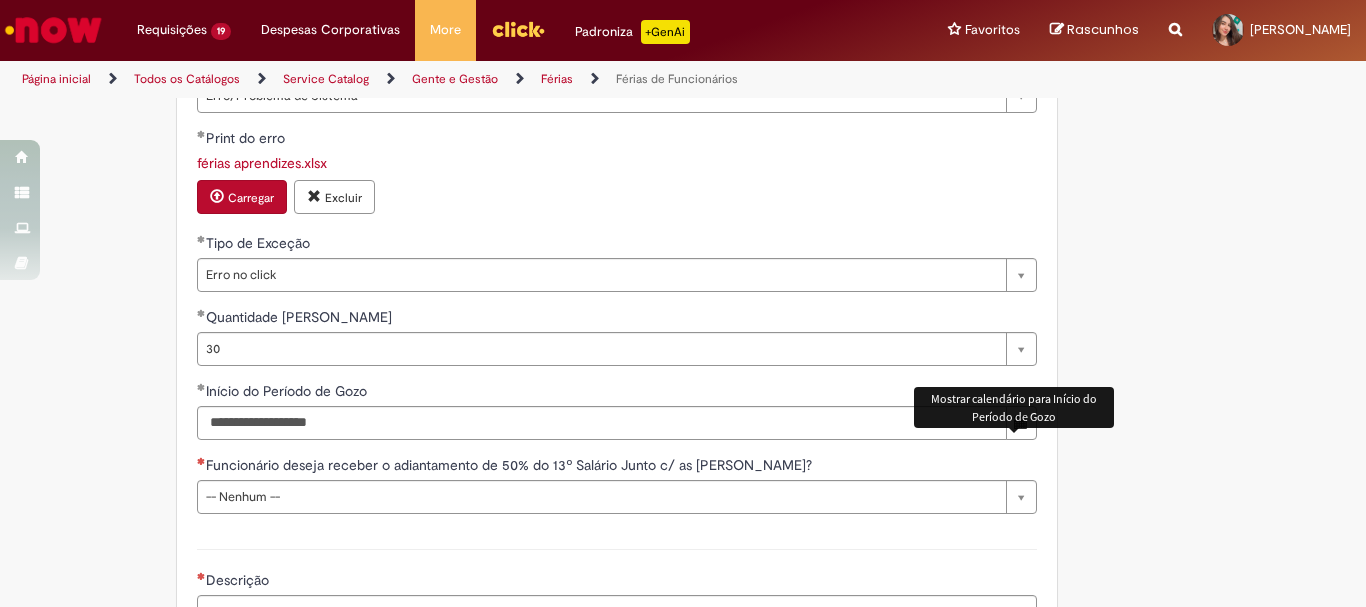 scroll, scrollTop: 2000, scrollLeft: 0, axis: vertical 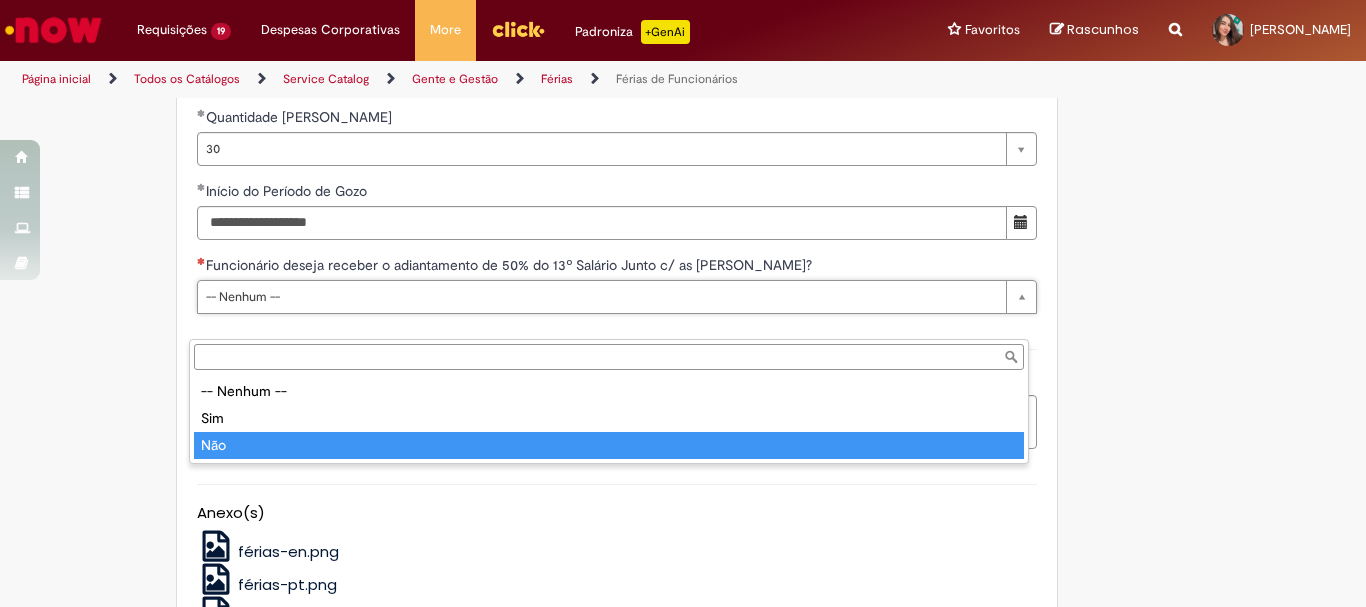 type on "***" 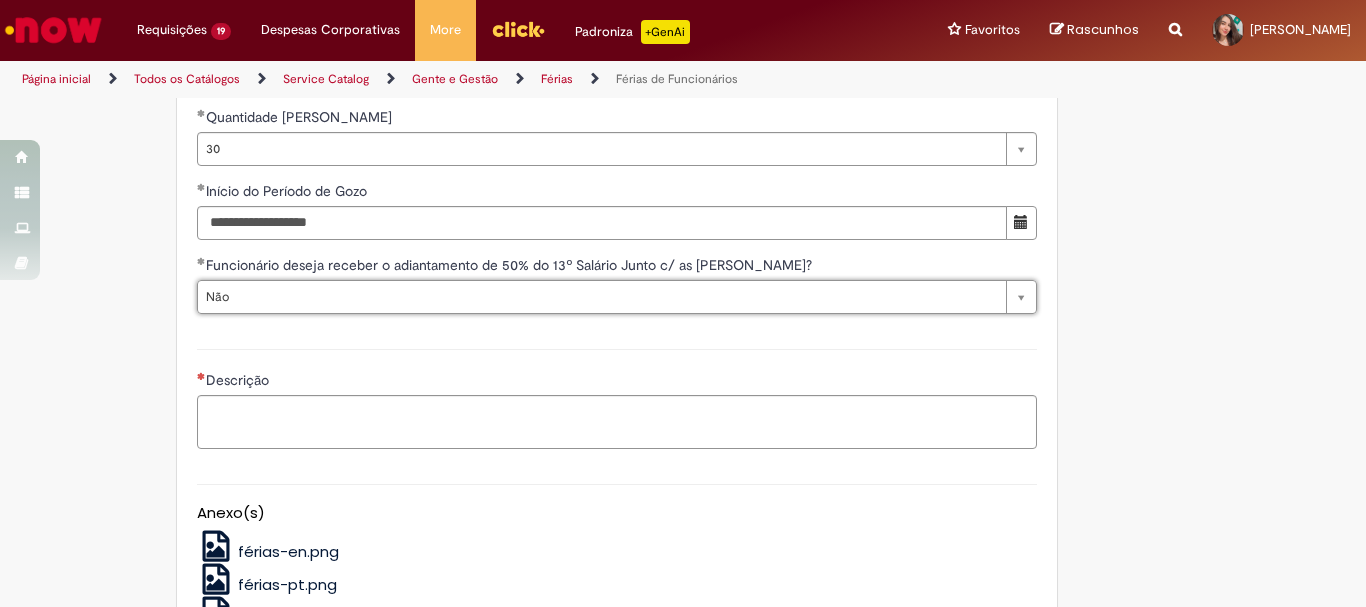 click on "Tire dúvidas com LupiAssist    +GenAI
Oi! Eu sou LupiAssist, uma Inteligência Artificial Generativa em constante aprendizado   Meu conteúdo é monitorado para trazer uma melhor experiência
Dúvidas comuns:
Só mais um instante, estou consultando nossas bases de conhecimento  e escrevendo a melhor resposta pra você!
Title
Lorem ipsum dolor sit amet    Fazer uma nova pergunta
Gerei esta resposta utilizando IA Generativa em conjunto com os nossos padrões. Em caso de divergência, os documentos oficiais prevalecerão.
Saiba mais em:
Ou ligue para:
E aí, te ajudei?
Sim, obrigado!" at bounding box center [683, -526] 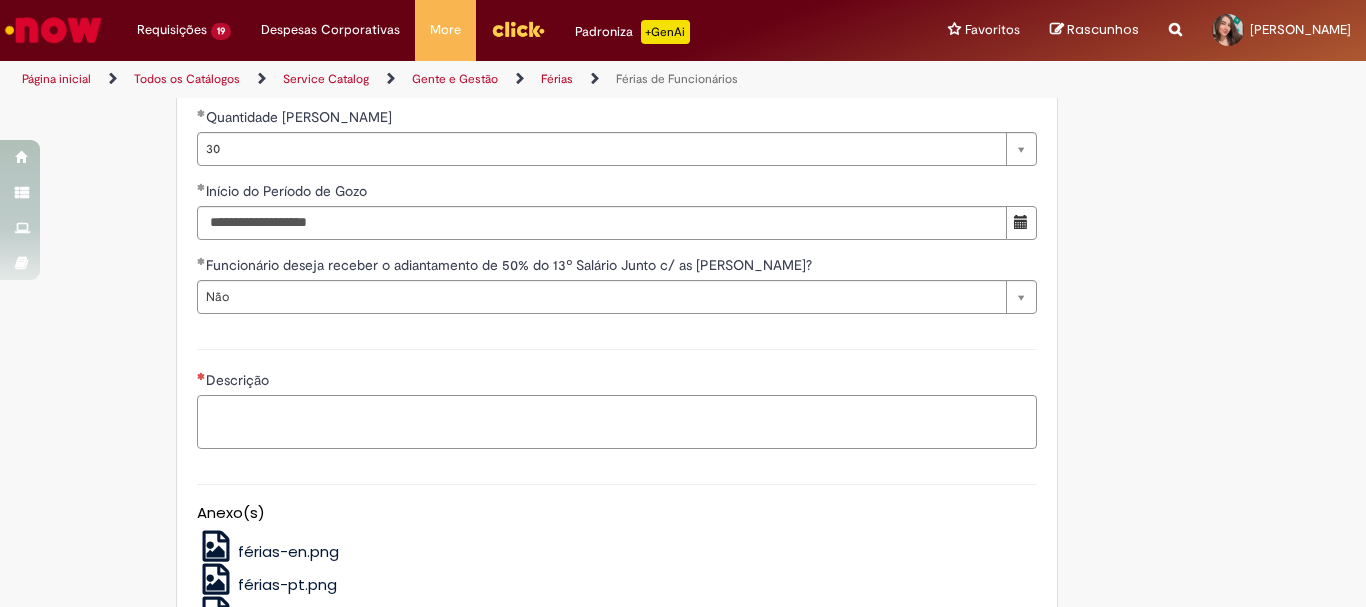 click on "Descrição" at bounding box center (617, 422) 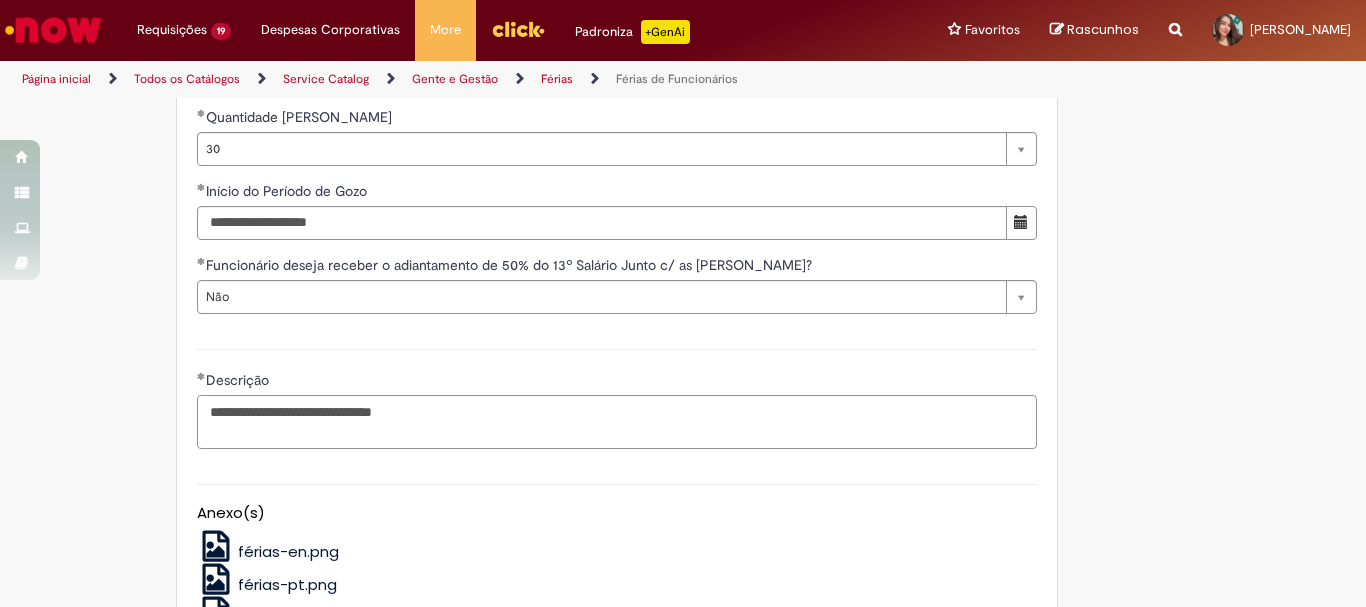 scroll, scrollTop: 2200, scrollLeft: 0, axis: vertical 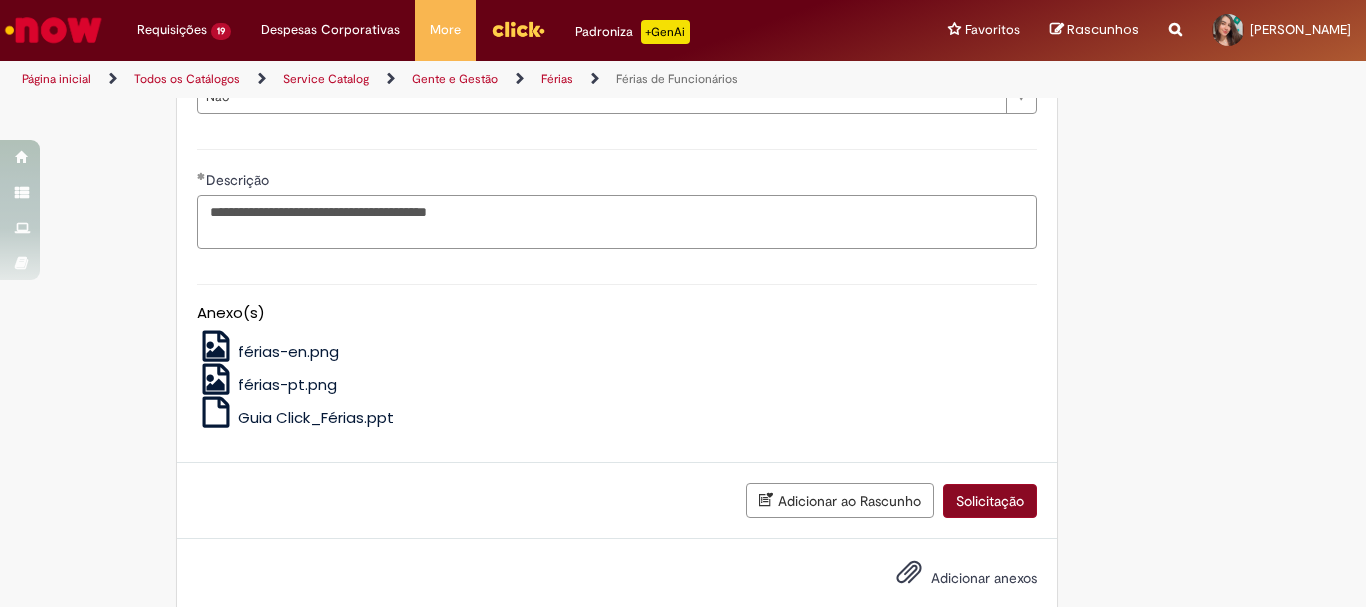 type on "**********" 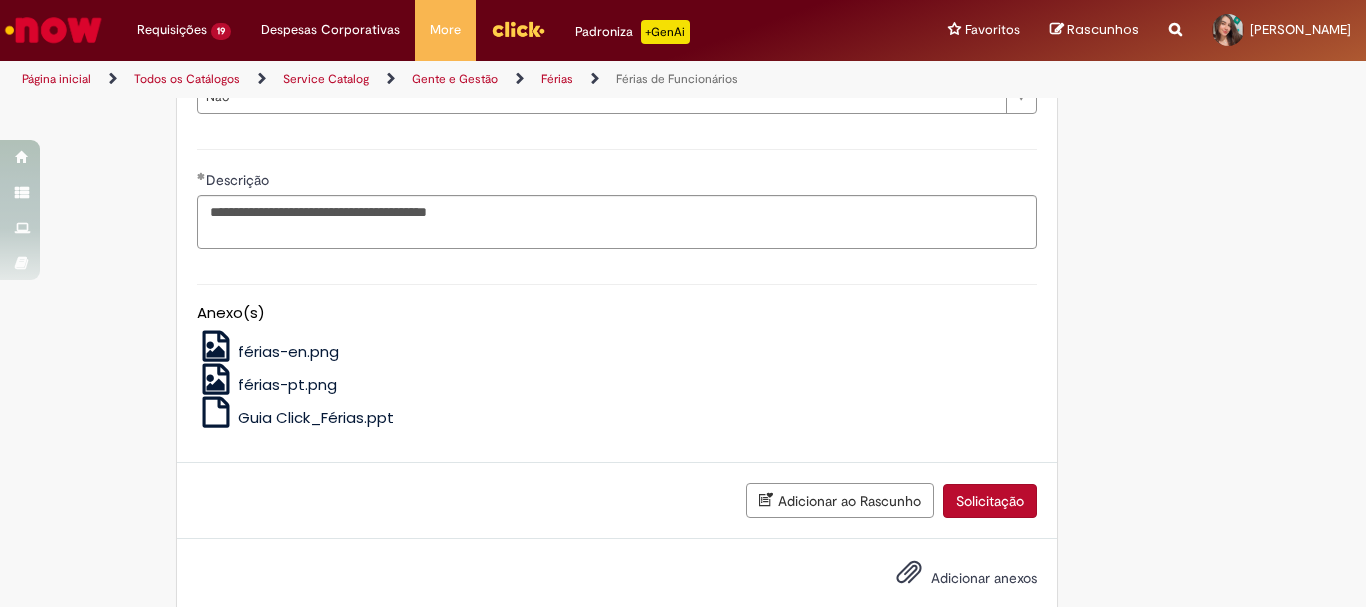click on "Solicitação" at bounding box center [990, 501] 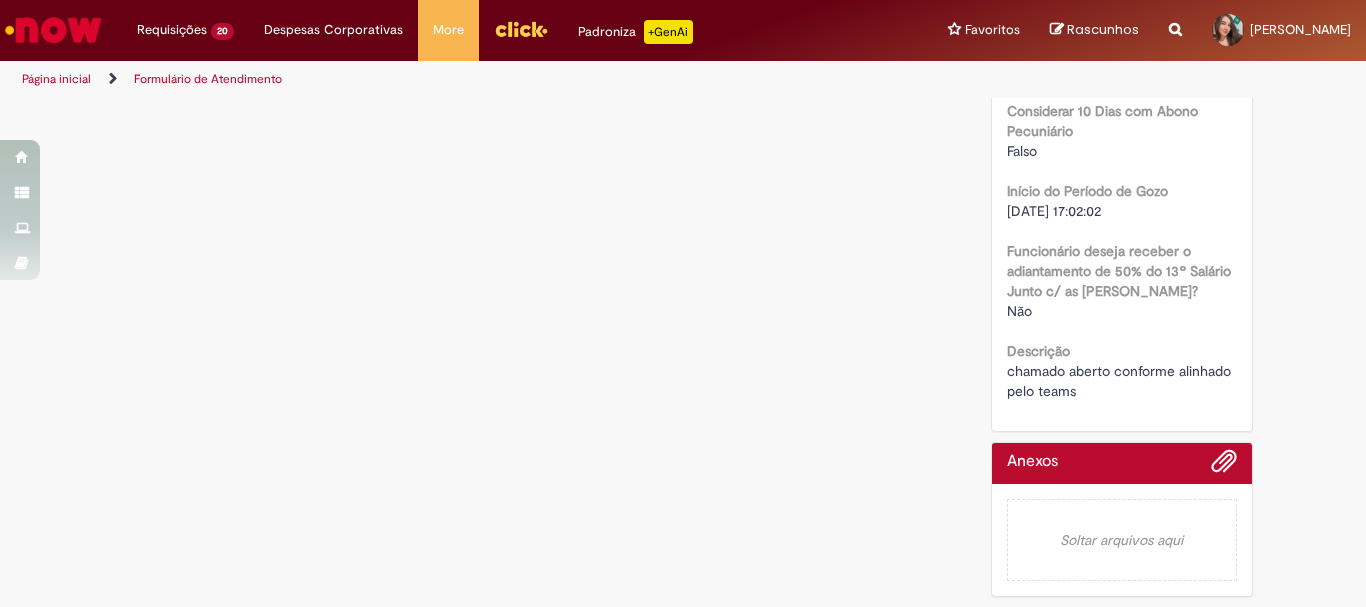 scroll, scrollTop: 0, scrollLeft: 0, axis: both 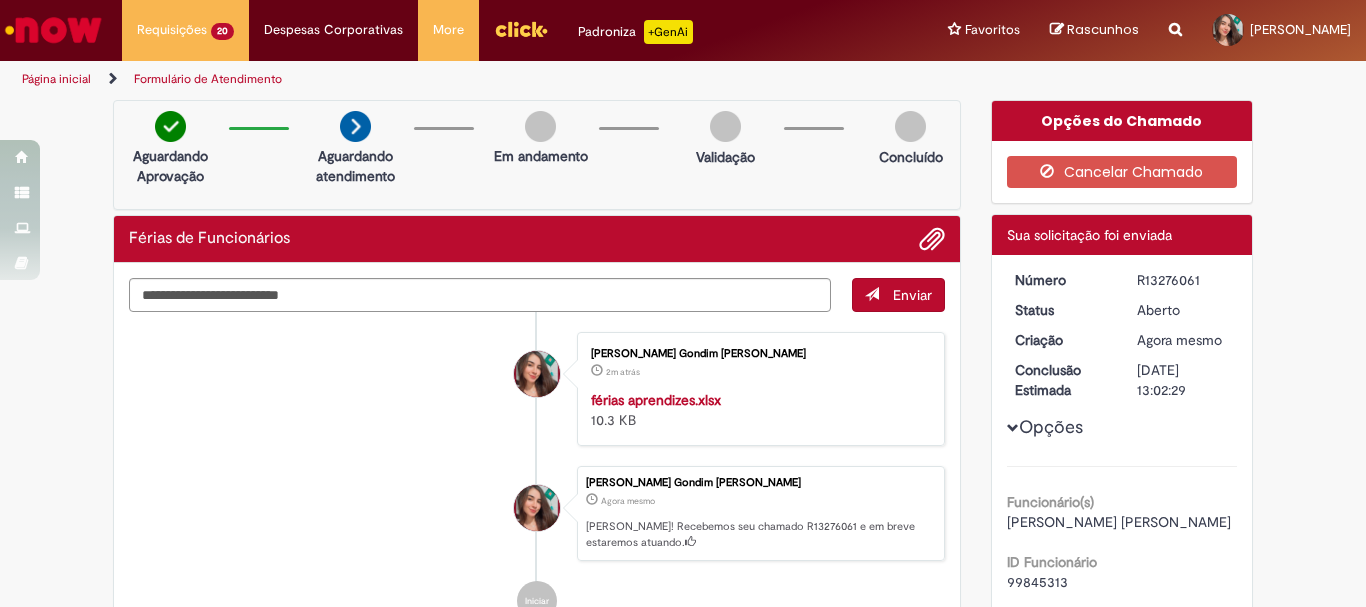 click at bounding box center [53, 30] 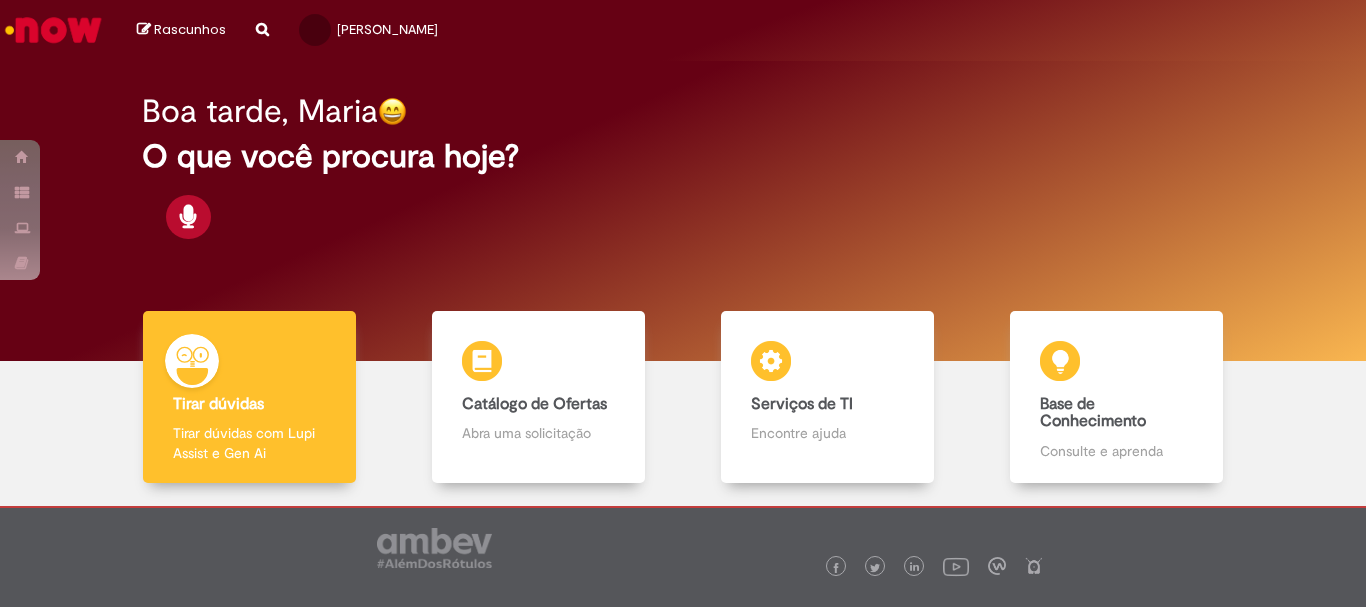 scroll, scrollTop: 0, scrollLeft: 0, axis: both 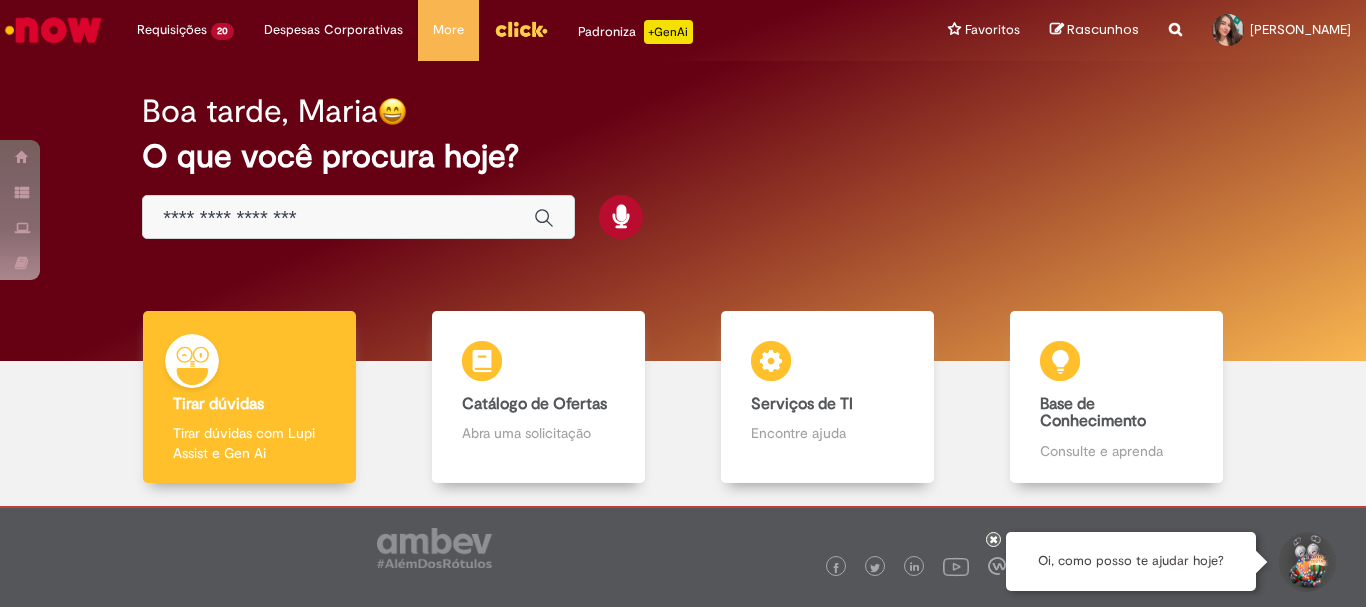 click at bounding box center (338, 218) 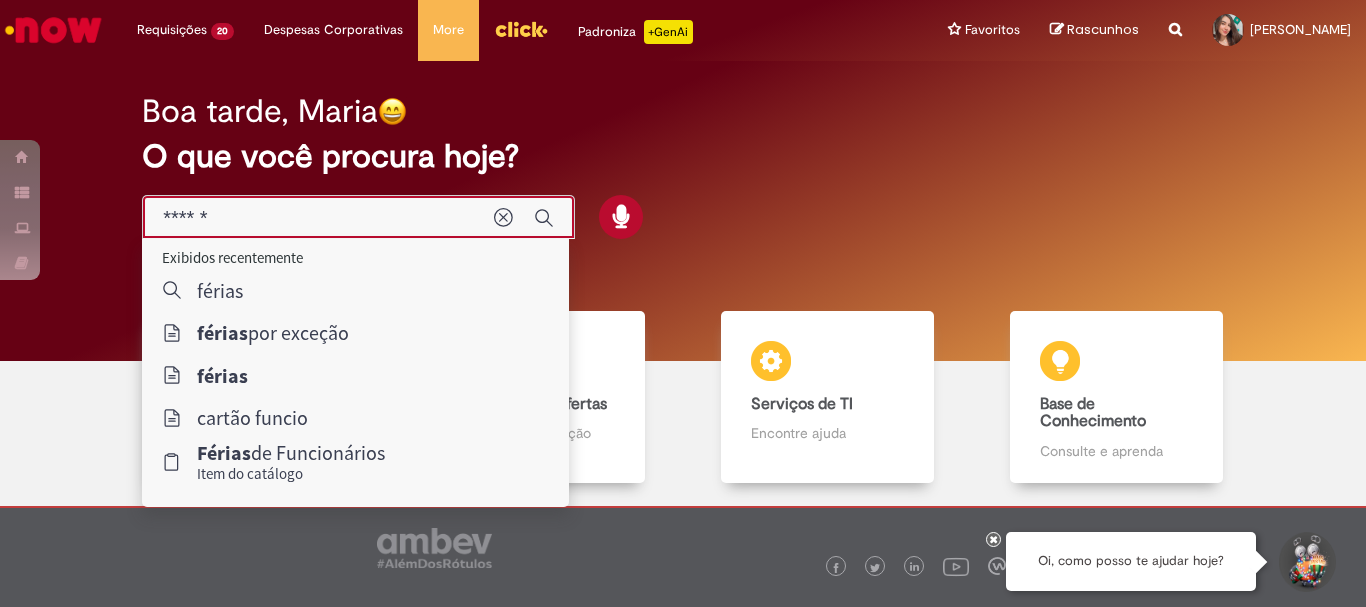 scroll, scrollTop: 40, scrollLeft: 0, axis: vertical 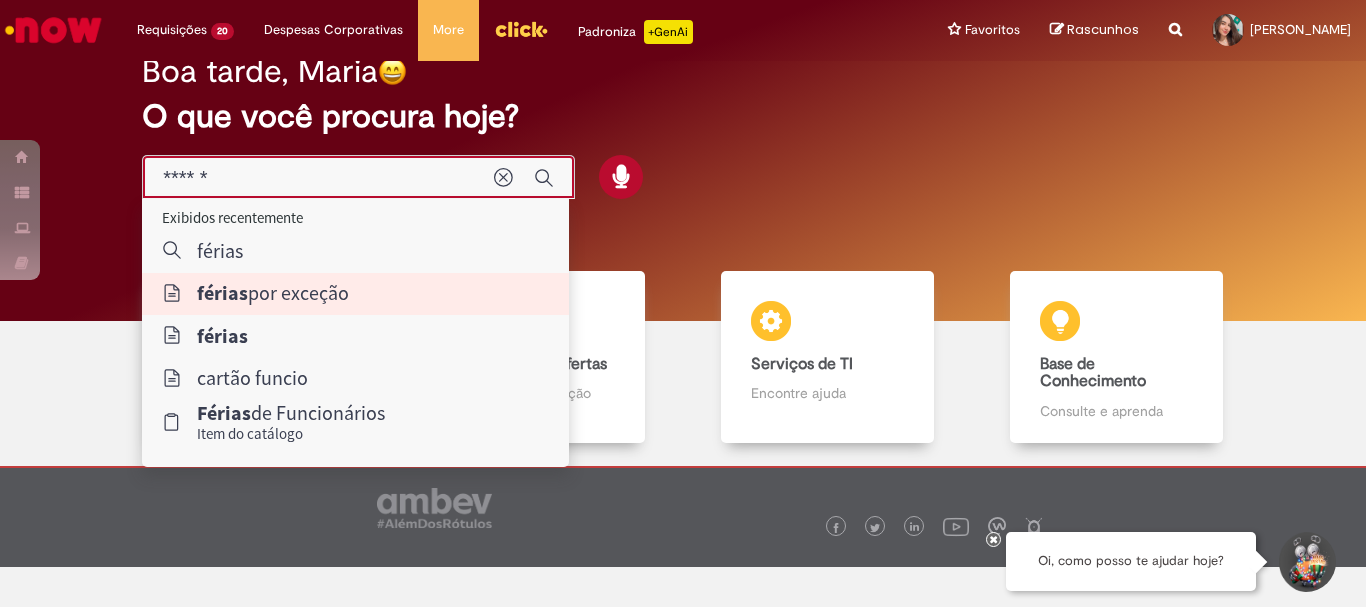 type on "**********" 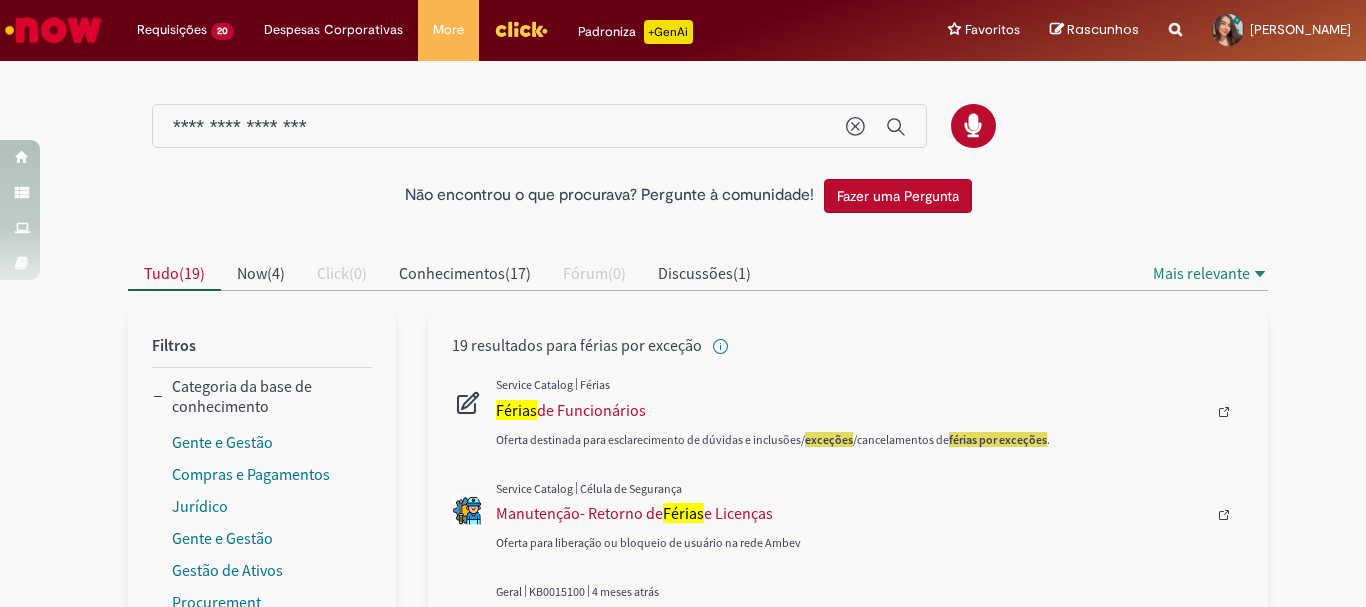 scroll, scrollTop: 100, scrollLeft: 0, axis: vertical 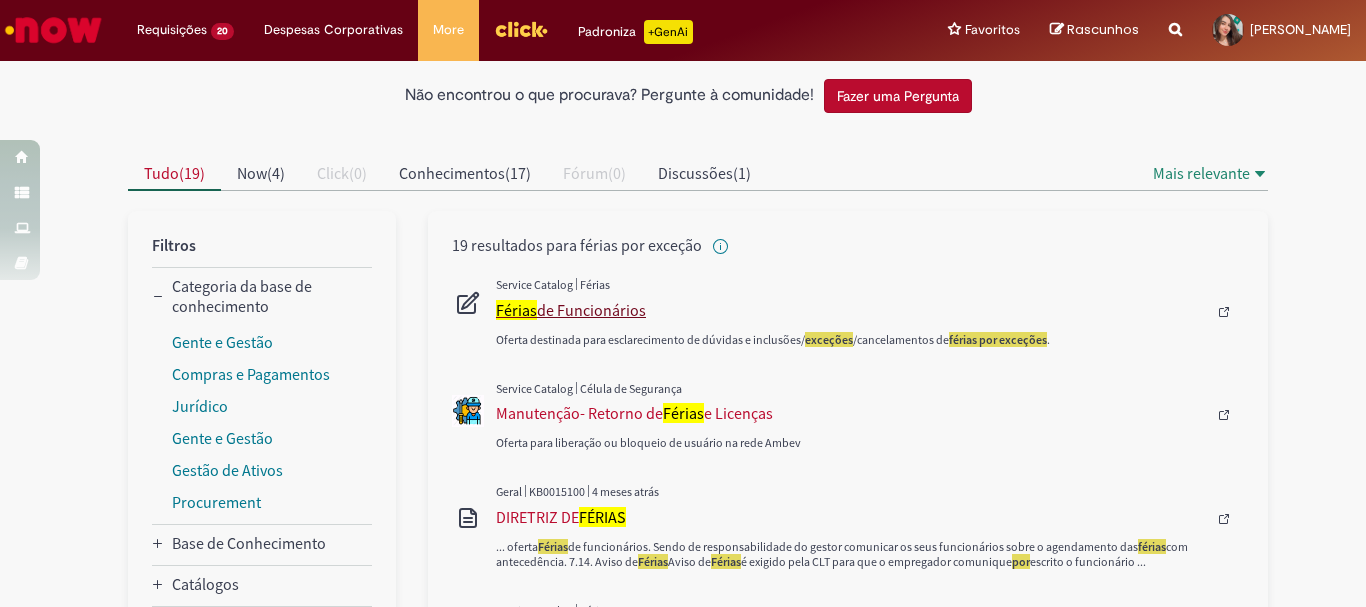click on "Férias  de Funcionários" at bounding box center (851, 310) 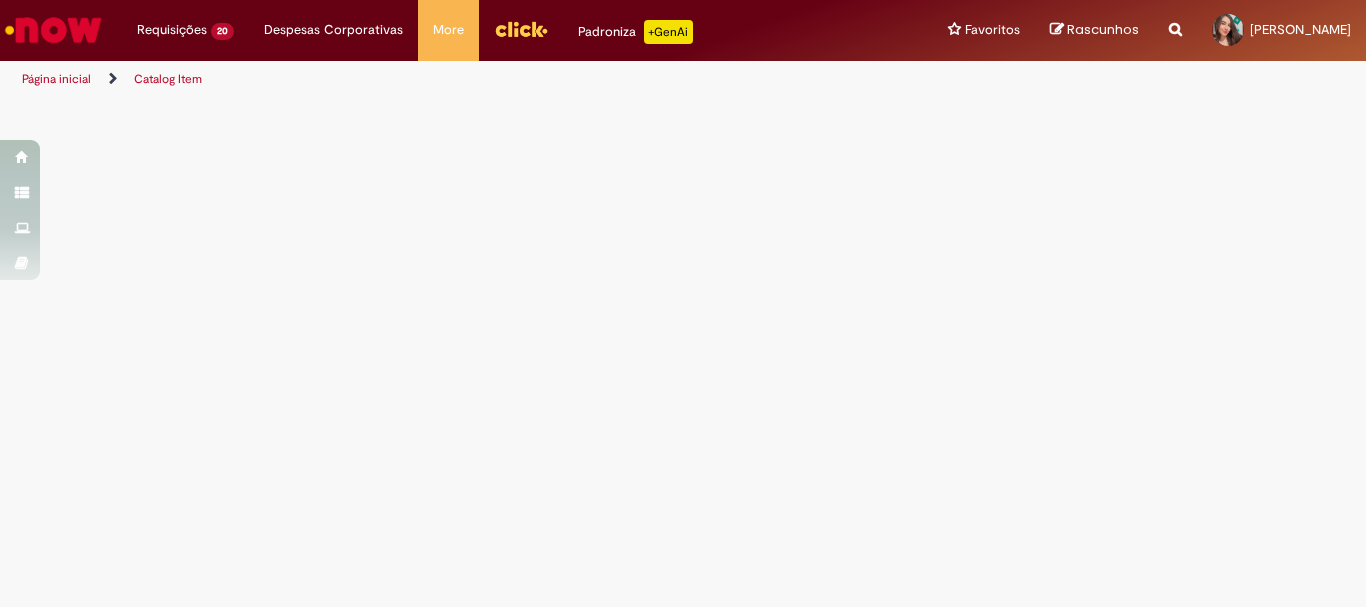 scroll, scrollTop: 0, scrollLeft: 0, axis: both 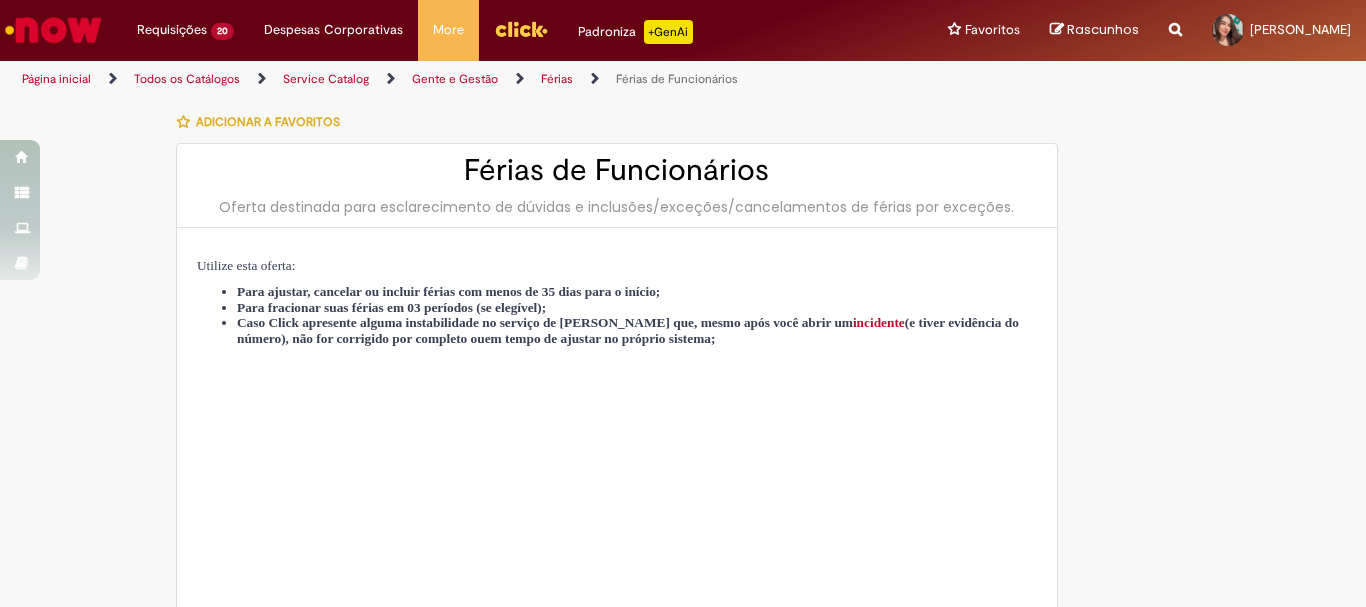 type on "********" 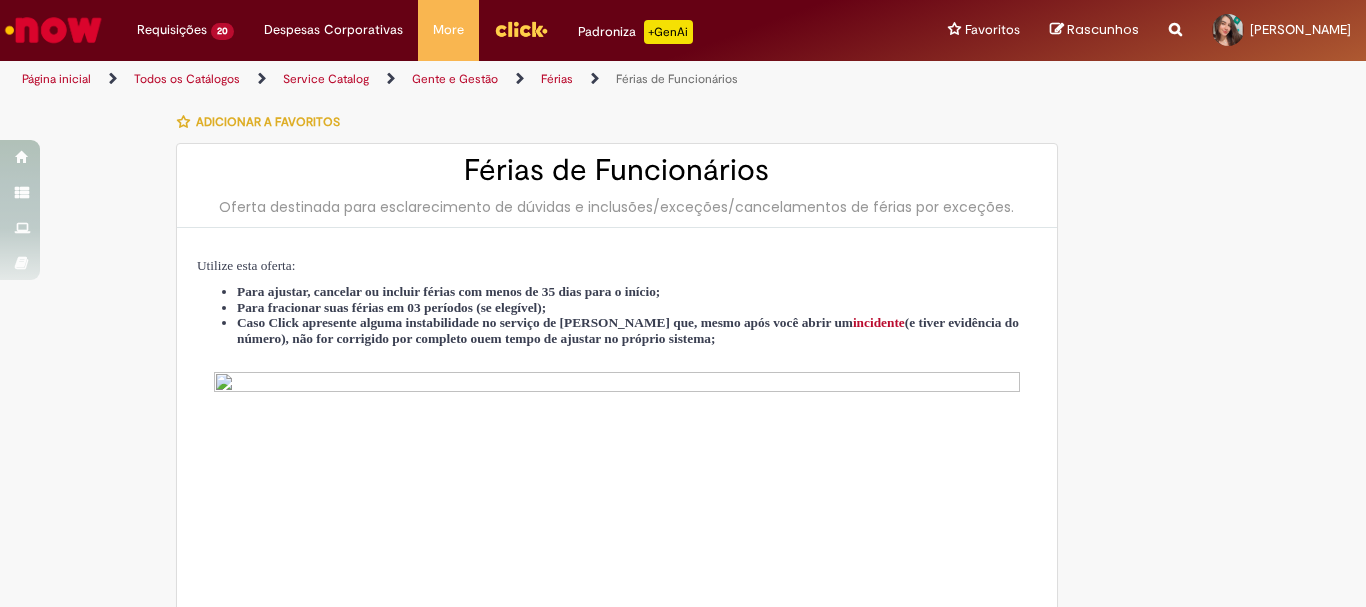 type on "**********" 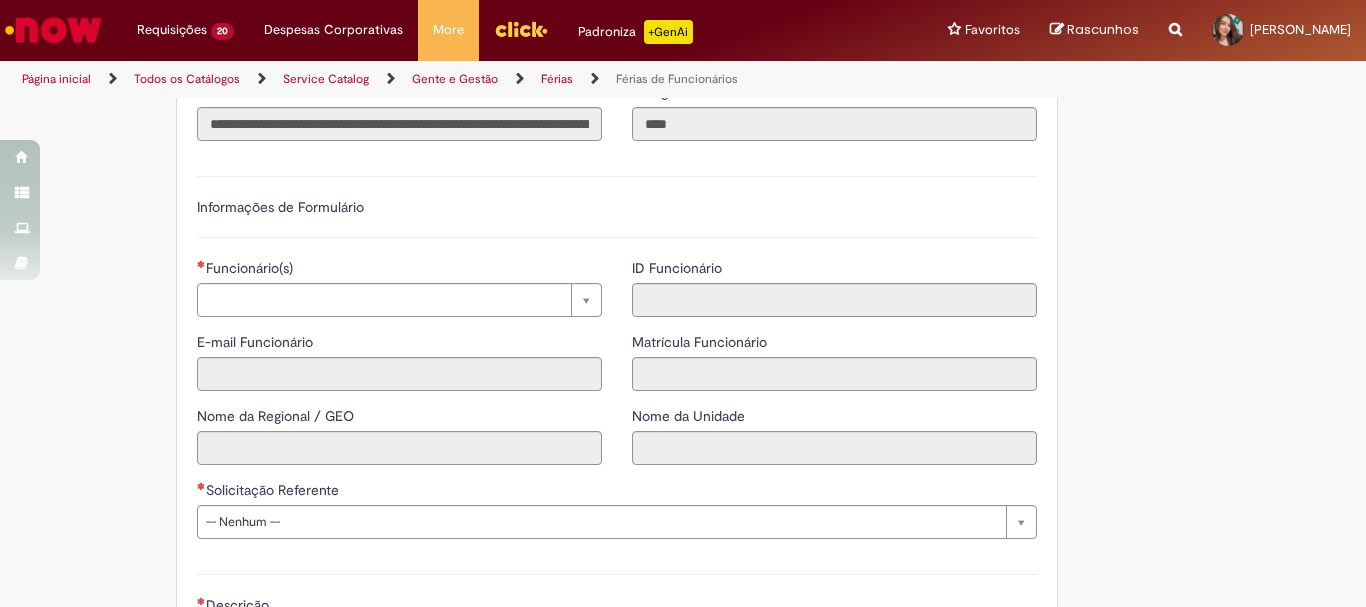 scroll, scrollTop: 1400, scrollLeft: 0, axis: vertical 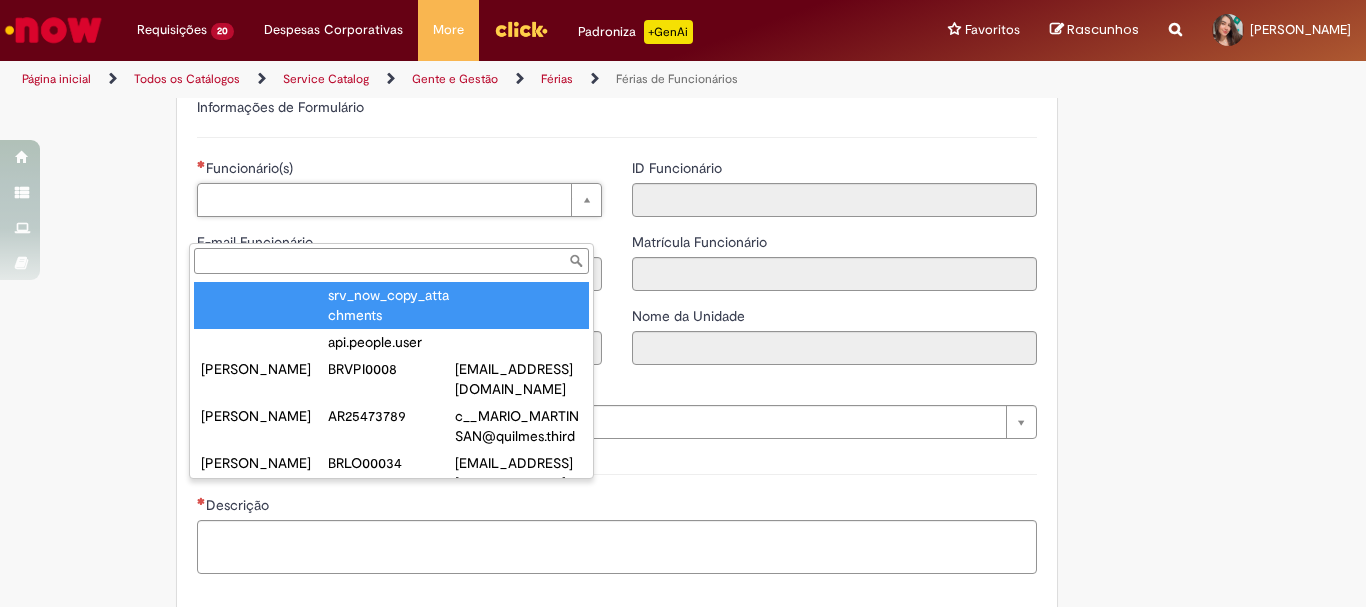 paste on "**********" 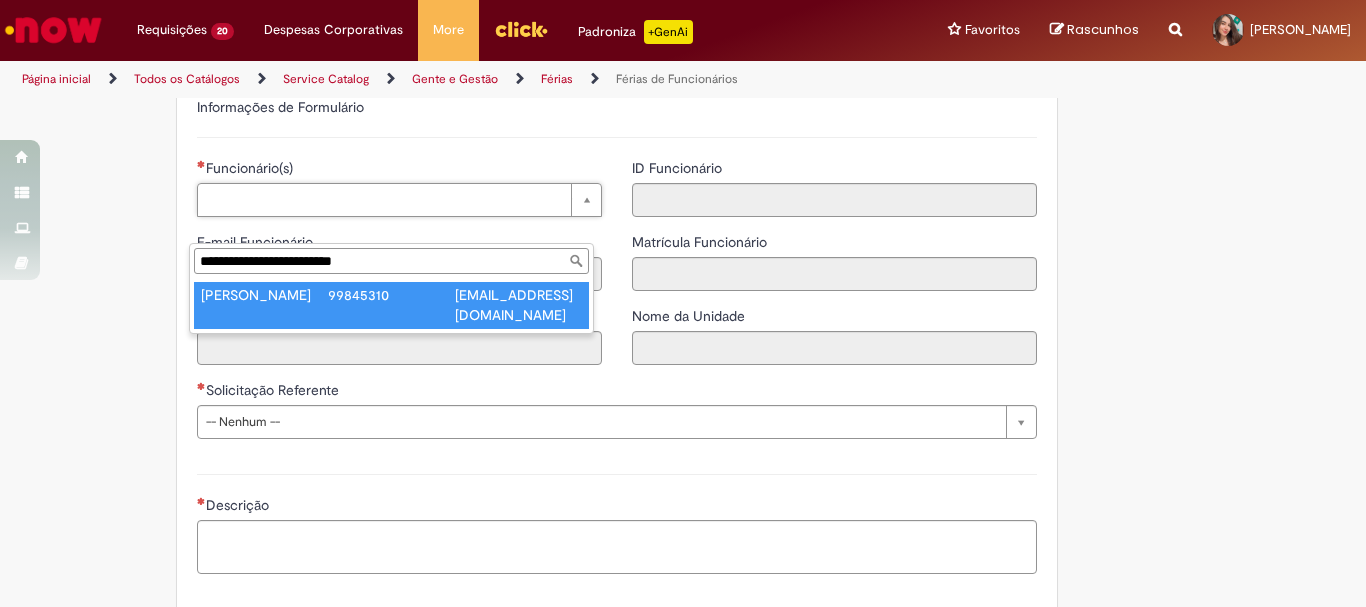 type on "**********" 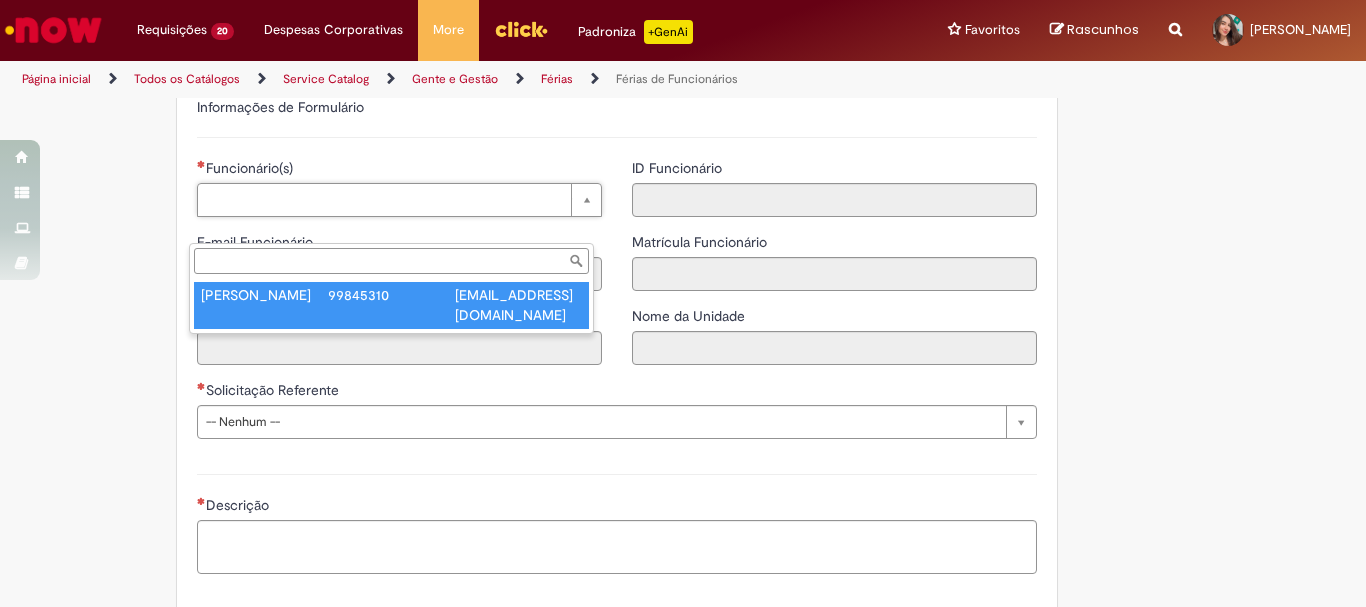 type on "**********" 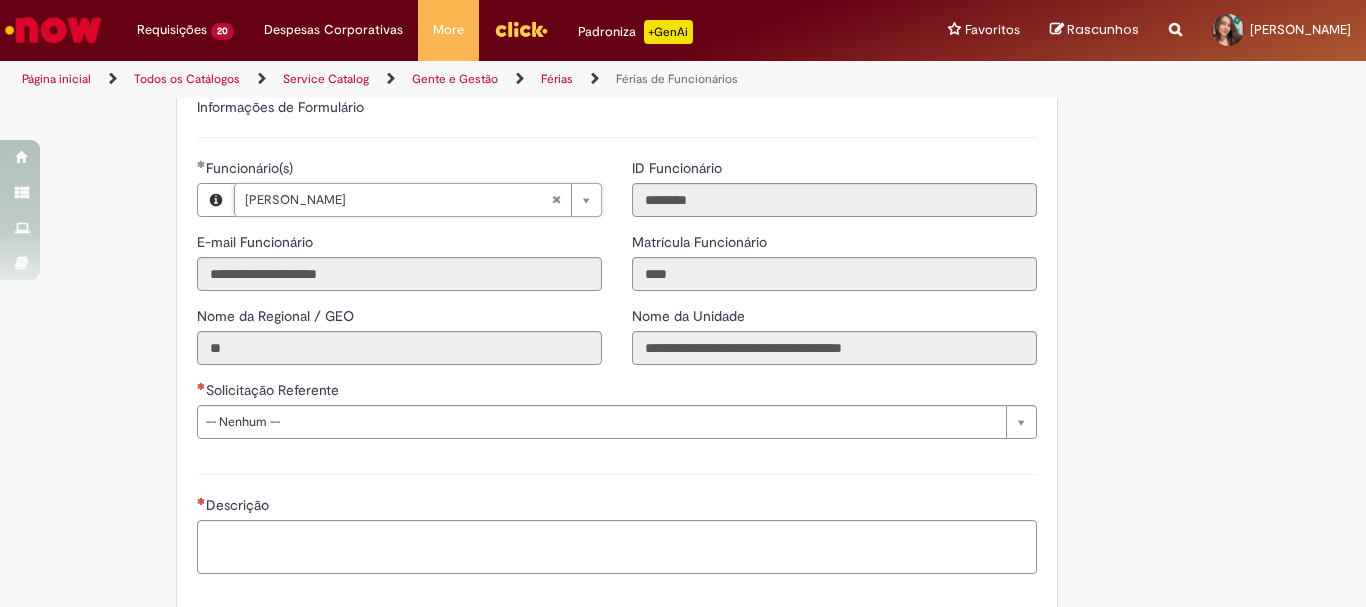 scroll, scrollTop: 1500, scrollLeft: 0, axis: vertical 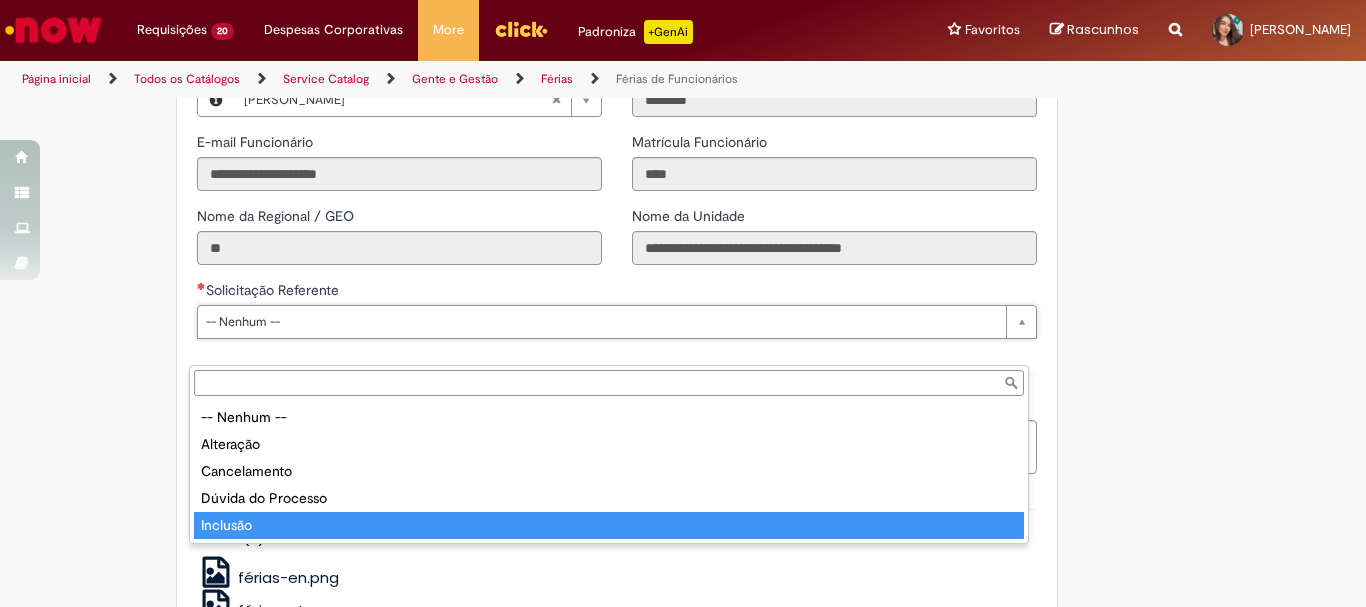 type on "********" 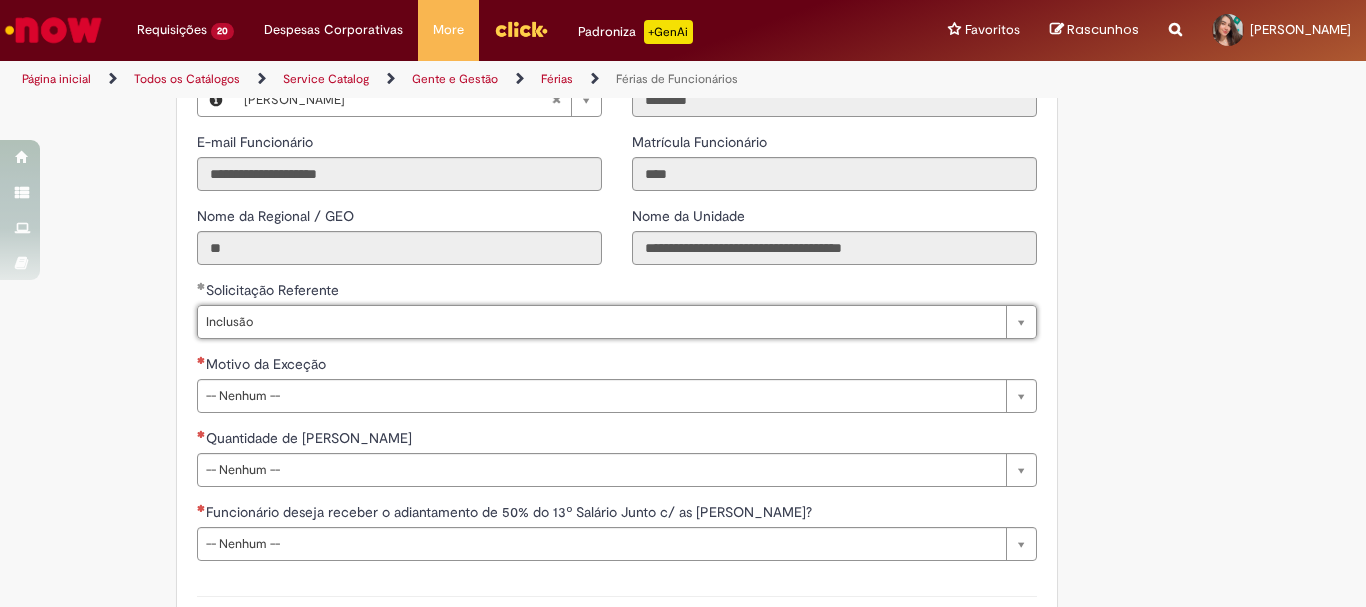 click on "Adicionar a Favoritos
Férias de Funcionários
Oferta destinada para esclarecimento de dúvidas e inclusões/exceções/cancelamentos de férias por exceções.
Utilize esta oferta:
Para ajustar, cancelar ou incluir férias com menos de 35 dias para o início;
Para fracionar suas férias em 03 períodos (se elegível);
Caso Click apresente alguma instabilidade no serviço de Férias que, mesmo após você abrir um  incidente  (e tiver evidência do número), não for corrigido por completo ou  em tempo de ajustar no próprio sistema;
> Para incluir, alterar ou cancelar Férias dentro do prazo de 35 dias de antecedência, é só acessar  Portal Click  > Você > Férias; > Para acessar a Diretriz de Férias, basta  clicar aqui
> Ficou com dúvidas sobre Férias via Termo? É só acessar a   FAQ – Fluxo de alteração de férias por exceção no Click  ou abrir chamado na oferta  ." at bounding box center (585, -153) 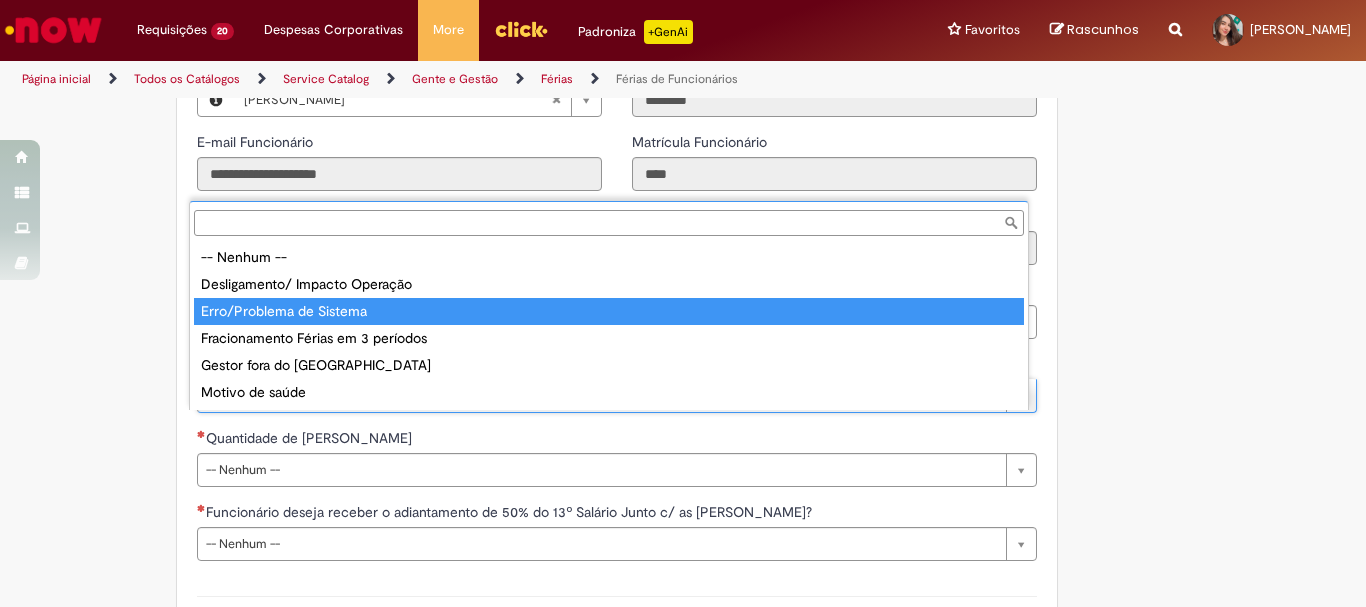 type on "**********" 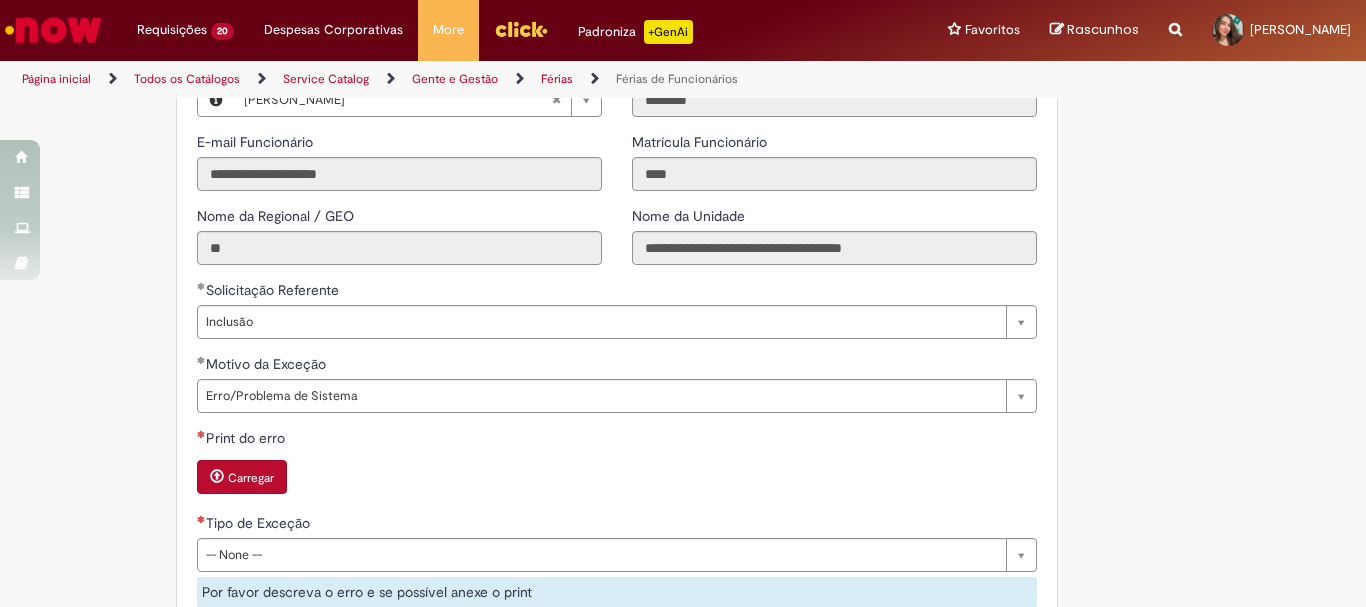 click on "Adicionar a Favoritos
Férias de Funcionários
Oferta destinada para esclarecimento de dúvidas e inclusões/exceções/cancelamentos de férias por exceções.
Utilize esta oferta:
Para ajustar, cancelar ou incluir férias com menos de 35 dias para o início;
Para fracionar suas férias em 03 períodos (se elegível);
Caso Click apresente alguma instabilidade no serviço de Férias que, mesmo após você abrir um  incidente  (e tiver evidência do número), não for corrigido por completo ou  em tempo de ajustar no próprio sistema;
> Para incluir, alterar ou cancelar Férias dentro do prazo de 35 dias de antecedência, é só acessar  Portal Click  > Você > Férias; > Para acessar a Diretriz de Férias, basta  clicar aqui
> Ficou com dúvidas sobre Férias via Termo? É só acessar a   FAQ – Fluxo de alteração de férias por exceção no Click  ou abrir chamado na oferta  ." at bounding box center (585, -56) 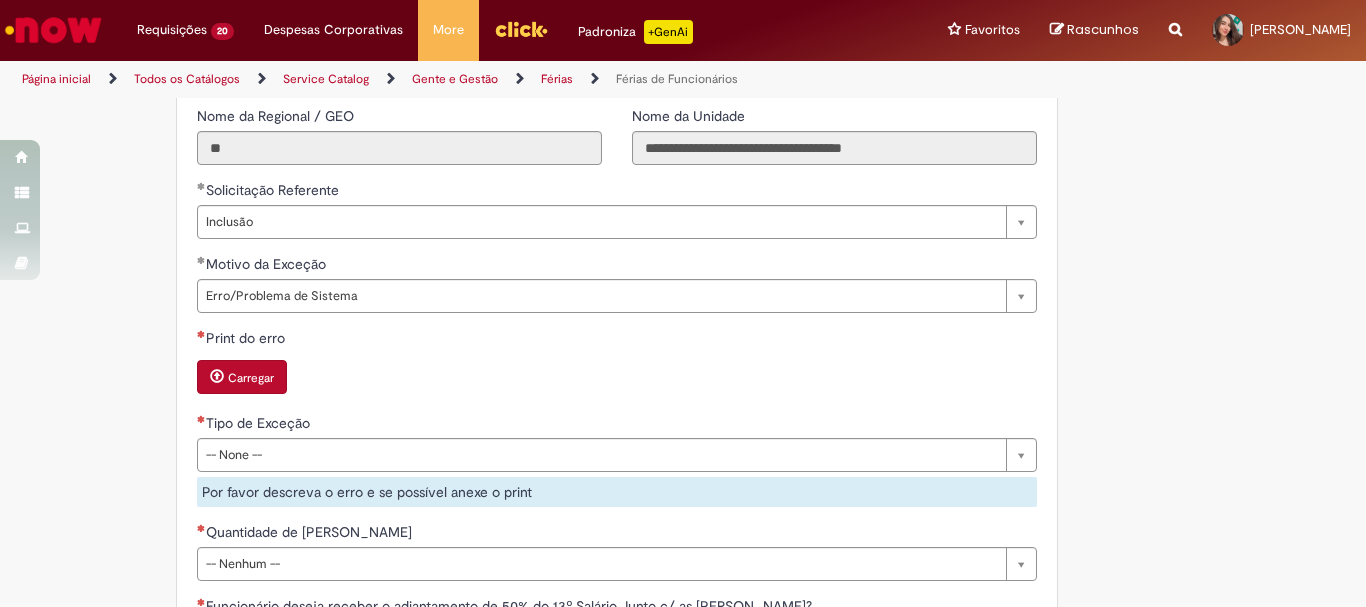 click on "Carregar" at bounding box center [251, 378] 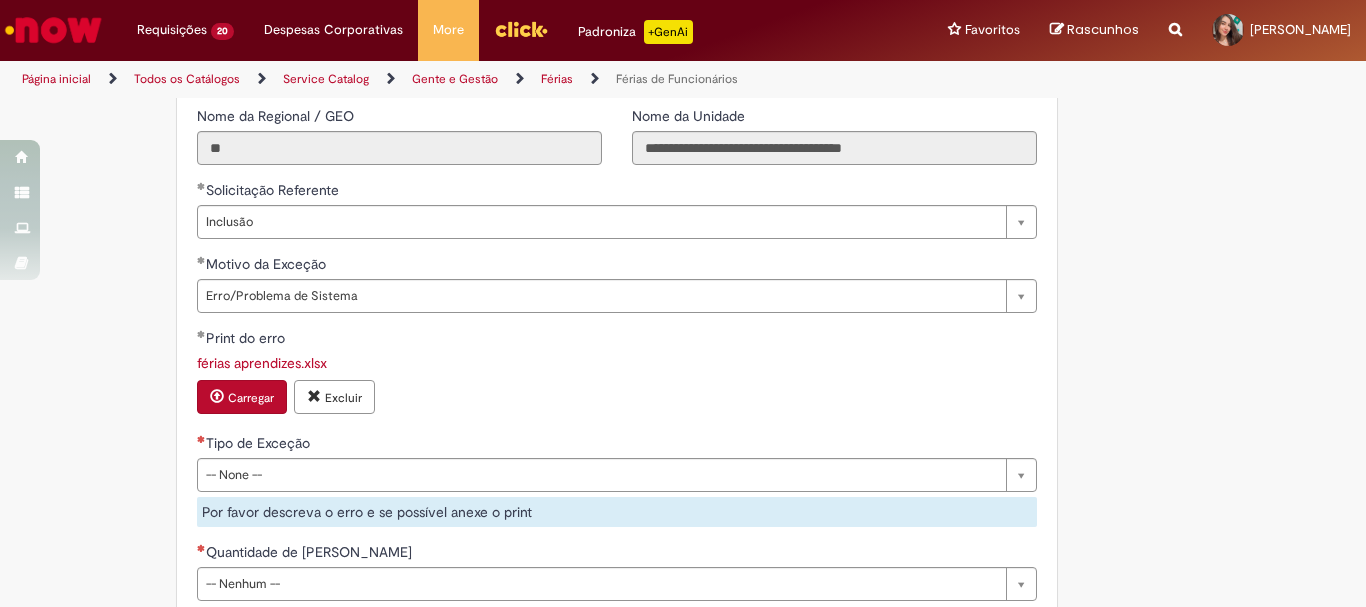 scroll, scrollTop: 1800, scrollLeft: 0, axis: vertical 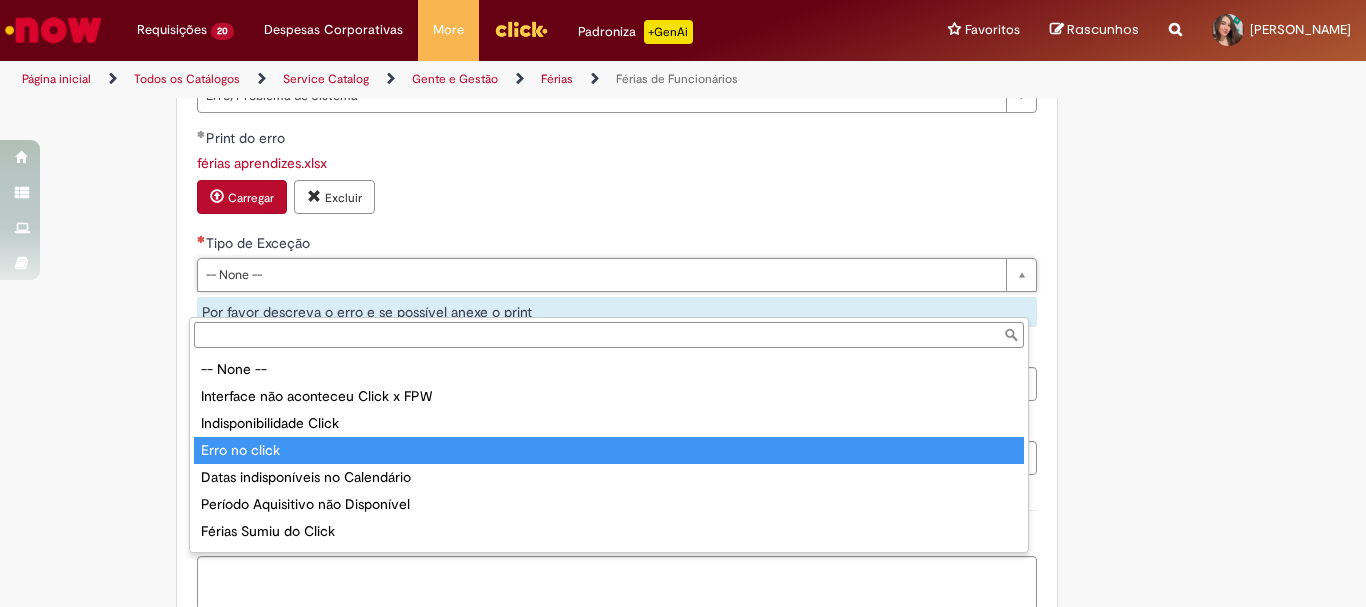 type on "**********" 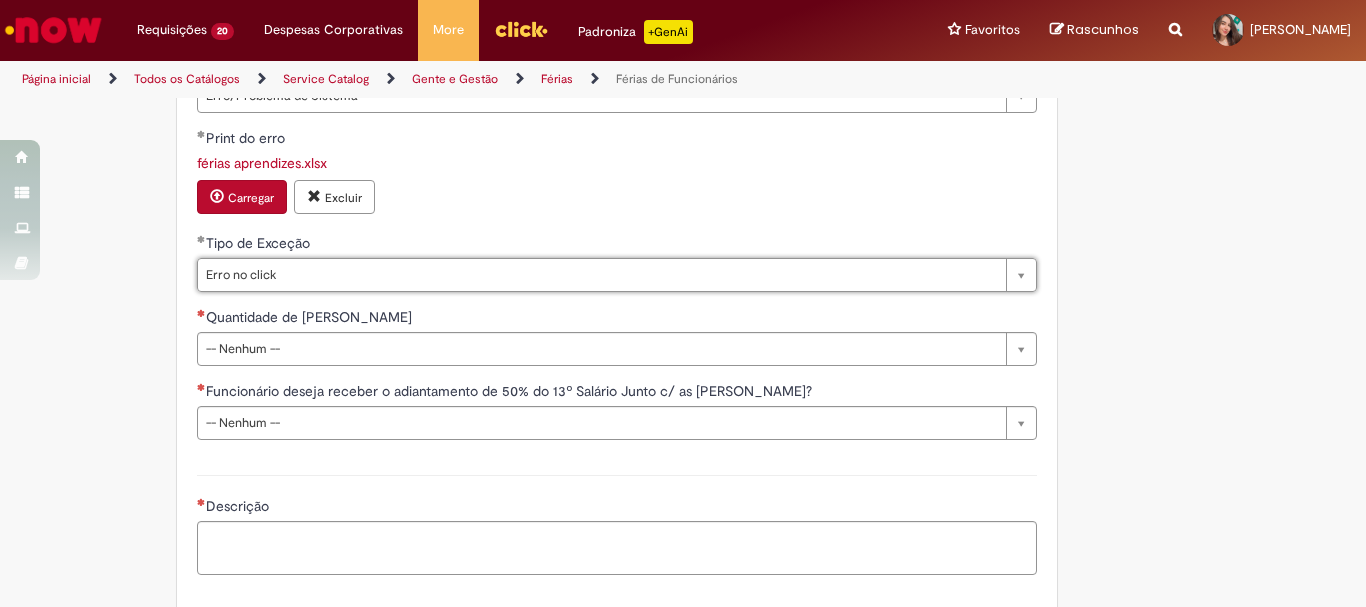 click on "Adicionar a Favoritos
Férias de Funcionários
Oferta destinada para esclarecimento de dúvidas e inclusões/exceções/cancelamentos de férias por exceções.
Utilize esta oferta:
Para ajustar, cancelar ou incluir férias com menos de 35 dias para o início;
Para fracionar suas férias em 03 períodos (se elegível);
Caso Click apresente alguma instabilidade no serviço de Férias que, mesmo após você abrir um  incidente  (e tiver evidência do número), não for corrigido por completo ou  em tempo de ajustar no próprio sistema;
> Para incluir, alterar ou cancelar Férias dentro do prazo de 35 dias de antecedência, é só acessar  Portal Click  > Você > Férias; > Para acessar a Diretriz de Férias, basta  clicar aqui
> Ficou com dúvidas sobre Férias via Termo? É só acessar a   FAQ – Fluxo de alteração de férias por exceção no Click  ou abrir chamado na oferta  ." at bounding box center [585, -363] 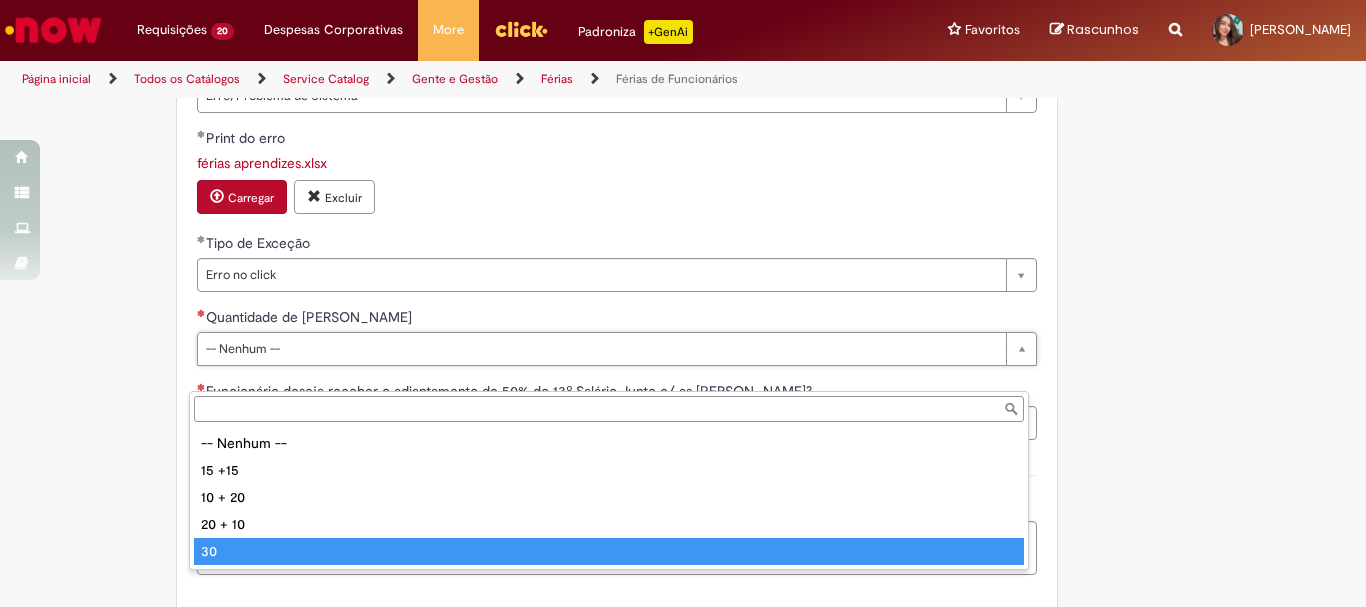 type on "**" 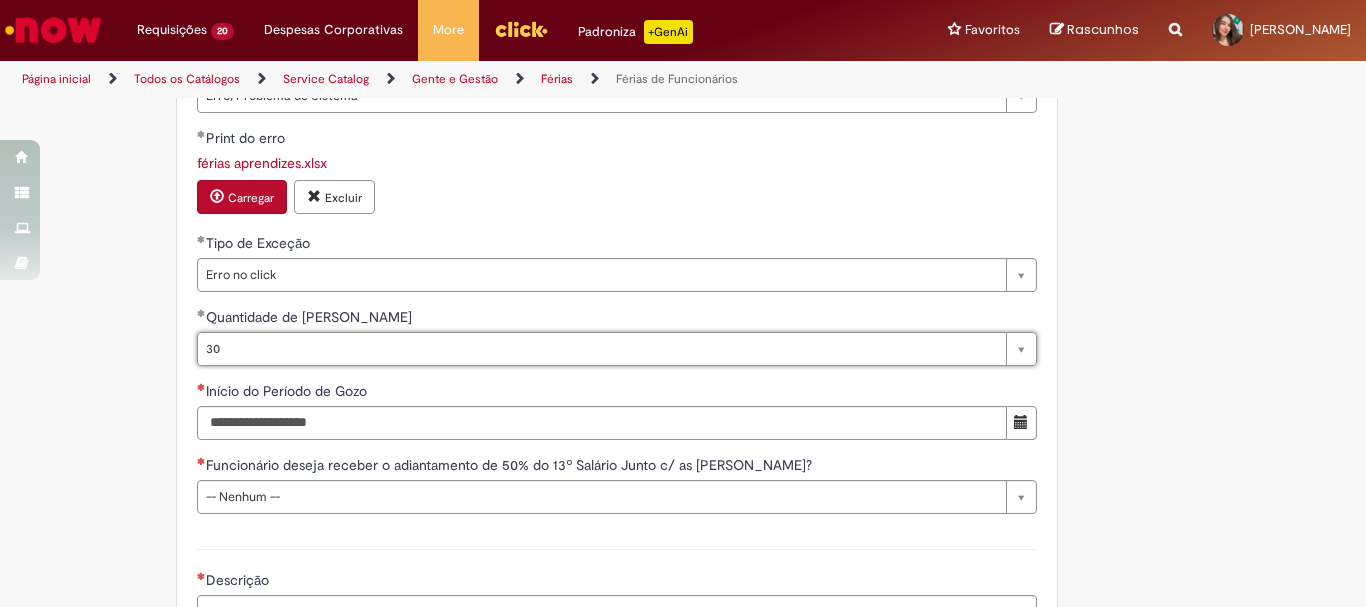 click on "Adicionar a Favoritos
Férias de Funcionários
Oferta destinada para esclarecimento de dúvidas e inclusões/exceções/cancelamentos de férias por exceções.
Utilize esta oferta:
Para ajustar, cancelar ou incluir férias com menos de 35 dias para o início;
Para fracionar suas férias em 03 períodos (se elegível);
Caso Click apresente alguma instabilidade no serviço de Férias que, mesmo após você abrir um  incidente  (e tiver evidência do número), não for corrigido por completo ou  em tempo de ajustar no próprio sistema;
> Para incluir, alterar ou cancelar Férias dentro do prazo de 35 dias de antecedência, é só acessar  Portal Click  > Você > Férias; > Para acessar a Diretriz de Férias, basta  clicar aqui
> Ficou com dúvidas sobre Férias via Termo? É só acessar a   FAQ – Fluxo de alteração de férias por exceção no Click  ou abrir chamado na oferta  ." at bounding box center (585, -326) 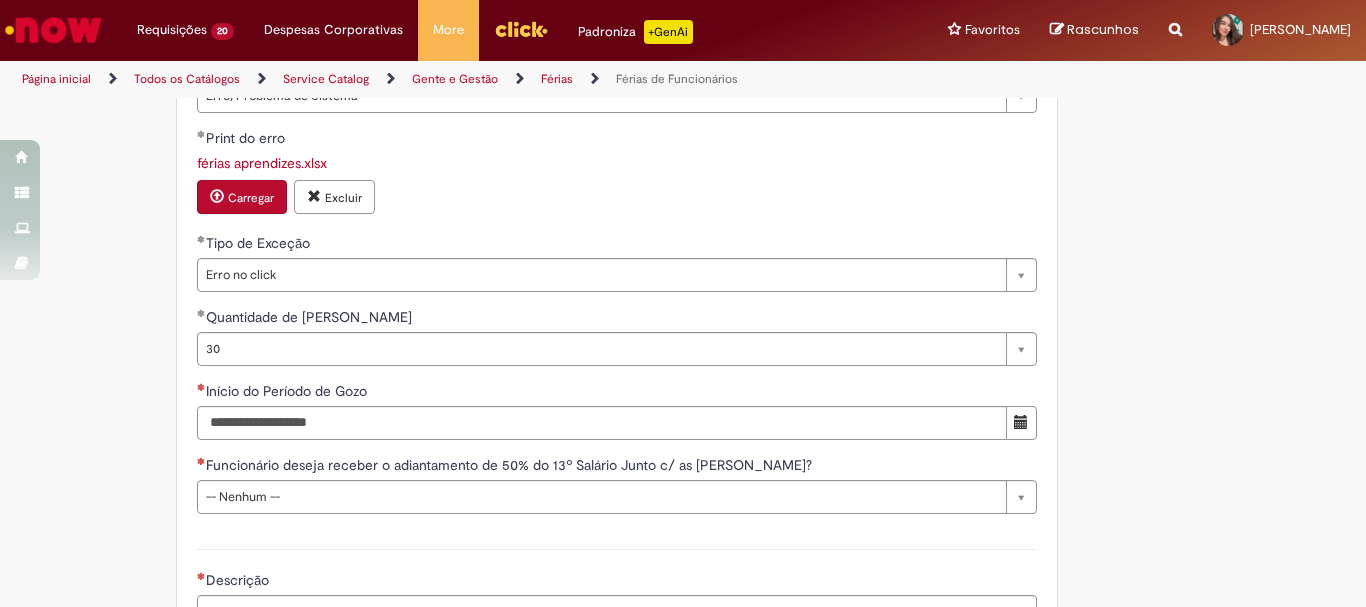 scroll, scrollTop: 1900, scrollLeft: 0, axis: vertical 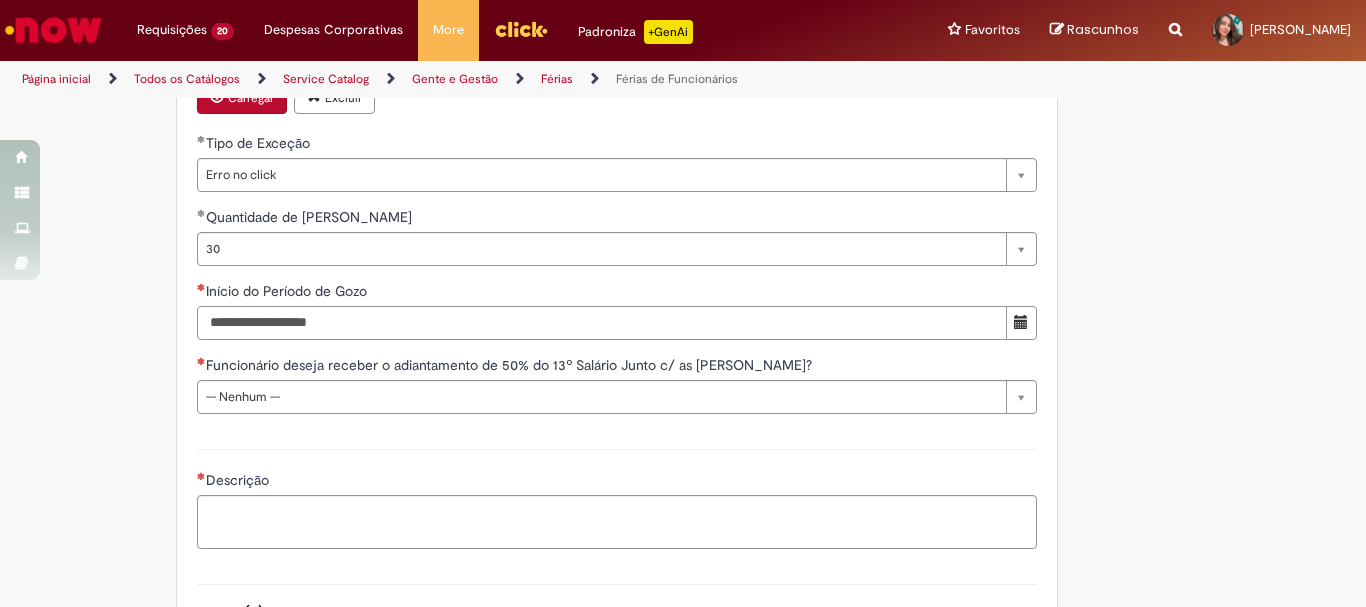 click on "Início do Período de Gozo" at bounding box center (602, 323) 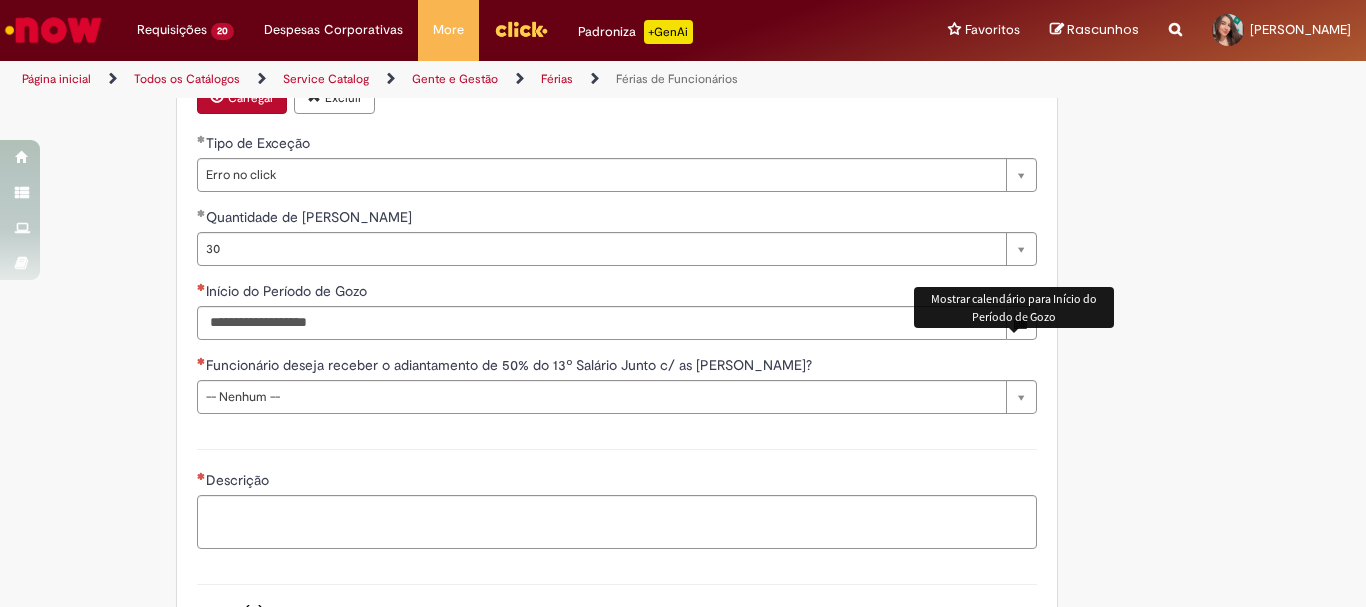 click at bounding box center (1021, 323) 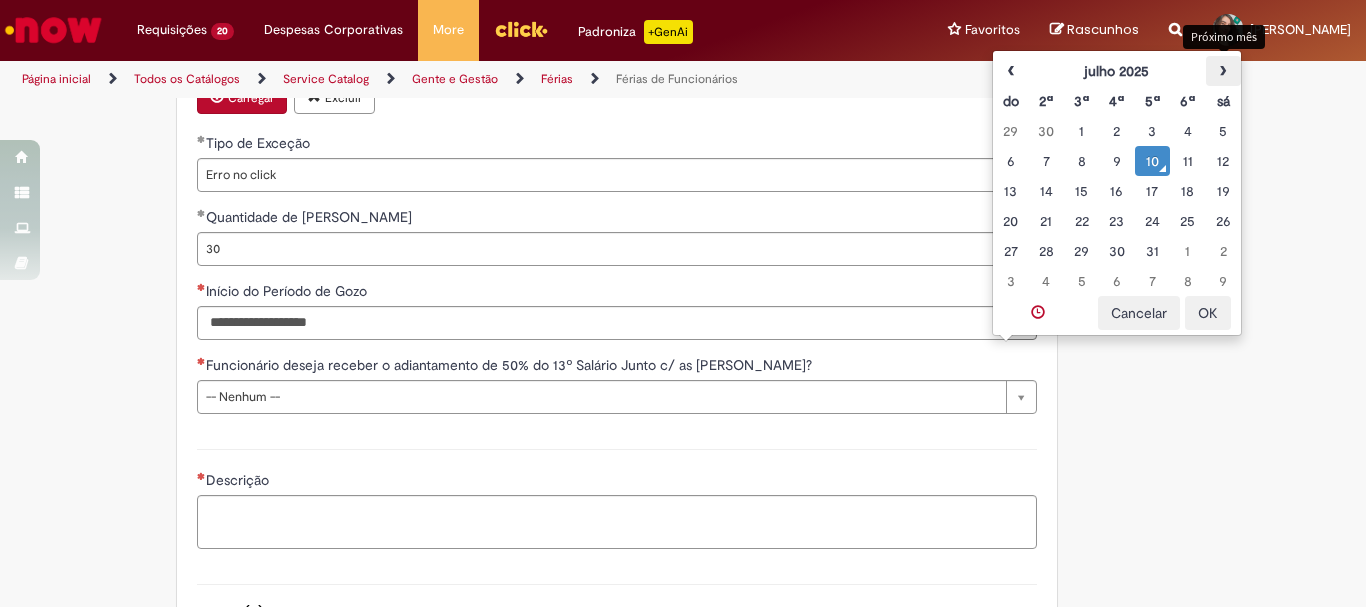 click on "›" at bounding box center (1223, 71) 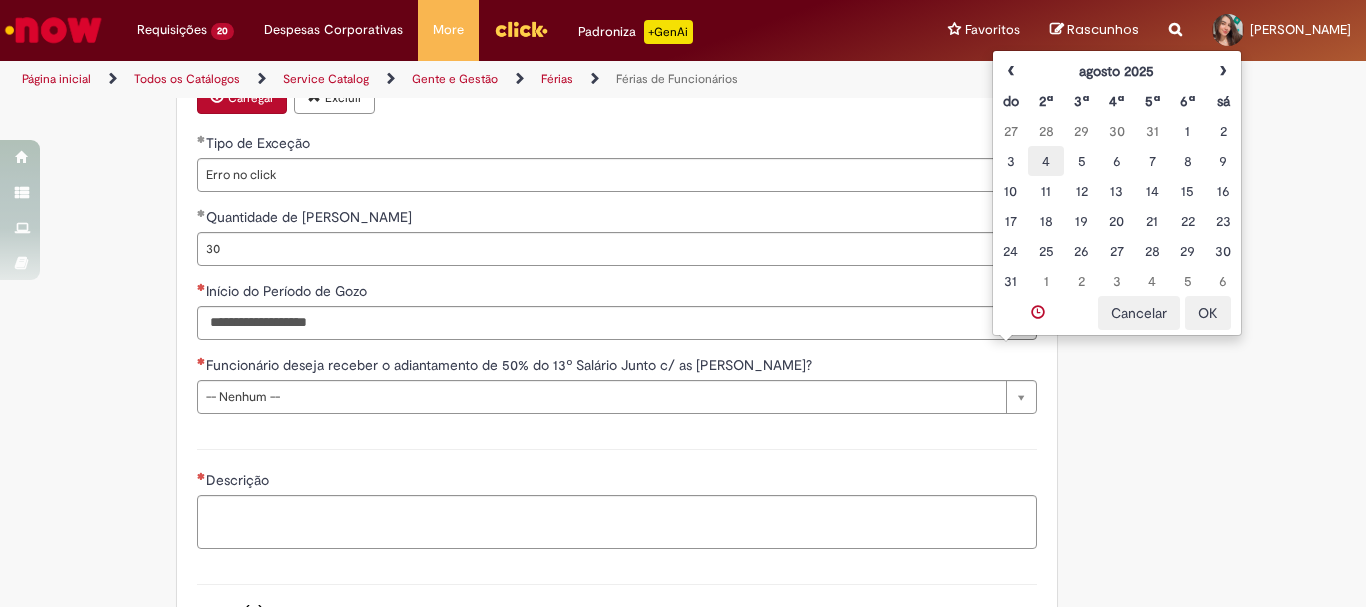 click on "4" at bounding box center (1045, 161) 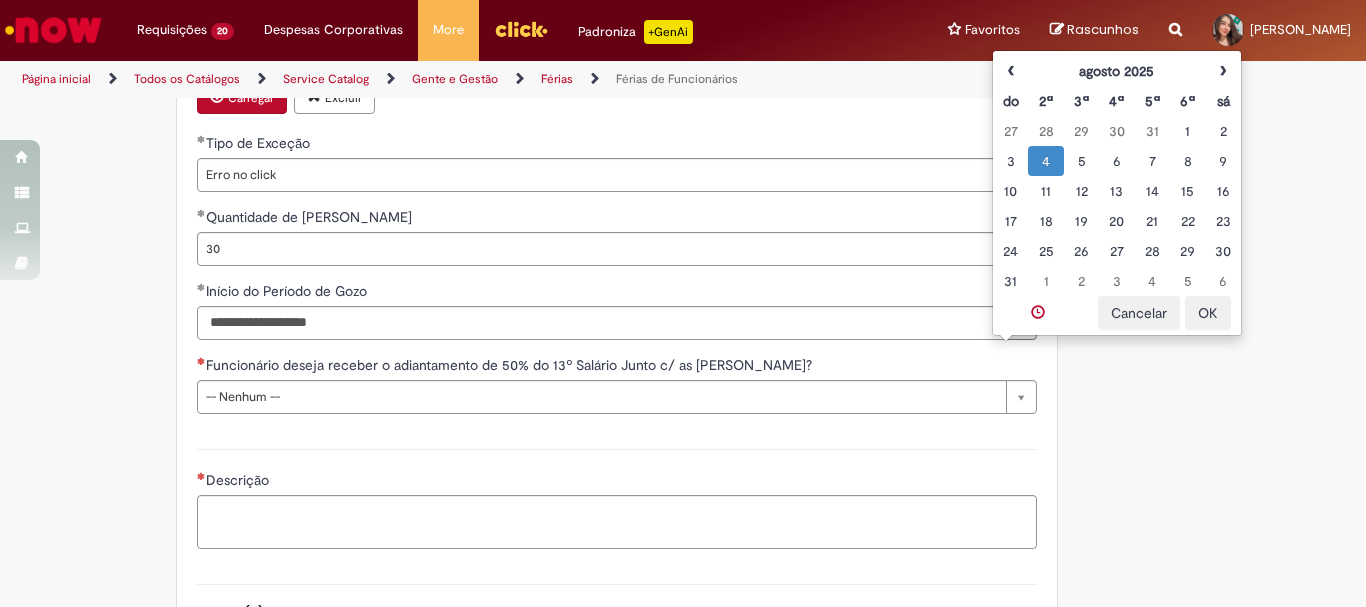 click on "OK" at bounding box center (1208, 313) 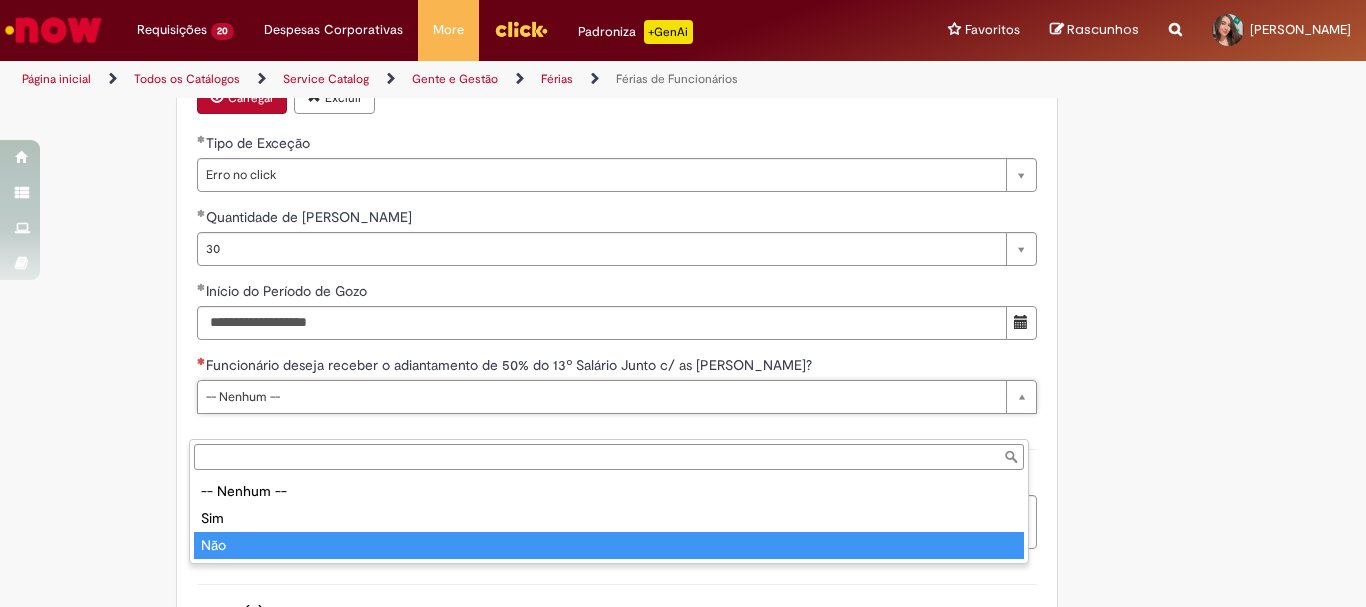type on "***" 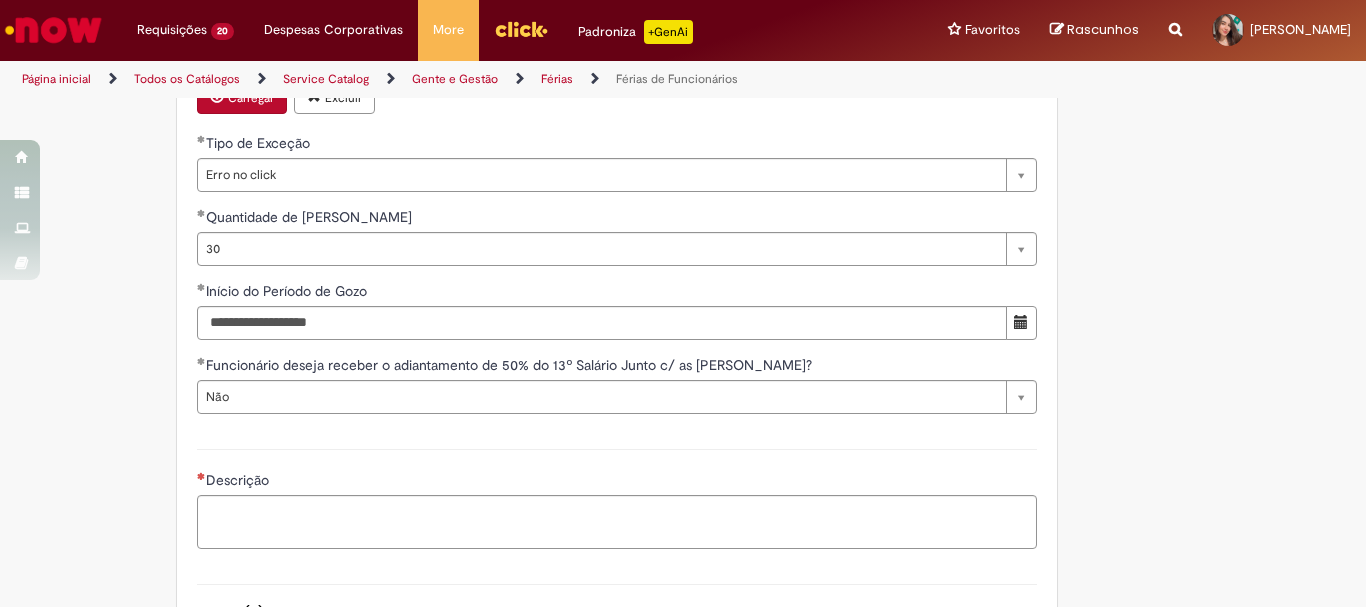 click on "Tire dúvidas com LupiAssist    +GenAI
Oi! Eu sou LupiAssist, uma Inteligência Artificial Generativa em constante aprendizado   Meu conteúdo é monitorado para trazer uma melhor experiência
Dúvidas comuns:
Só mais um instante, estou consultando nossas bases de conhecimento  e escrevendo a melhor resposta pra você!
Title
Lorem ipsum dolor sit amet    Fazer uma nova pergunta
Gerei esta resposta utilizando IA Generativa em conjunto com os nossos padrões. Em caso de divergência, os documentos oficiais prevalecerão.
Saiba mais em:
Ou ligue para:
E aí, te ajudei?
Sim, obrigado!" at bounding box center [683, -426] 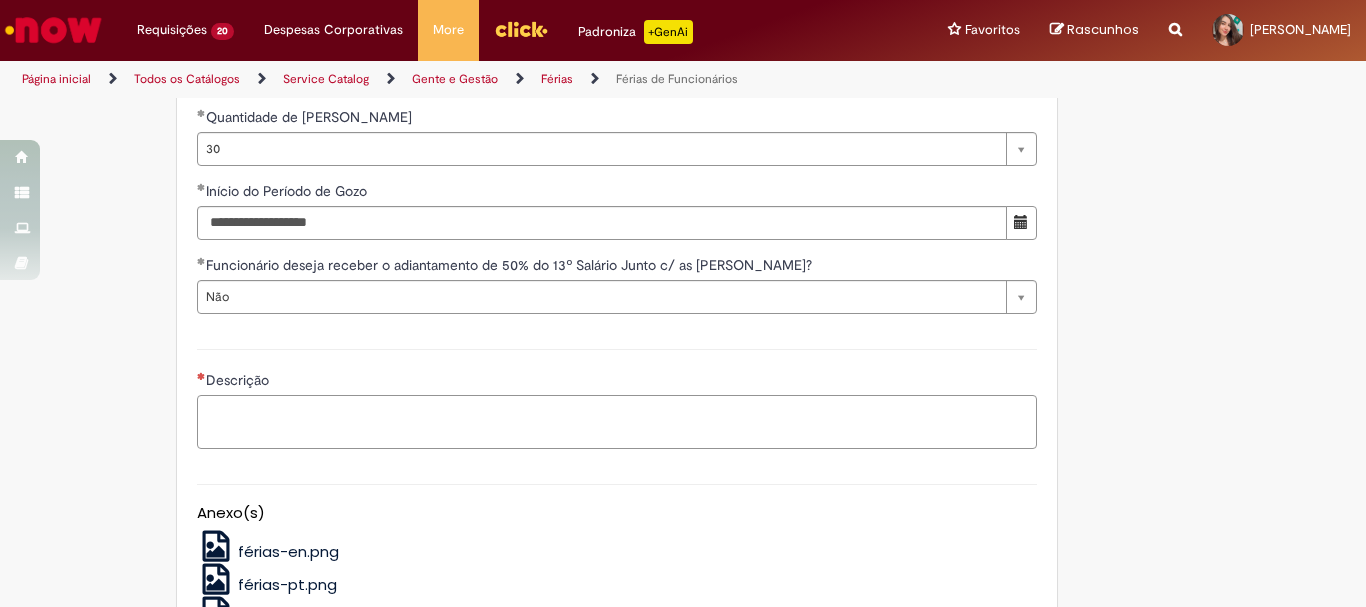 click on "Descrição" at bounding box center (617, 422) 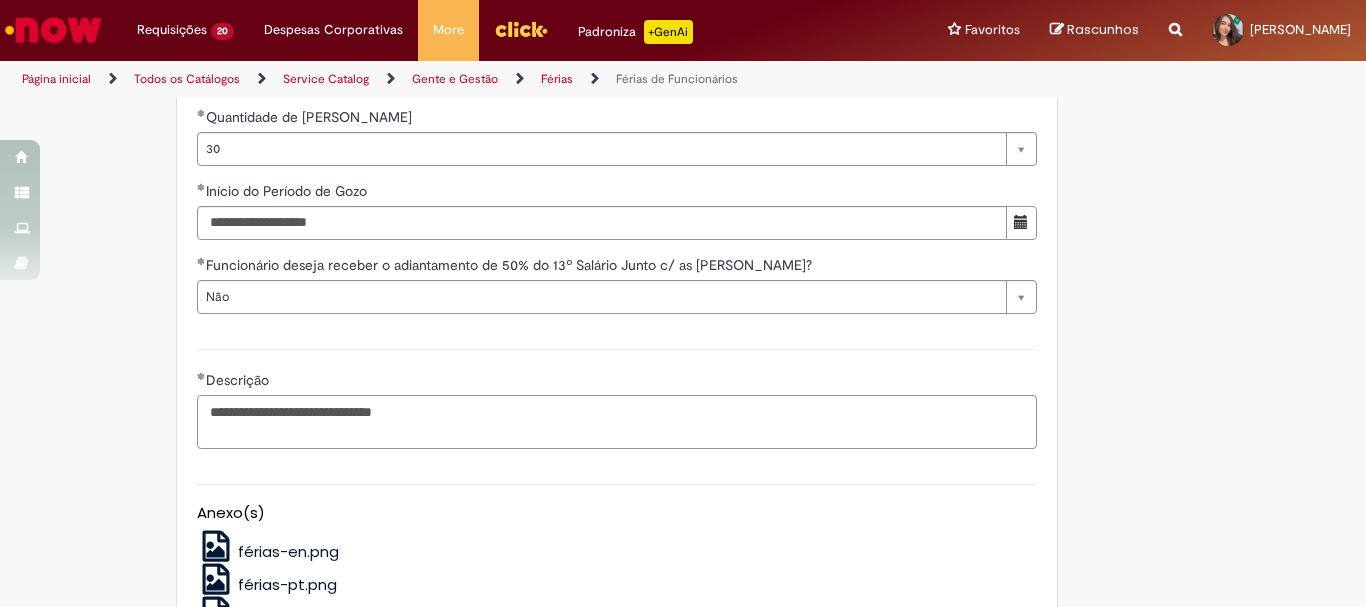 scroll, scrollTop: 2271, scrollLeft: 0, axis: vertical 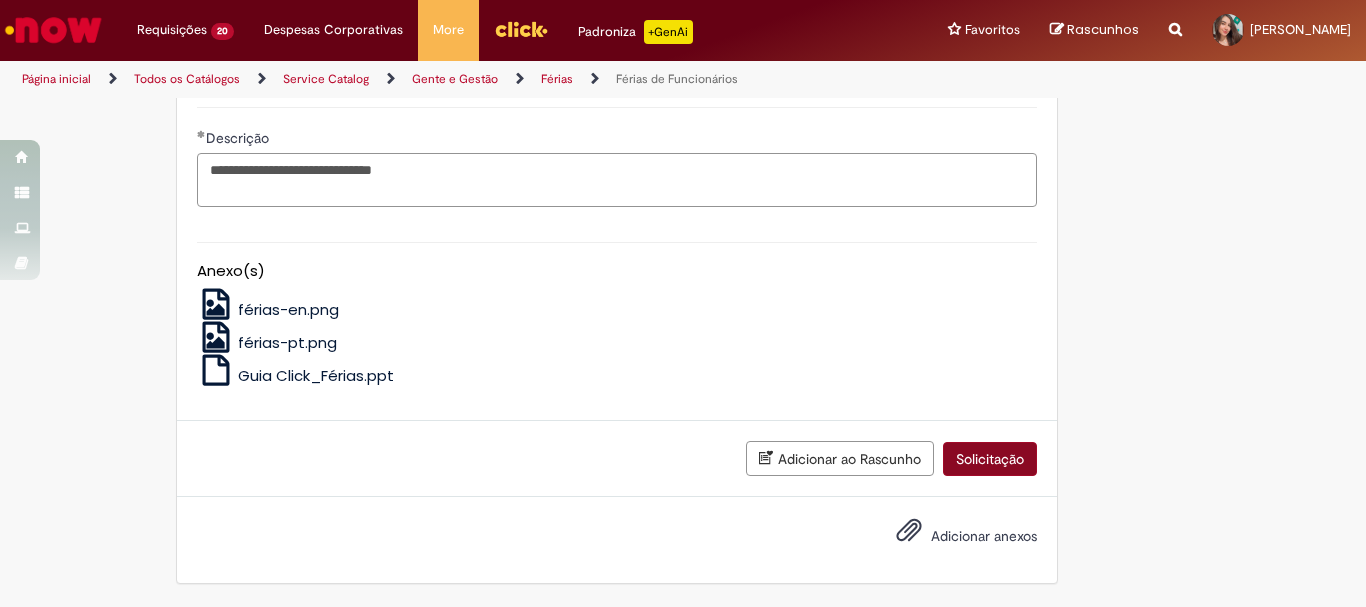 type on "**********" 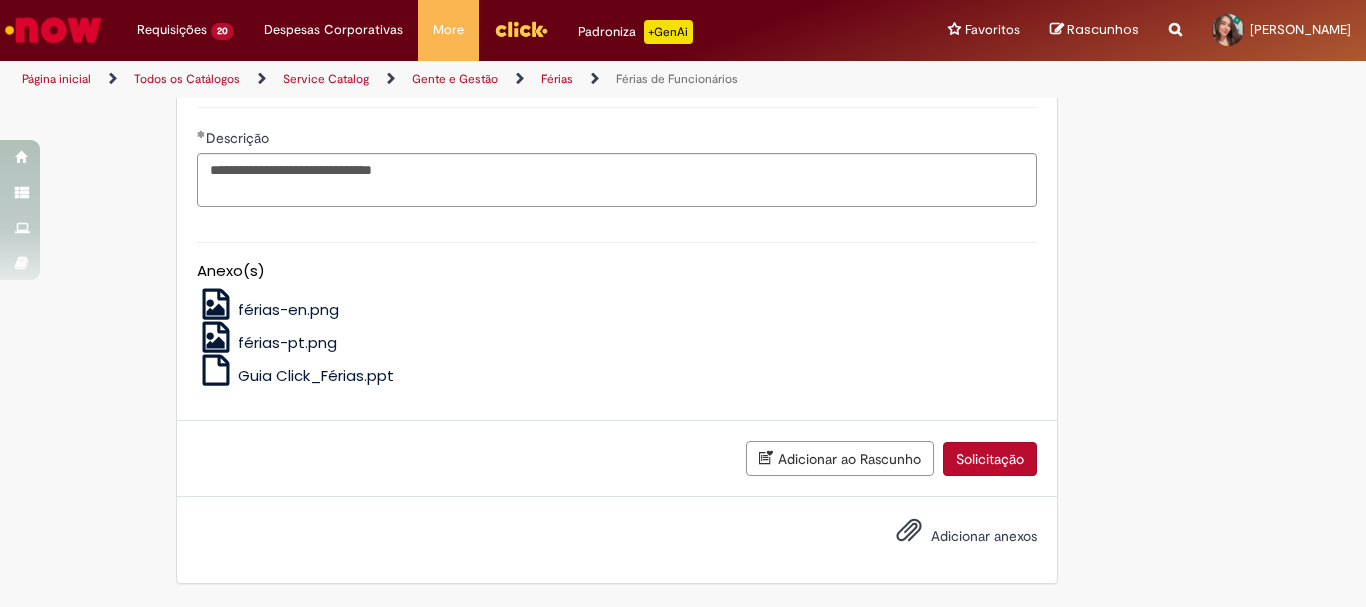 click on "Solicitação" at bounding box center (990, 459) 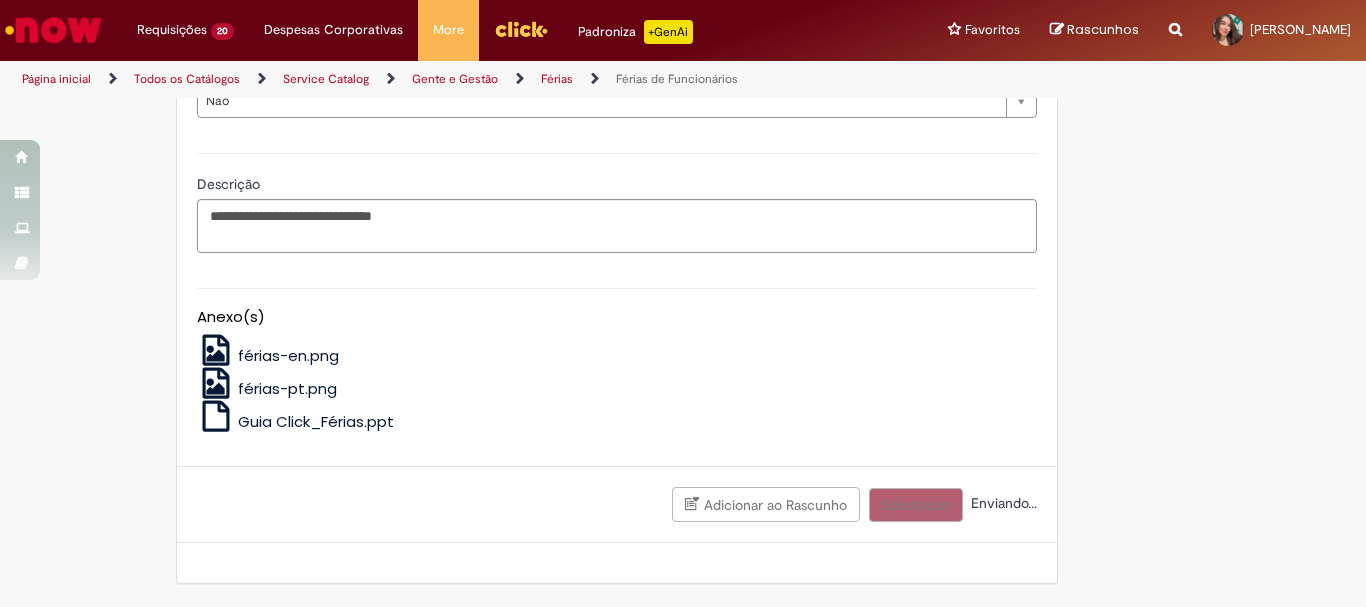 scroll, scrollTop: 2225, scrollLeft: 0, axis: vertical 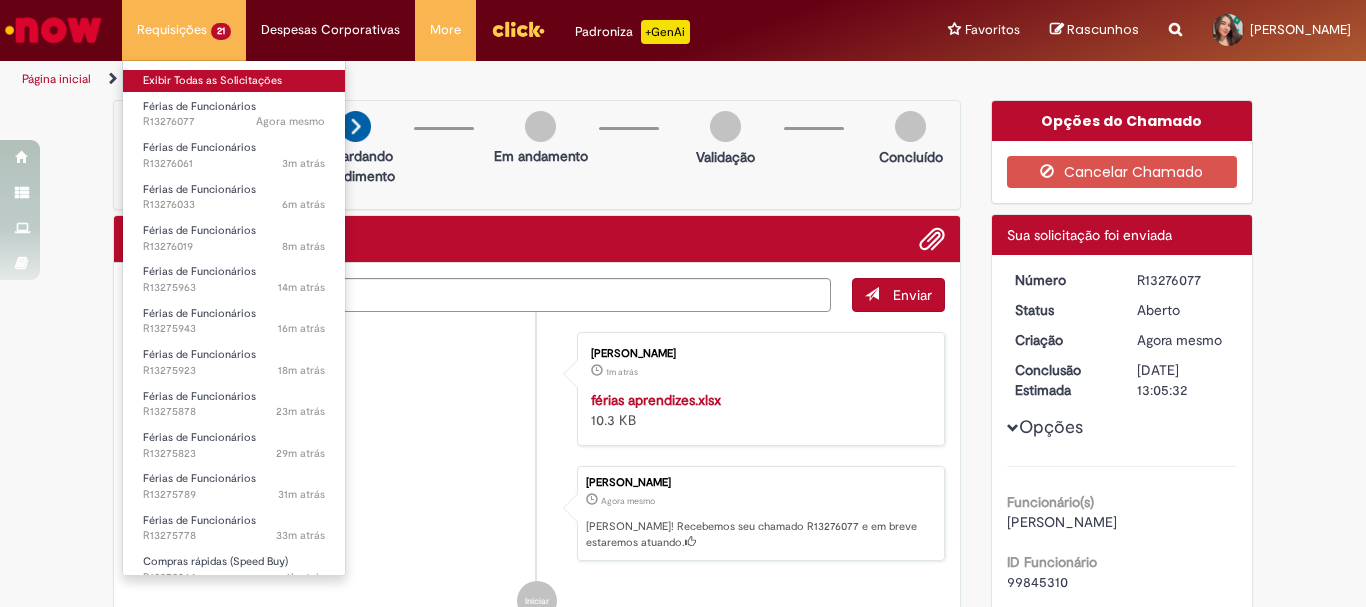 click on "Exibir Todas as Solicitações" at bounding box center [234, 81] 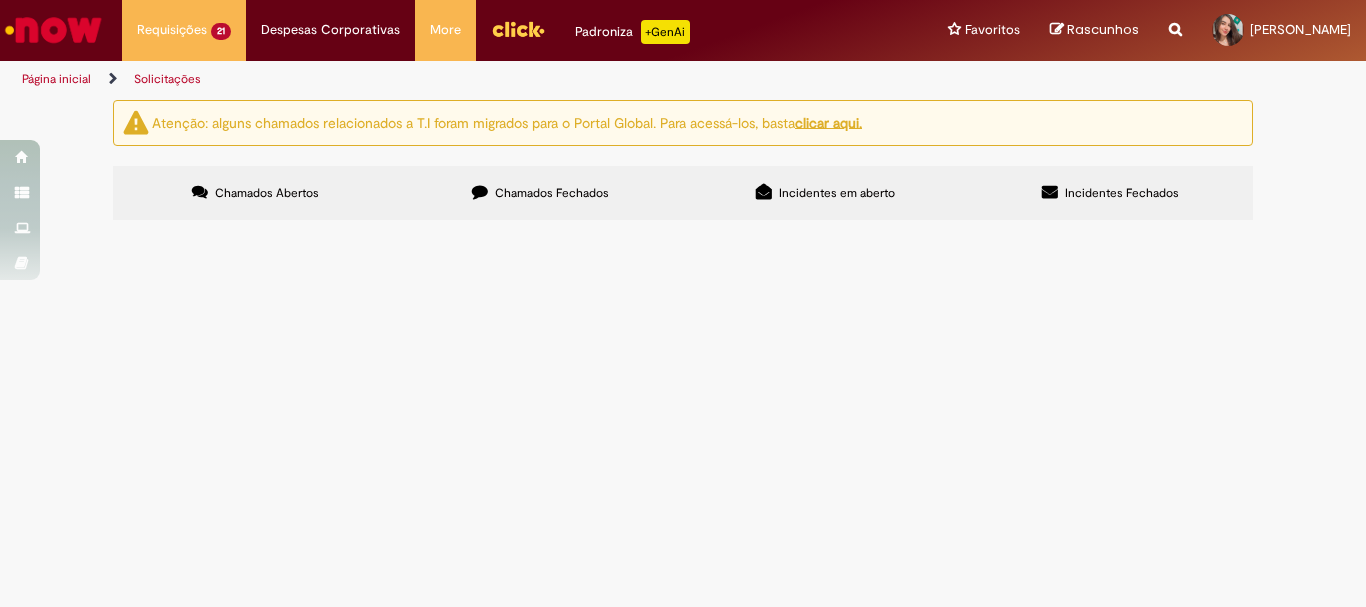 scroll, scrollTop: 500, scrollLeft: 0, axis: vertical 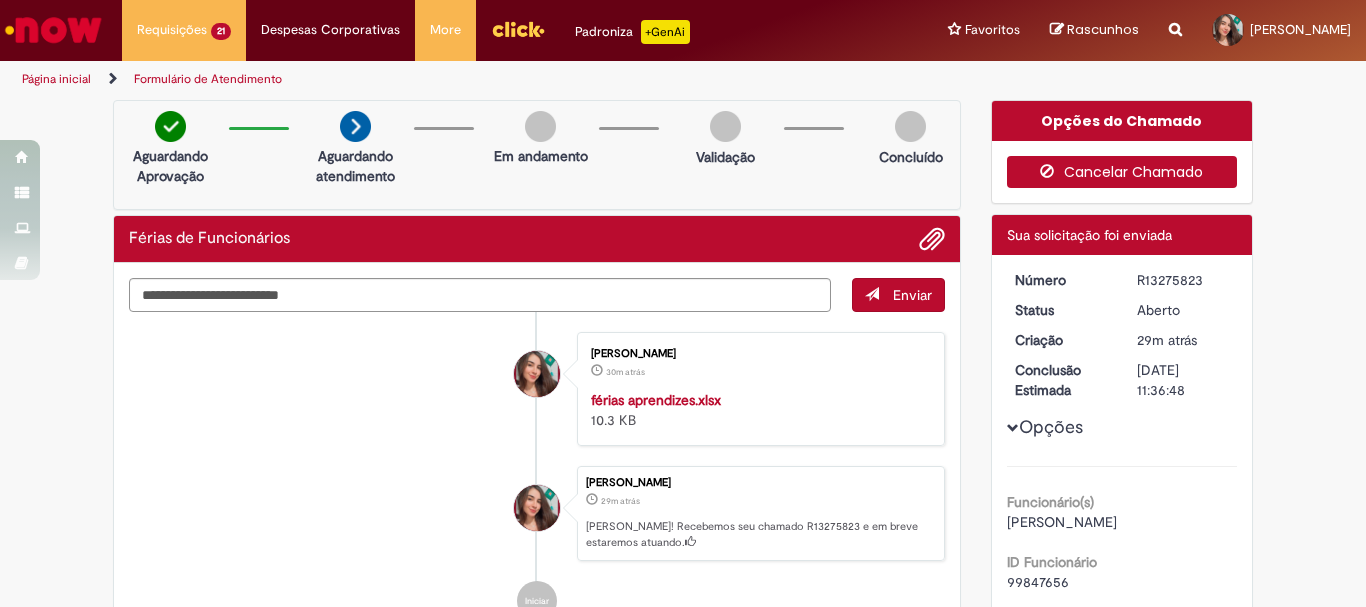 click on "Cancelar Chamado" at bounding box center [1122, 172] 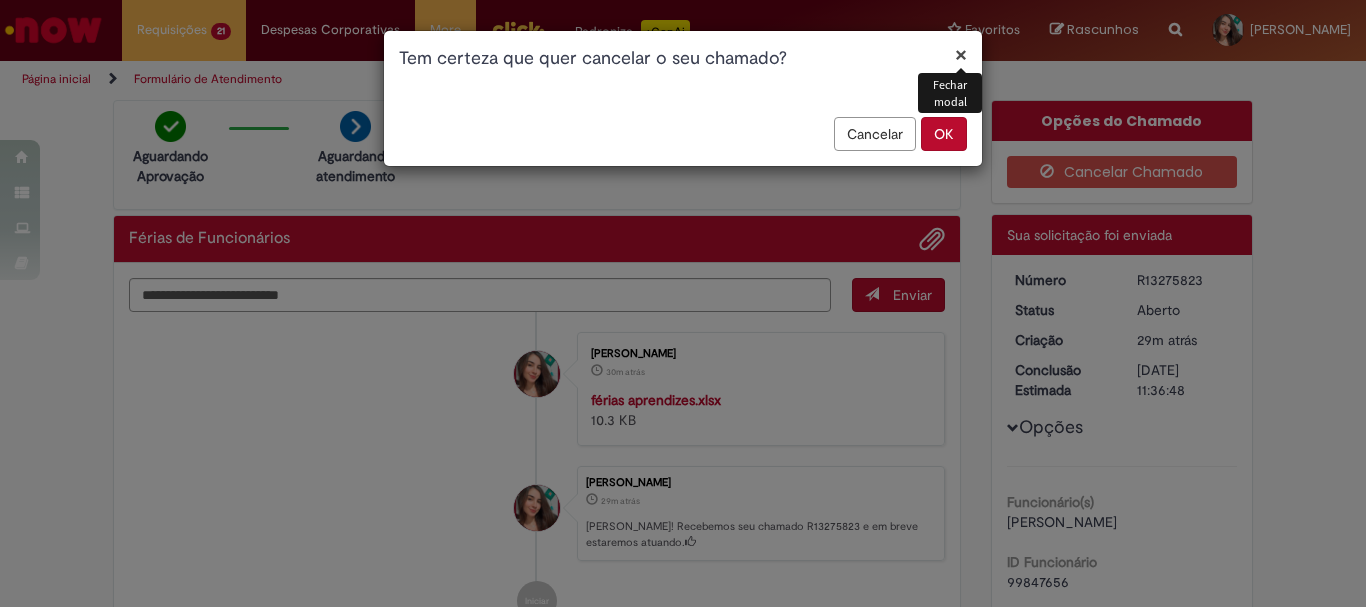 click on "OK" at bounding box center [944, 134] 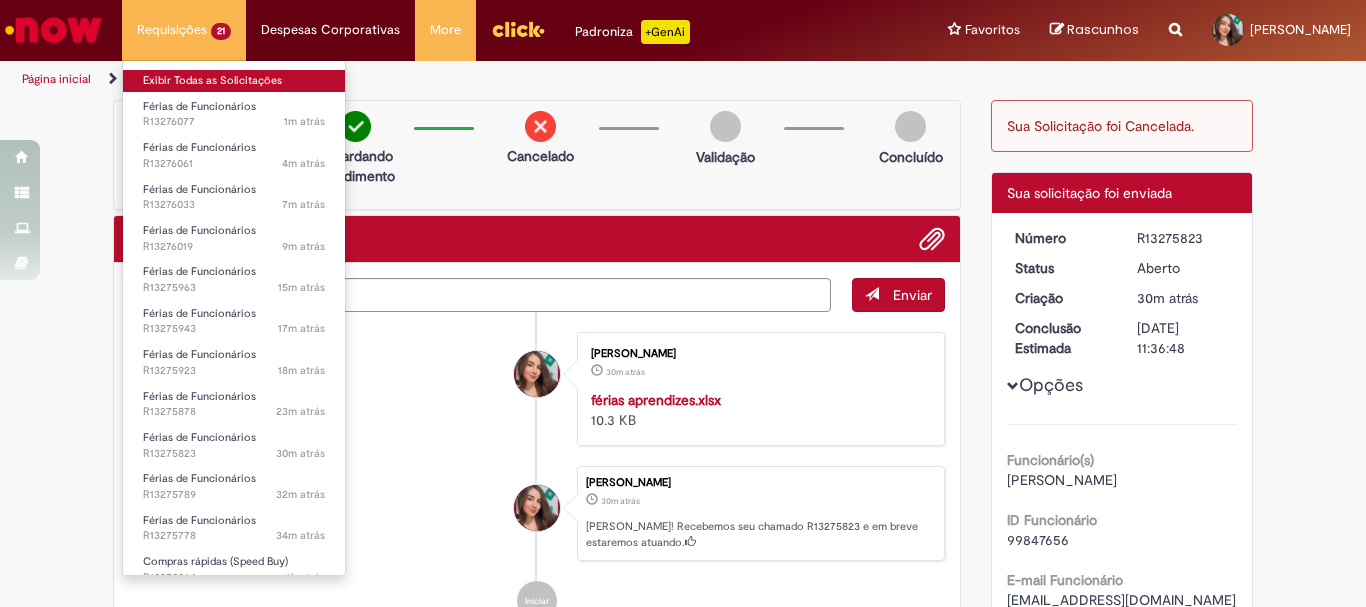 click on "Exibir Todas as Solicitações" at bounding box center [234, 81] 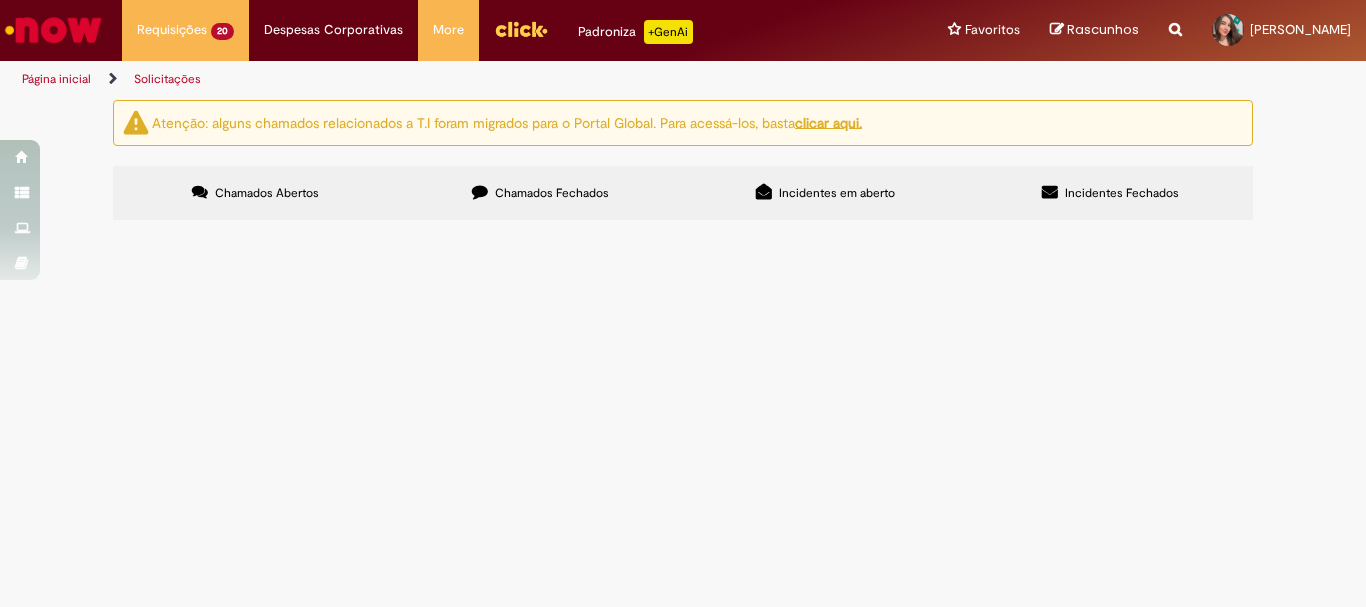 scroll, scrollTop: 500, scrollLeft: 0, axis: vertical 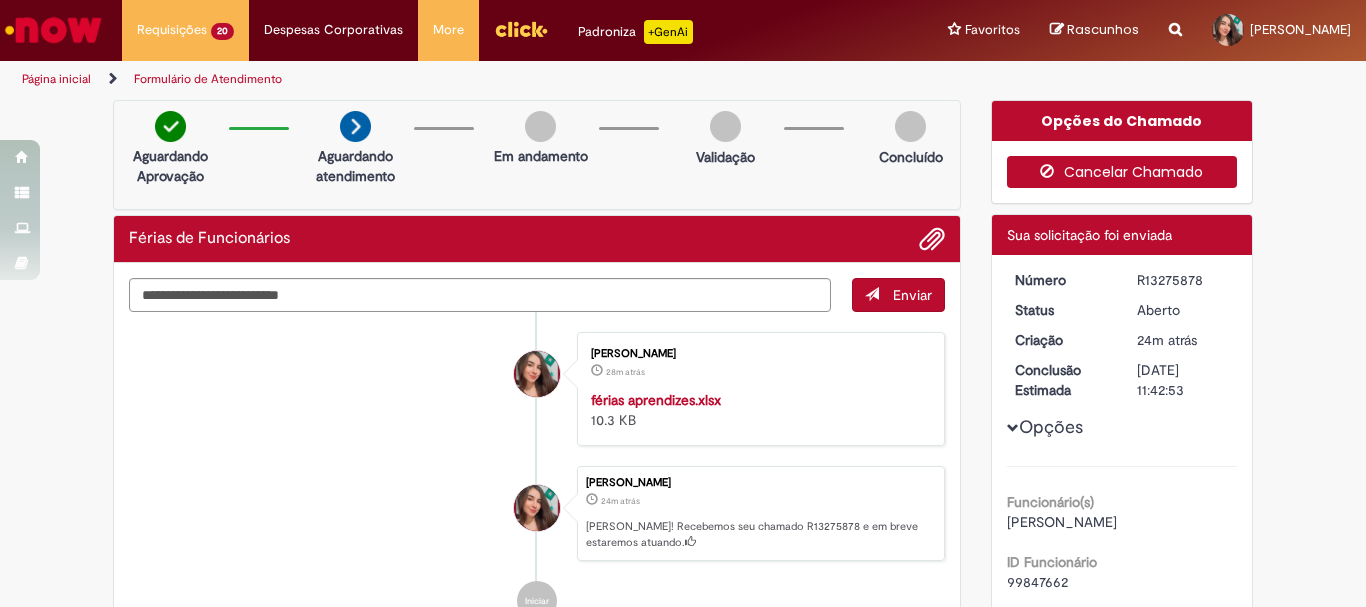 click on "Cancelar Chamado" at bounding box center (1122, 172) 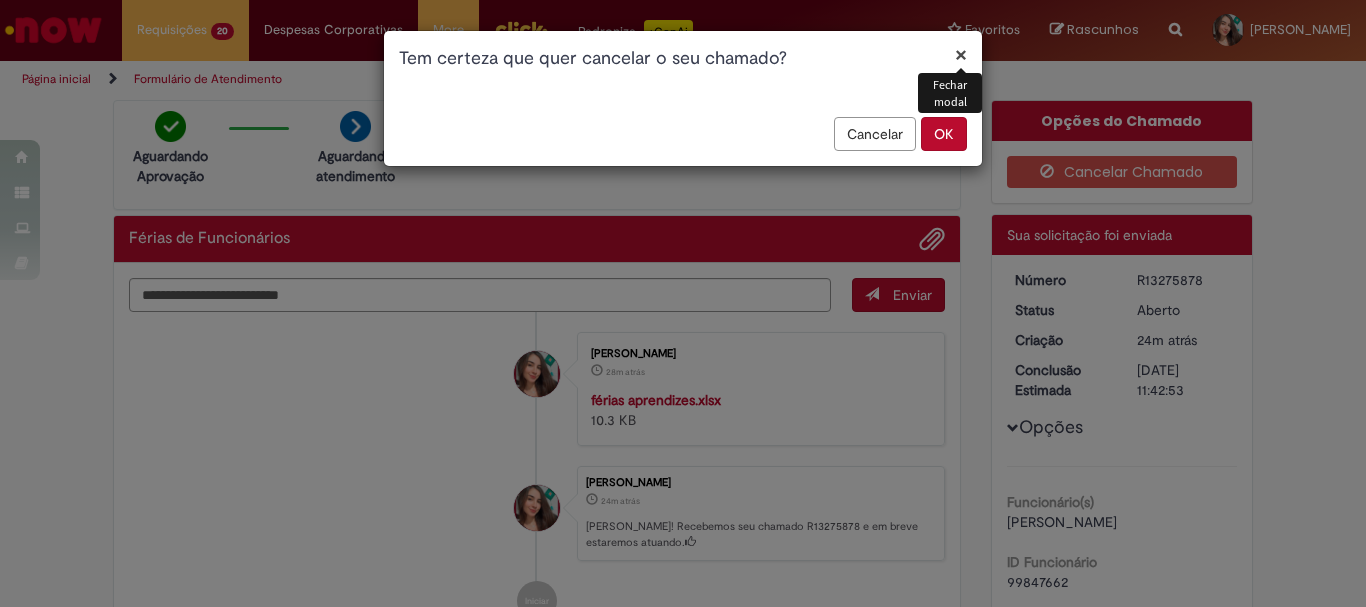 click on "OK" at bounding box center (944, 134) 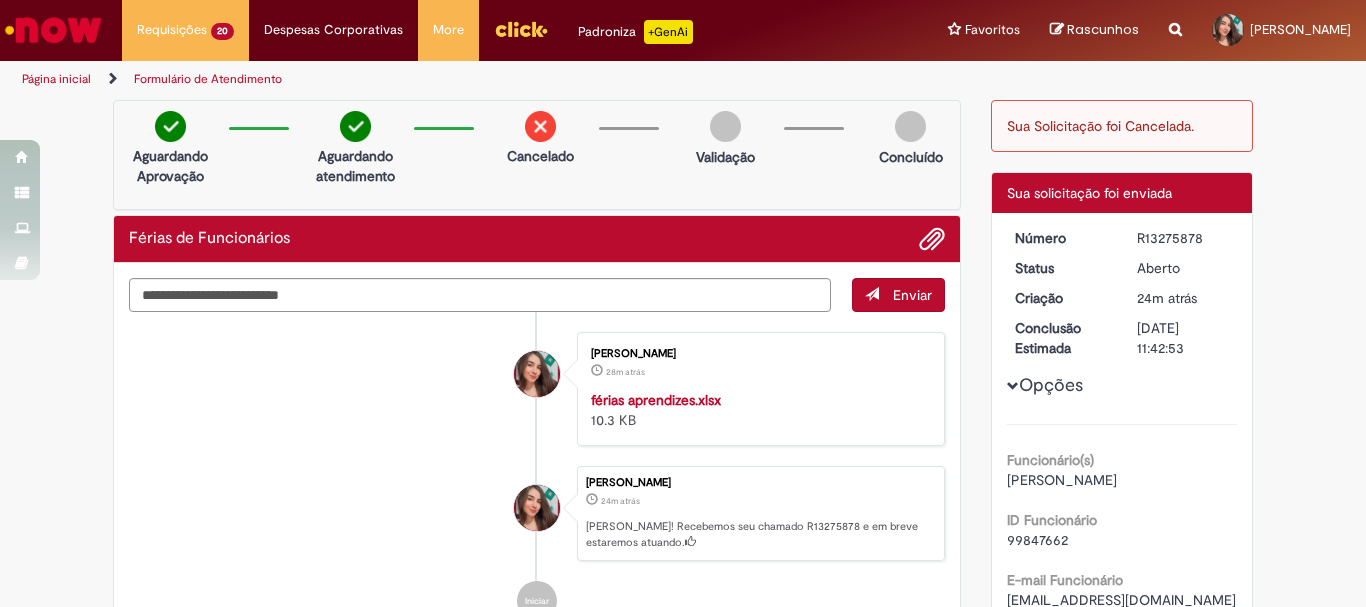 click on "Número
R13275878
Status
[GEOGRAPHIC_DATA]
Criação
24m atrás 24 minutos atrás
Conclusão Estimada
[DATE] 11:42:53
Opções
Funcionário(s)
[PERSON_NAME]
ID Funcionário
99847662
E-mail Funcionário
[EMAIL_ADDRESS][DOMAIN_NAME]
Matrícula Funcionário
9898
Nome da Regional / GEO
[GEOGRAPHIC_DATA]
Nome da Unidade
(Usuário não possui unidade cadastrada)
Solicitação Referente
Inclusão
Motivo da Exceção
Erro/Problema de Sistema
Print do erro
férias aprendizes.xlsx
Tipo de Exceção" at bounding box center [1122, 836] 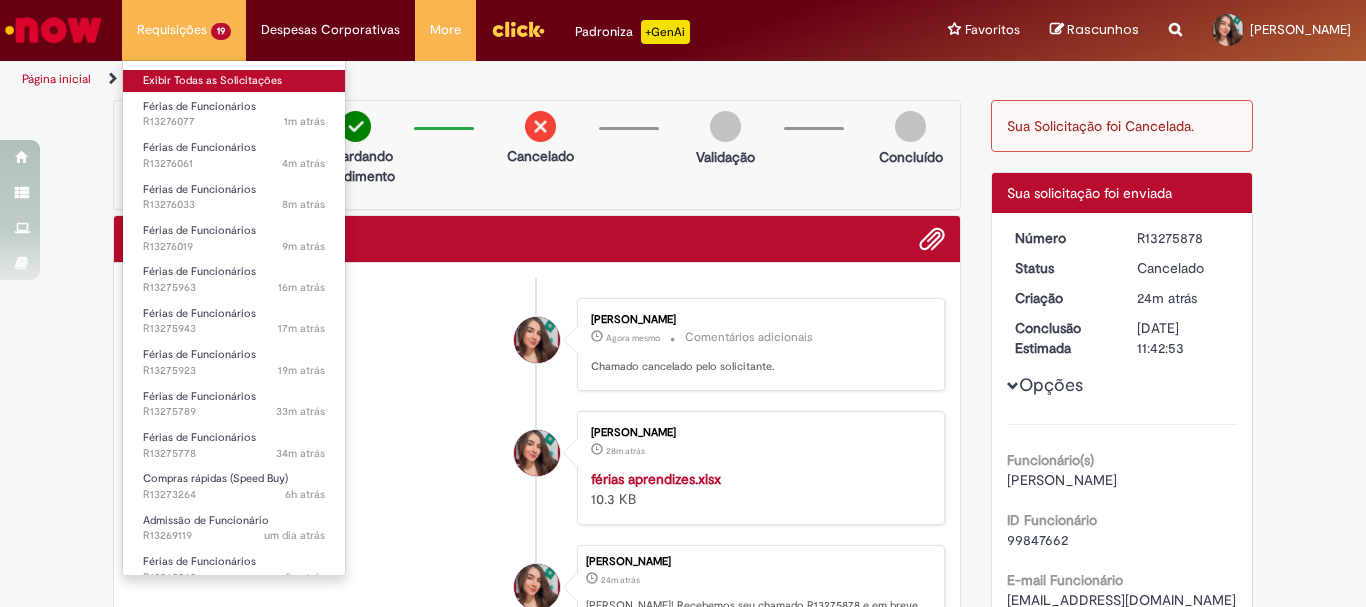 click on "Exibir Todas as Solicitações" at bounding box center [234, 81] 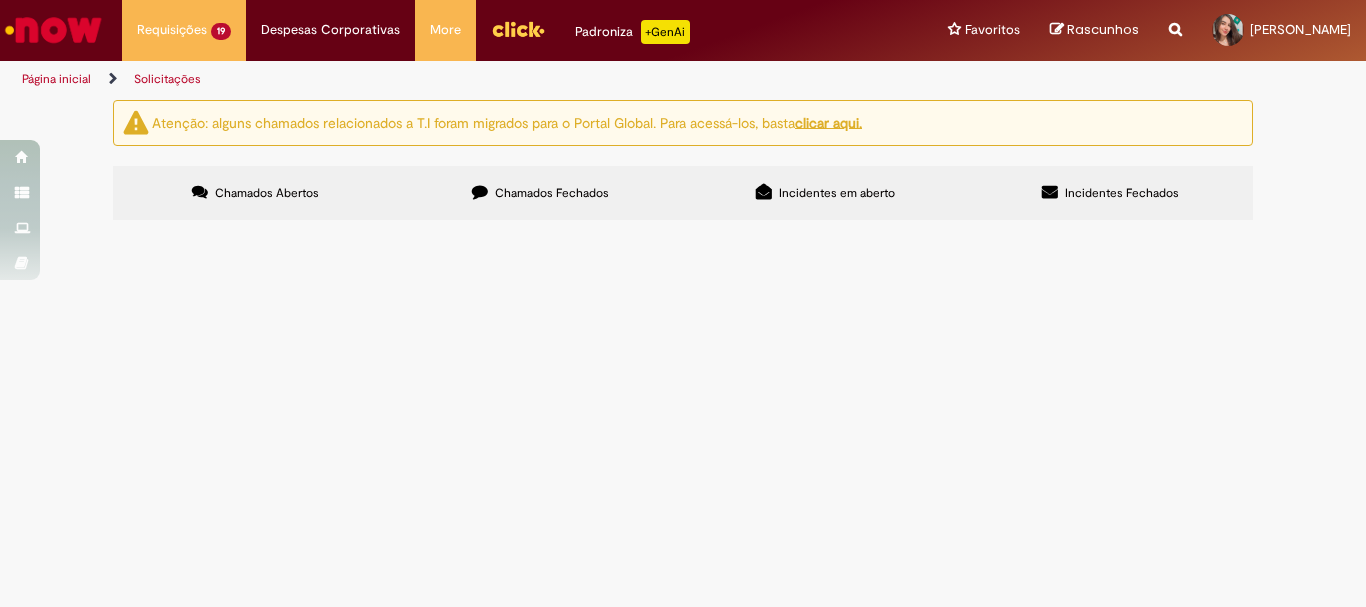 scroll, scrollTop: 200, scrollLeft: 0, axis: vertical 